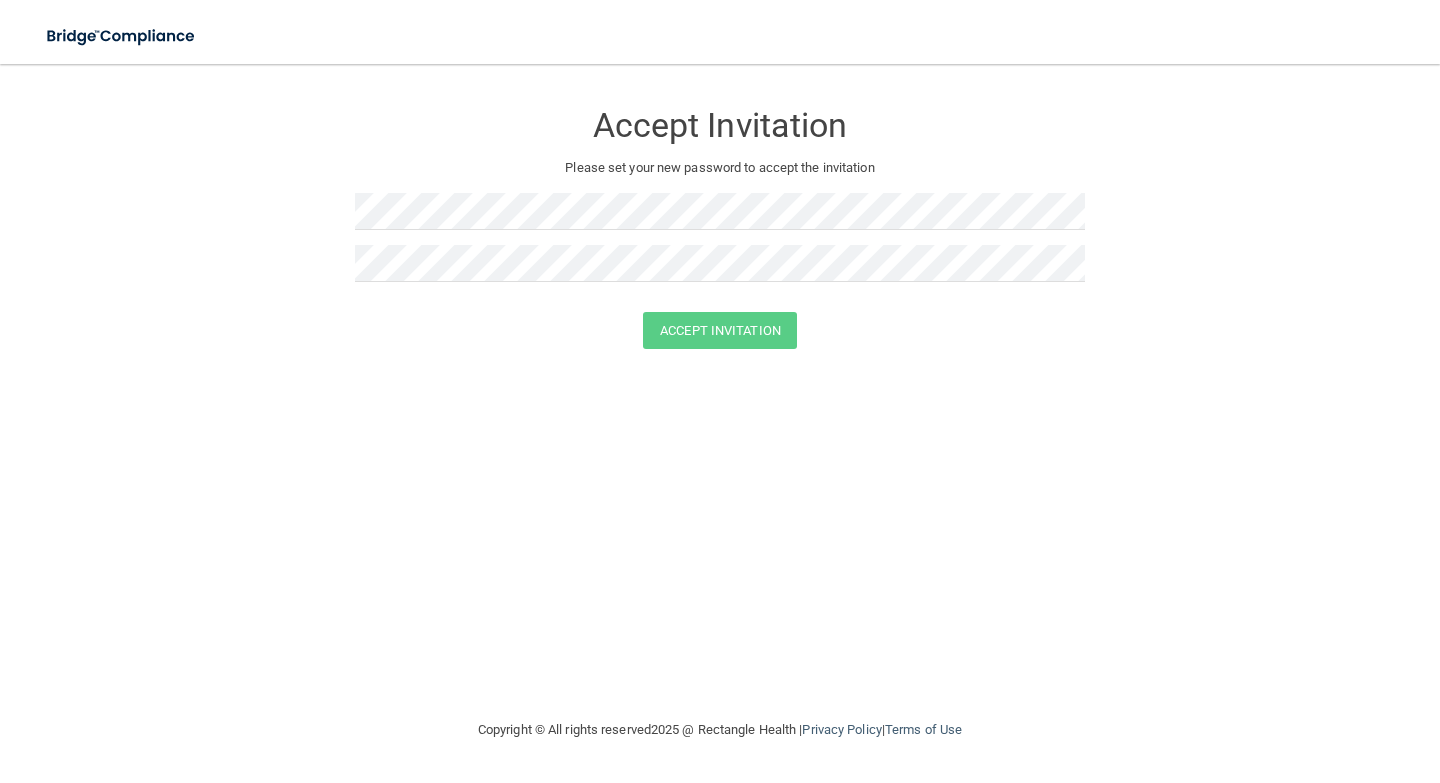scroll, scrollTop: 0, scrollLeft: 0, axis: both 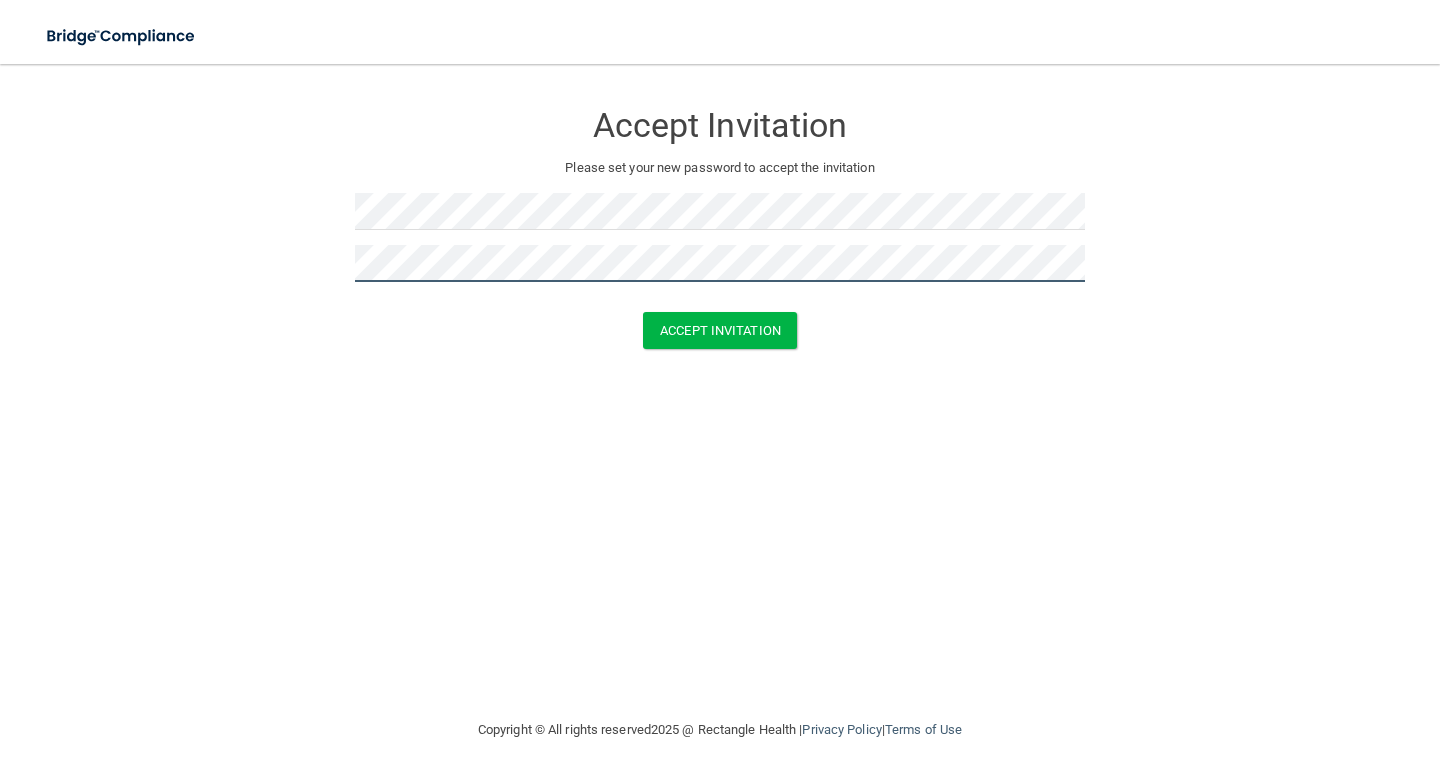 click on "Accept Invitation" at bounding box center (720, 330) 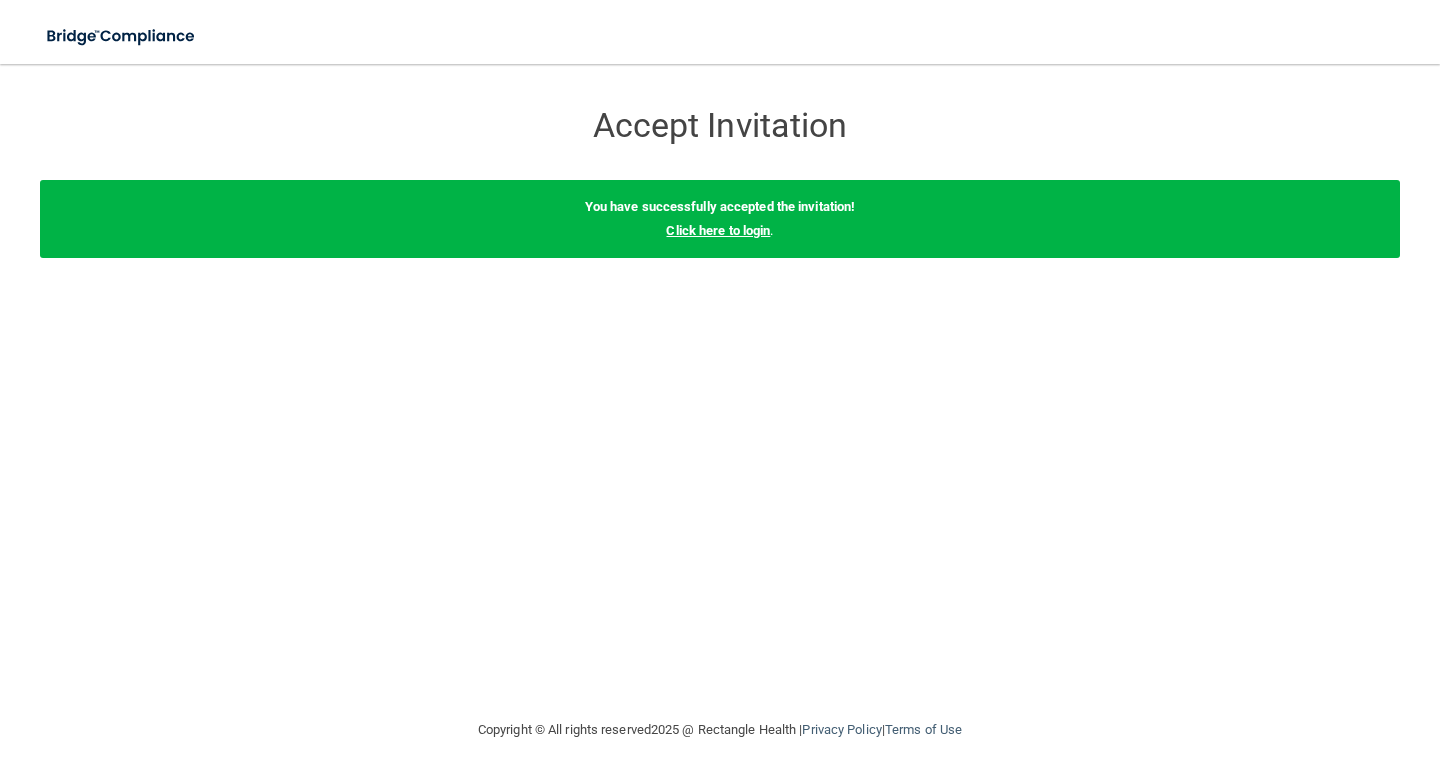 click on "Click here to login" at bounding box center (718, 230) 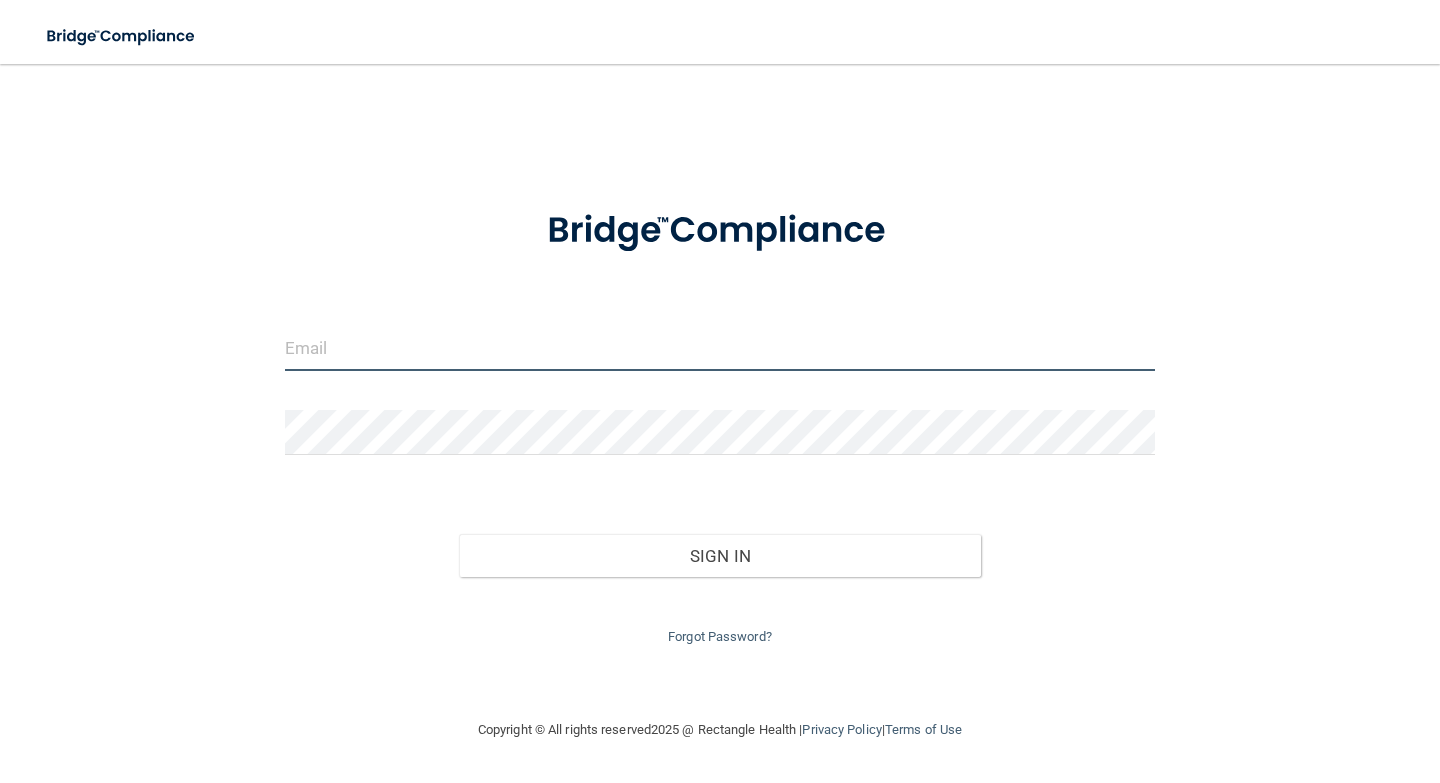 click at bounding box center (720, 348) 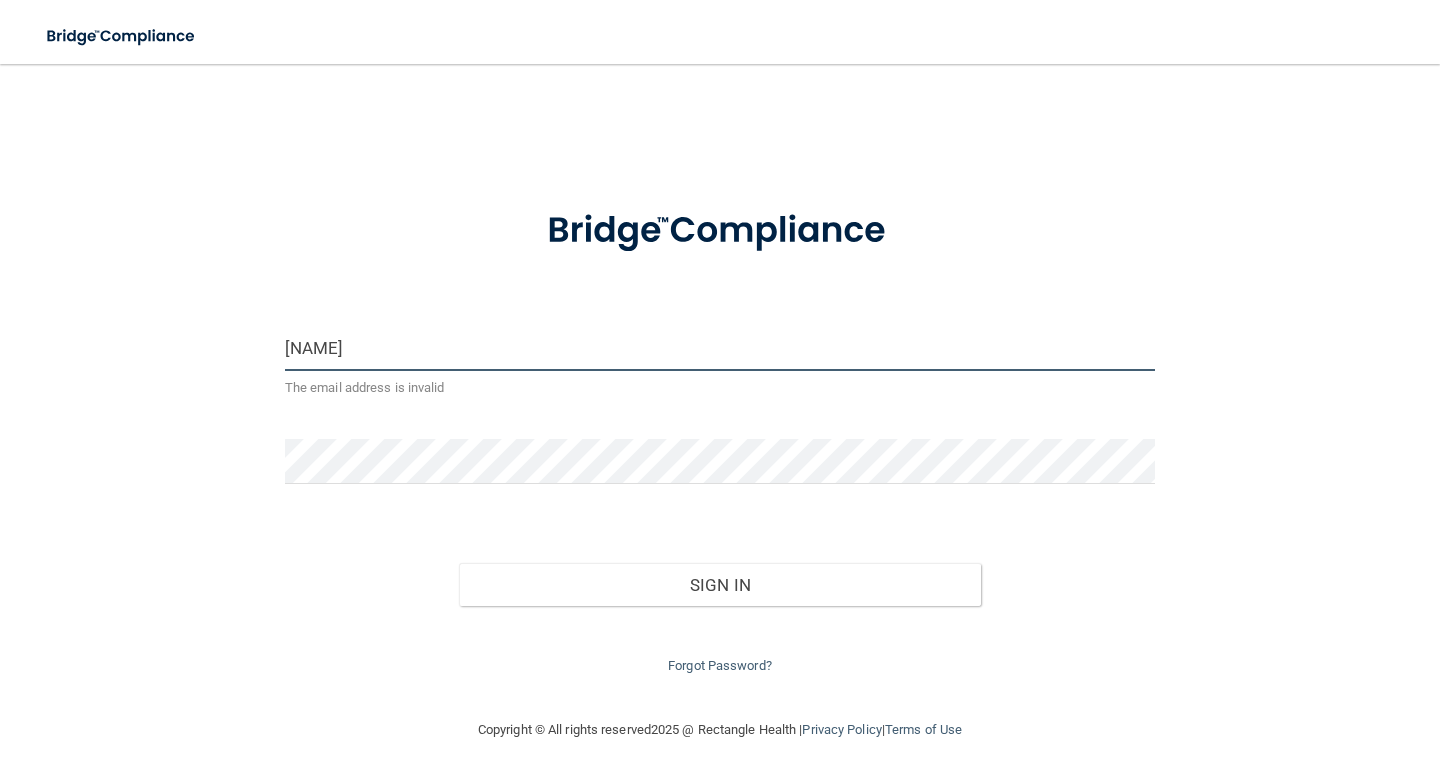 type on "[USERNAME]@[example.com]" 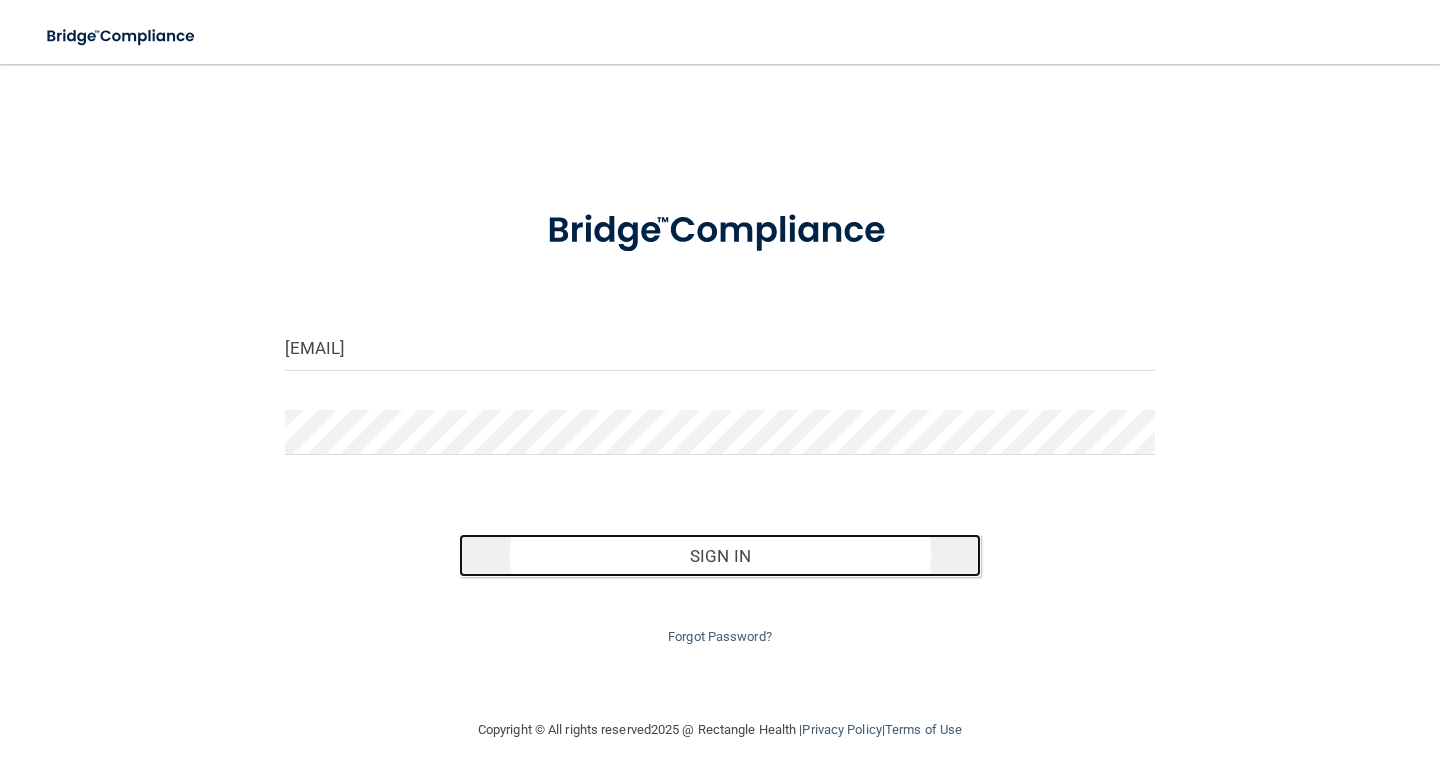 click on "Sign In" at bounding box center (720, 556) 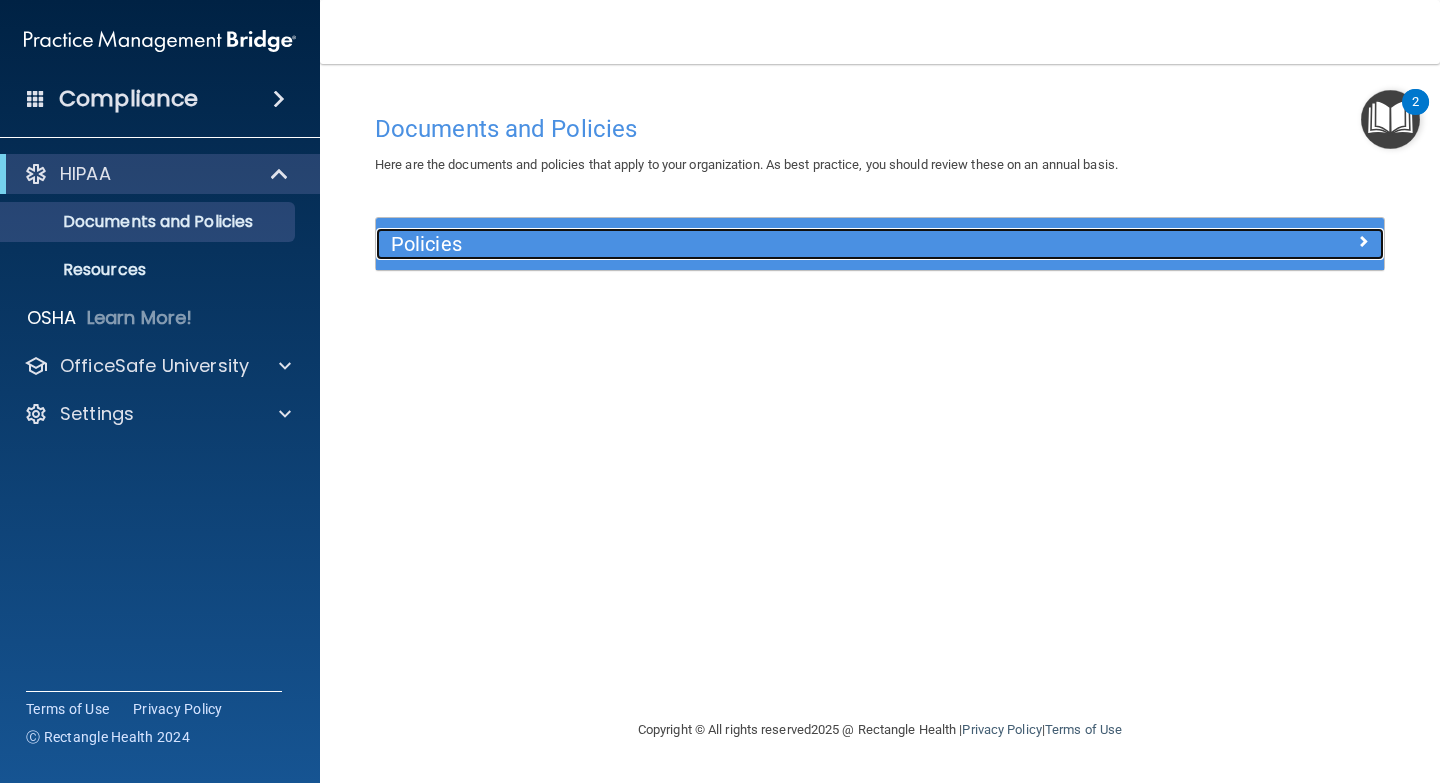 click on "Policies" at bounding box center (754, 244) 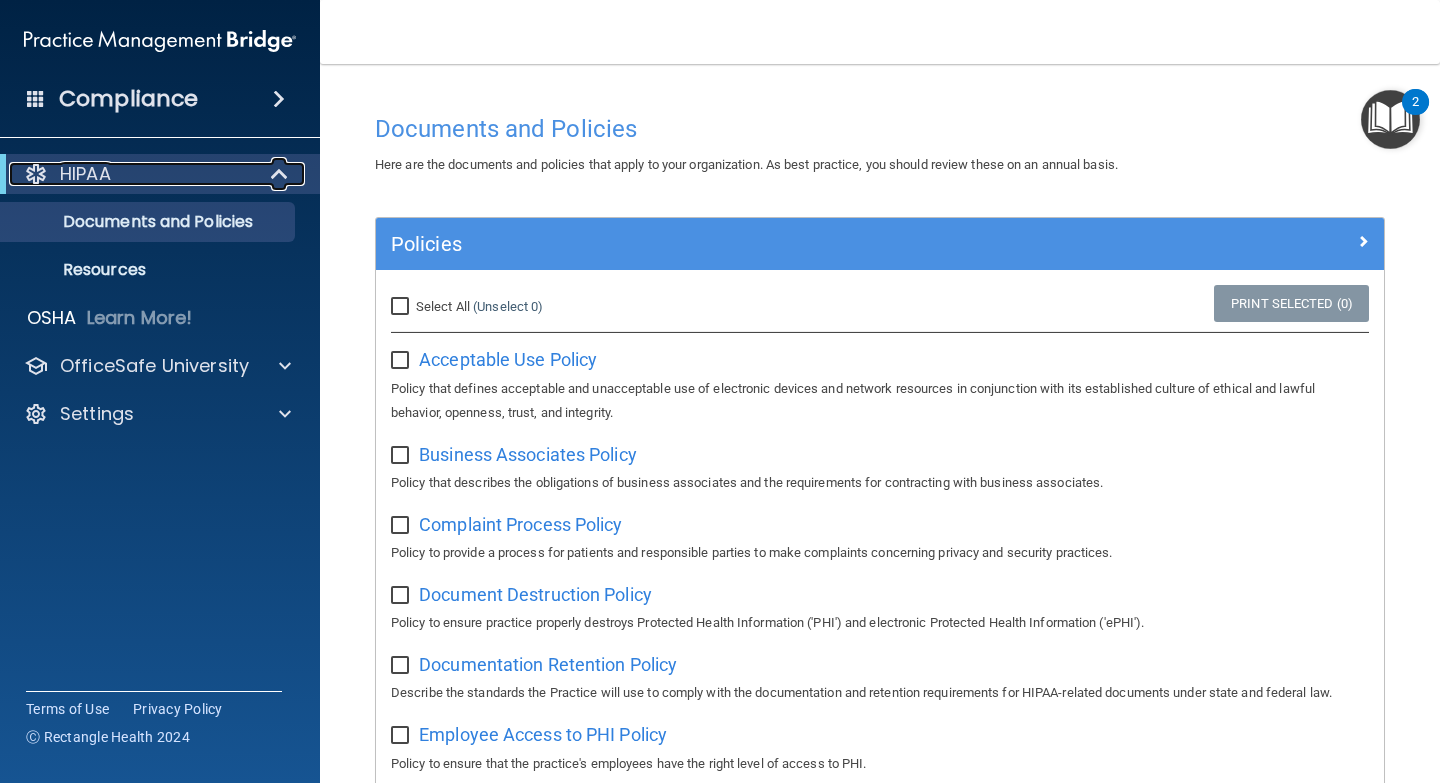 click on "HIPAA" at bounding box center (85, 174) 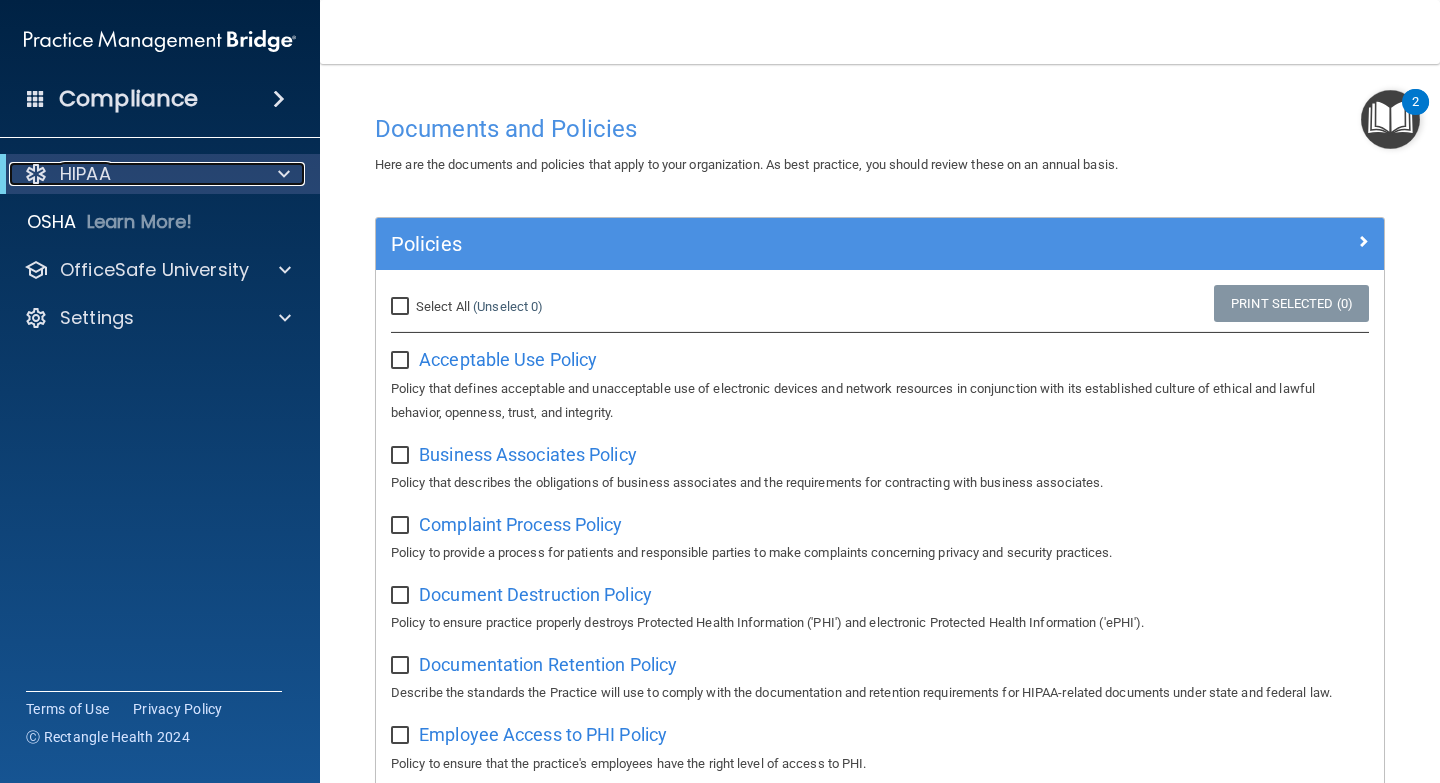 click on "HIPAA" at bounding box center [85, 174] 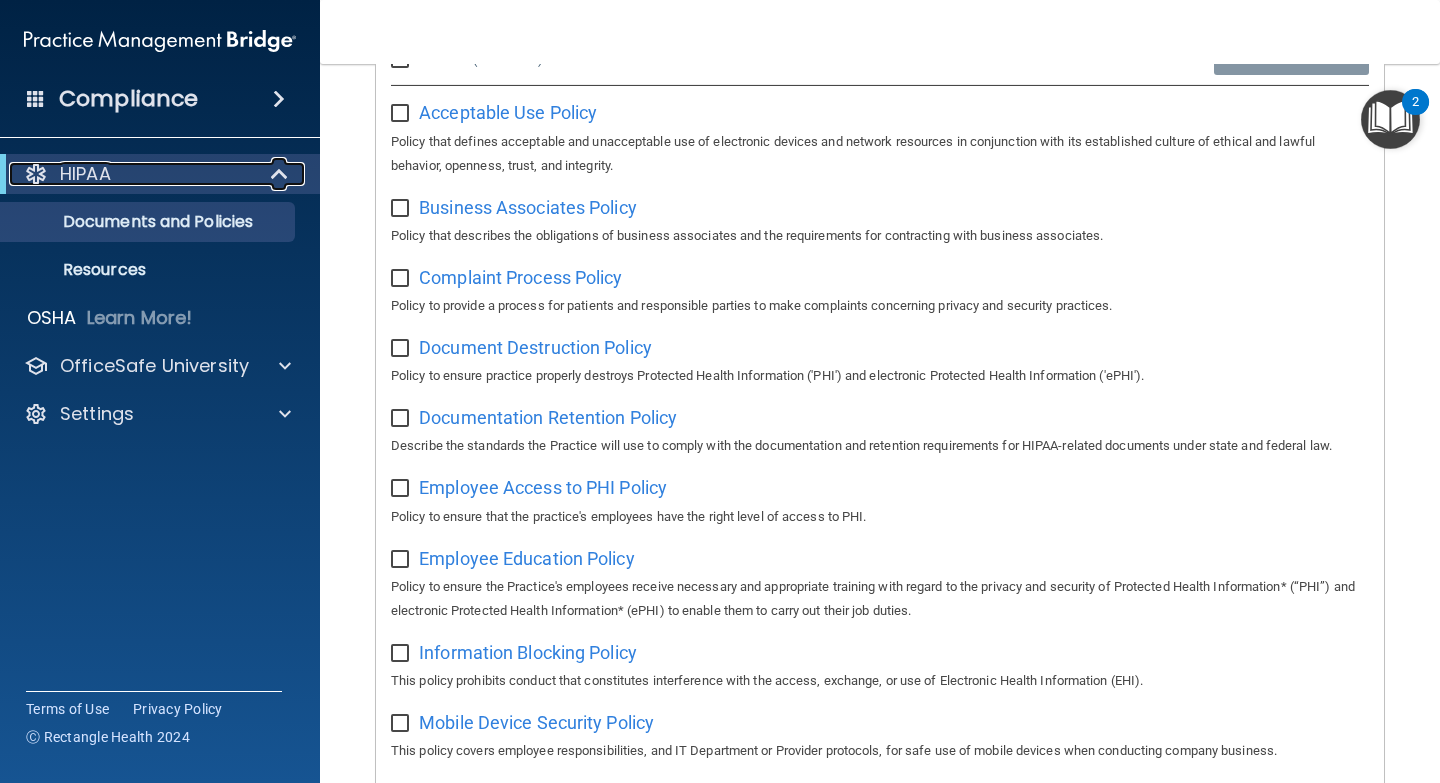 scroll, scrollTop: 0, scrollLeft: 0, axis: both 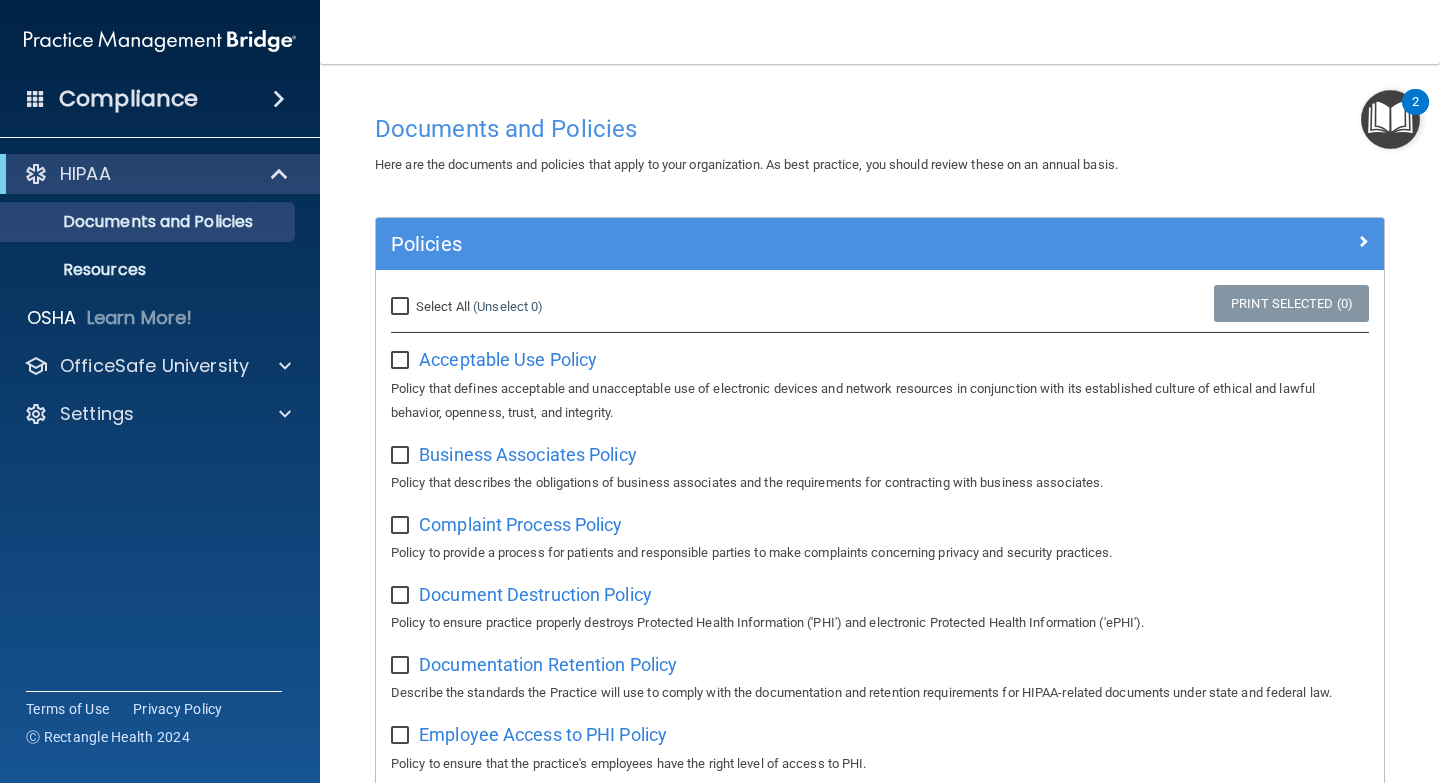 click at bounding box center (160, 41) 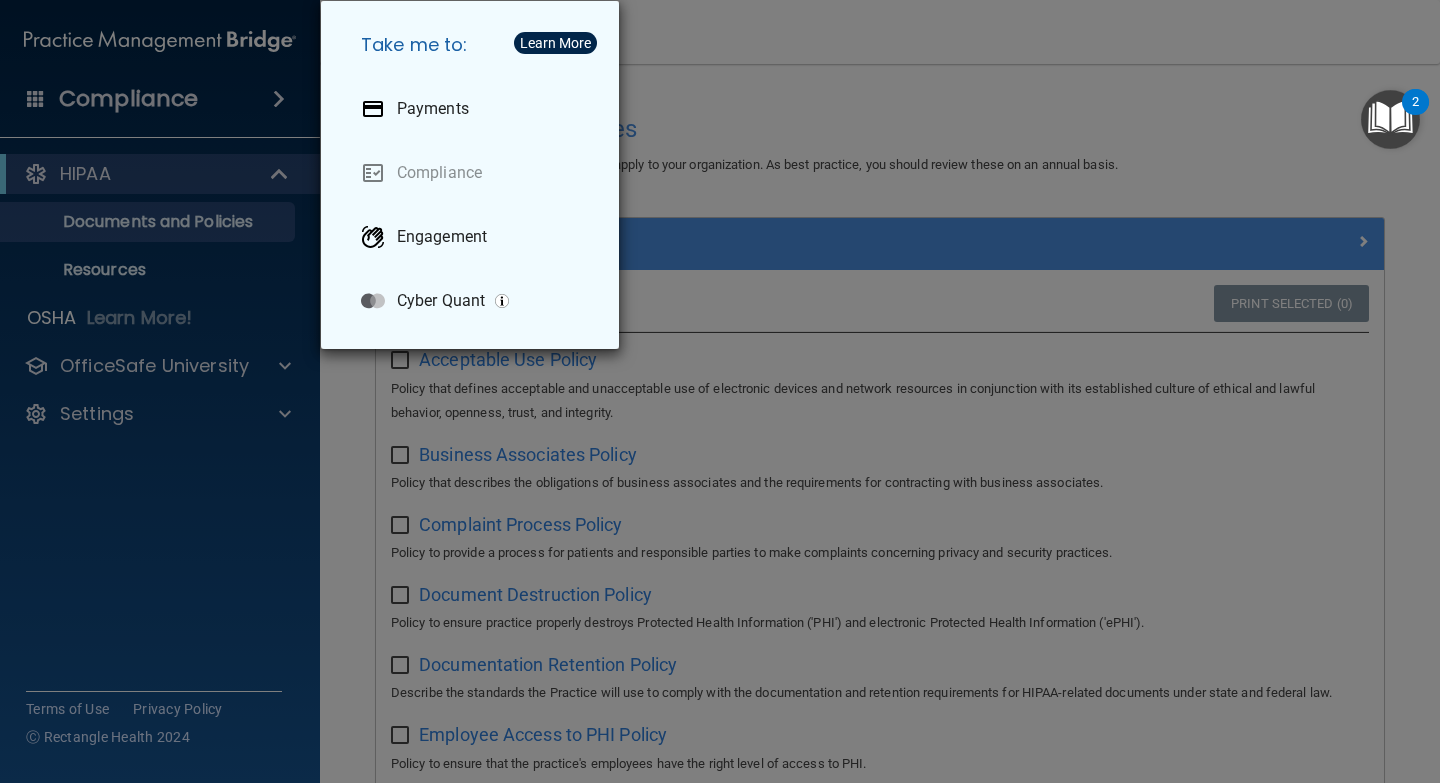 click on "Take me to:             Payments                   Compliance                     Engagement                     Cyber Quant" at bounding box center [720, 391] 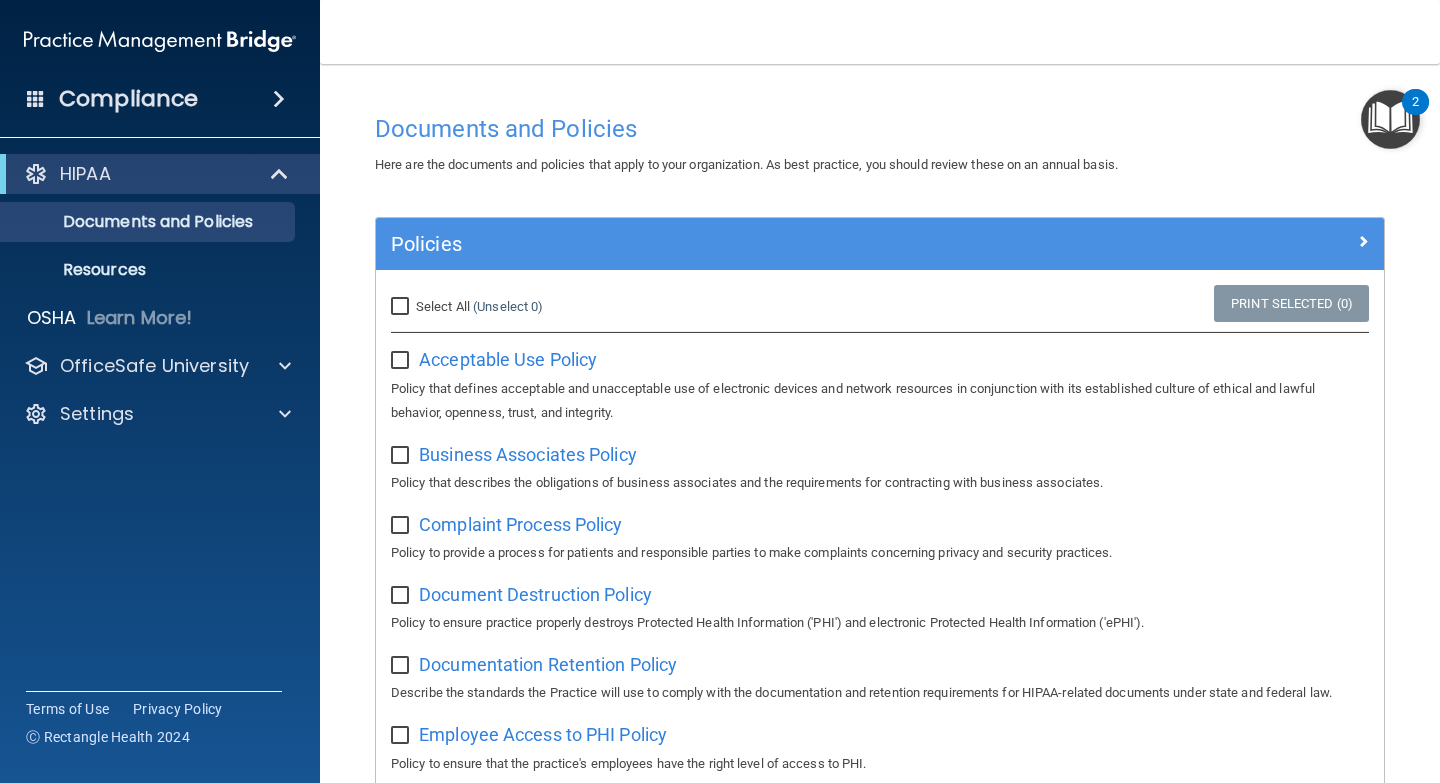 click at bounding box center [1390, 119] 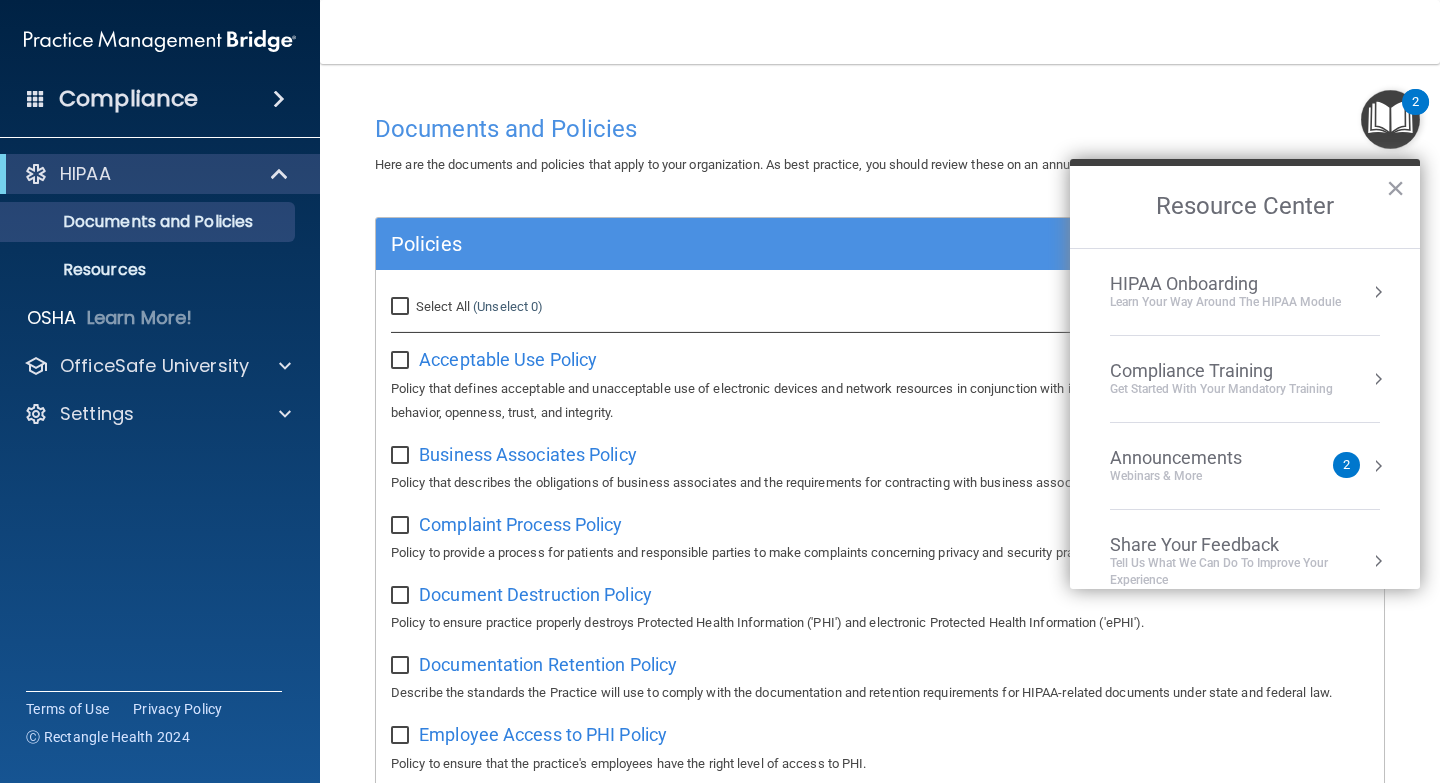 click on "HIPAA Onboarding" at bounding box center (1225, 284) 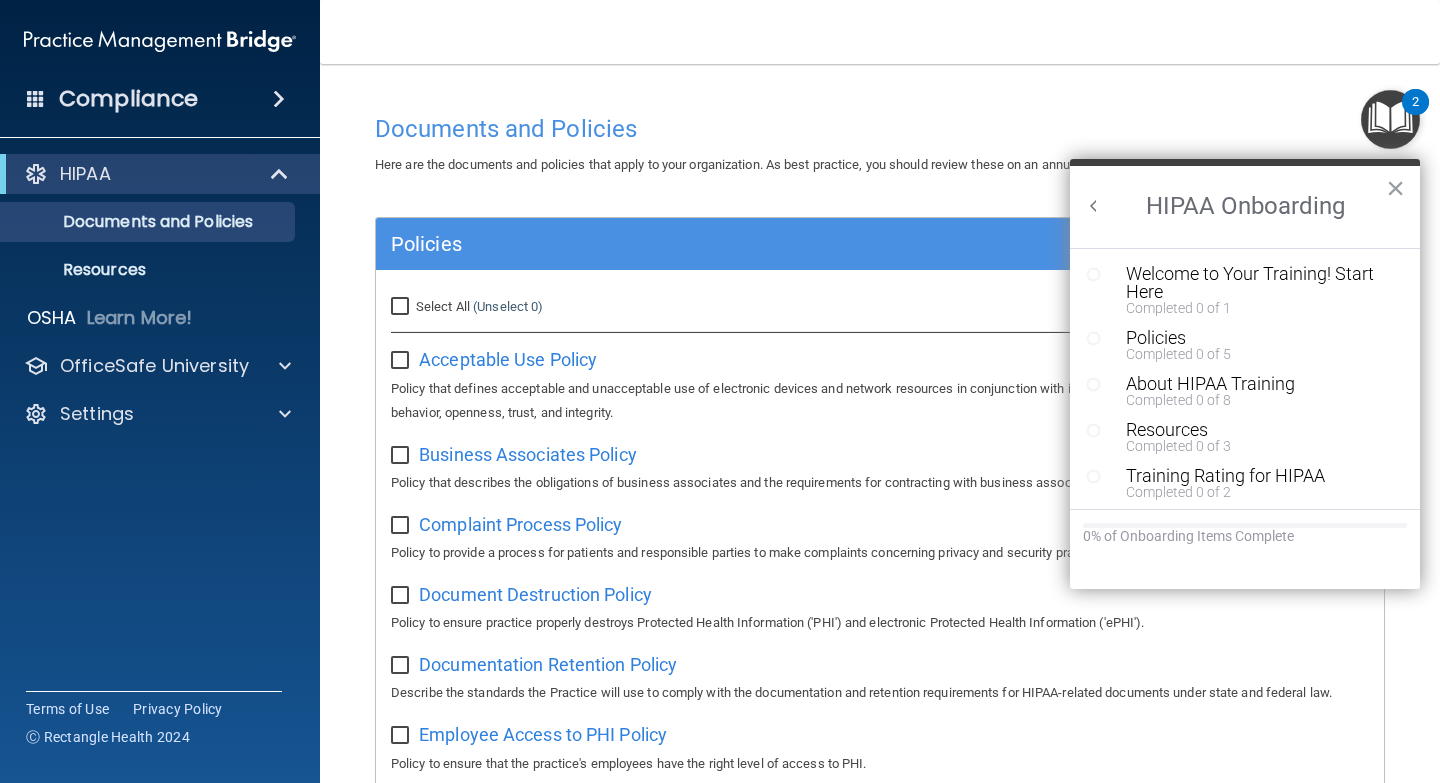 scroll, scrollTop: 0, scrollLeft: 0, axis: both 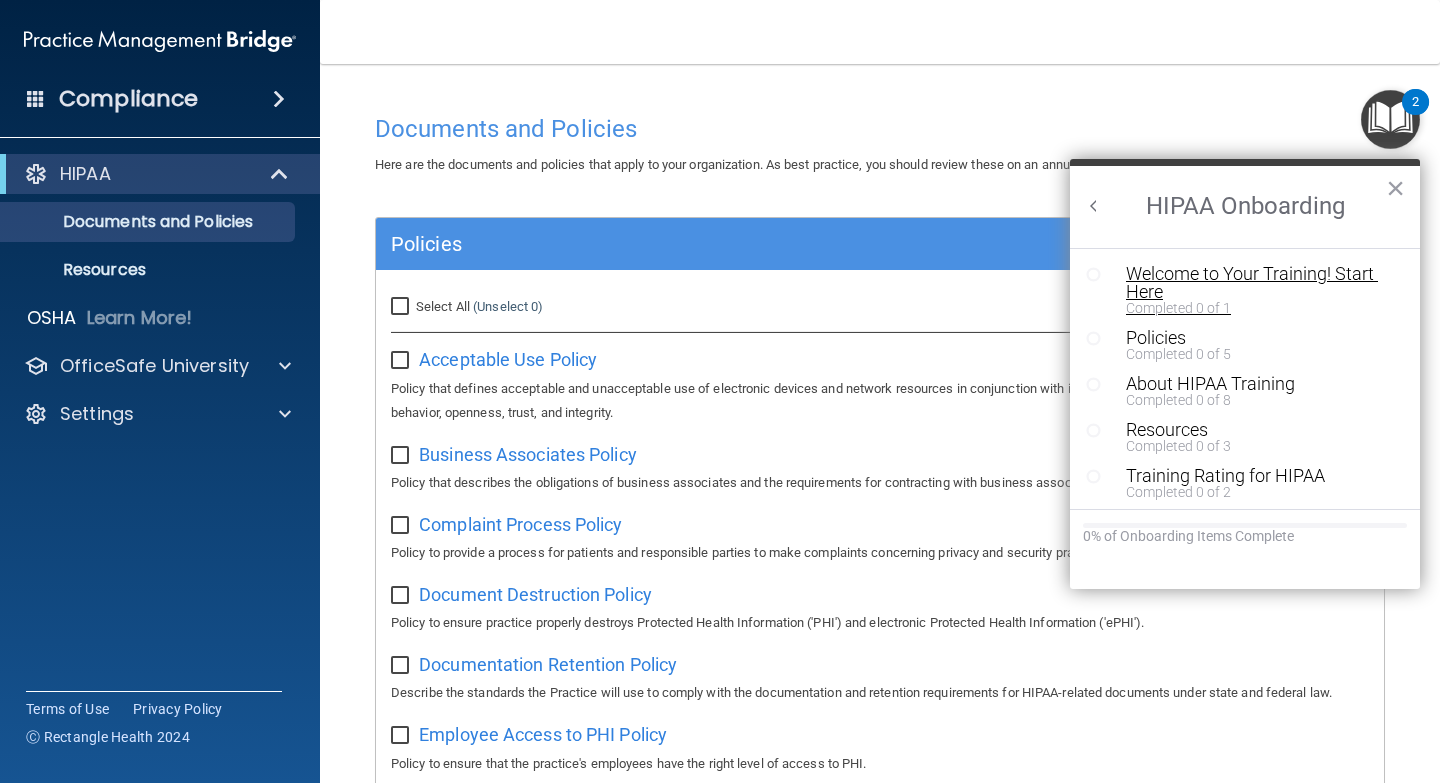 click on "Welcome to Your Training! Start Here" at bounding box center [1252, 283] 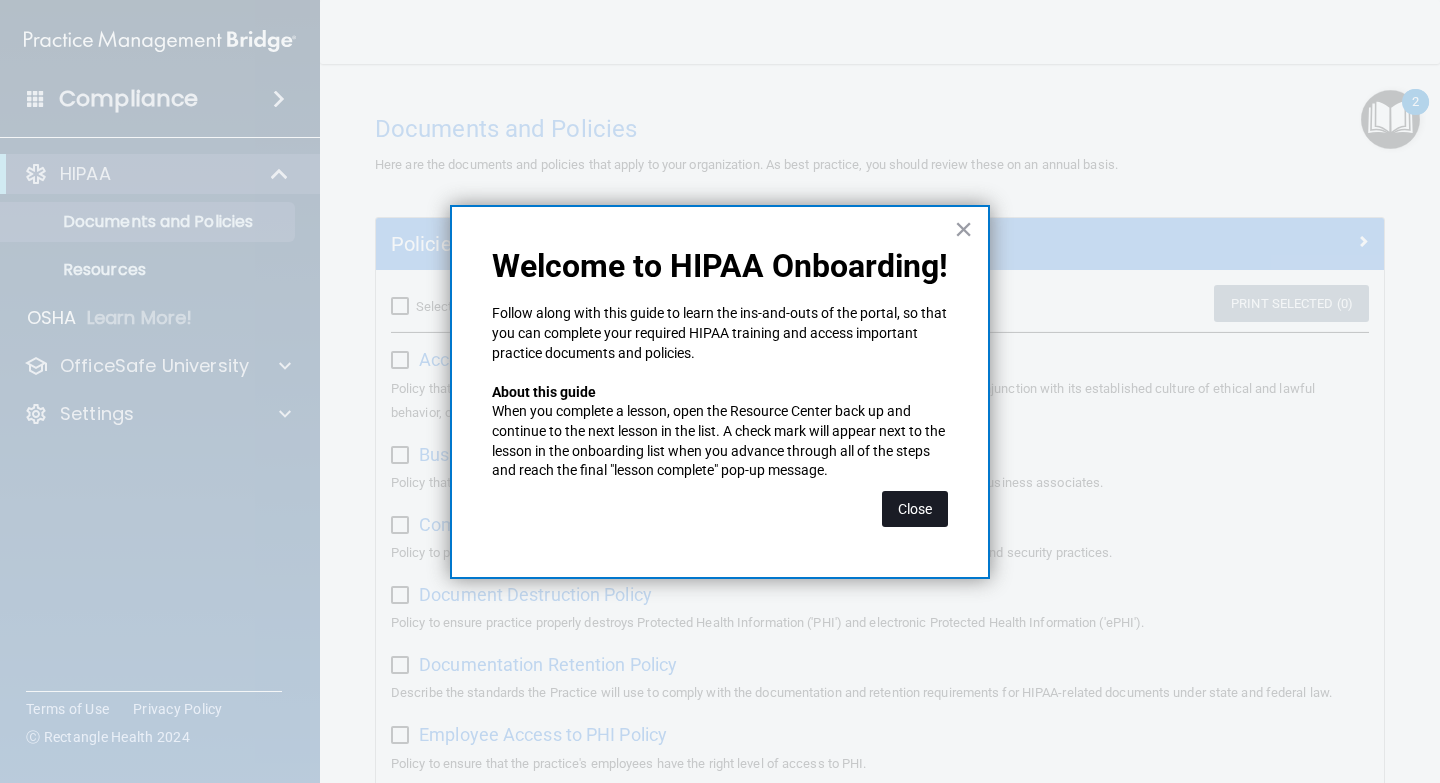 click on "Close" at bounding box center (915, 509) 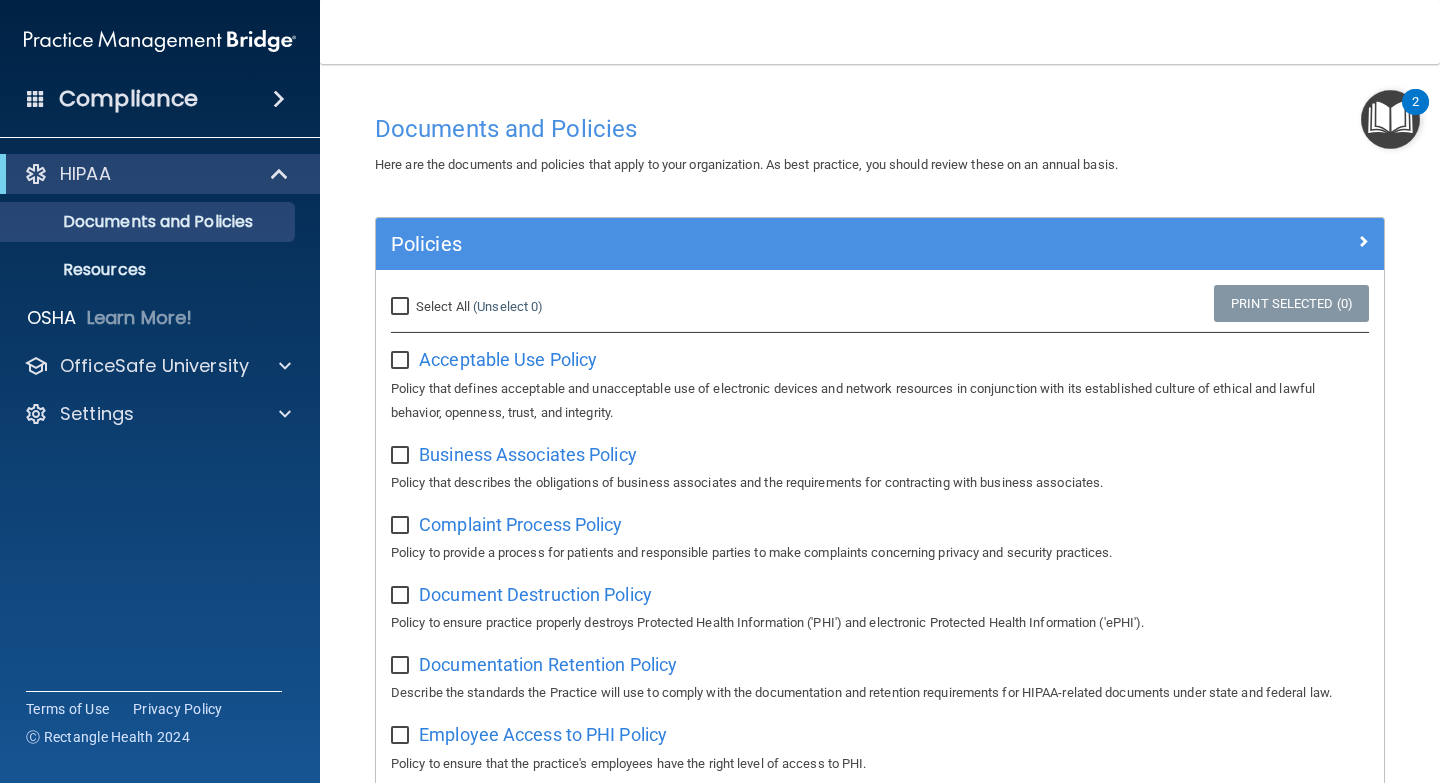 click on "2" at bounding box center (1415, 102) 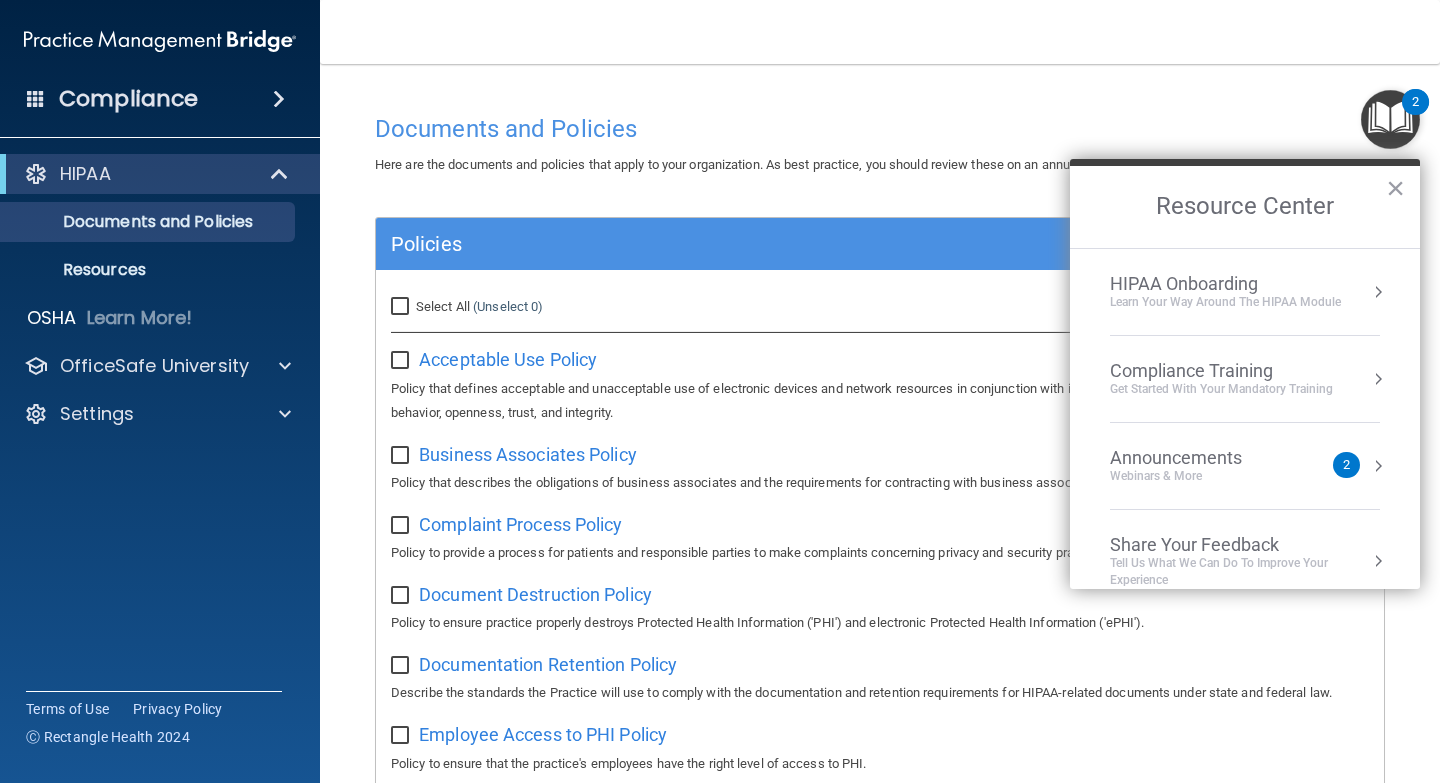 click on "HIPAA Onboarding Learn Your Way around the HIPAA module" at bounding box center [1245, 292] 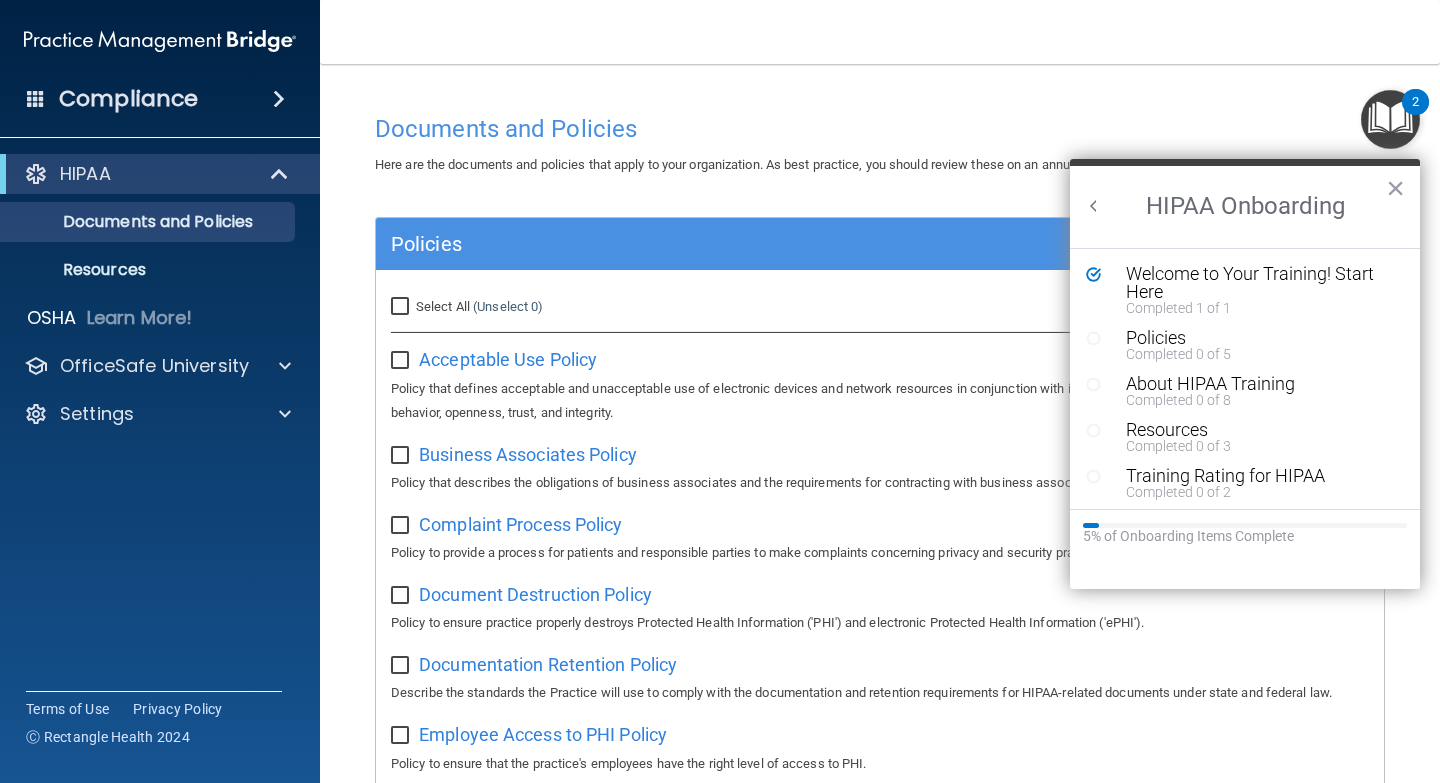 scroll, scrollTop: 0, scrollLeft: 0, axis: both 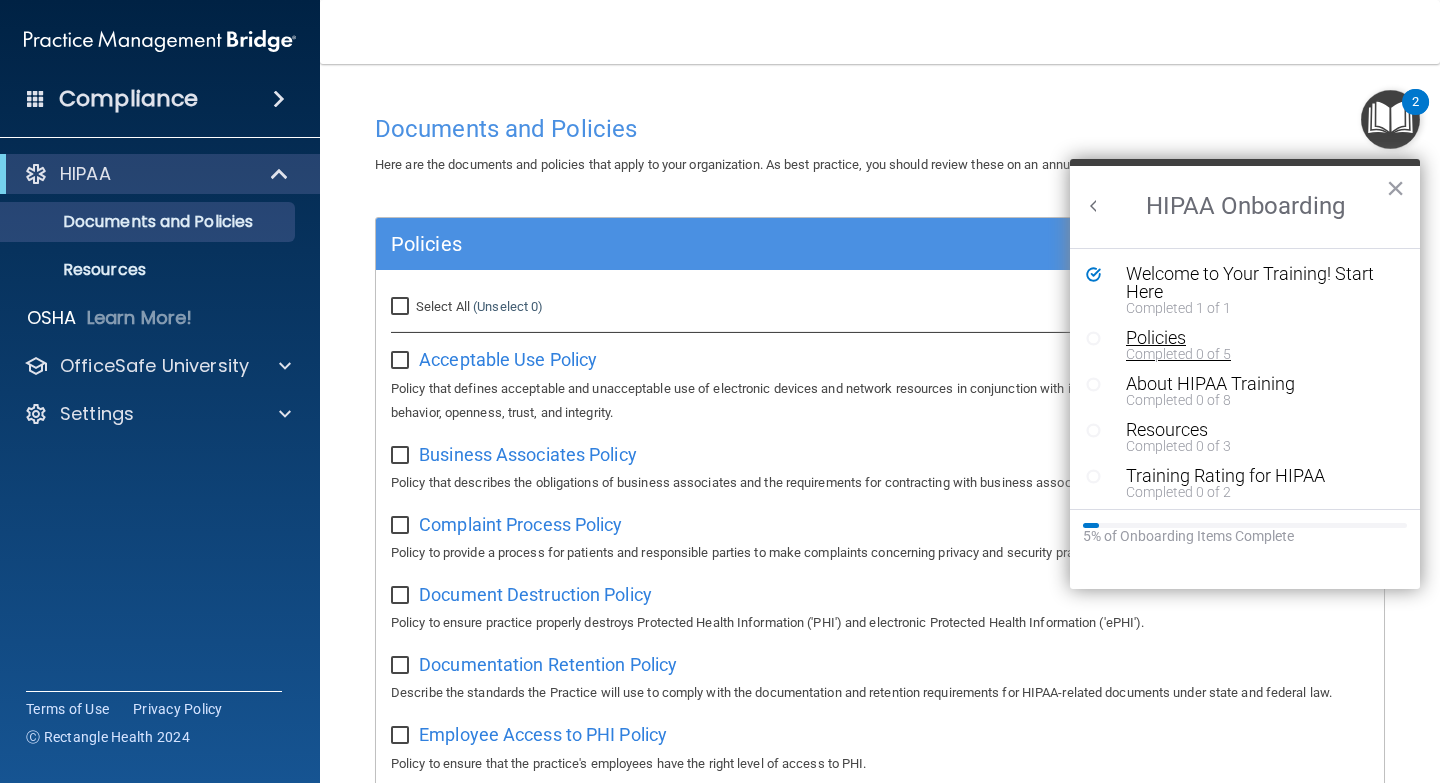 click on "Policies" at bounding box center [1252, 338] 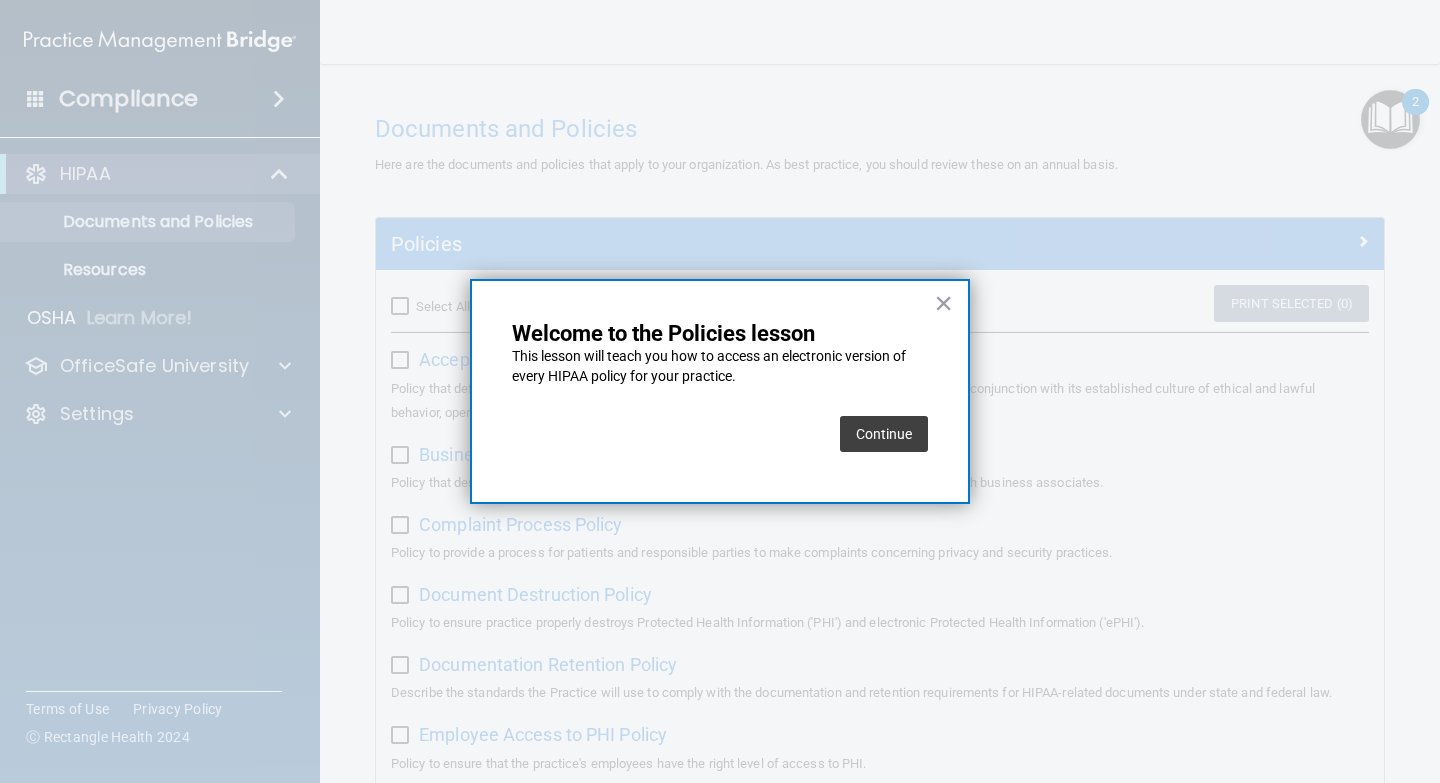 click on "Continue" at bounding box center [884, 434] 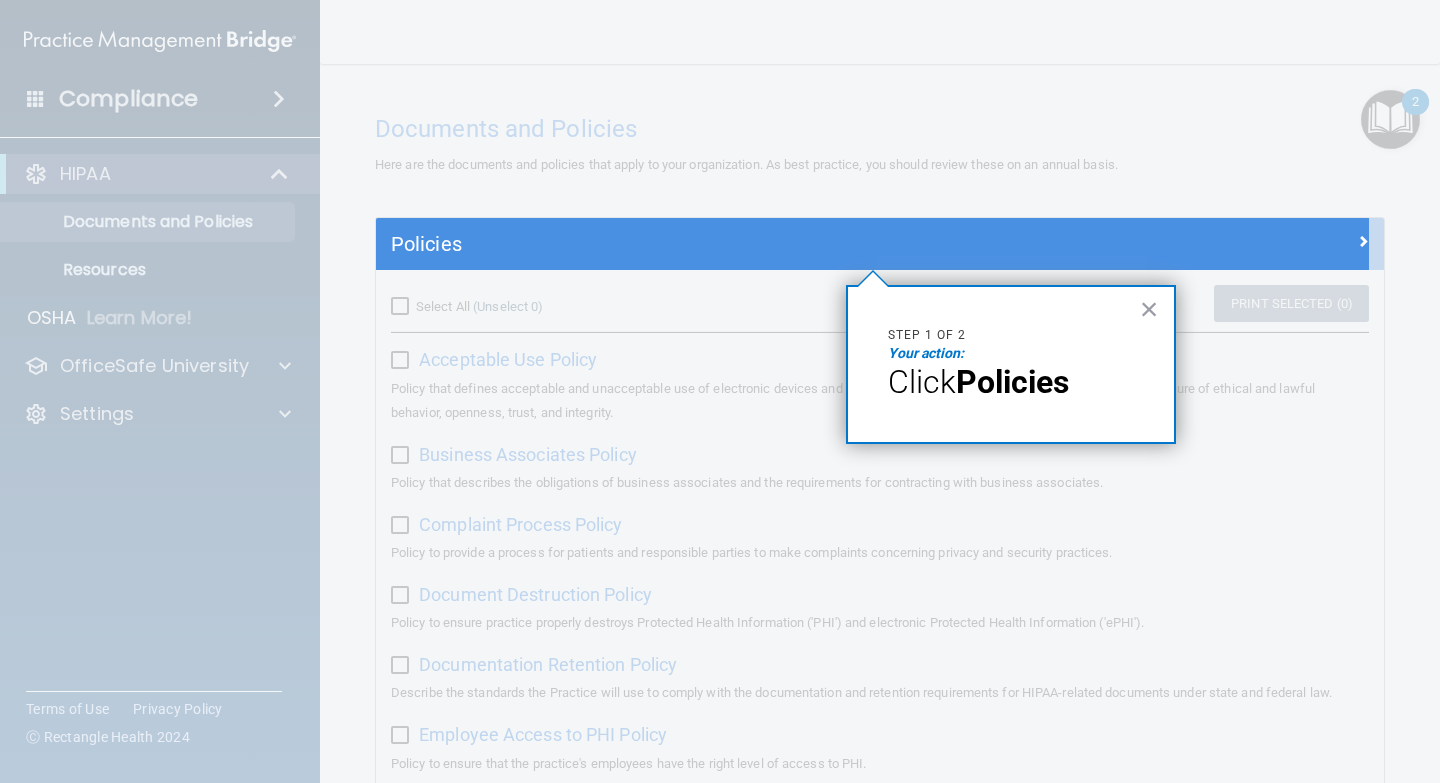 click on "Policies" at bounding box center [1012, 382] 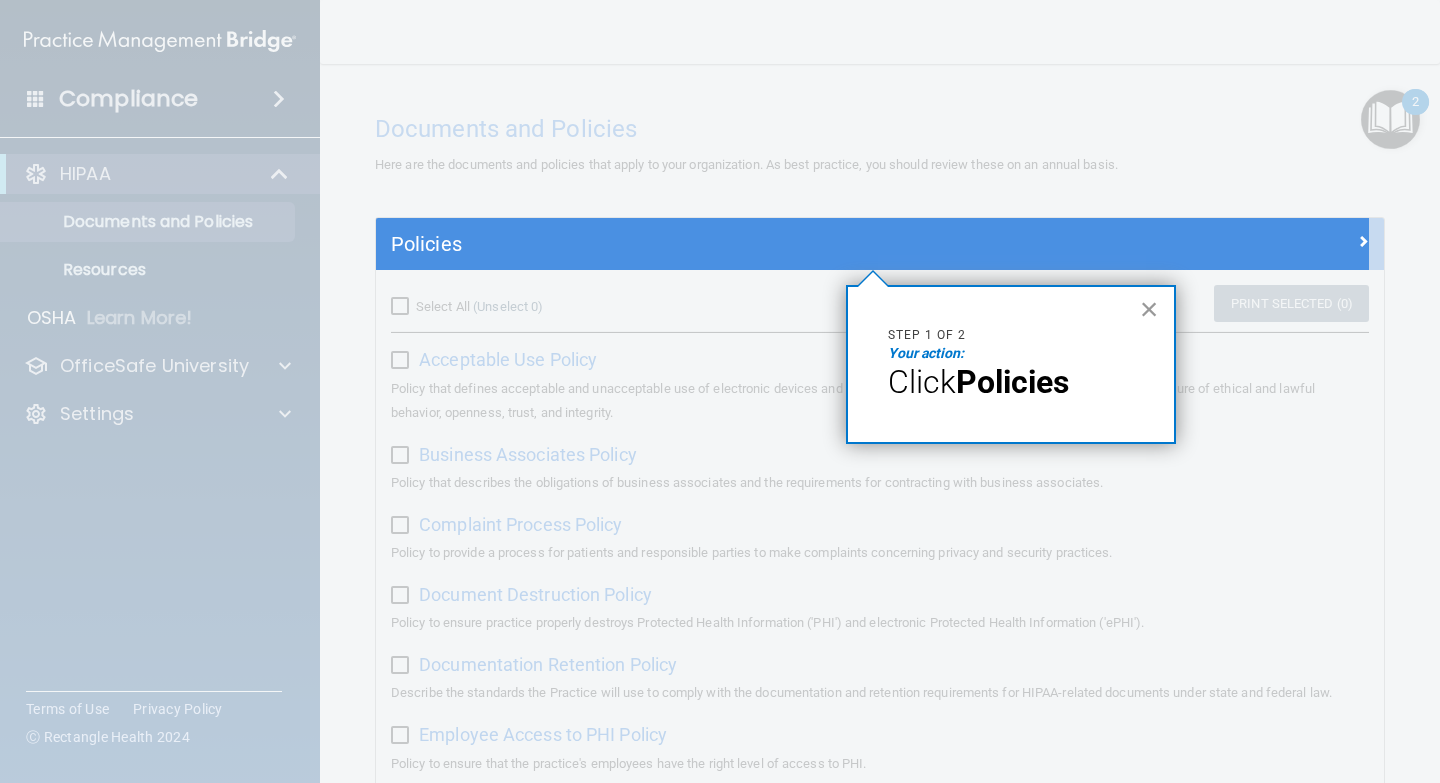 click on "×" at bounding box center (1149, 309) 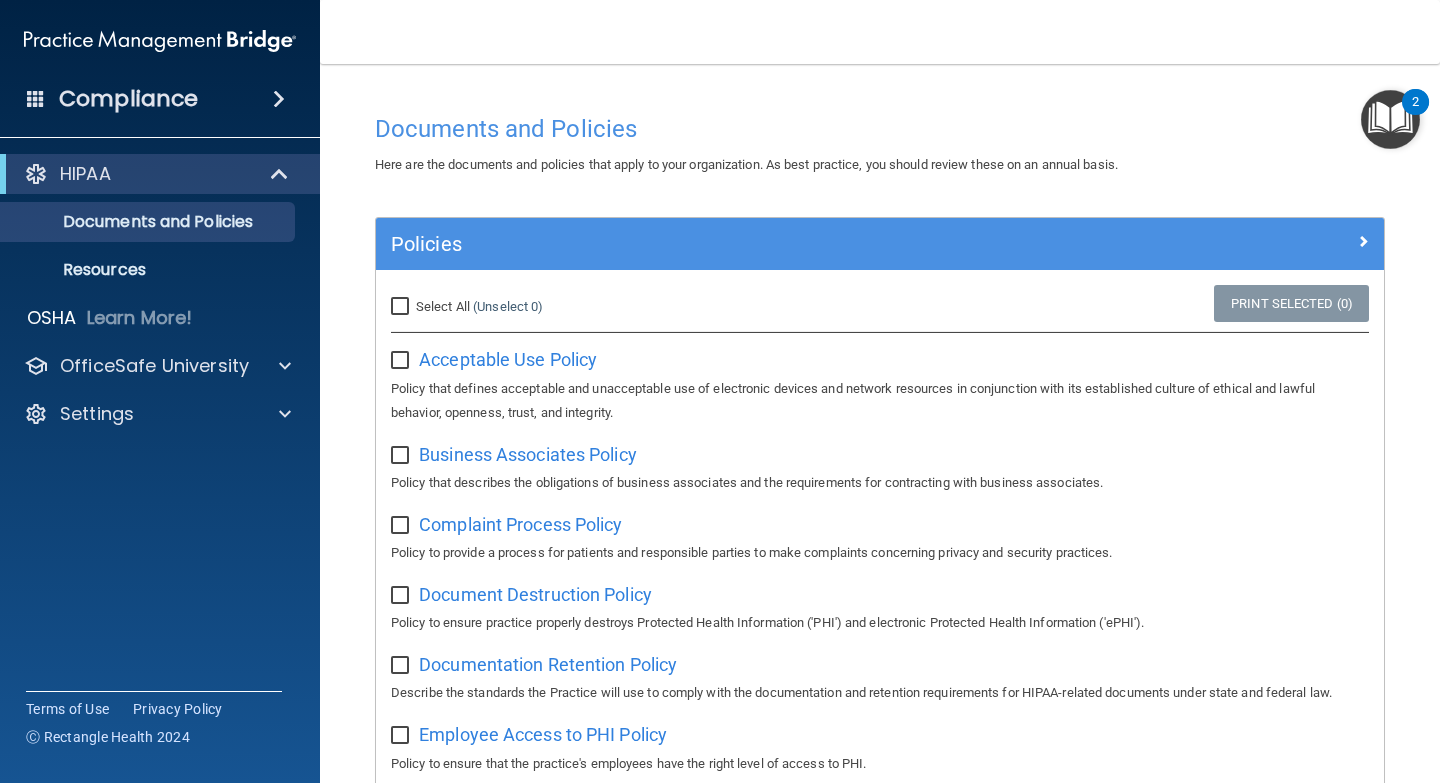 click on "Select All   (Unselect 0)    Unselect All" at bounding box center (402, 307) 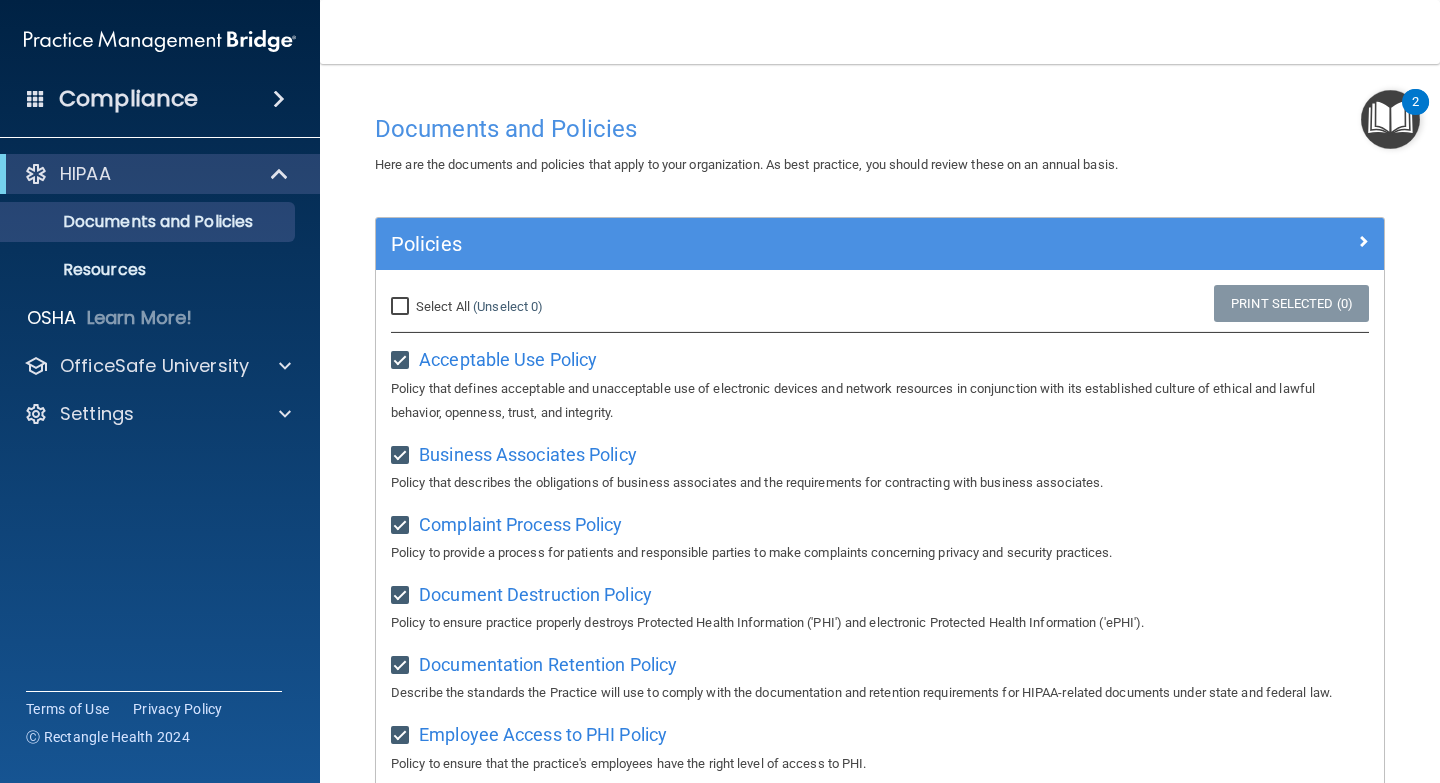 checkbox on "true" 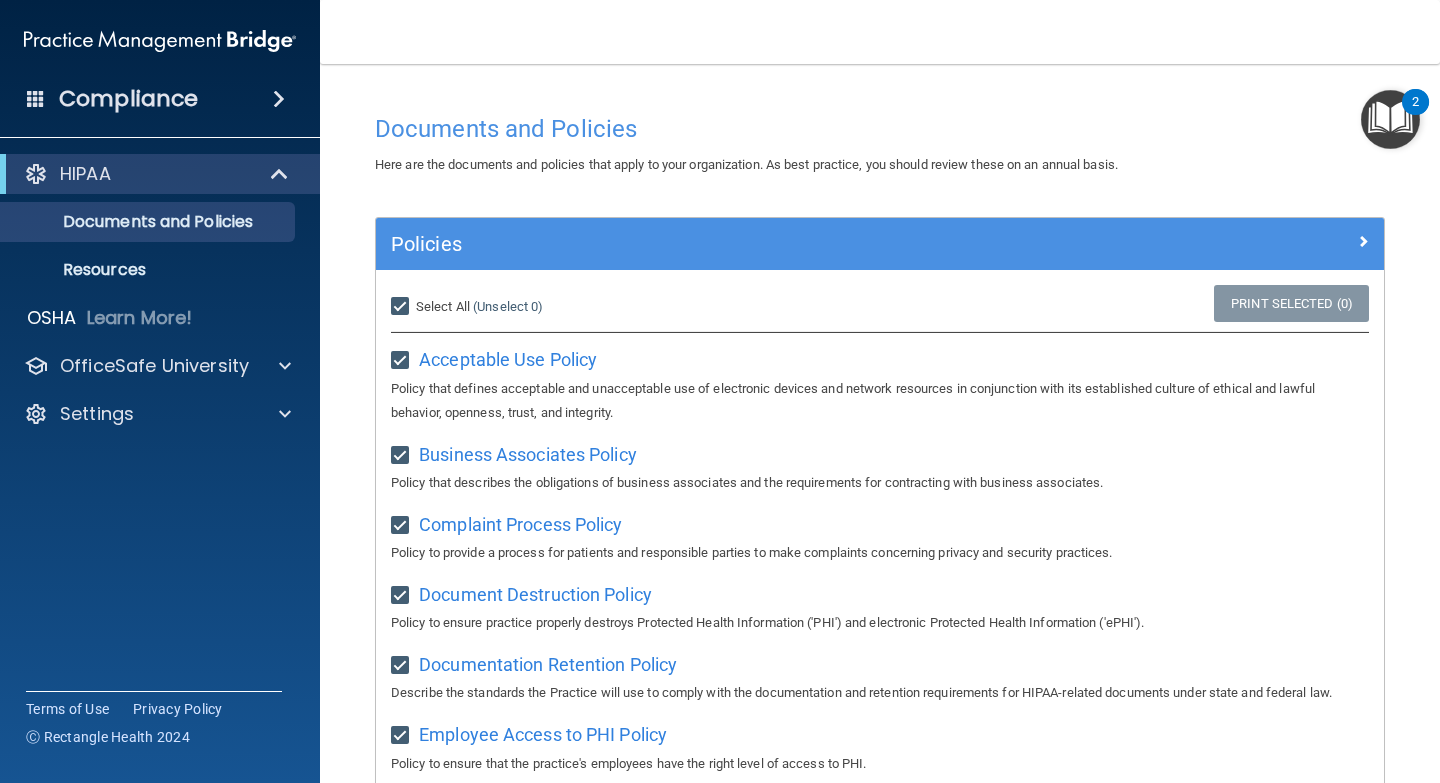 checkbox on "true" 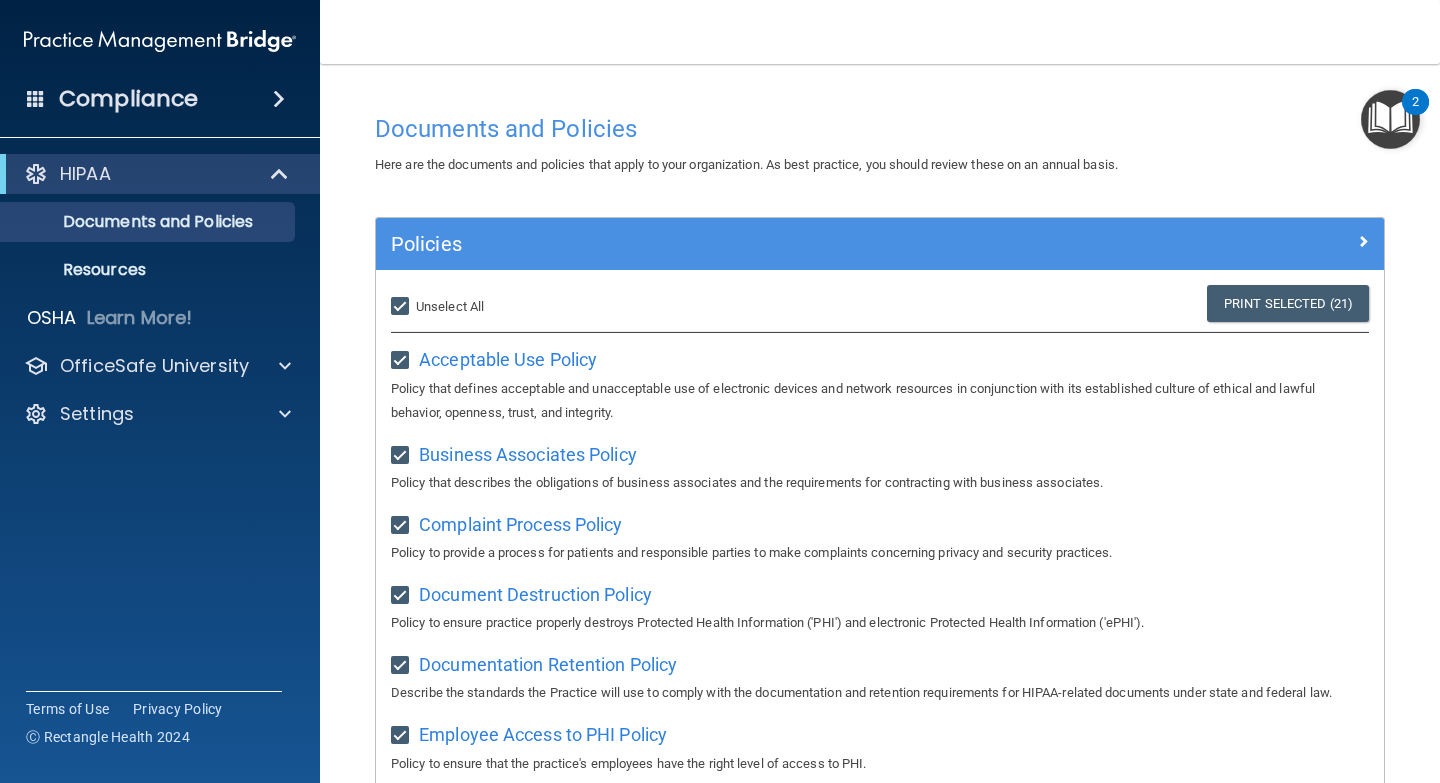 click on "Select All   (Unselect 21)    Unselect All" at bounding box center (544, 307) 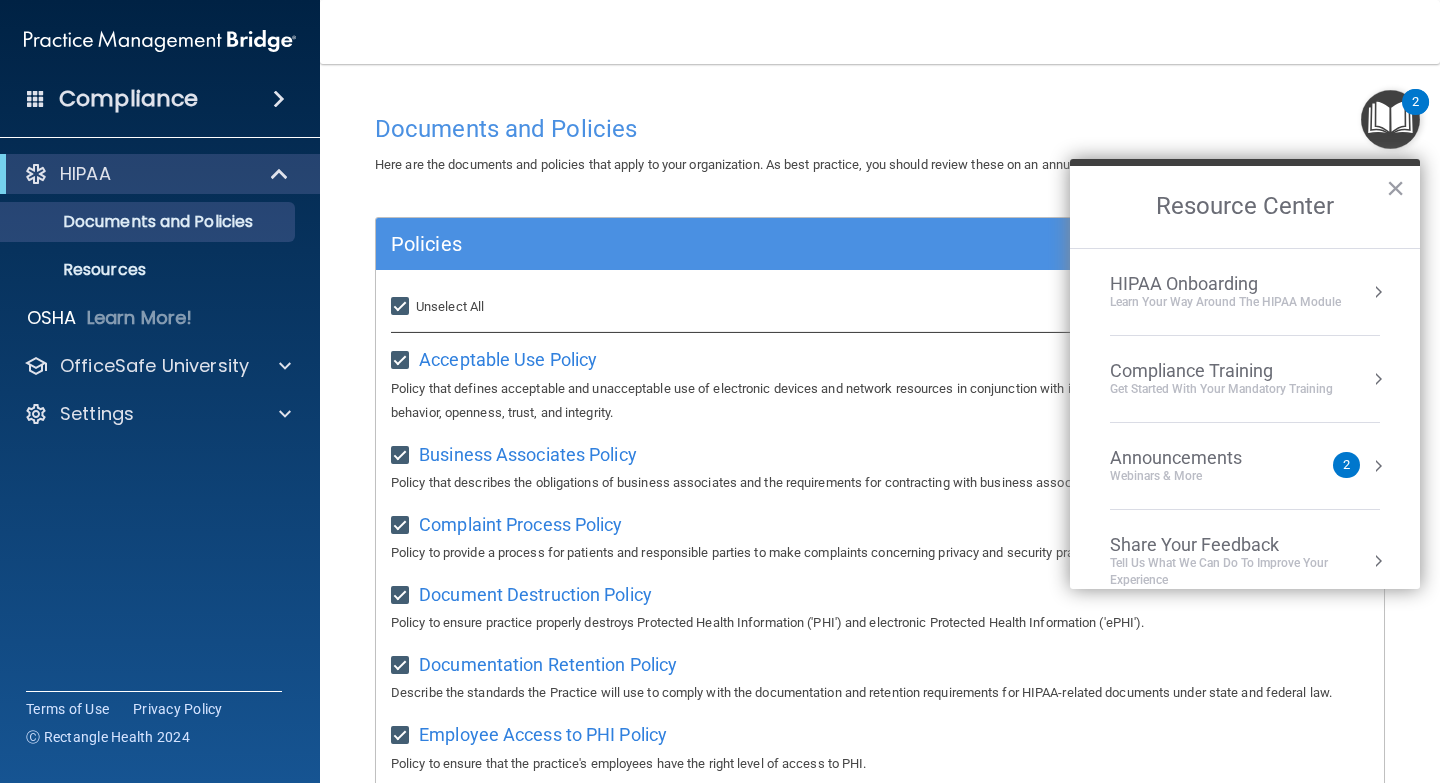 click on "Learn Your Way around the HIPAA module" at bounding box center (1225, 302) 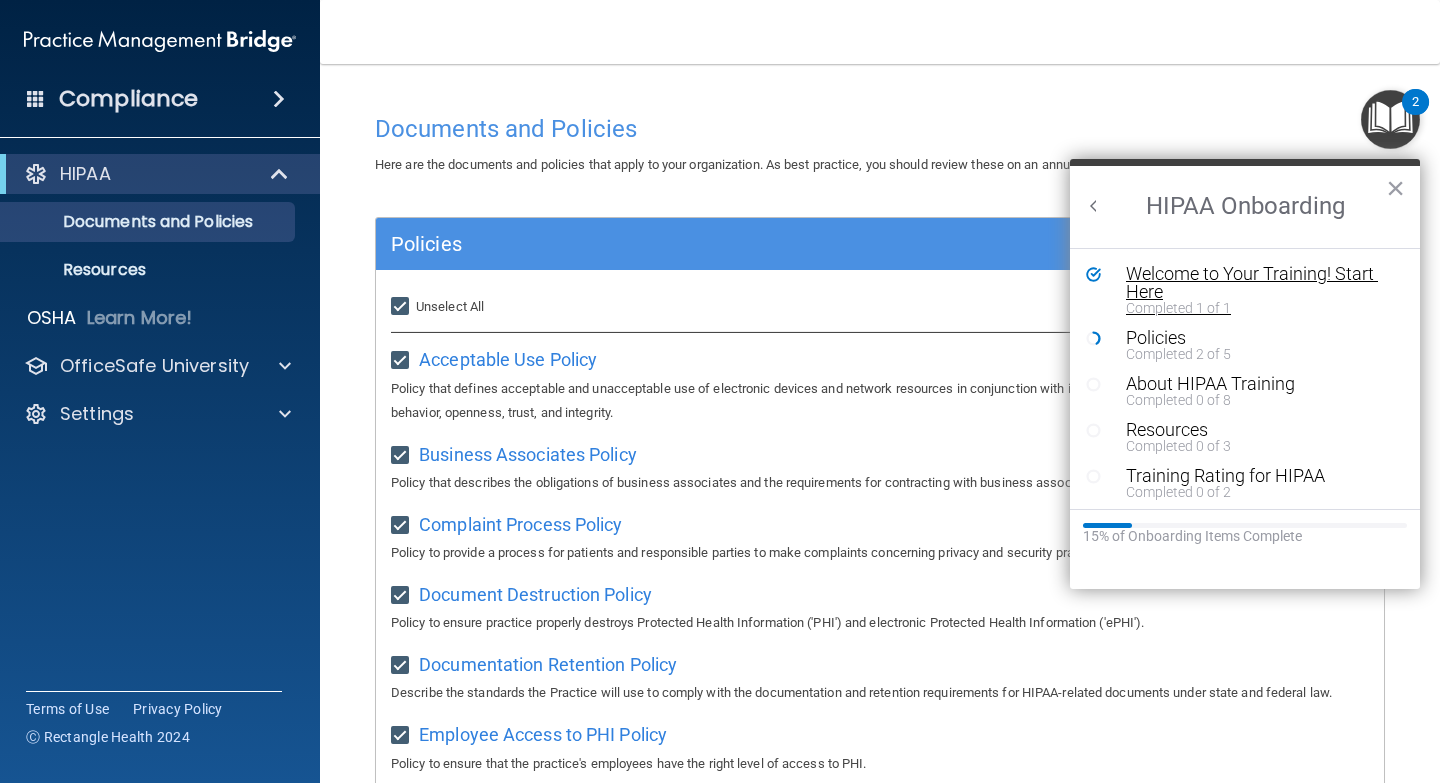 scroll, scrollTop: 0, scrollLeft: 0, axis: both 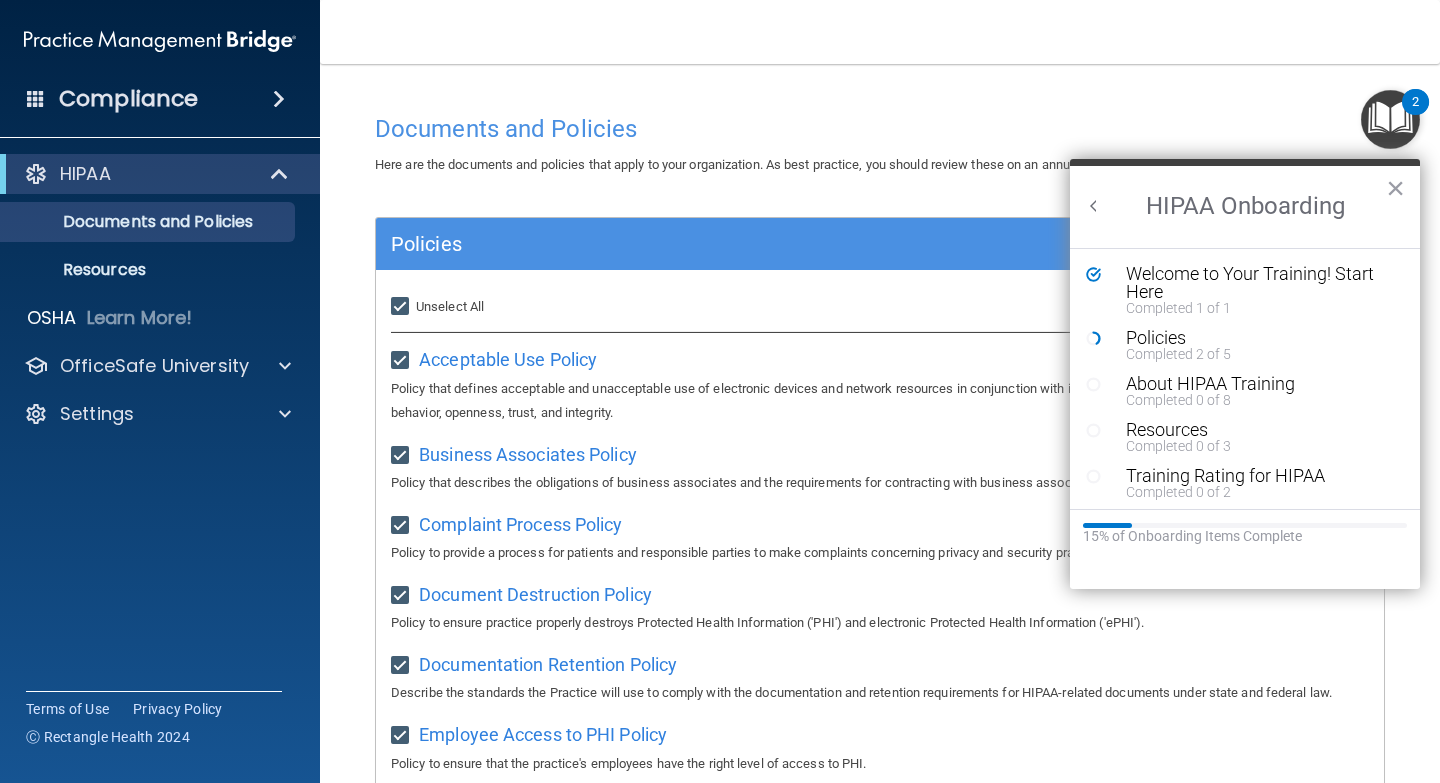 click 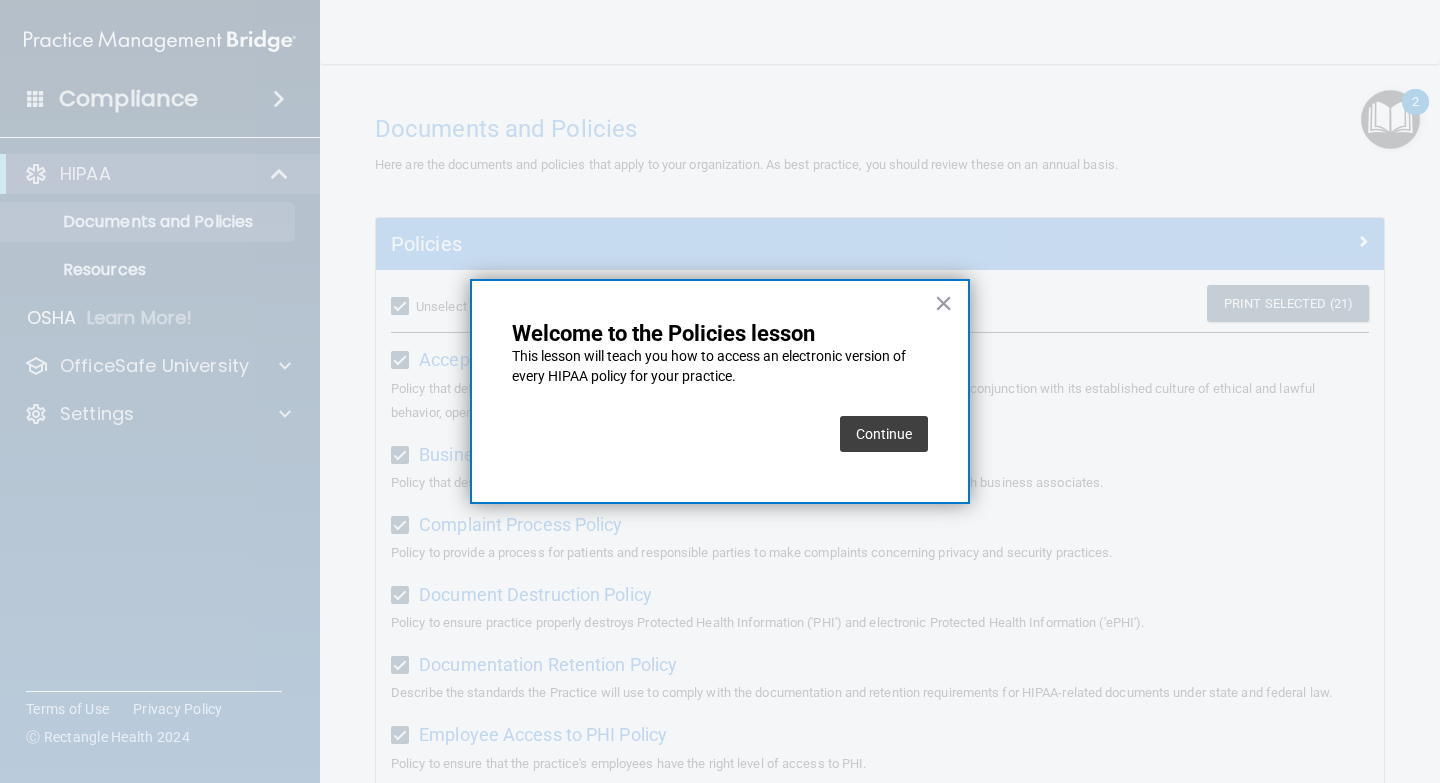 click on "Continue" at bounding box center [884, 434] 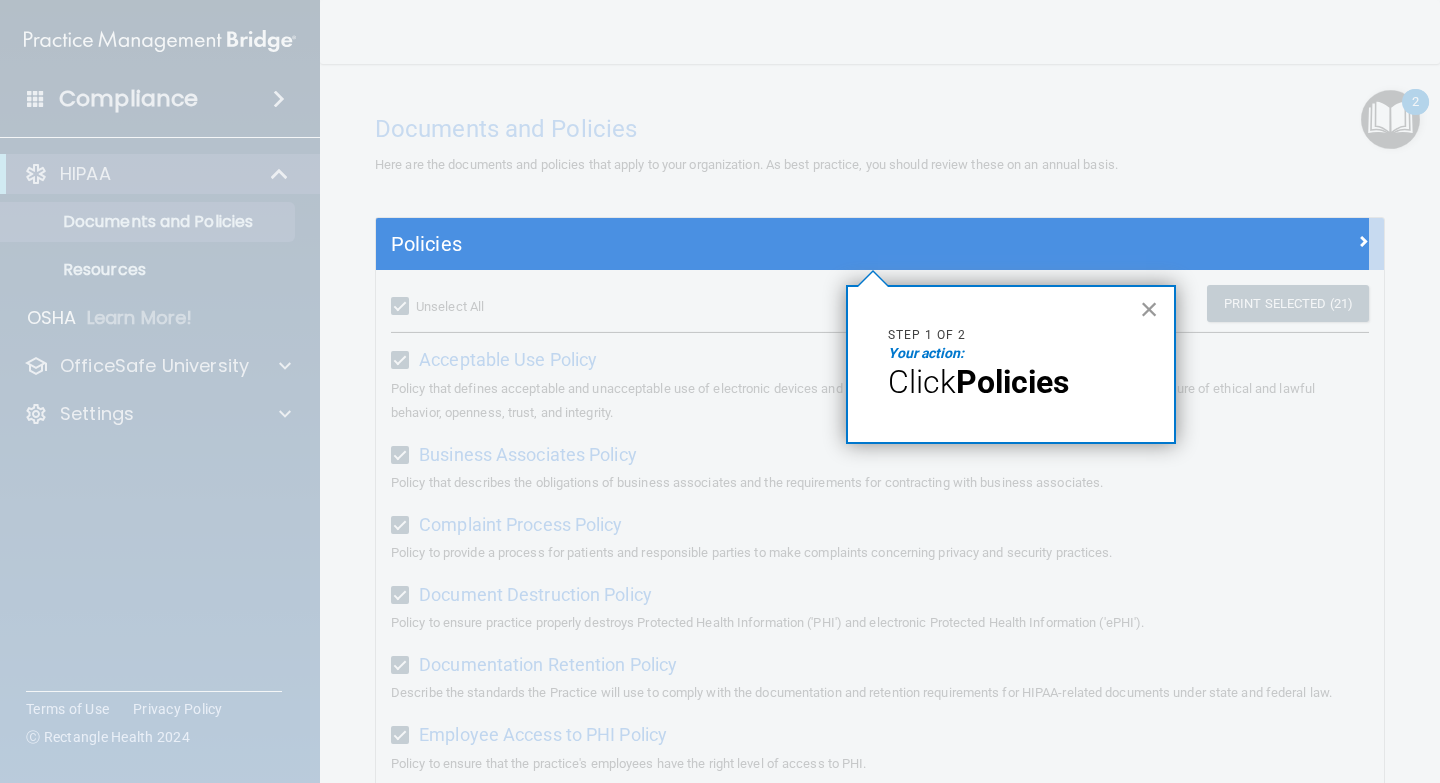 click on "×" at bounding box center (1149, 309) 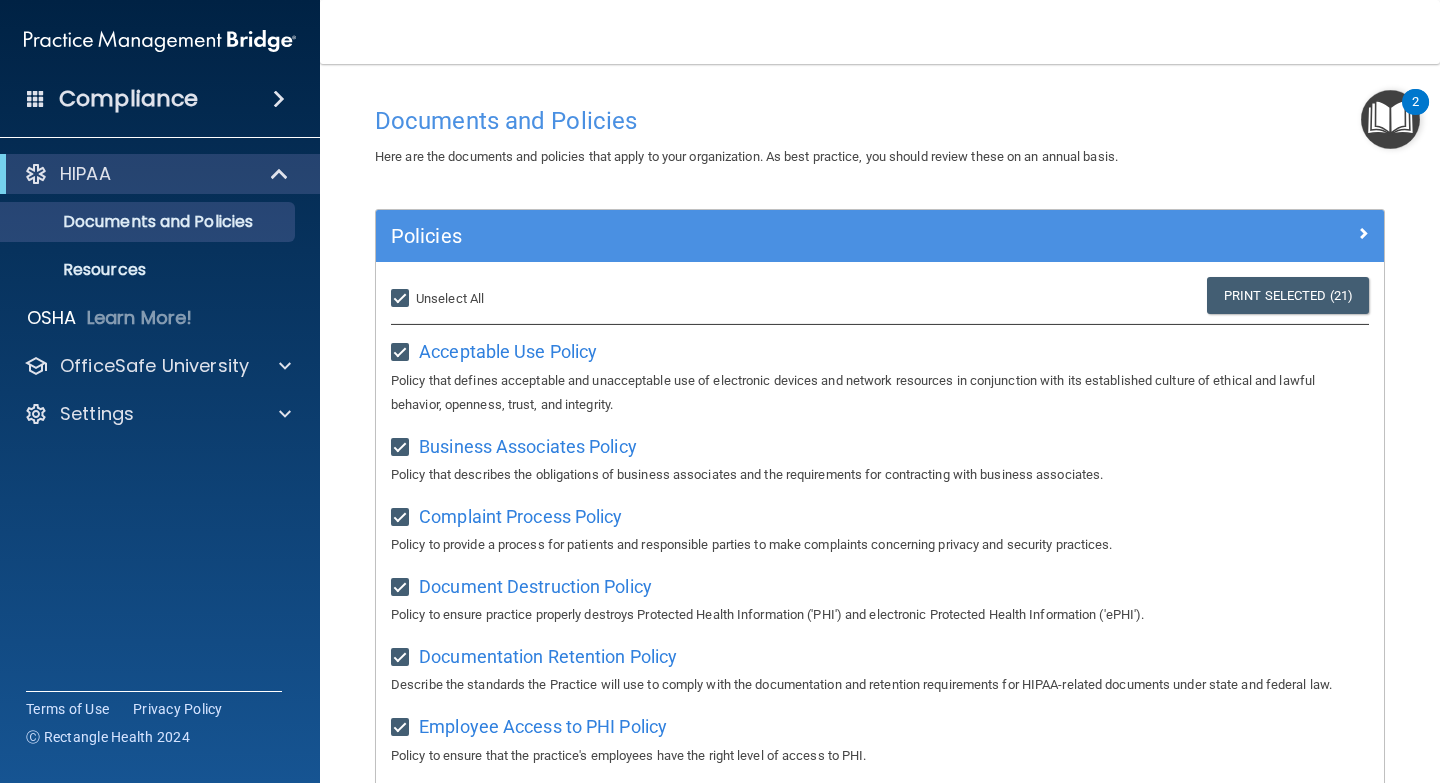 scroll, scrollTop: 0, scrollLeft: 0, axis: both 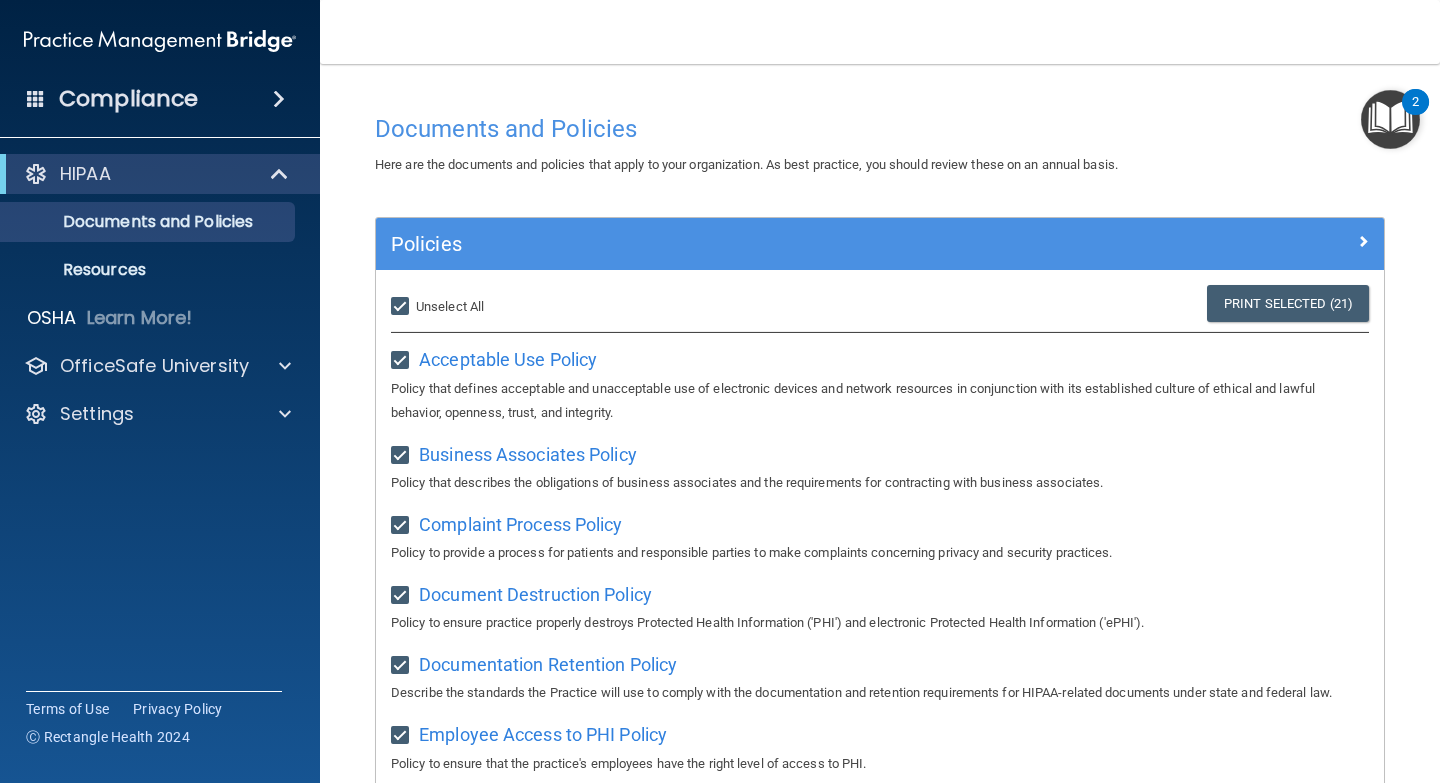 click at bounding box center [1390, 119] 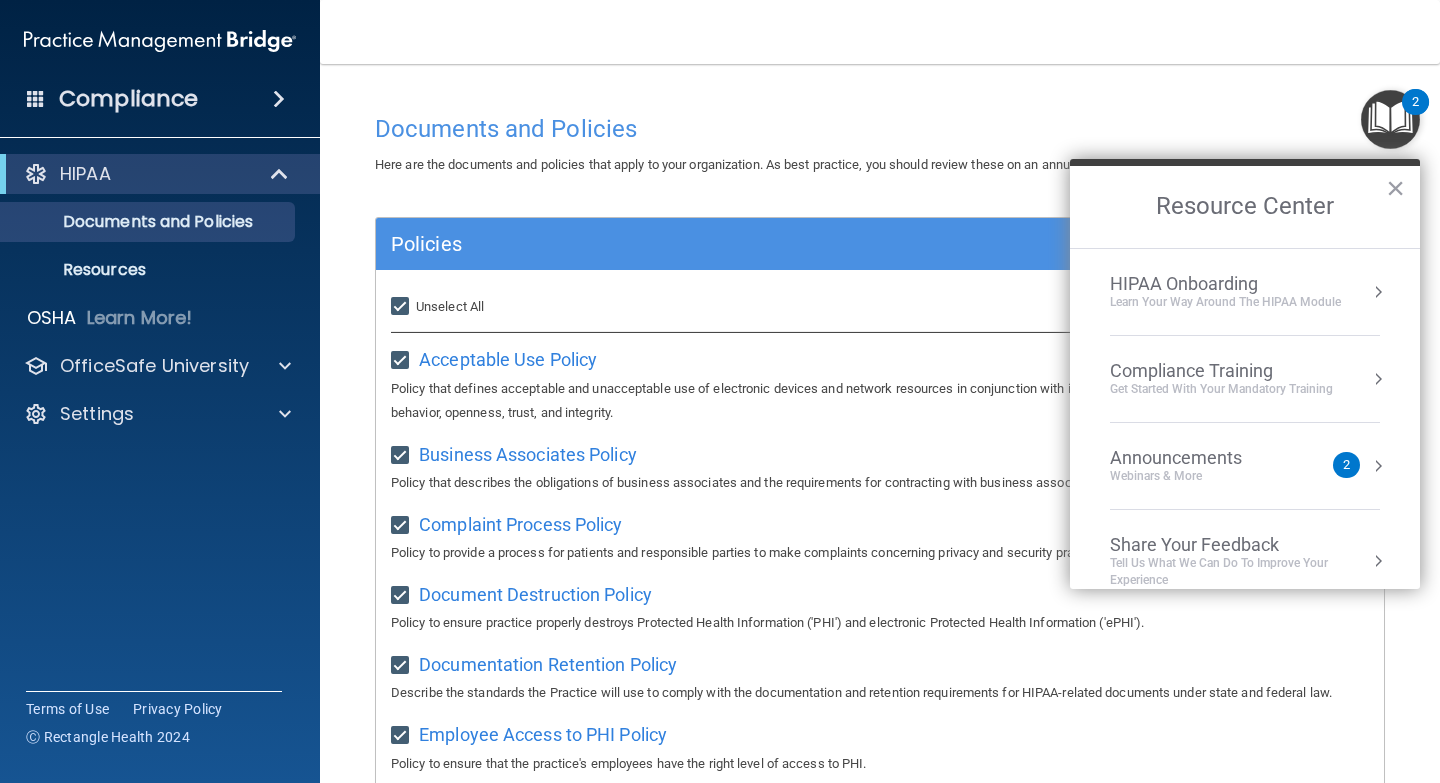 click on "HIPAA Onboarding" at bounding box center (1225, 284) 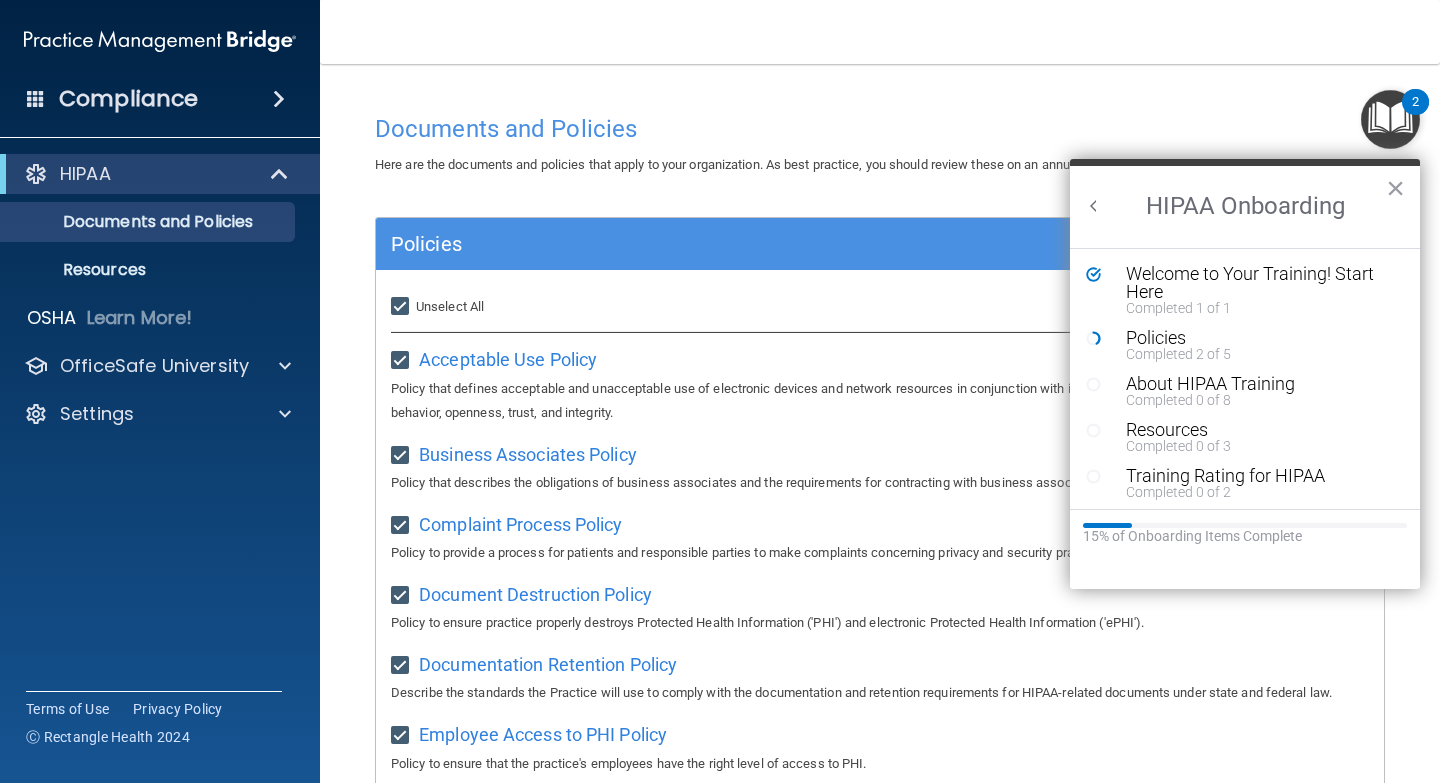 scroll, scrollTop: 0, scrollLeft: 0, axis: both 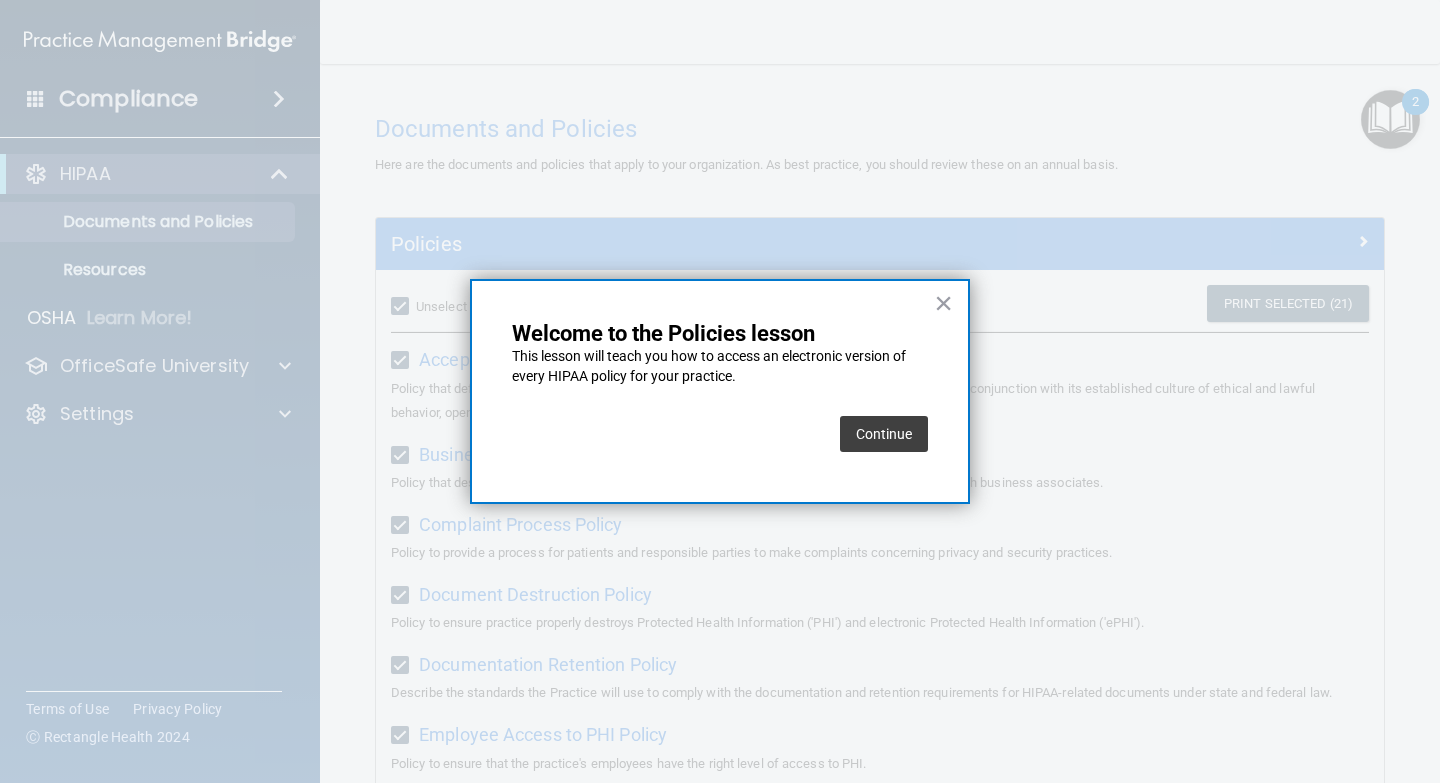 click on "Continue" at bounding box center (884, 434) 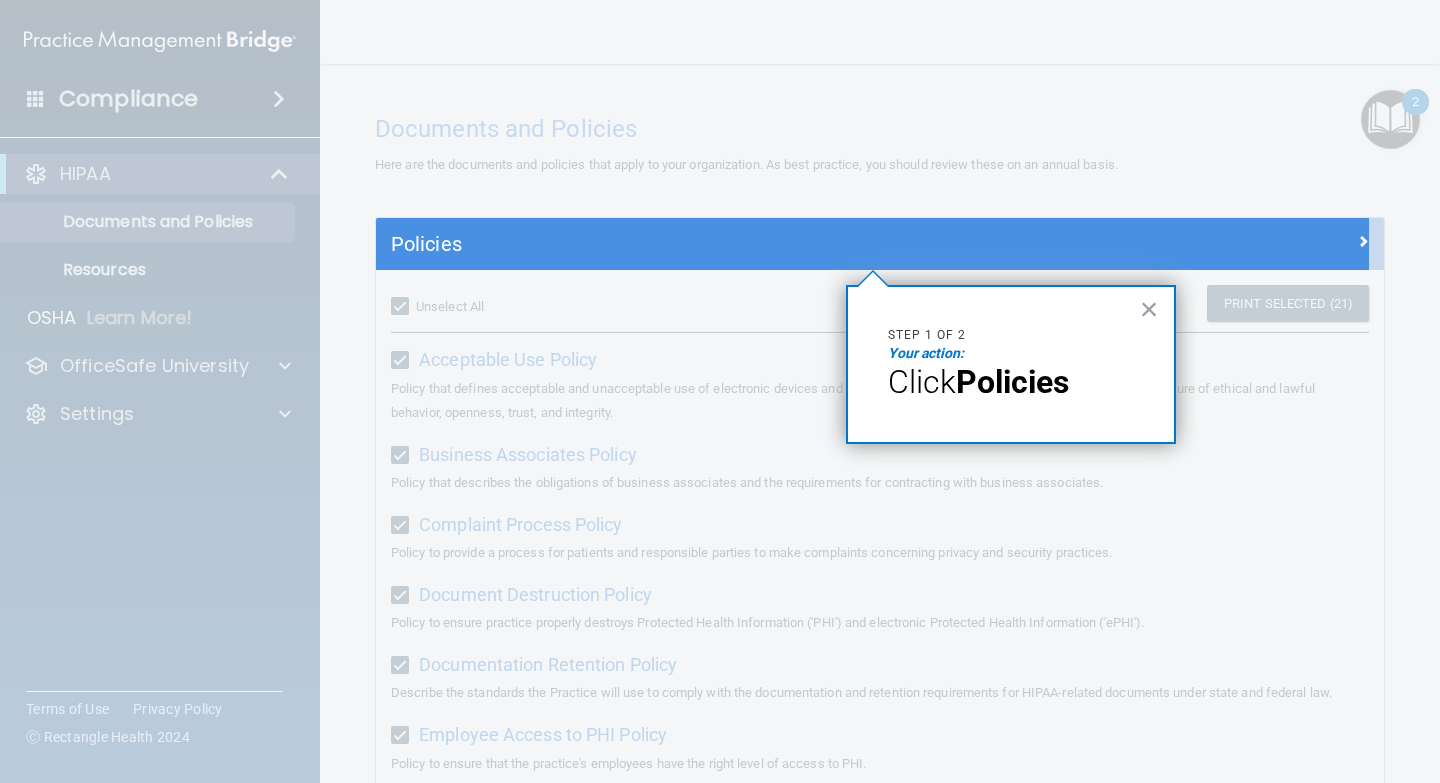 click on "Policies" at bounding box center (1012, 382) 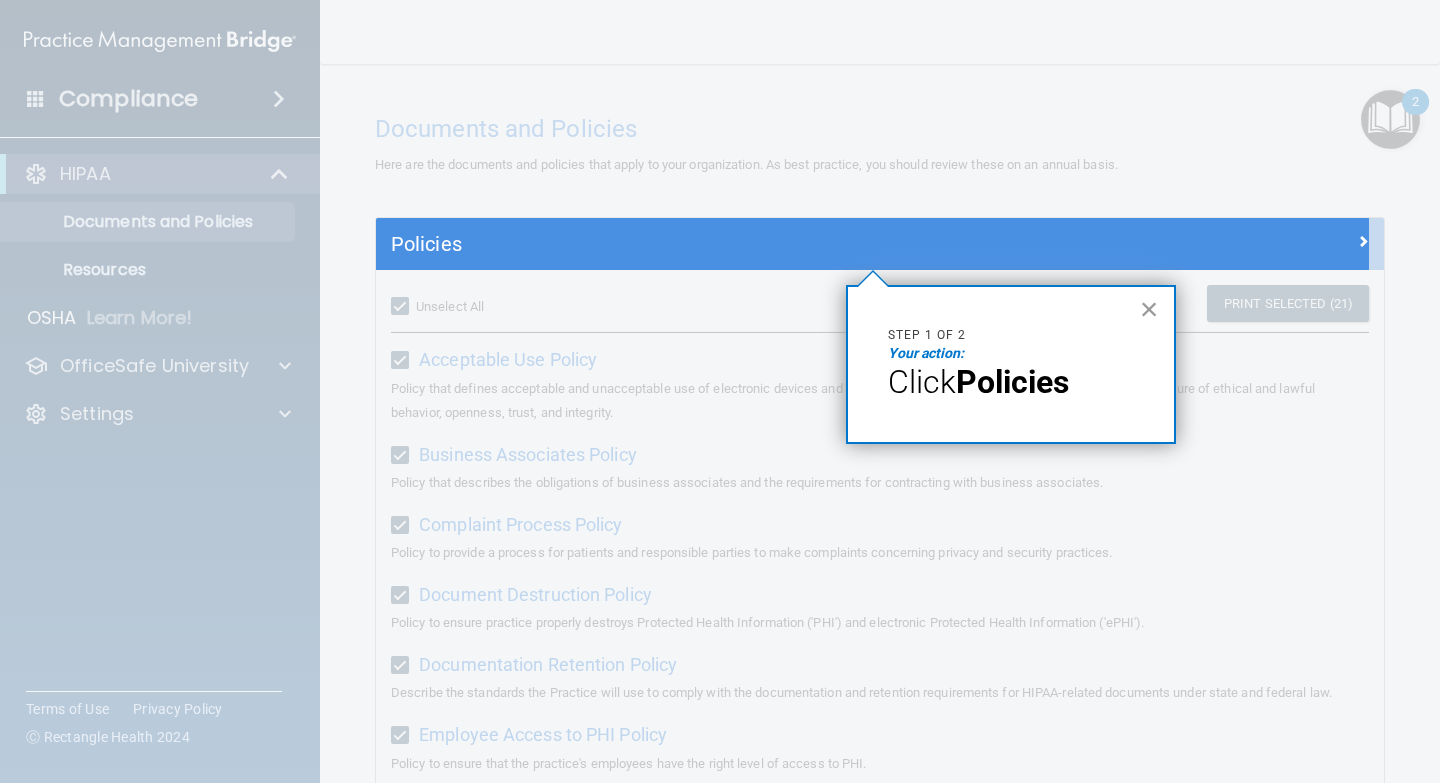 click on "×" at bounding box center (1149, 309) 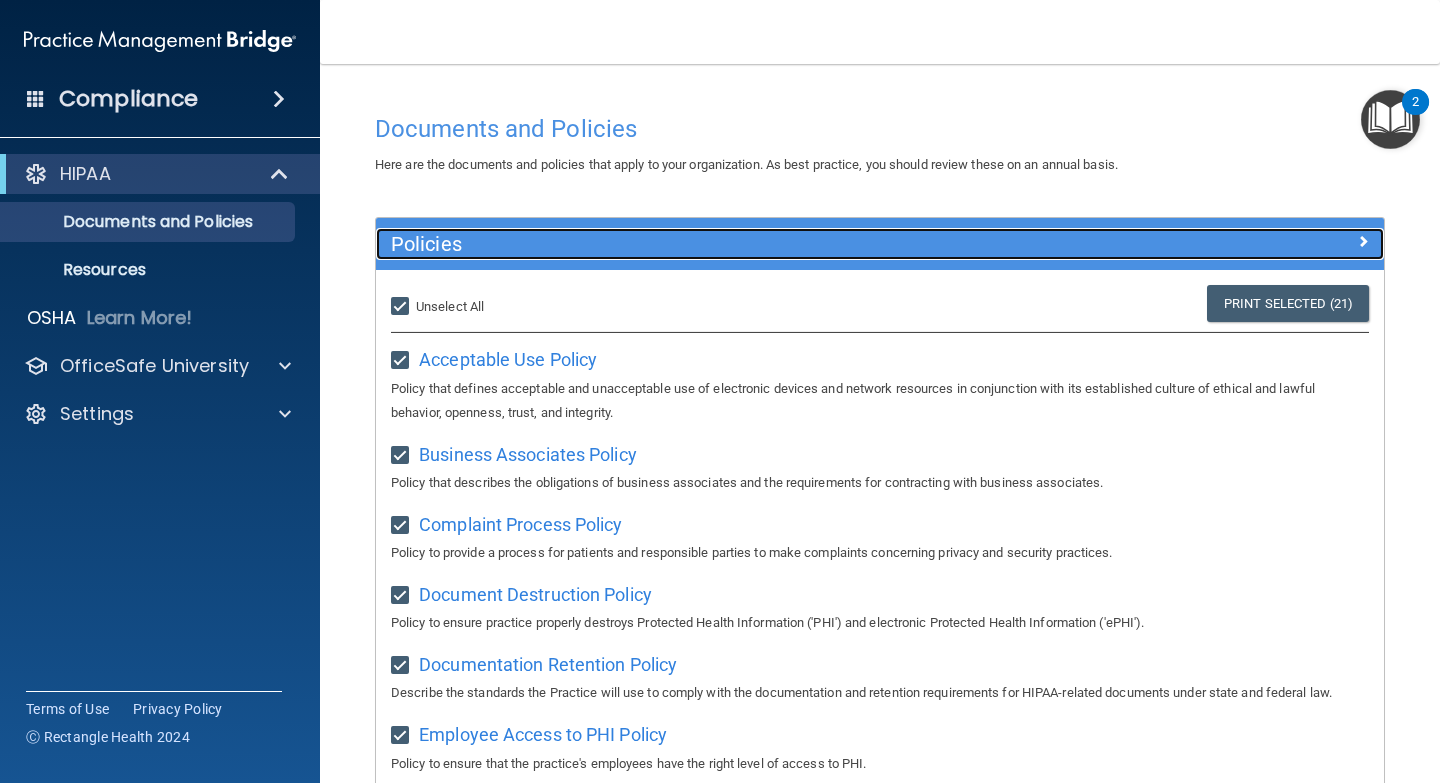 click on "Policies" at bounding box center [754, 244] 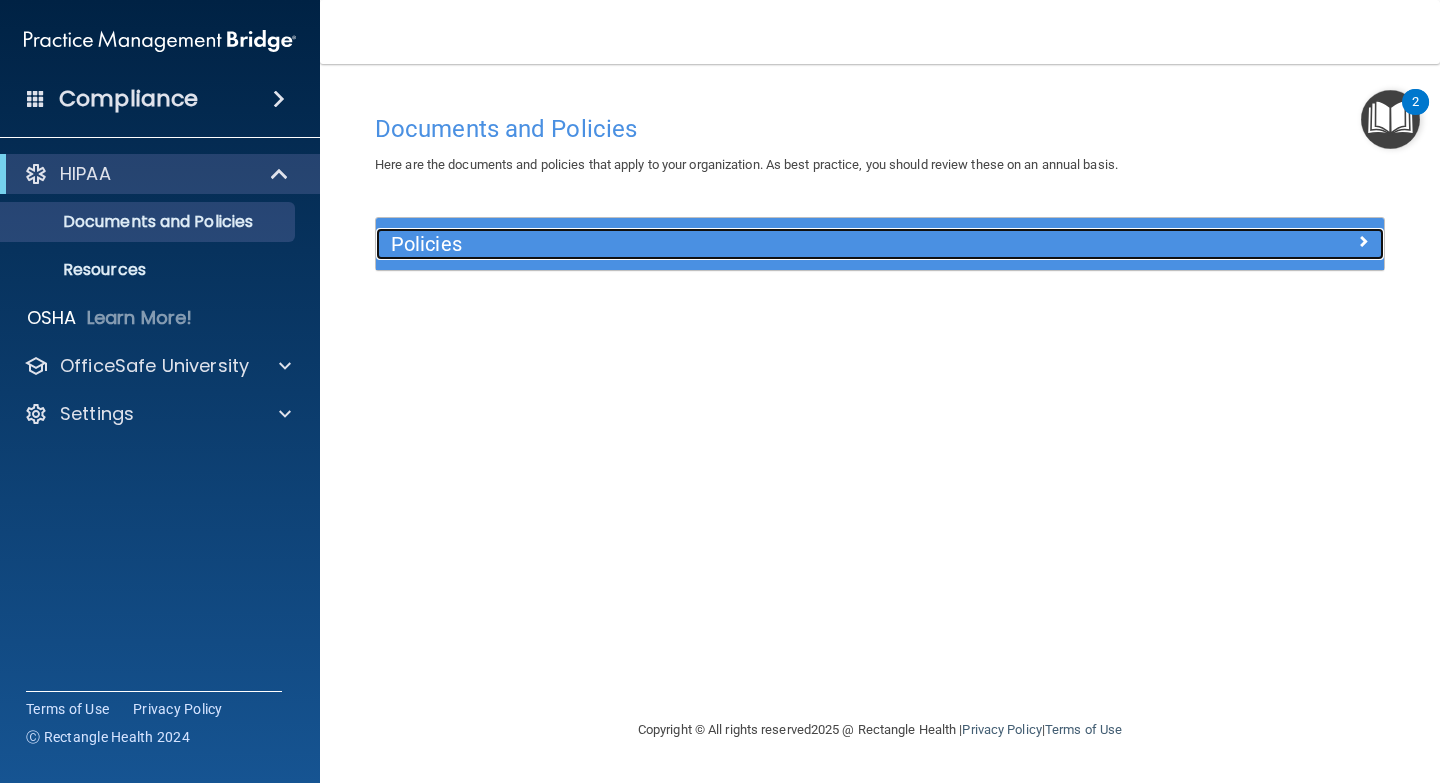 click on "Policies" at bounding box center (754, 244) 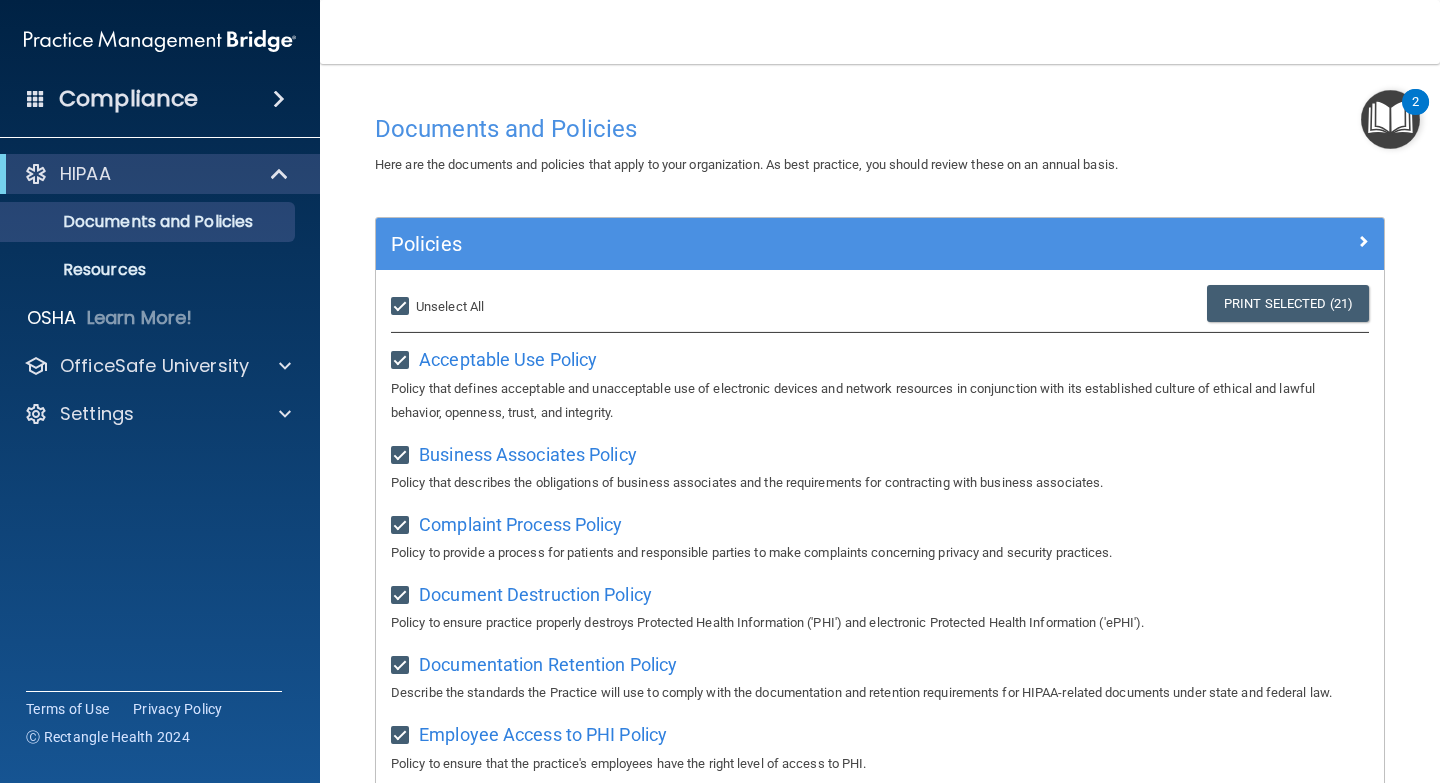click at bounding box center [1390, 119] 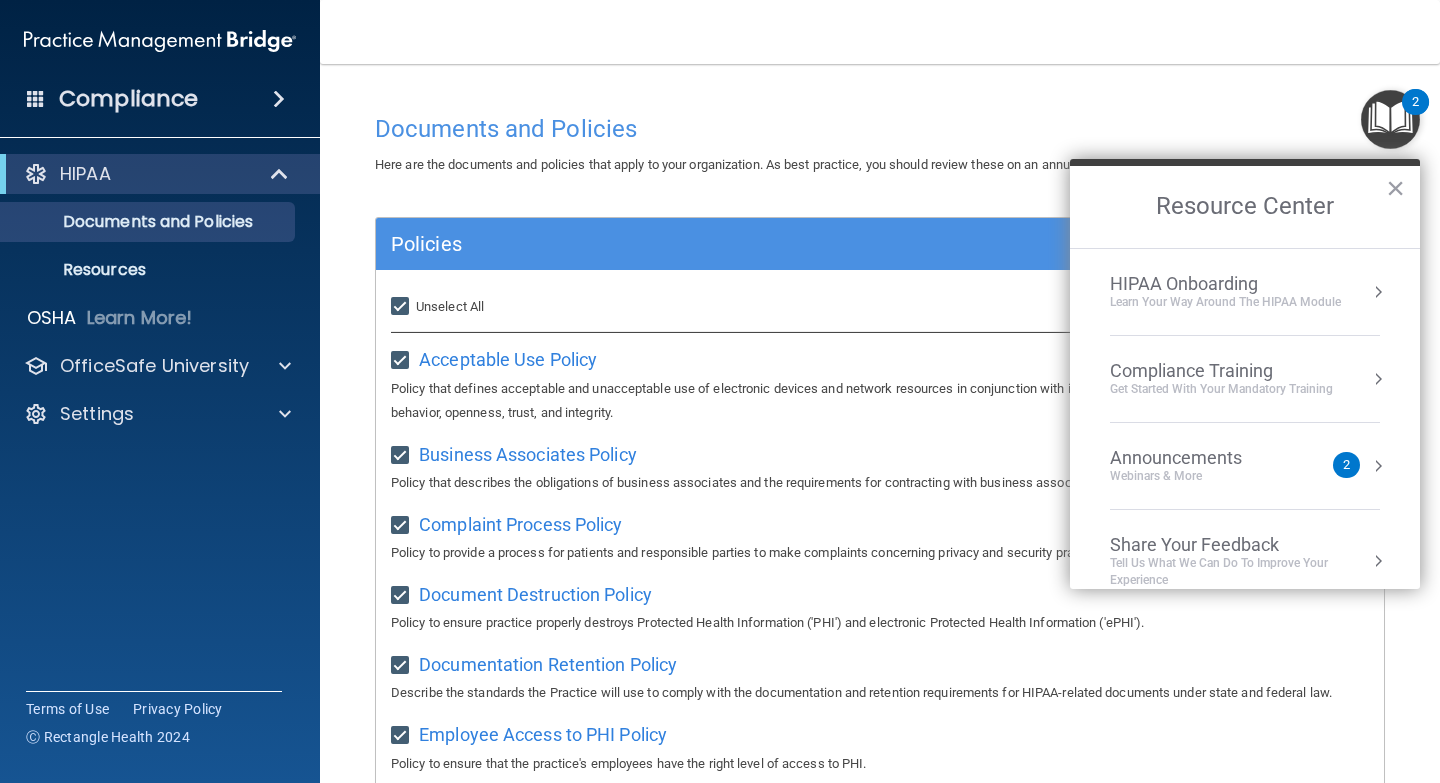 click on "Learn Your Way around the HIPAA module" at bounding box center (1225, 302) 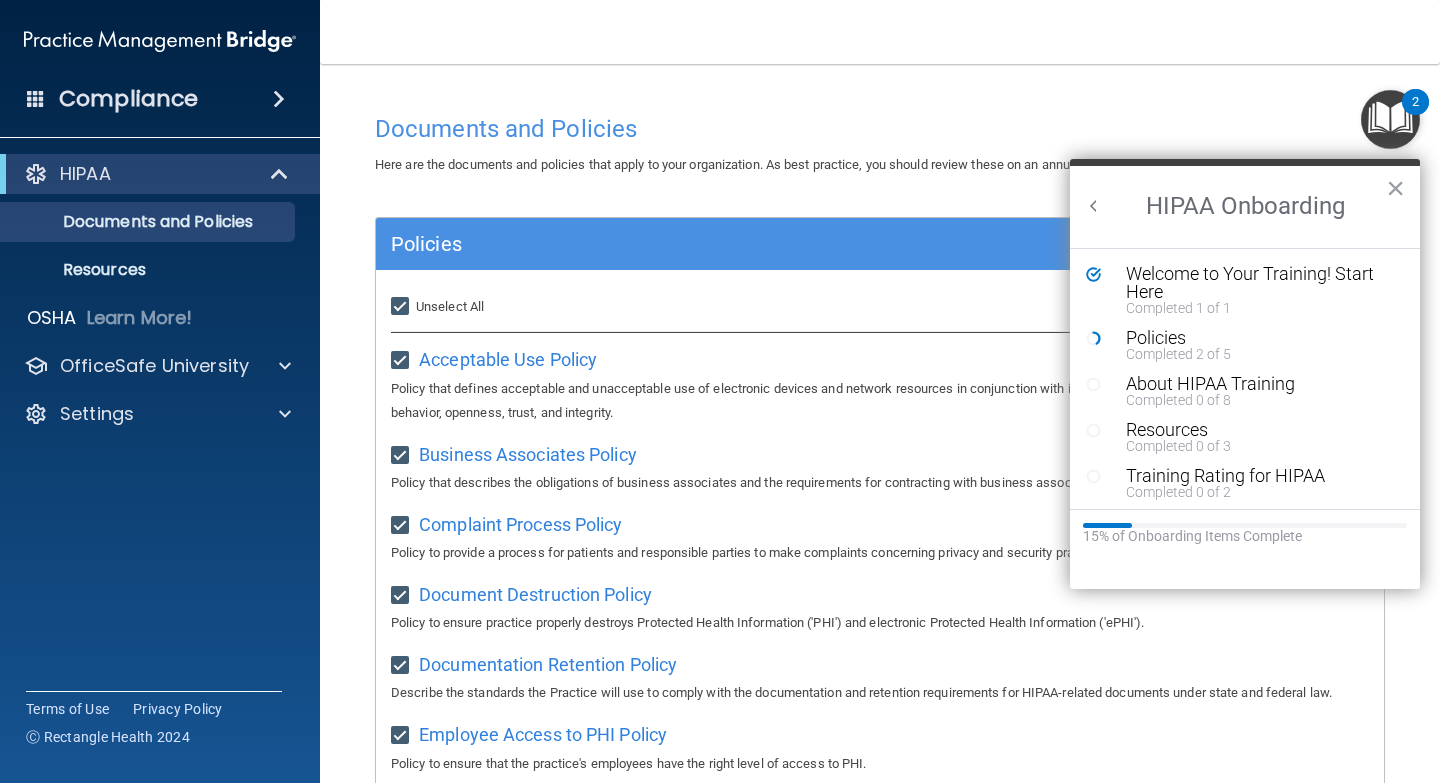 scroll, scrollTop: 0, scrollLeft: 0, axis: both 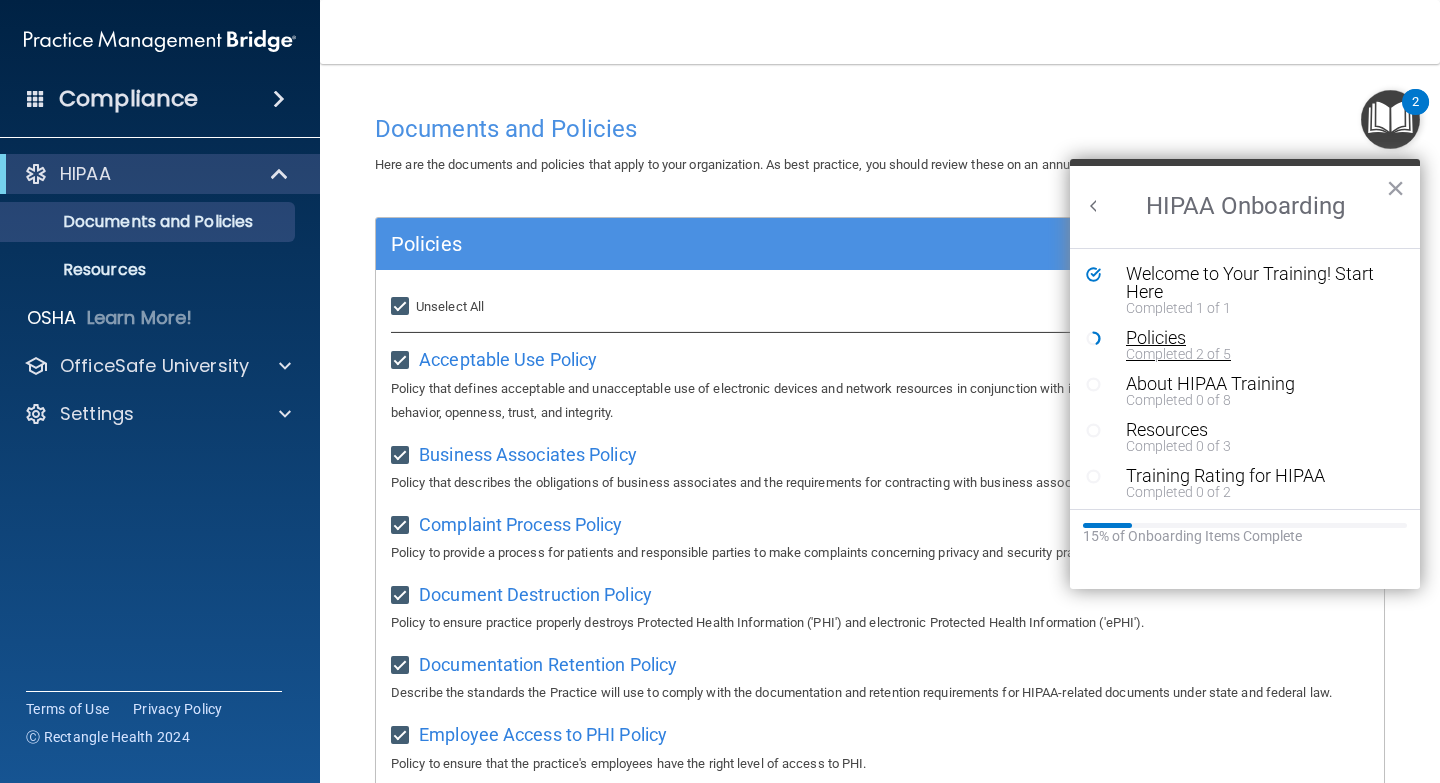 click on "Policies" at bounding box center (1252, 338) 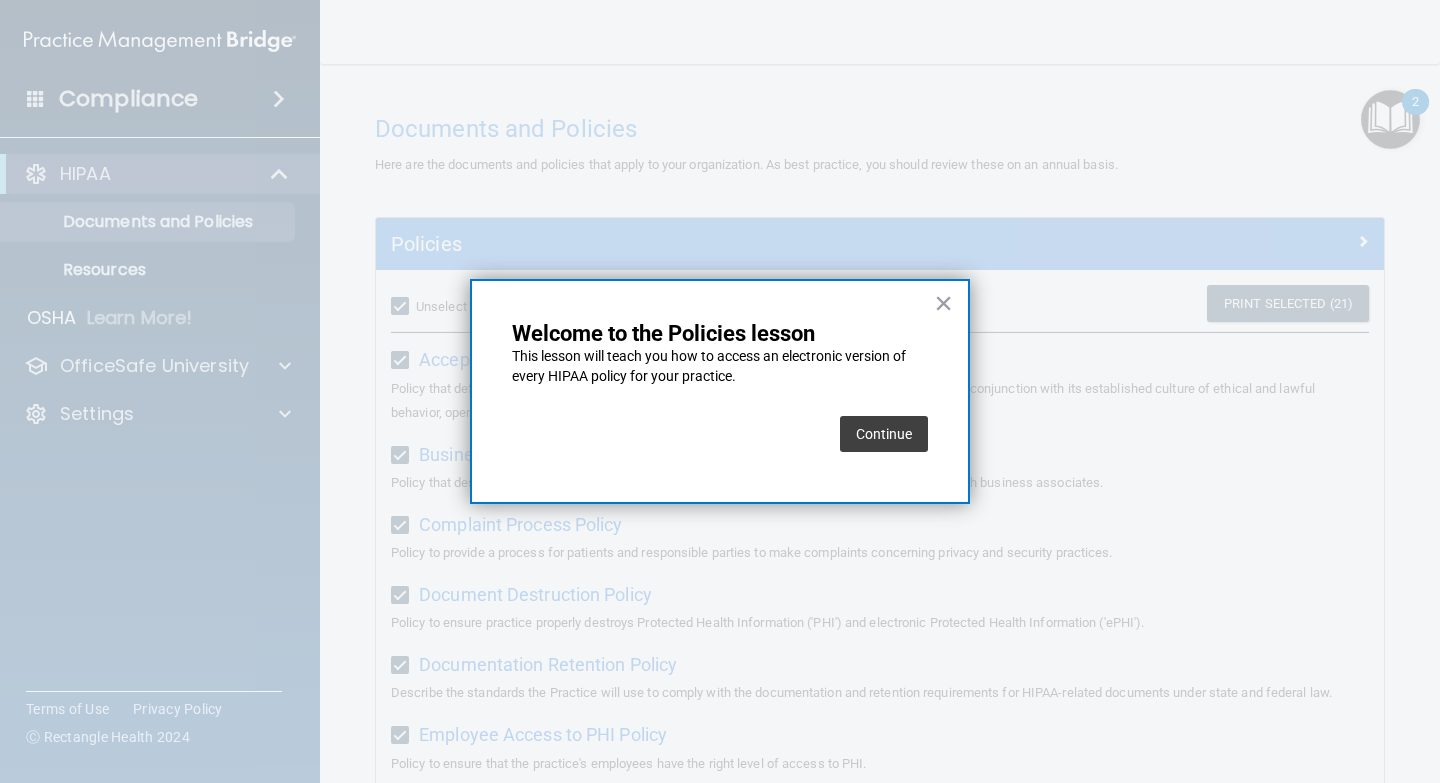 click on "Continue" at bounding box center [884, 434] 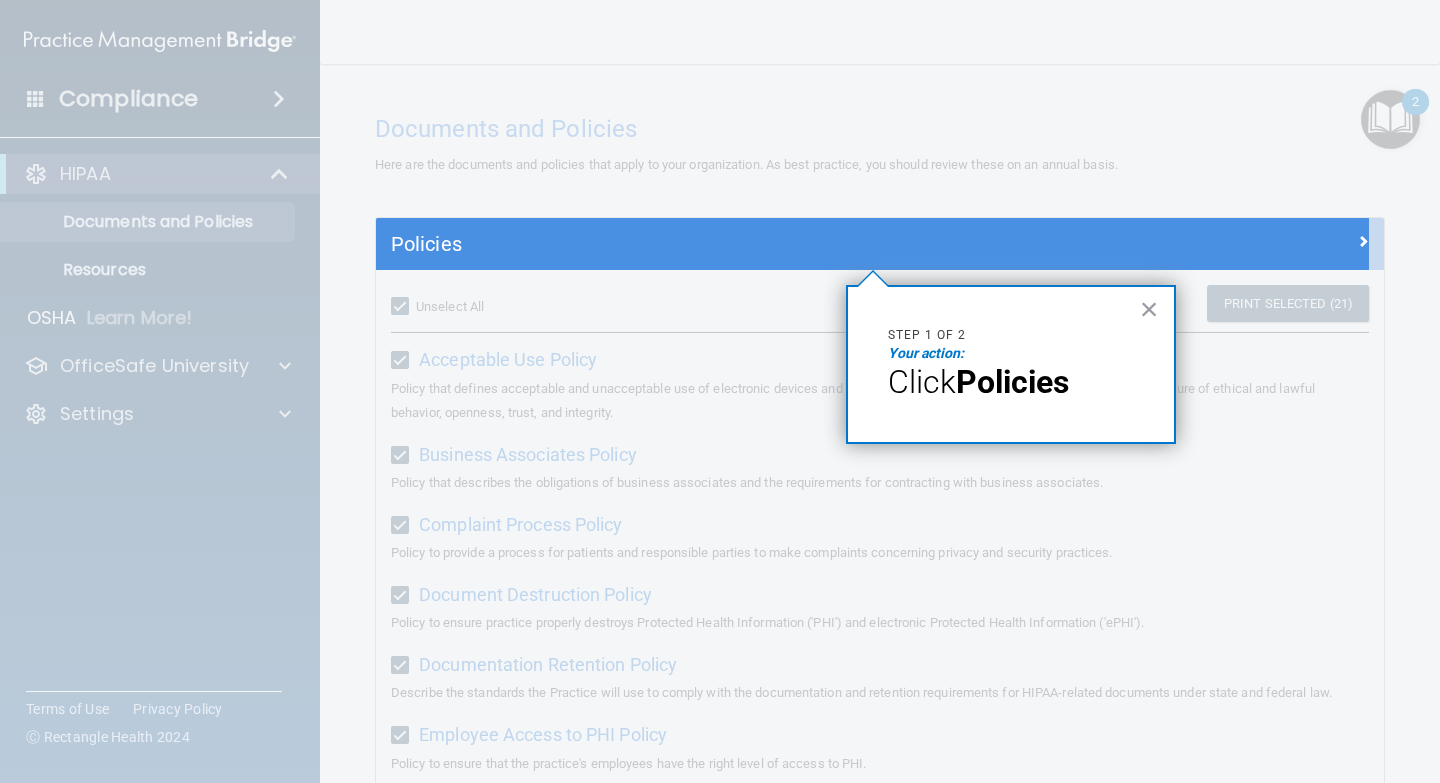 click on "Your action:" at bounding box center (926, 353) 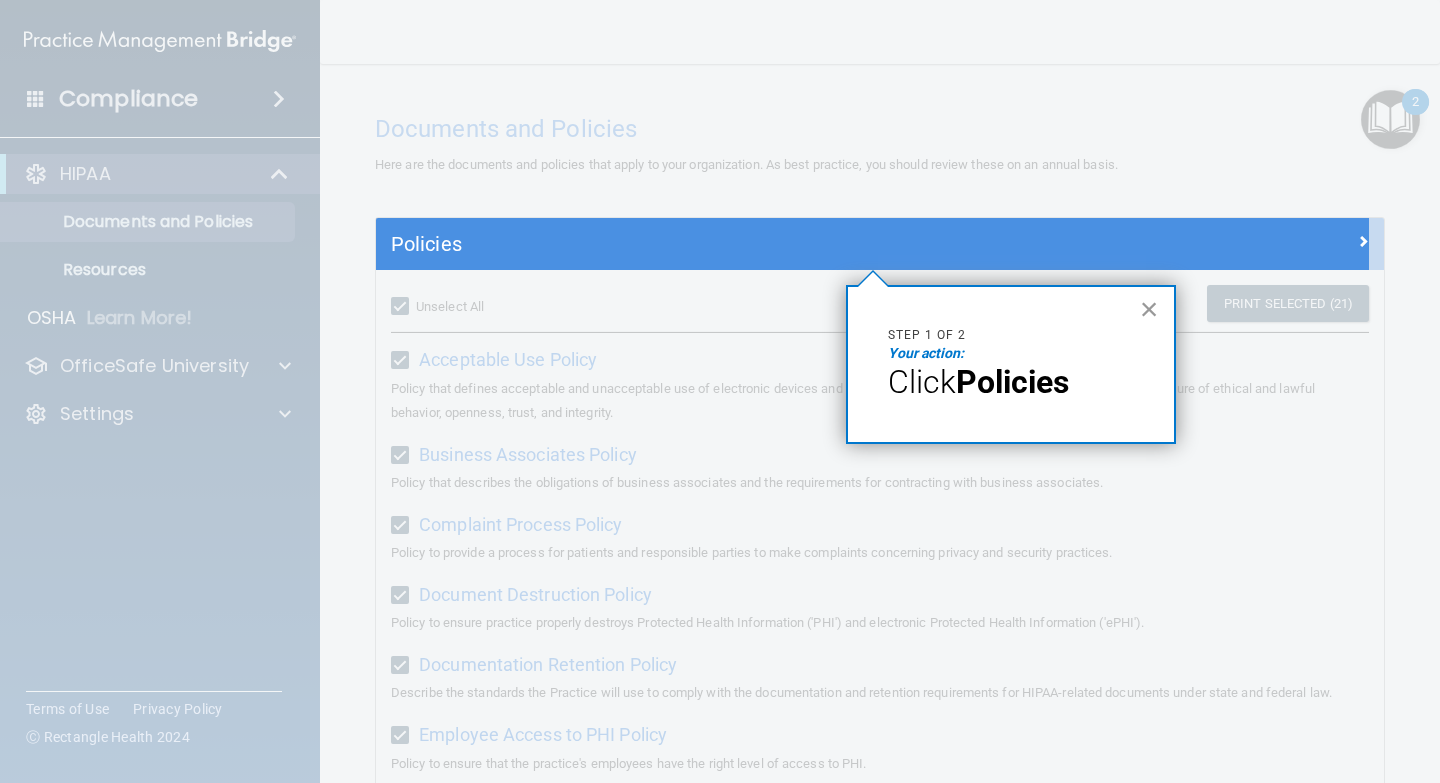 click on "×" at bounding box center [1149, 309] 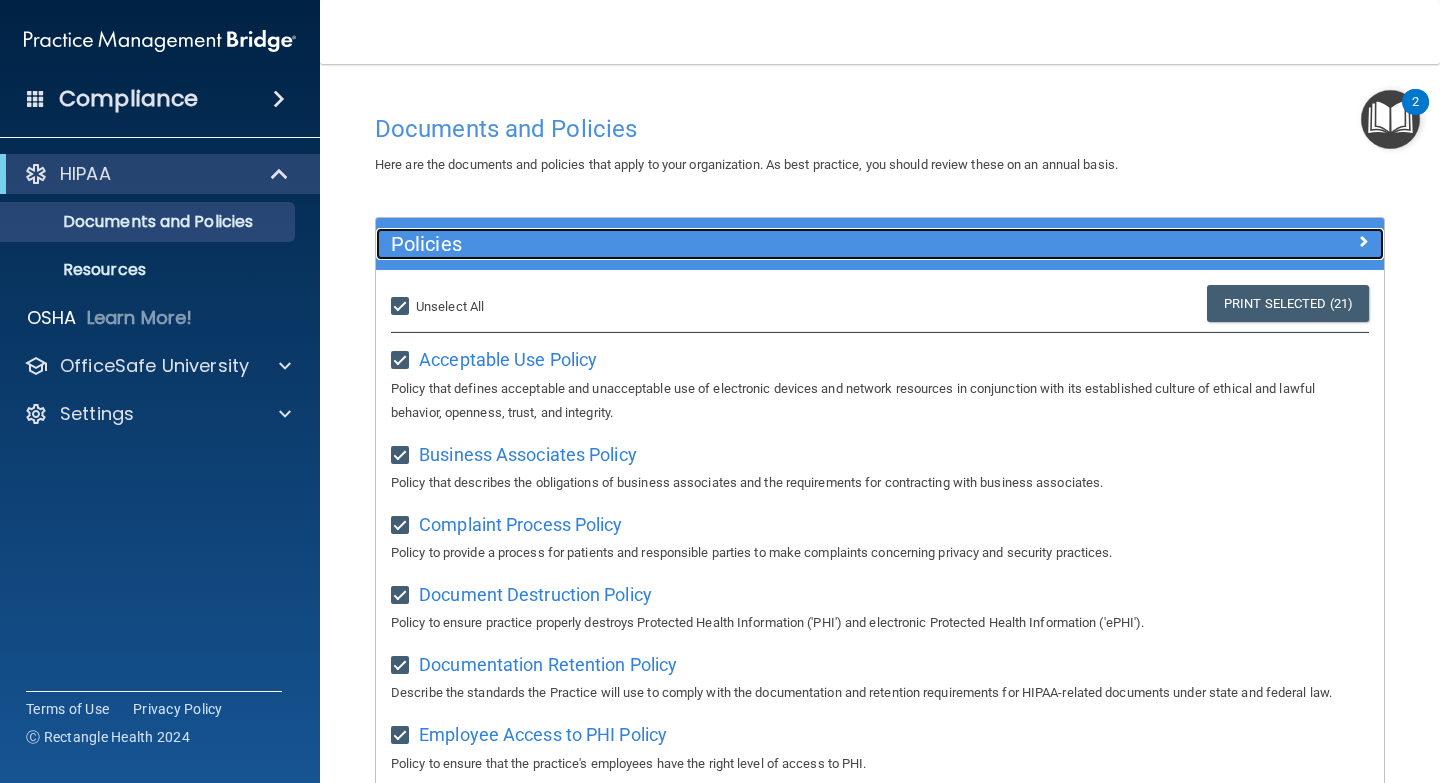 click on "Policies" at bounding box center (754, 244) 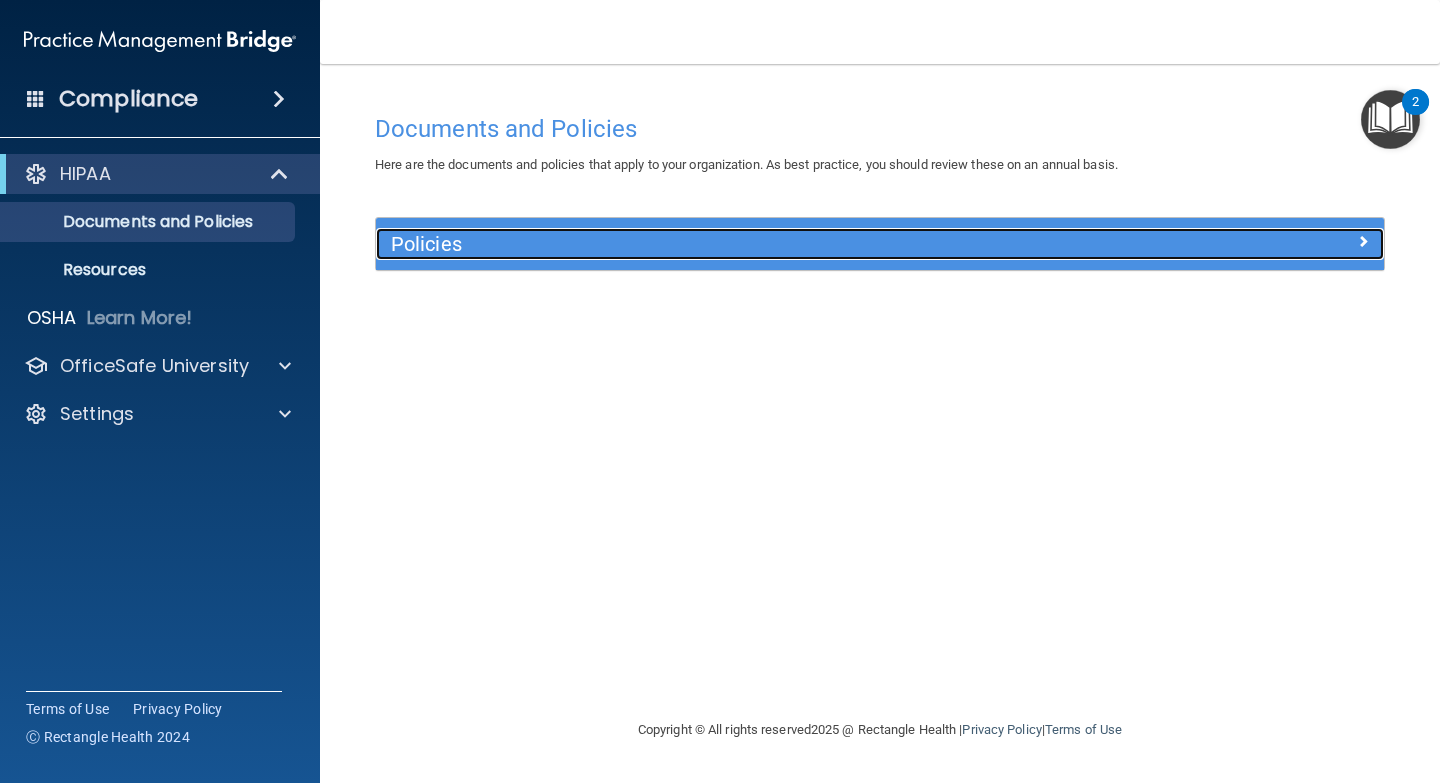 click on "Policies" at bounding box center (754, 244) 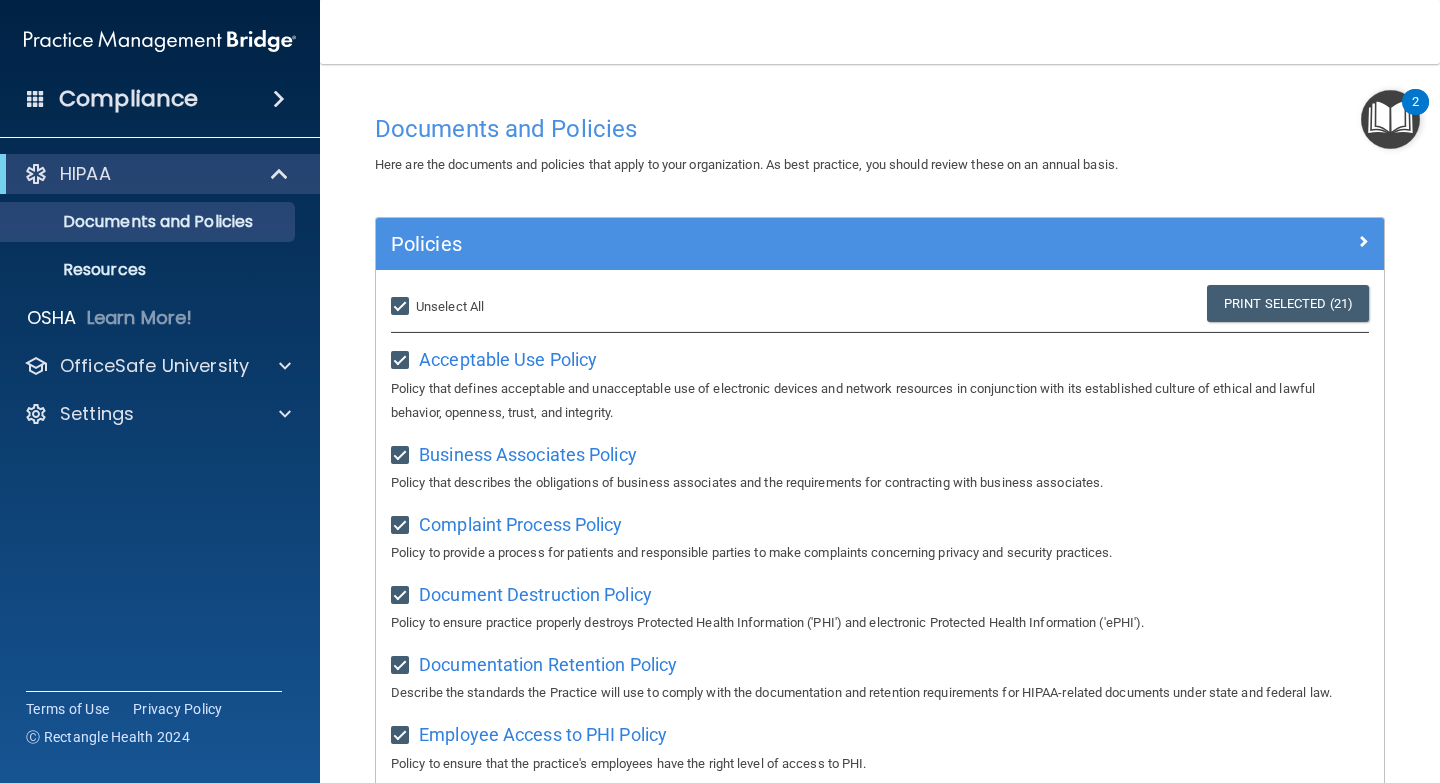 click on "Select All   (Unselect 21)    Unselect All" at bounding box center (402, 307) 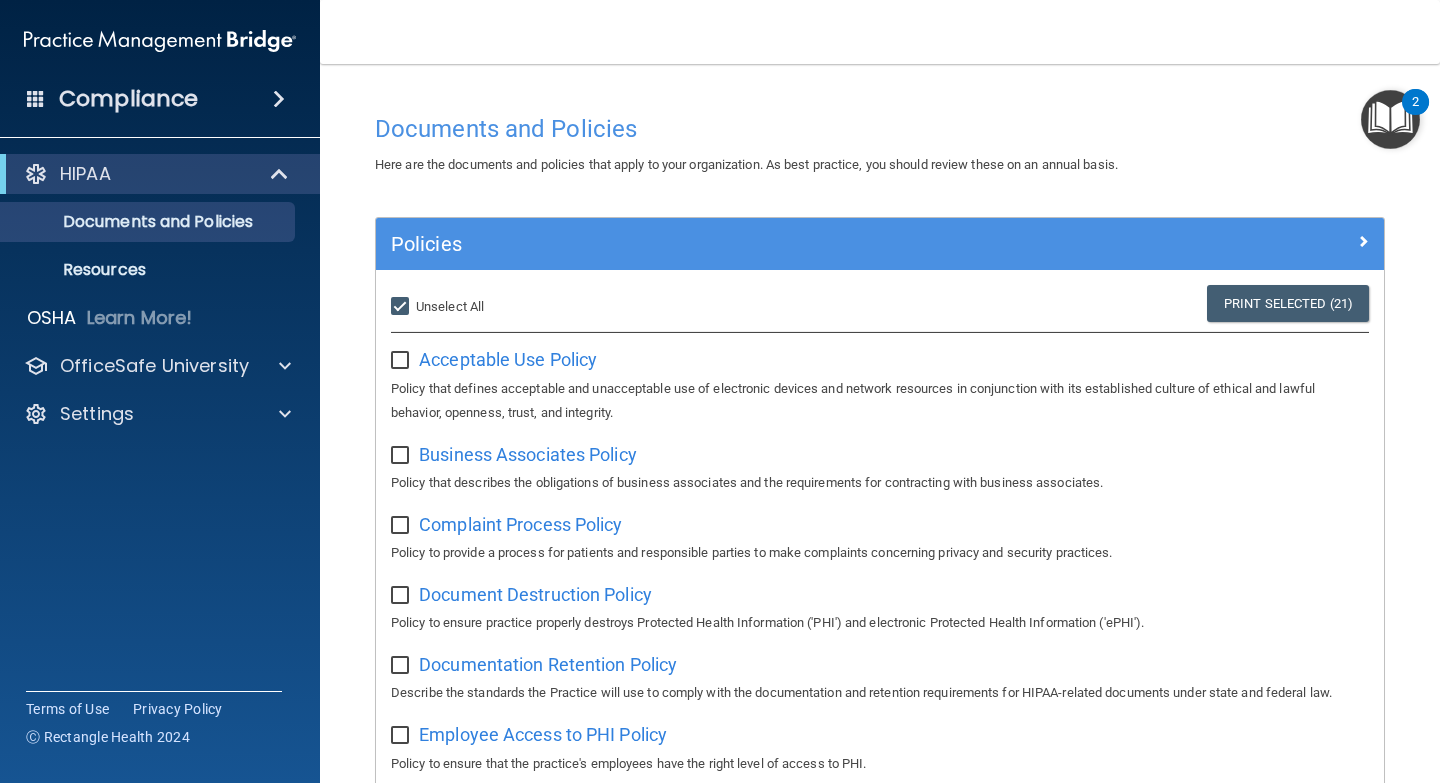 checkbox on "false" 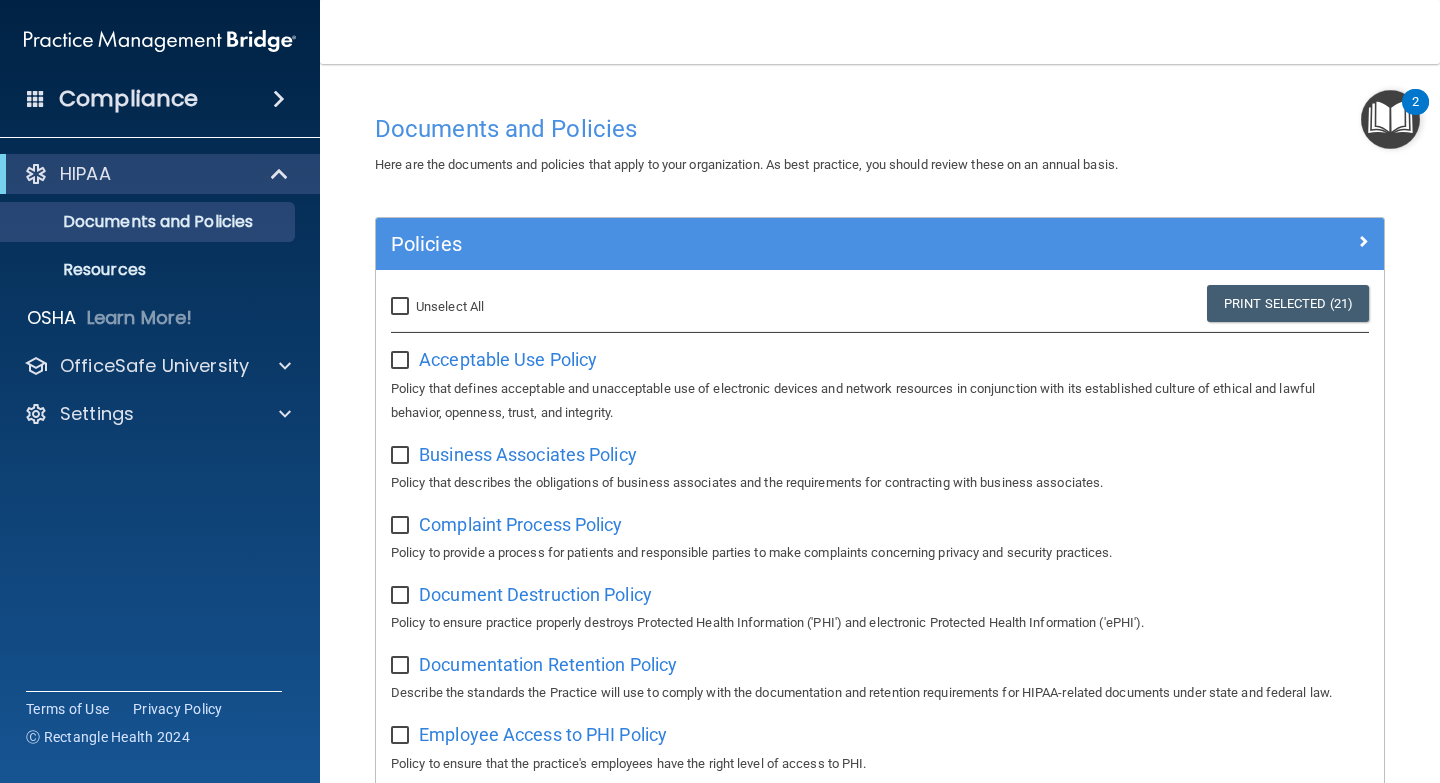 checkbox on "false" 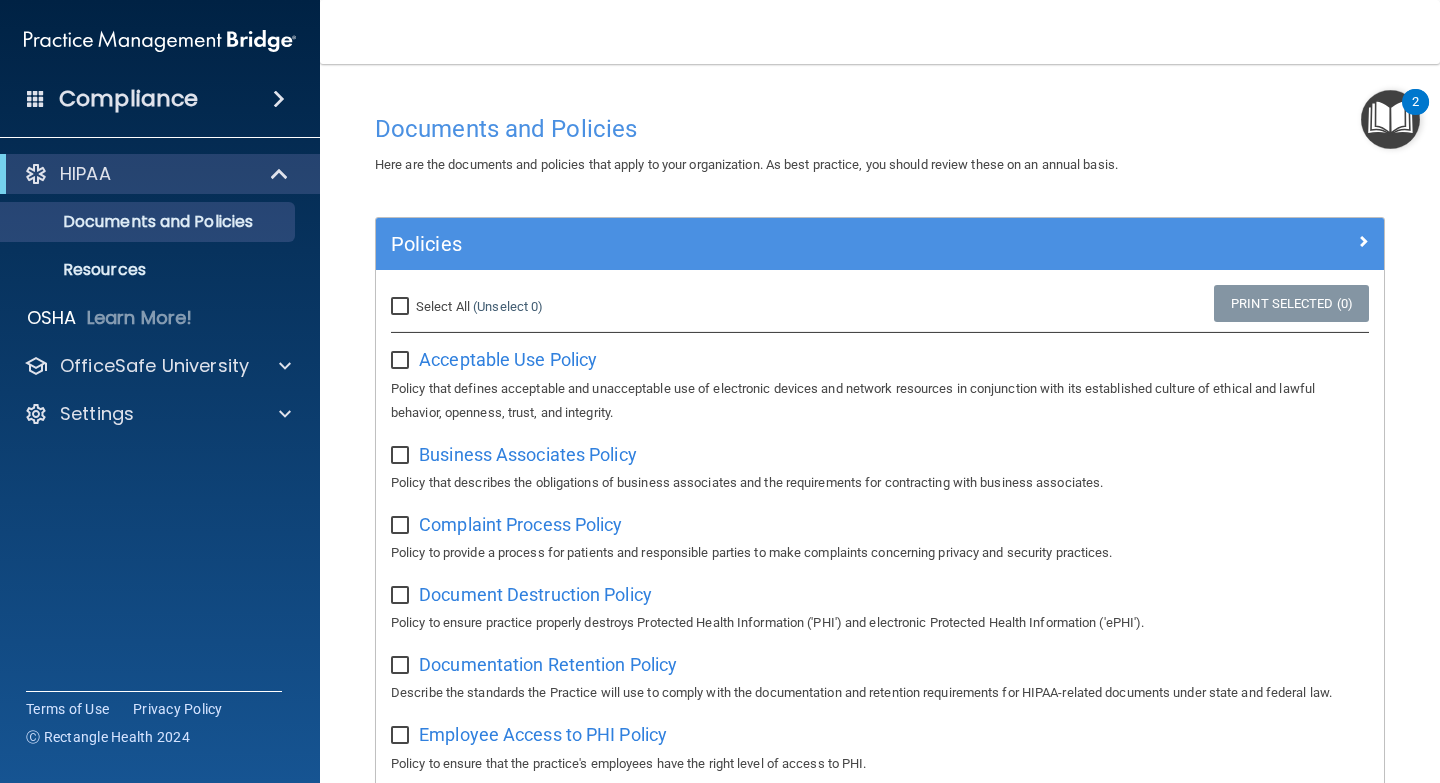click at bounding box center [1390, 119] 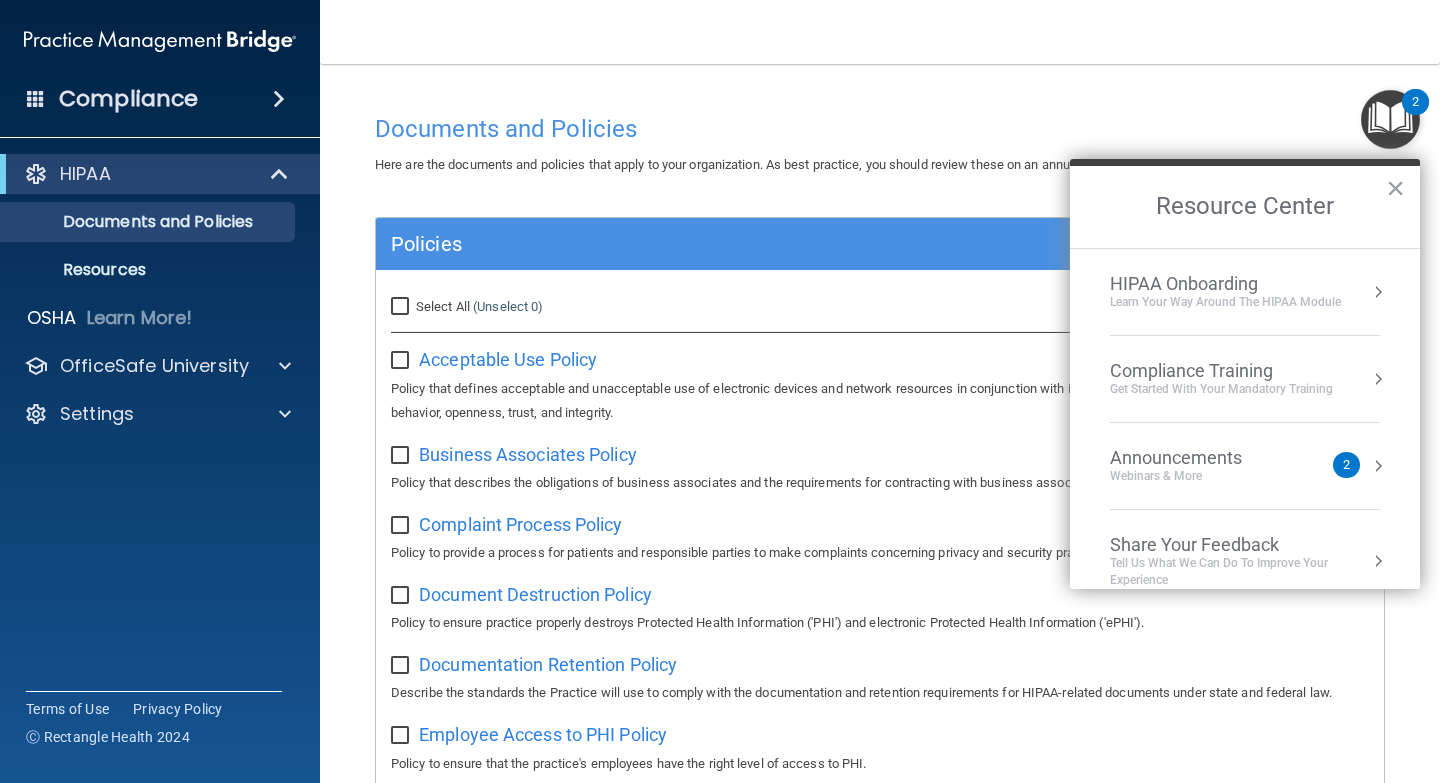 click on "Learn Your Way around the HIPAA module" at bounding box center [1225, 302] 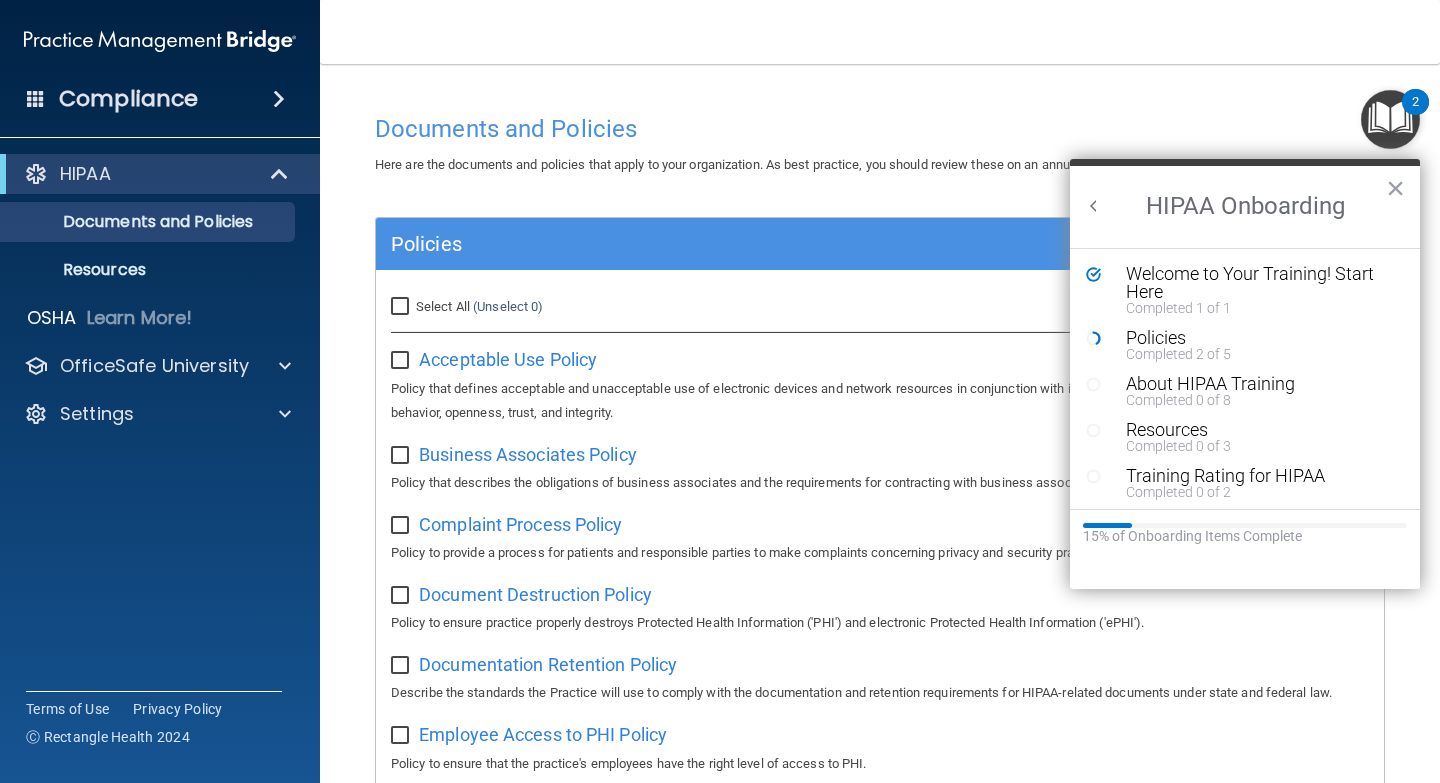 scroll, scrollTop: 0, scrollLeft: 0, axis: both 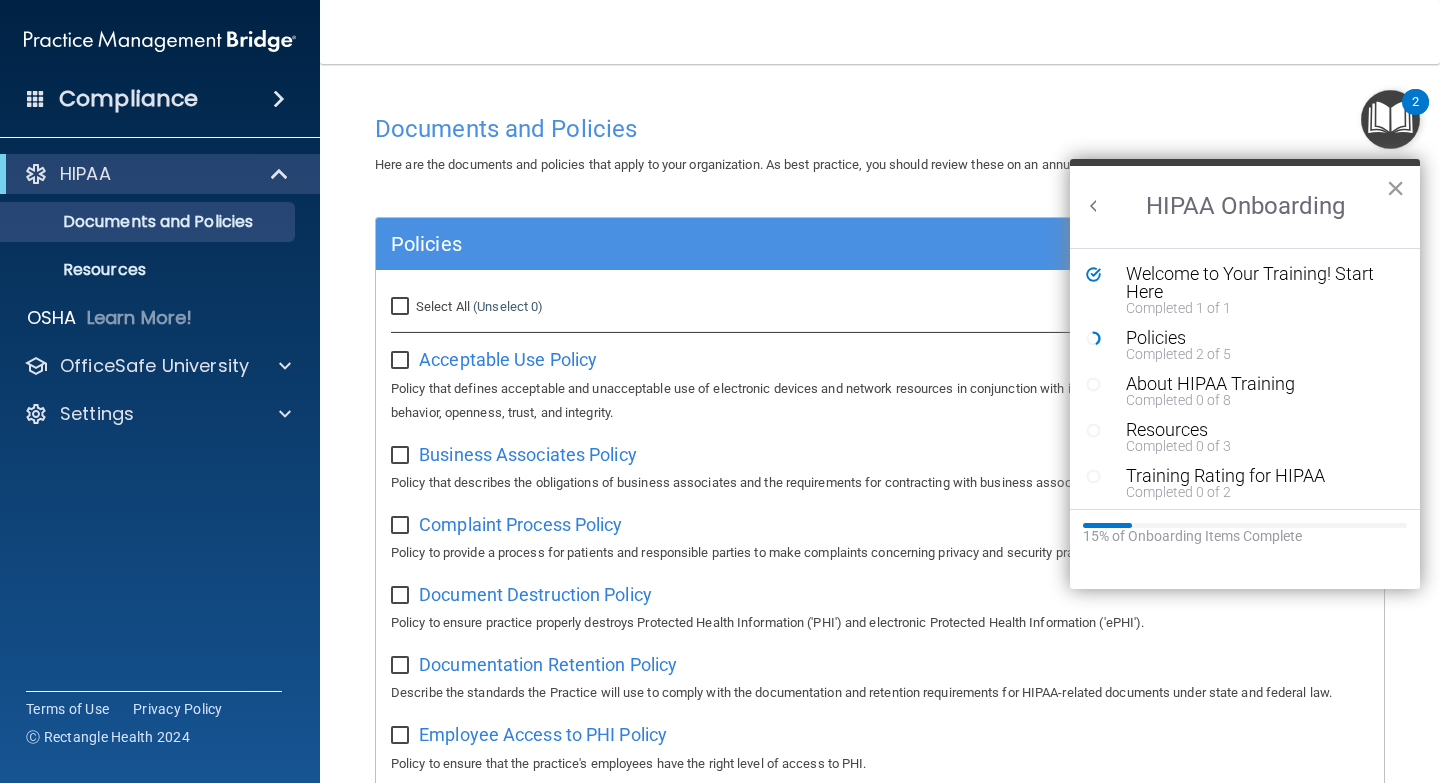 click on "×" at bounding box center [1395, 188] 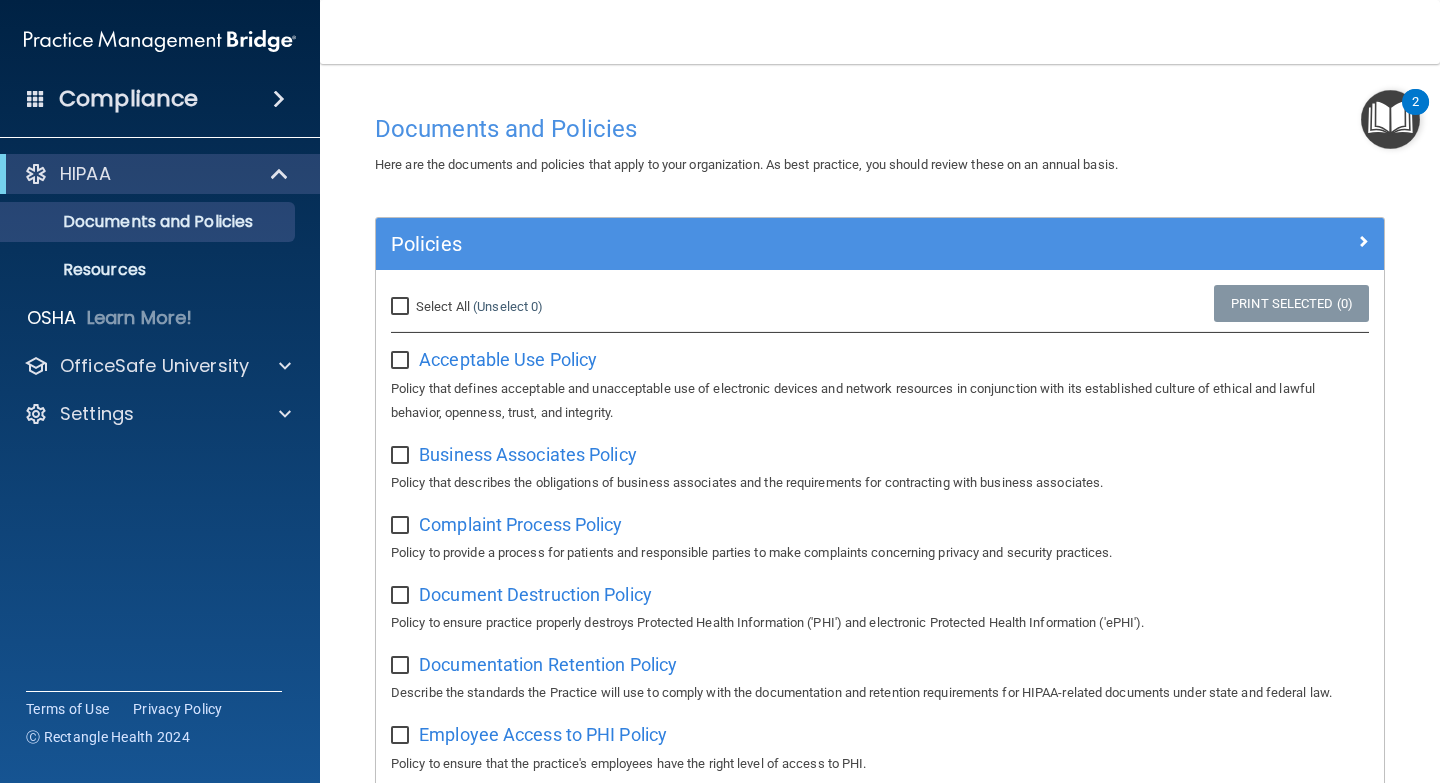click at bounding box center [1390, 119] 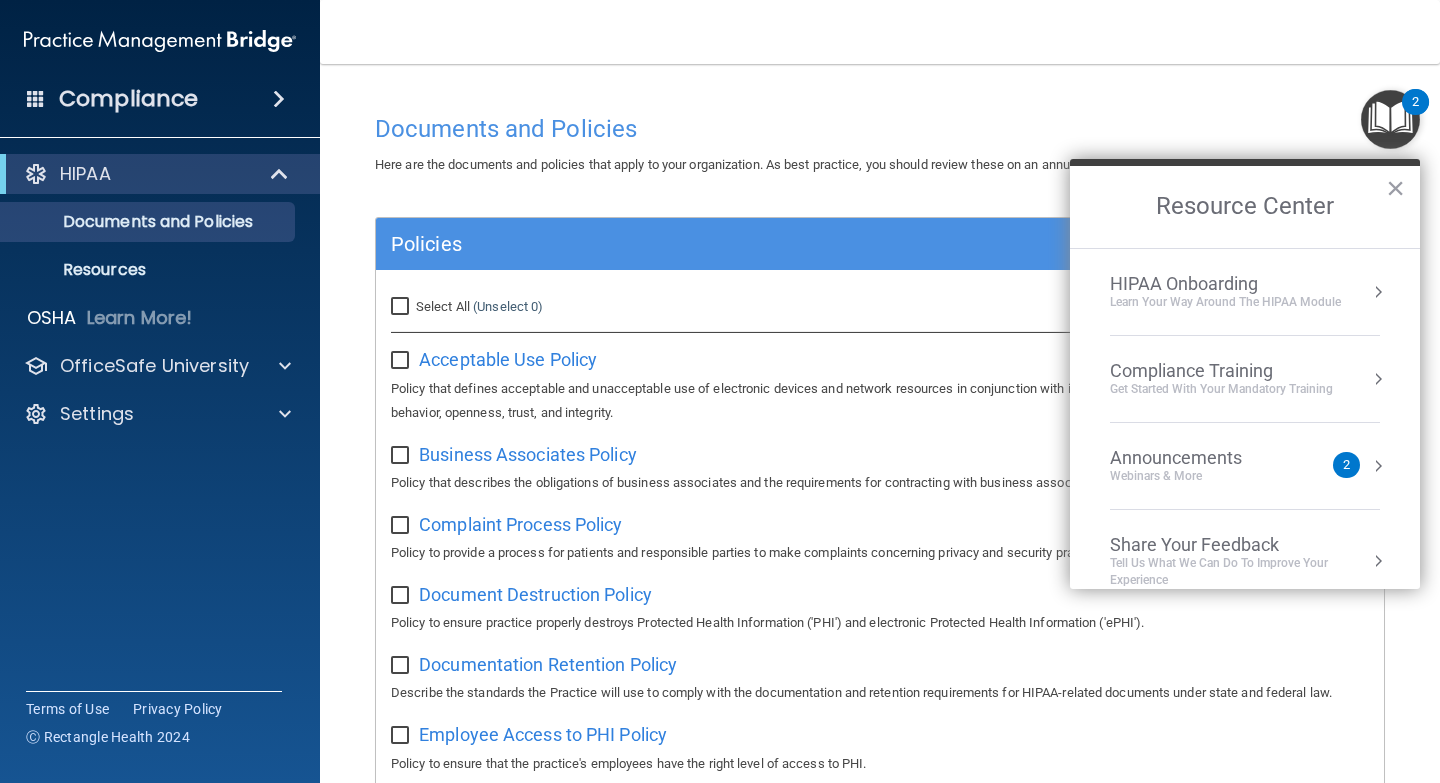 click on "Compliance Training" at bounding box center [1221, 371] 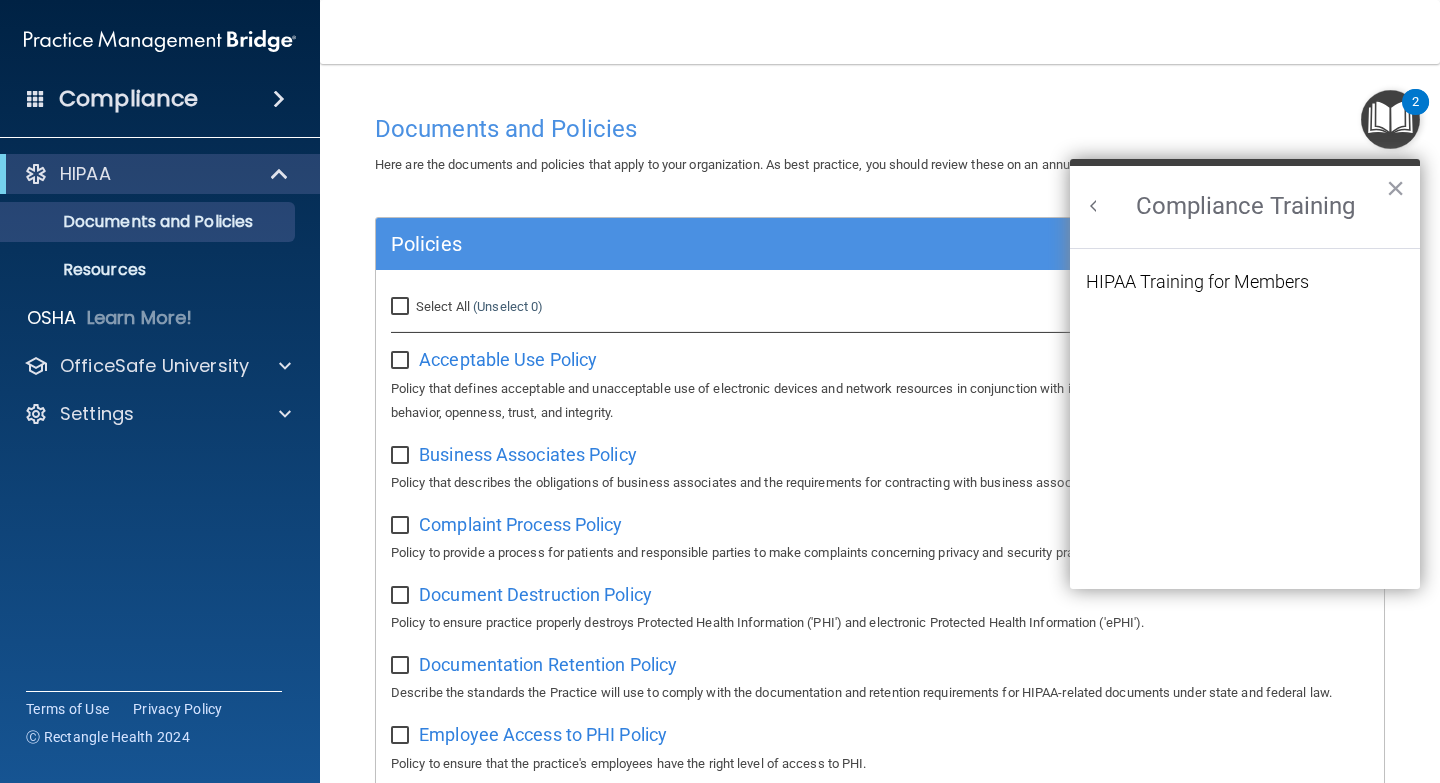 scroll, scrollTop: 0, scrollLeft: 0, axis: both 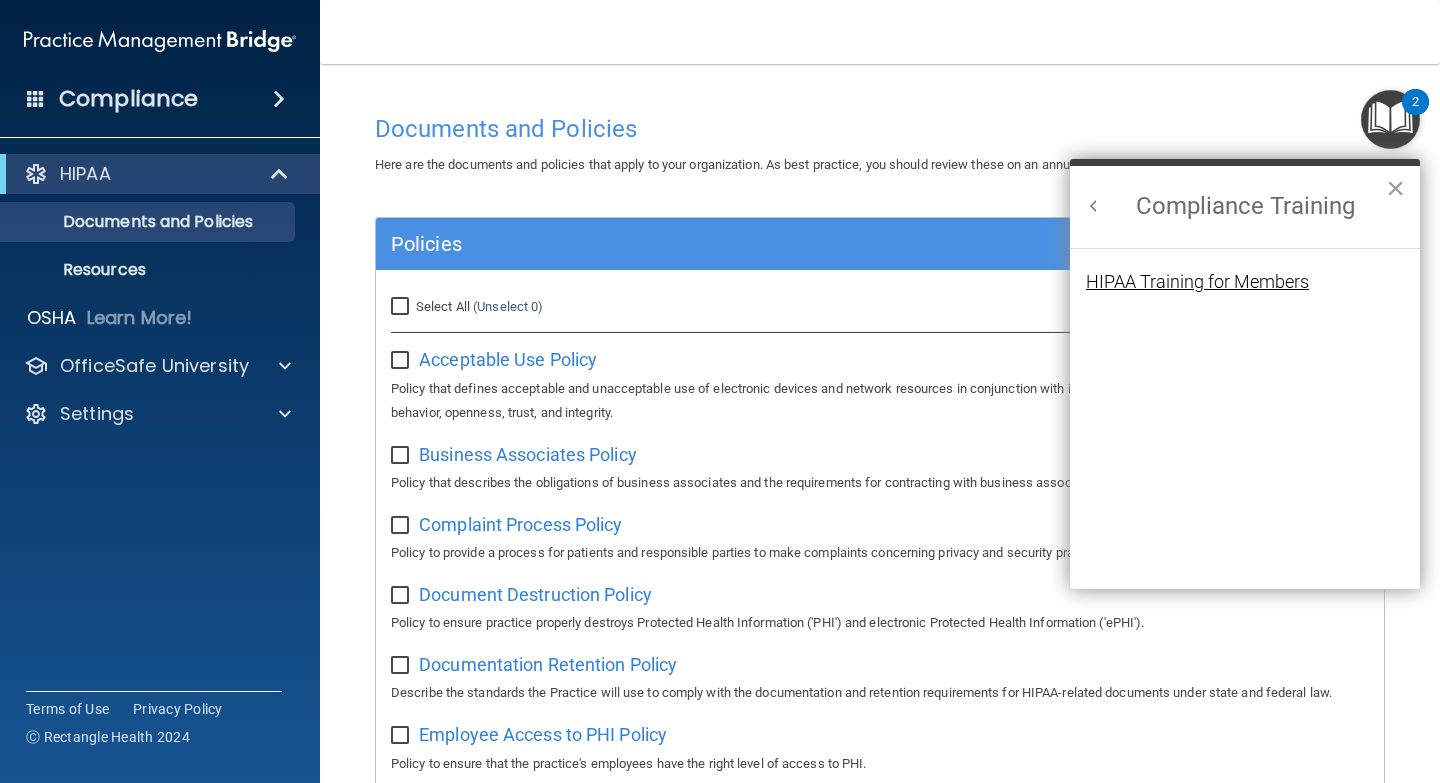 click on "HIPAA Training for Members" at bounding box center [1197, 282] 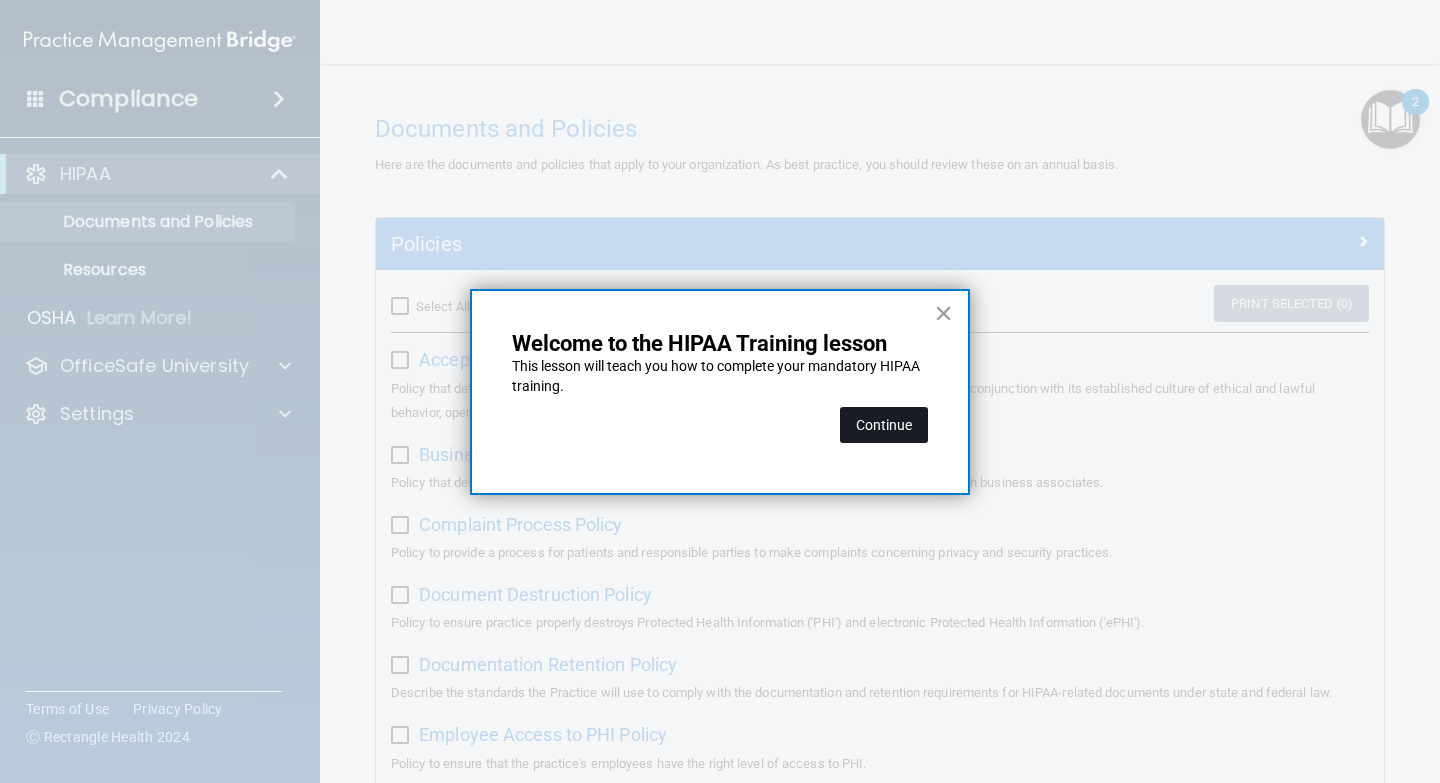 click on "Continue" at bounding box center (884, 425) 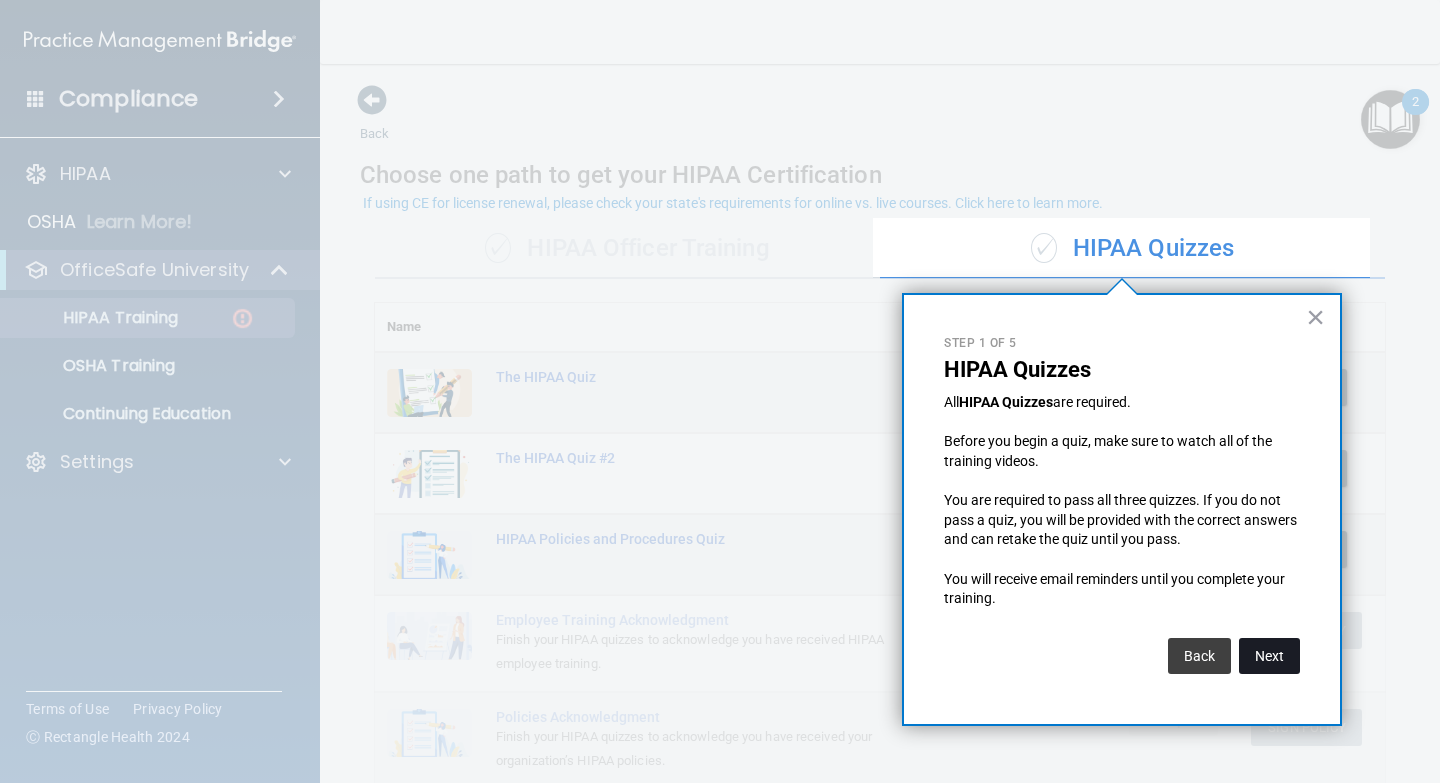 click on "Next" at bounding box center (1269, 656) 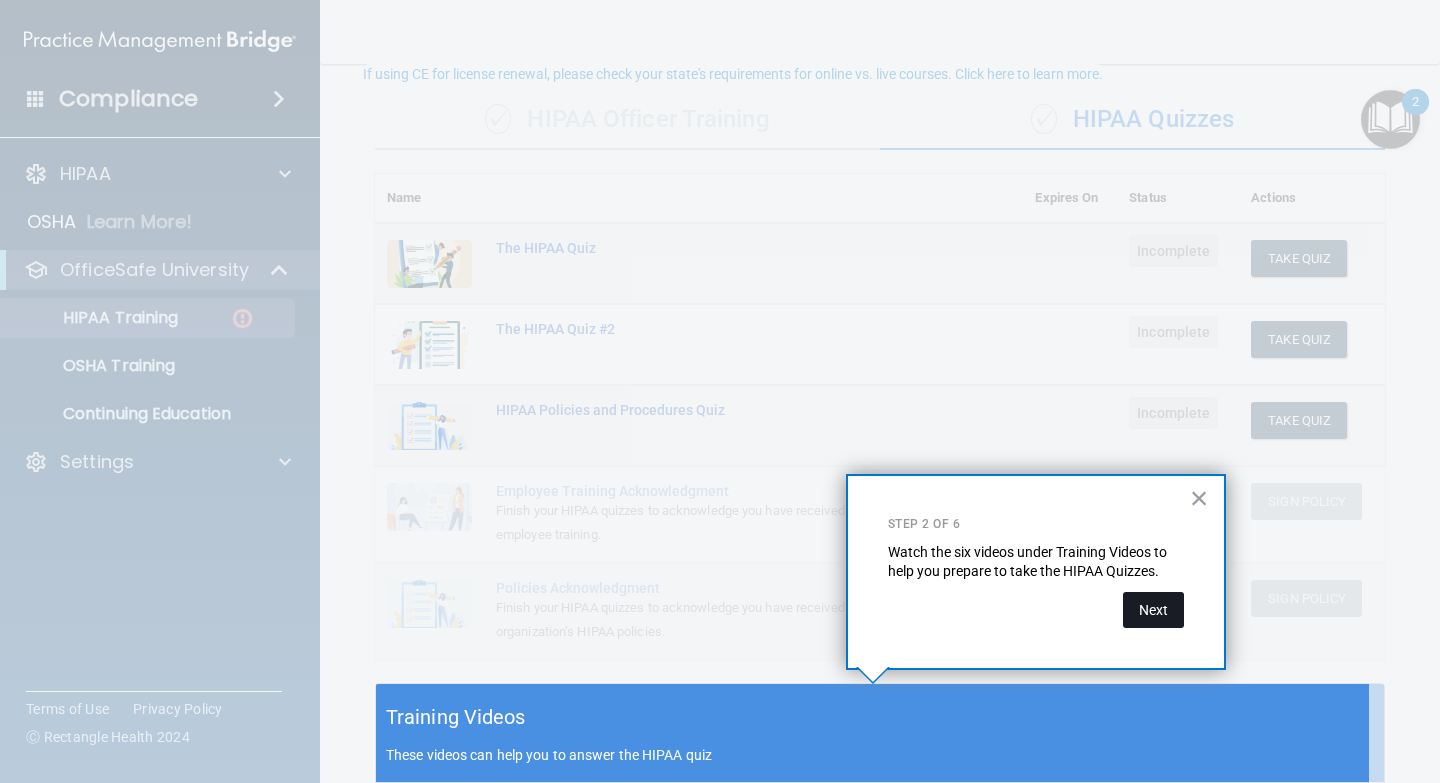 click on "Next" at bounding box center [1153, 610] 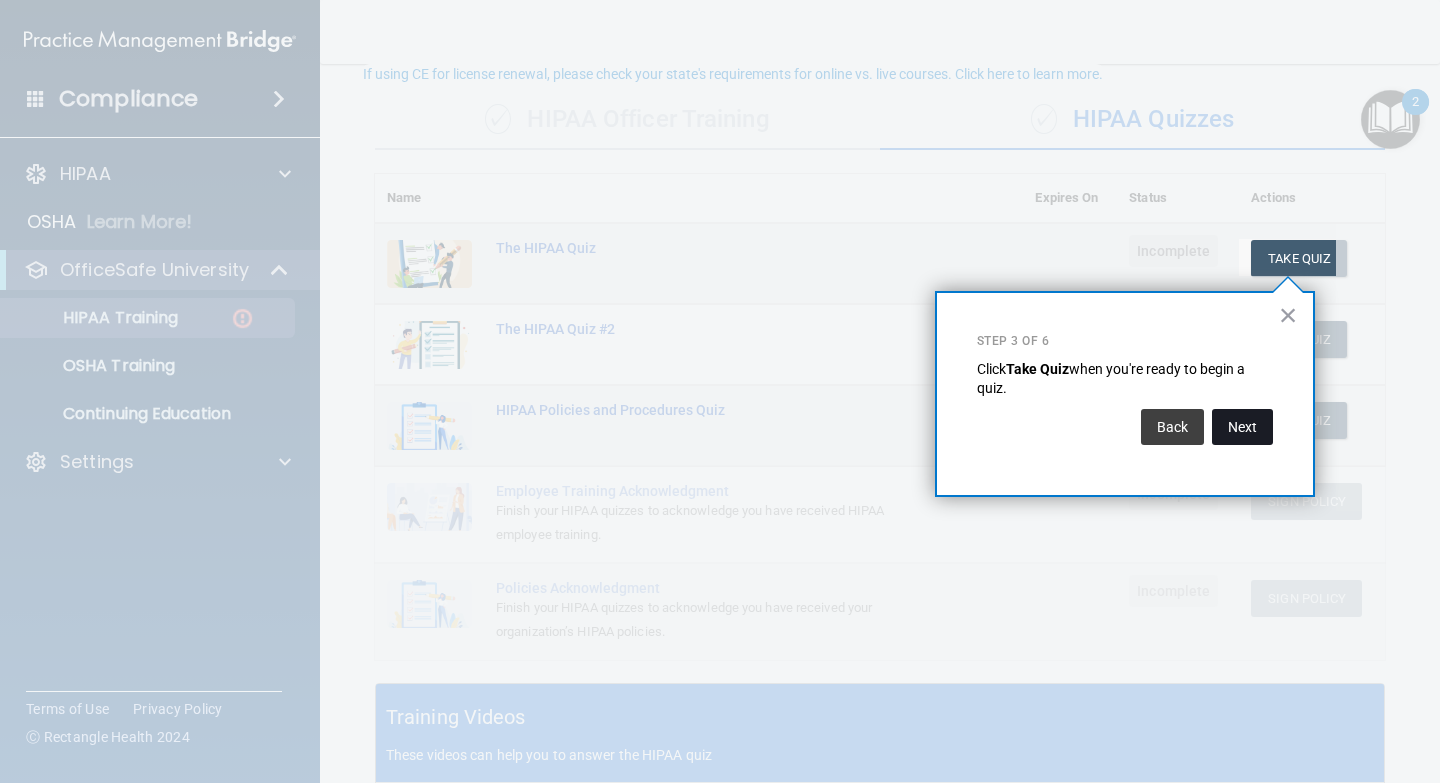 click on "Next" at bounding box center (1242, 427) 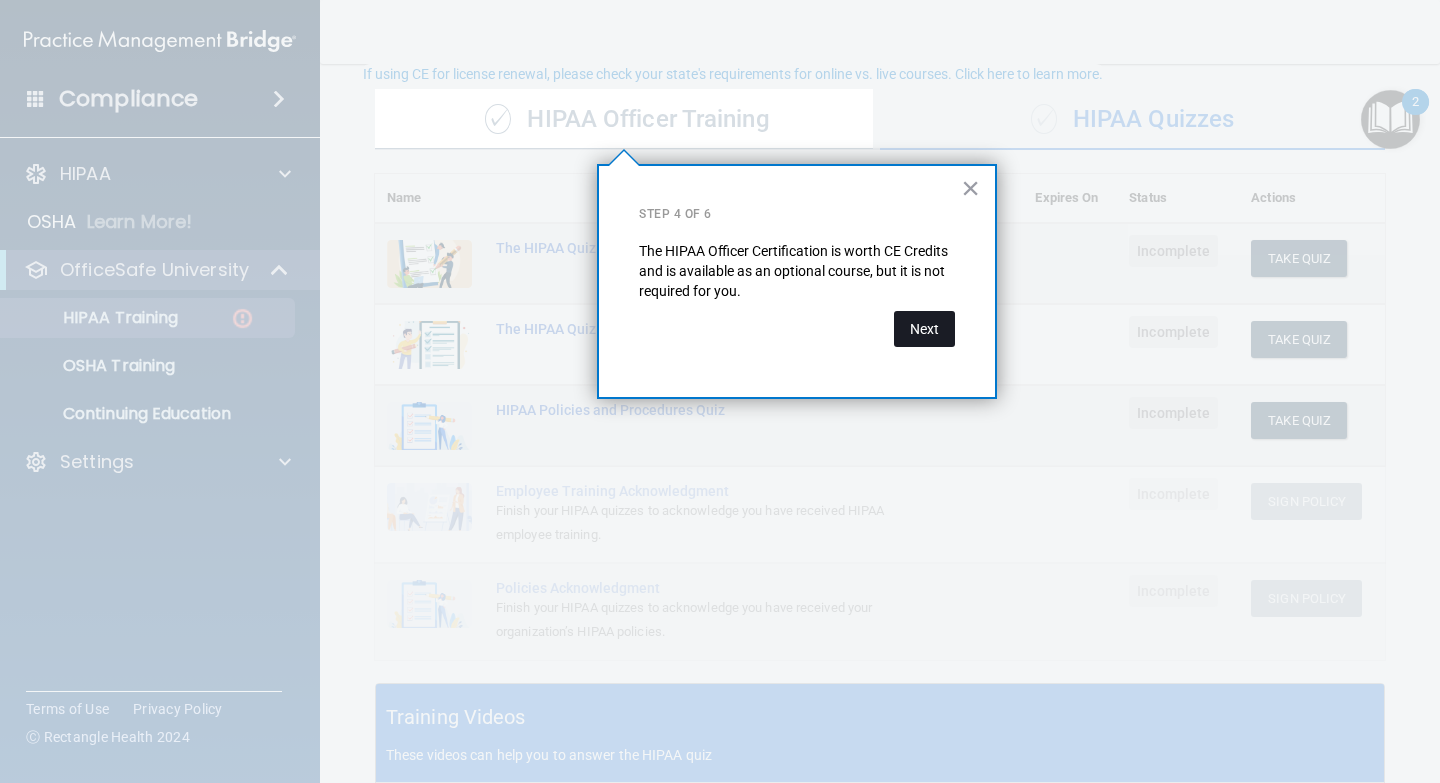 click on "Next" at bounding box center (924, 329) 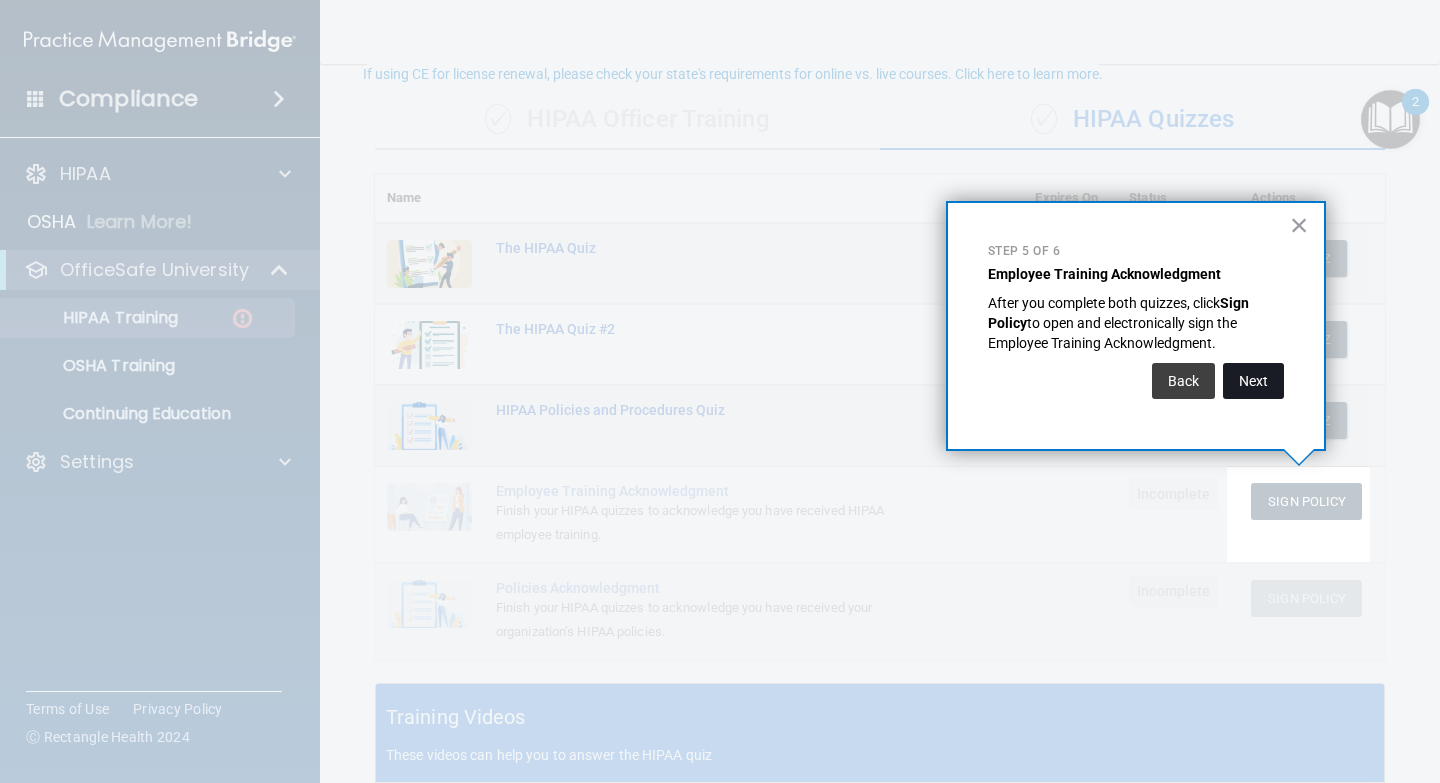 click on "Next" at bounding box center [1253, 381] 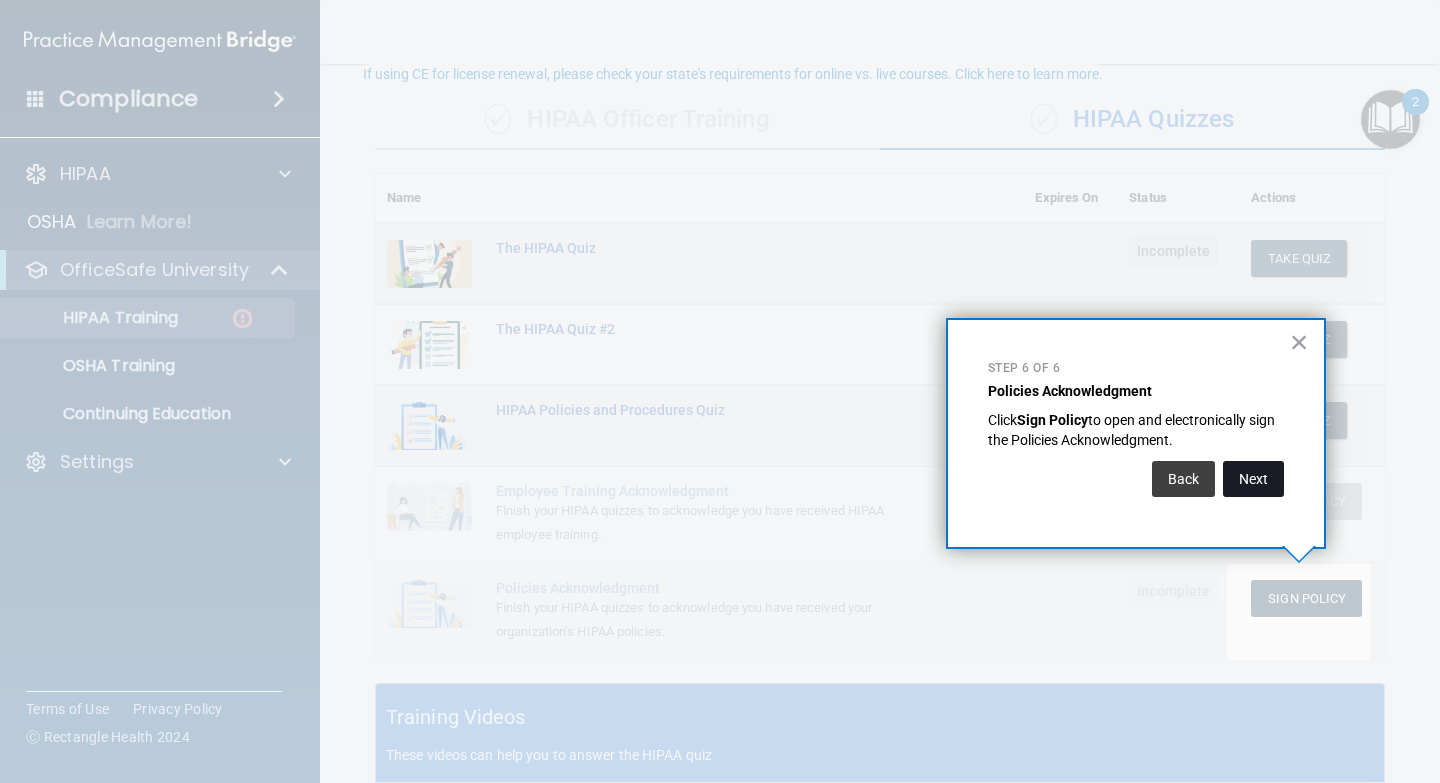 click on "Next" at bounding box center [1253, 479] 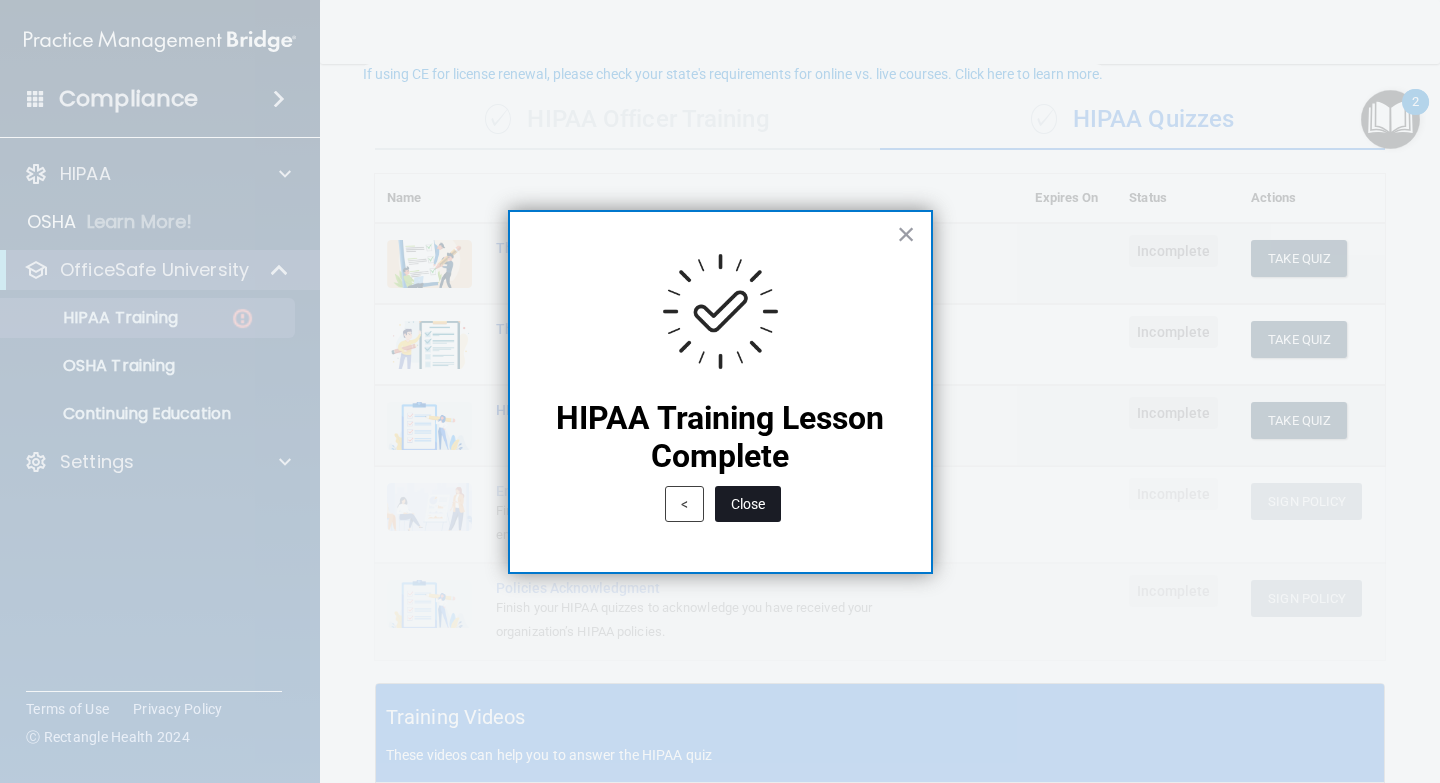 click on "Close" at bounding box center [748, 504] 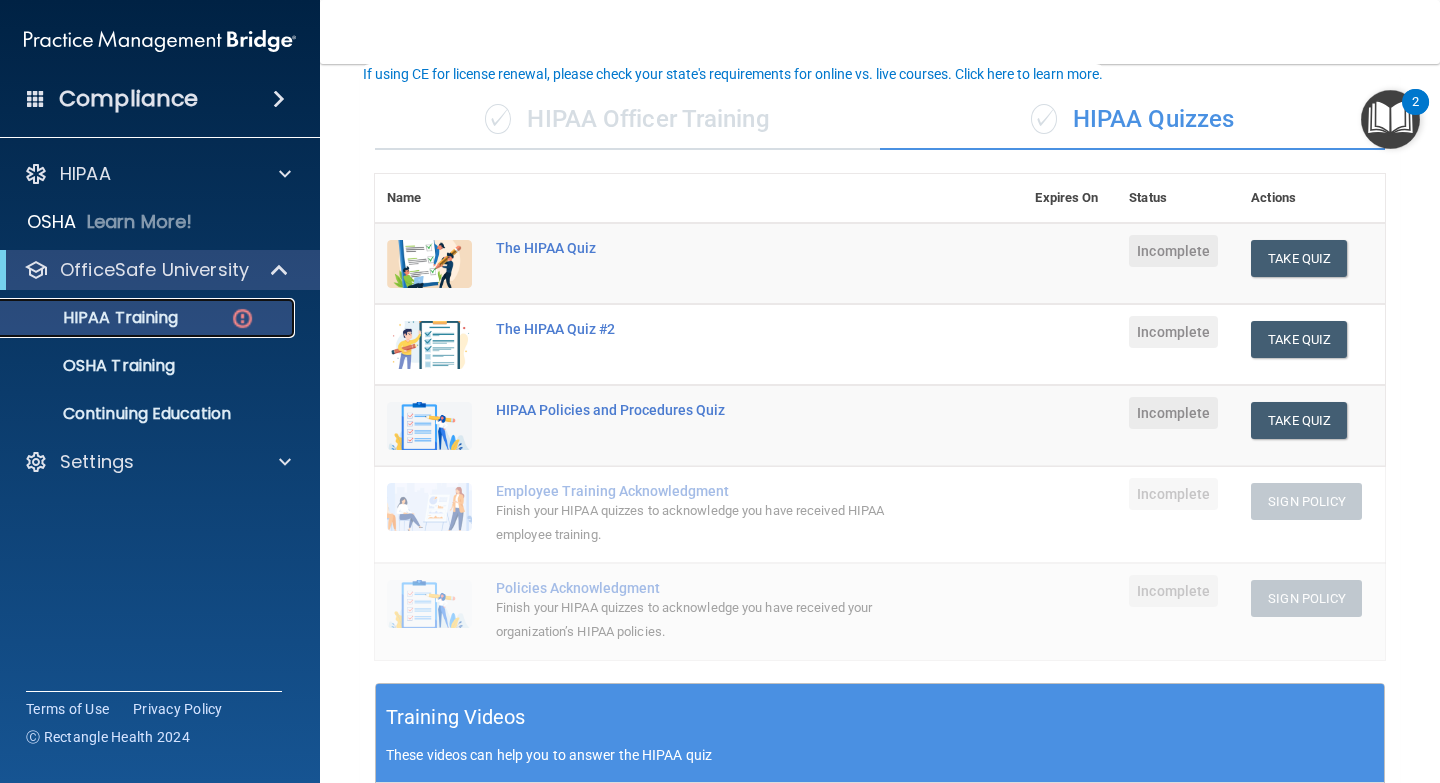 click on "HIPAA Training" at bounding box center (95, 318) 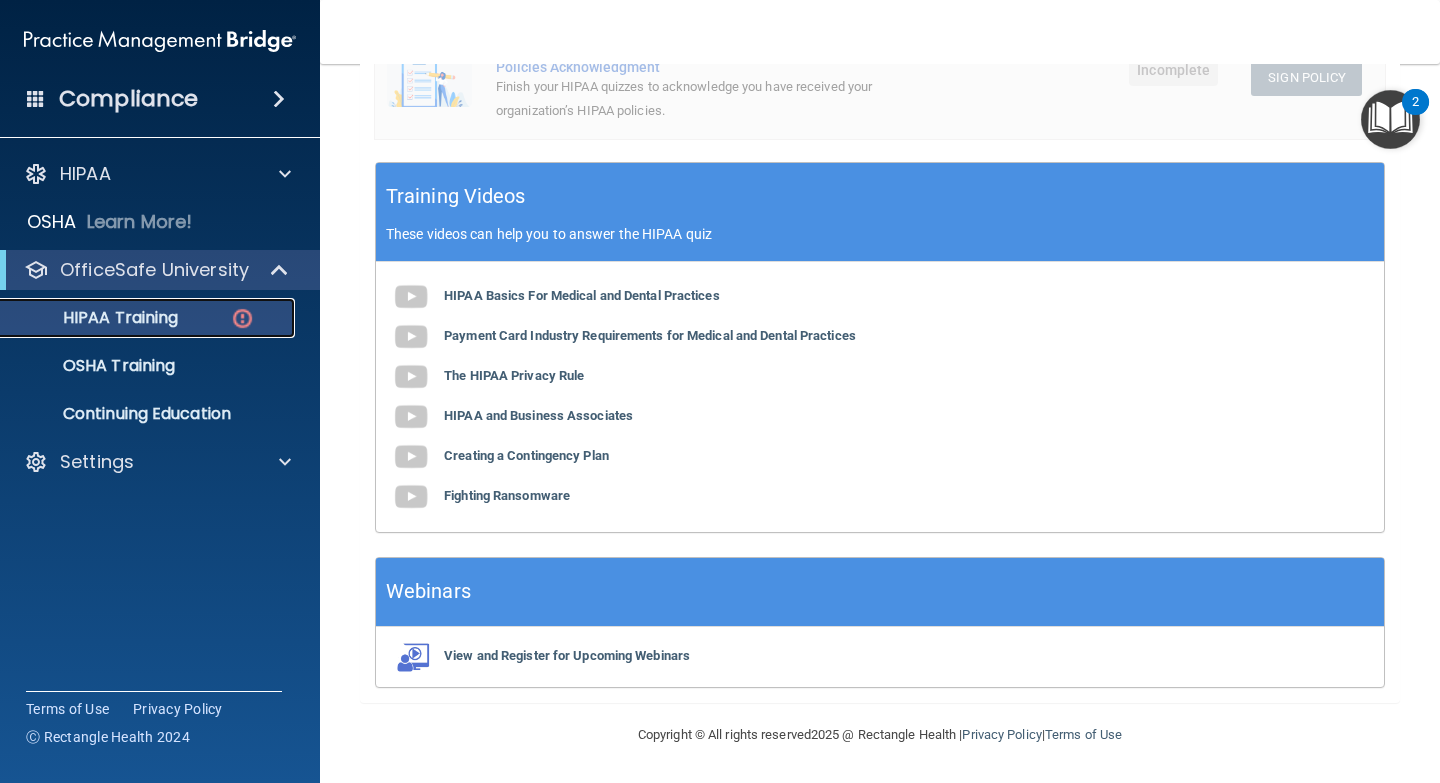 scroll, scrollTop: 603, scrollLeft: 0, axis: vertical 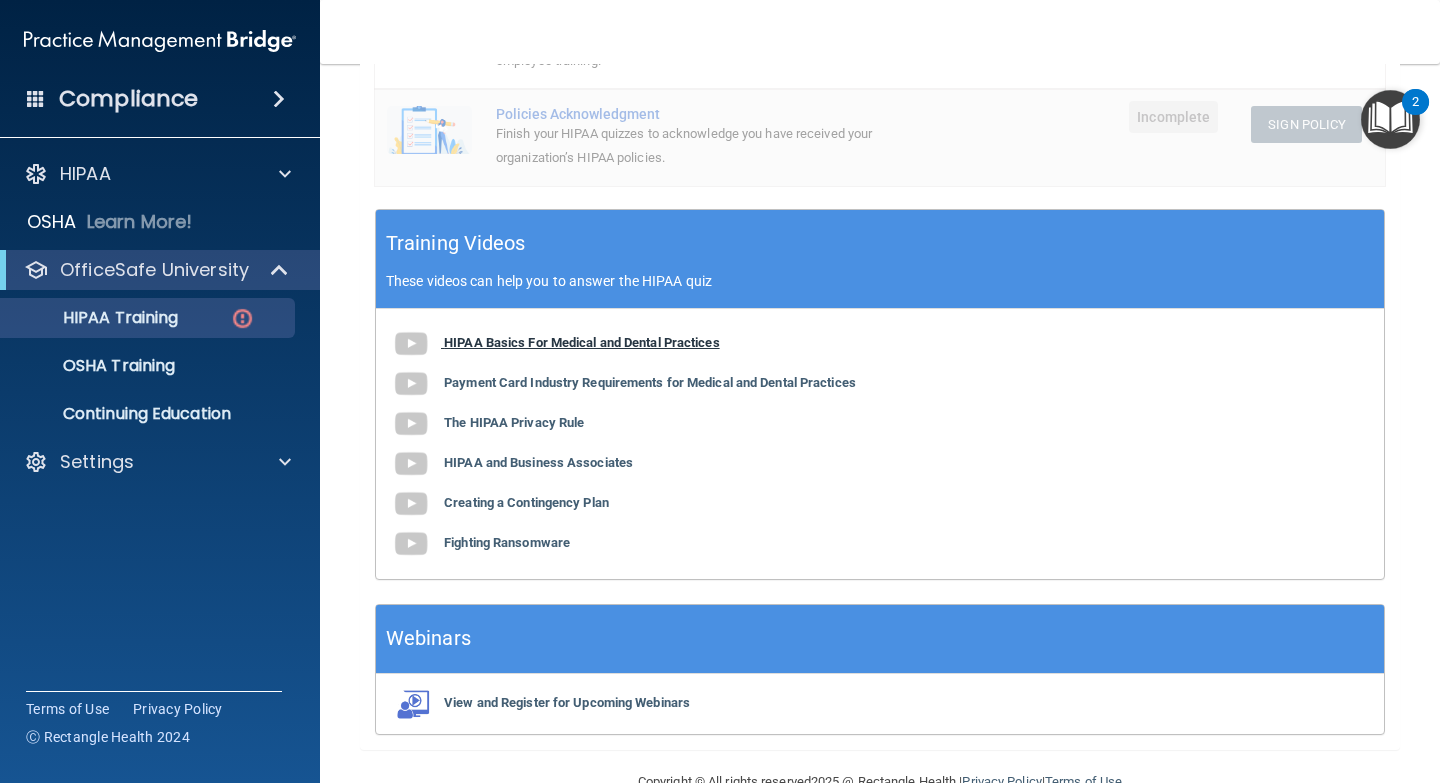 click at bounding box center (411, 344) 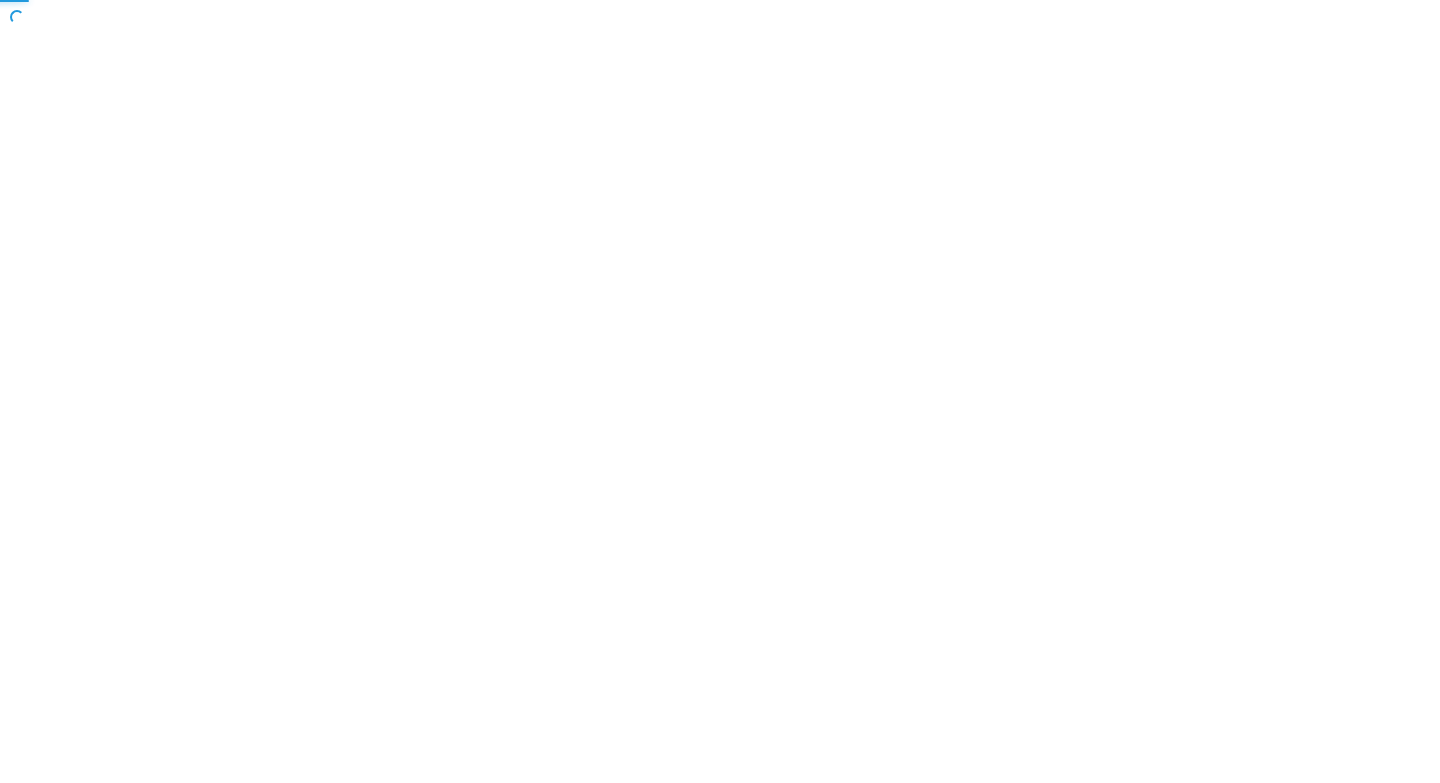 scroll, scrollTop: 0, scrollLeft: 0, axis: both 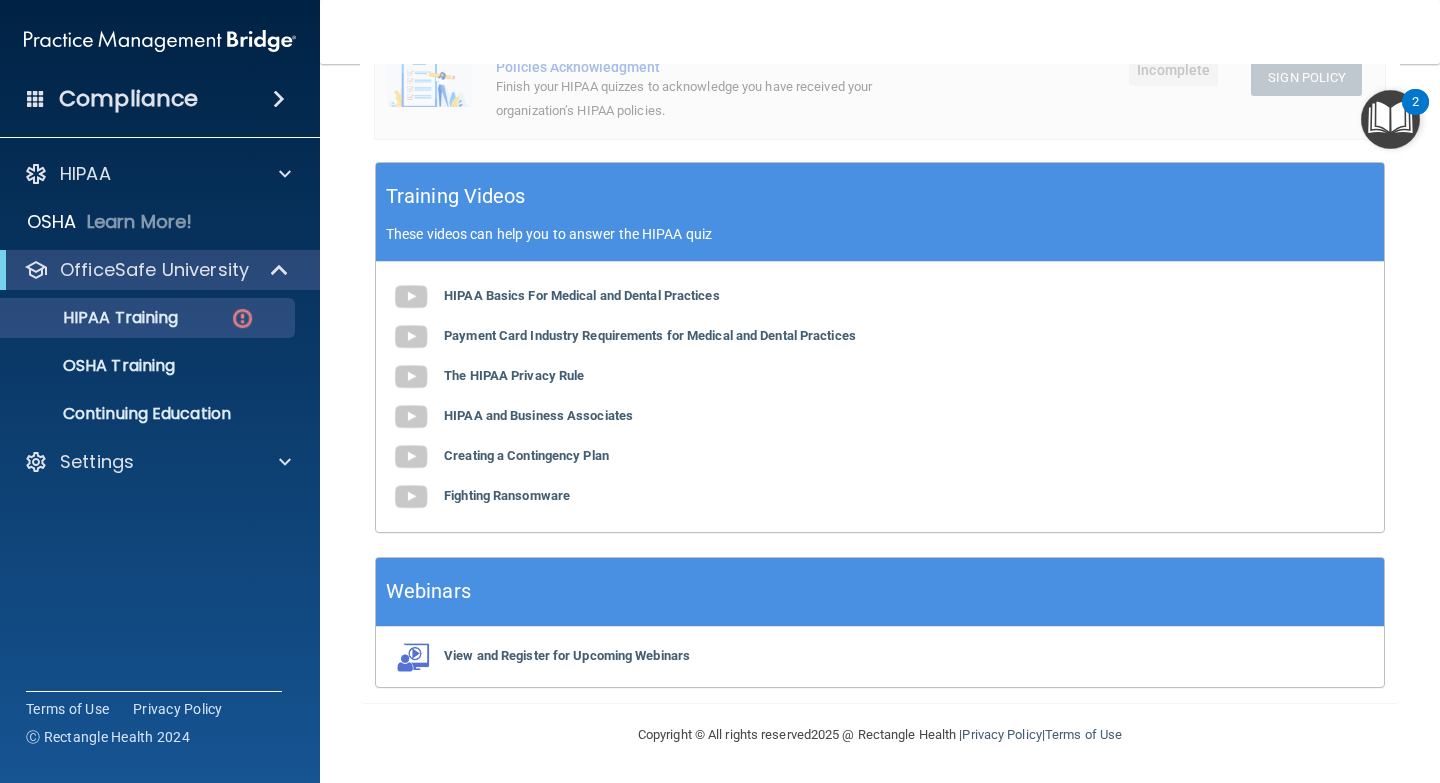 click on "HIPAA Basics For Medical and Dental Practices                     Payment Card Industry Requirements for Medical and Dental Practices                     The HIPAA Privacy Rule                     HIPAA and Business Associates                     Creating a Contingency Plan                     Fighting Ransomware" at bounding box center (880, 397) 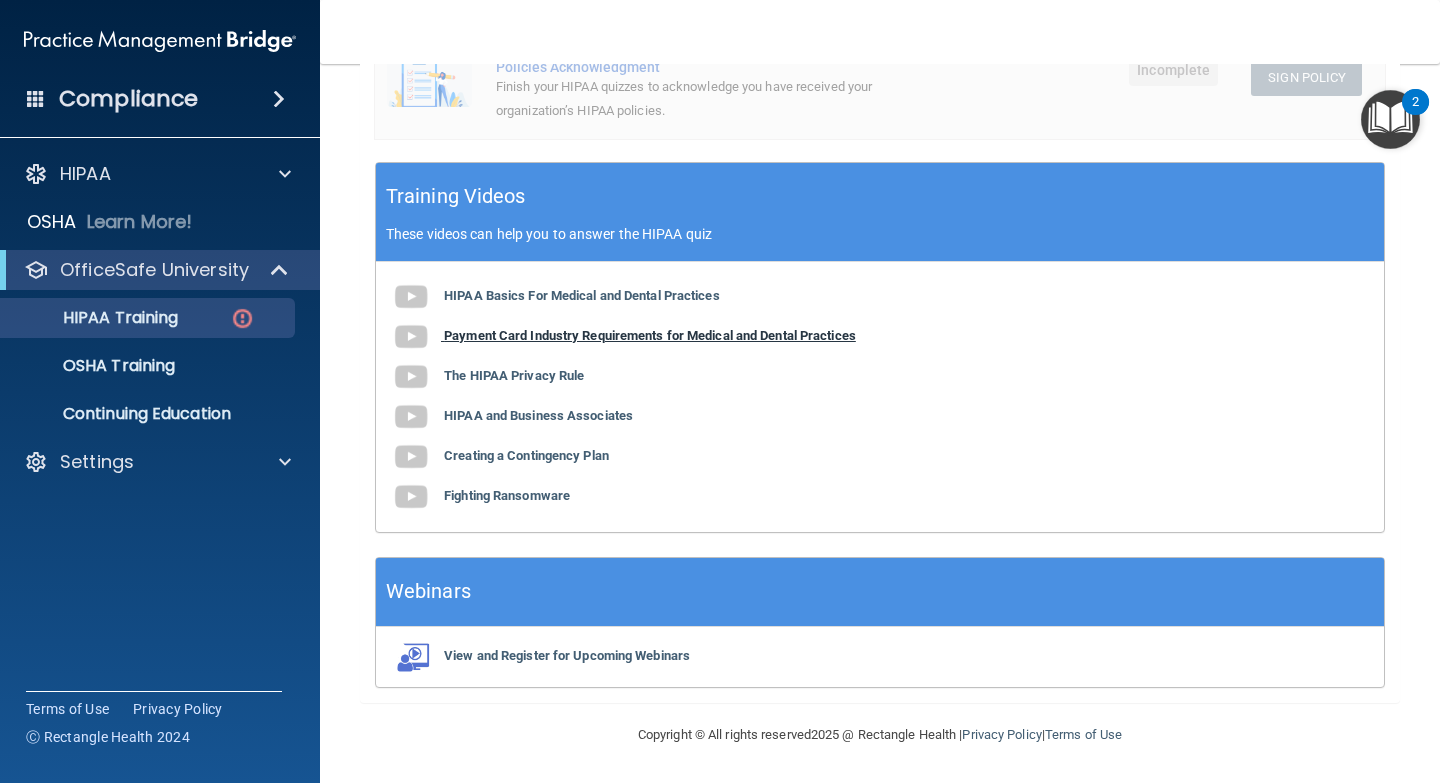 click on "Payment Card Industry Requirements for Medical and Dental Practices" at bounding box center (650, 335) 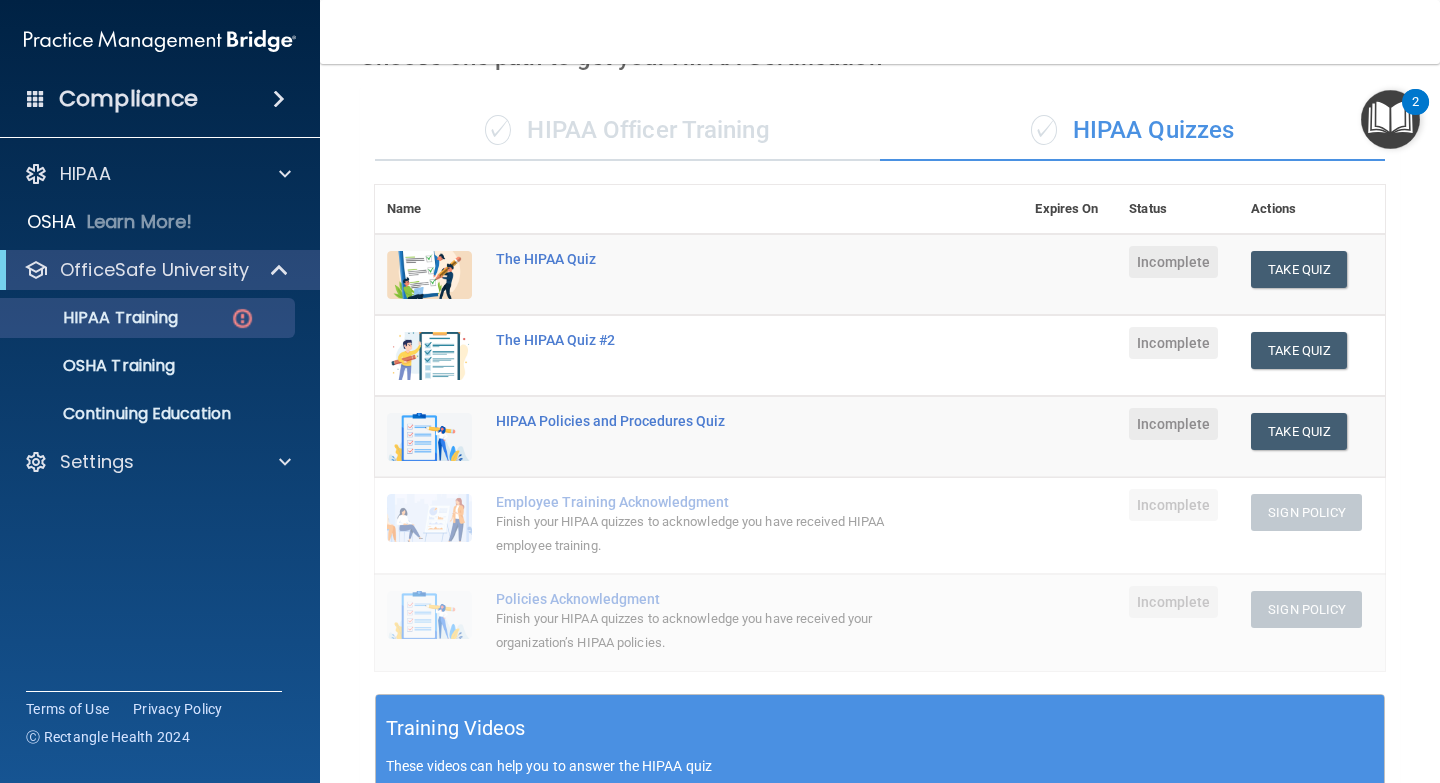 scroll, scrollTop: 99, scrollLeft: 0, axis: vertical 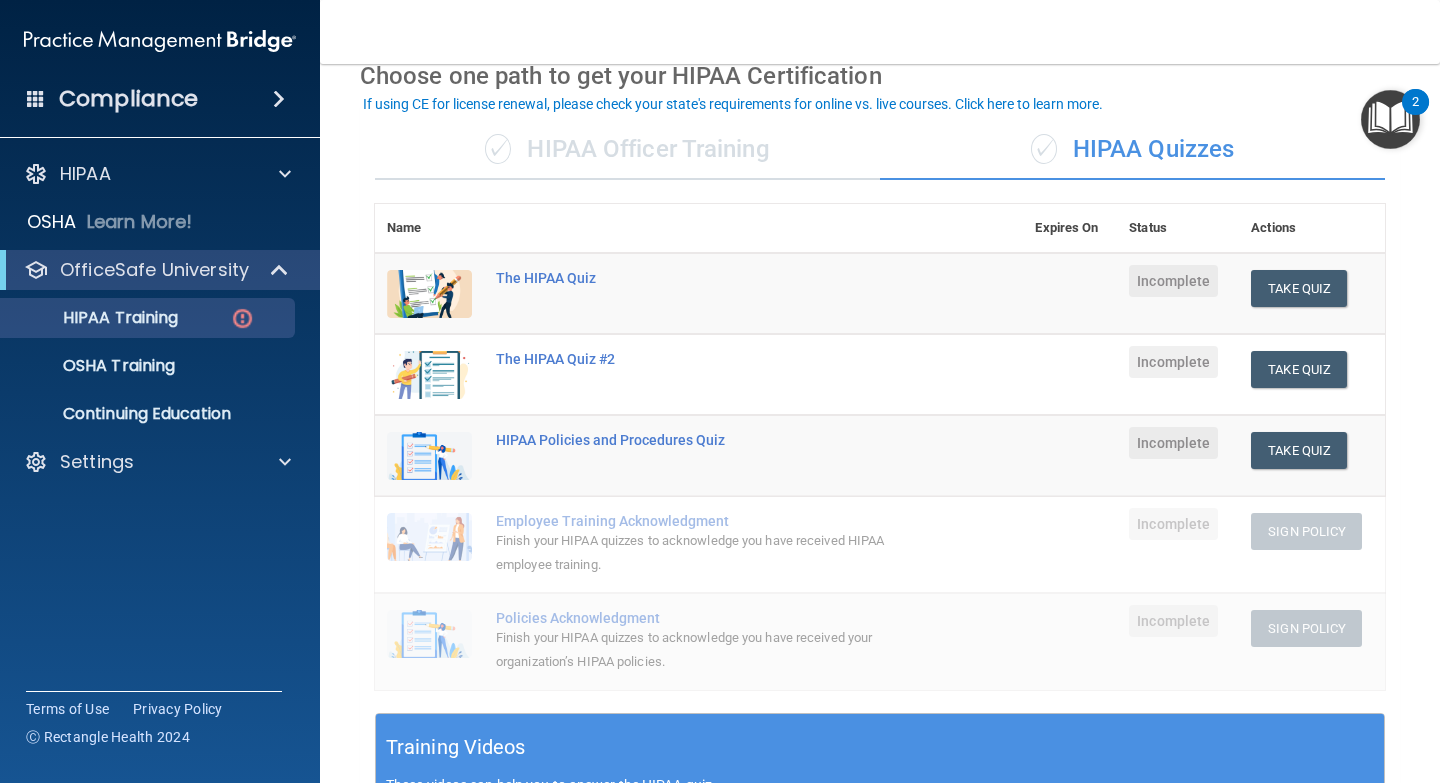 drag, startPoint x: 1422, startPoint y: 424, endPoint x: 1407, endPoint y: 378, distance: 48.38388 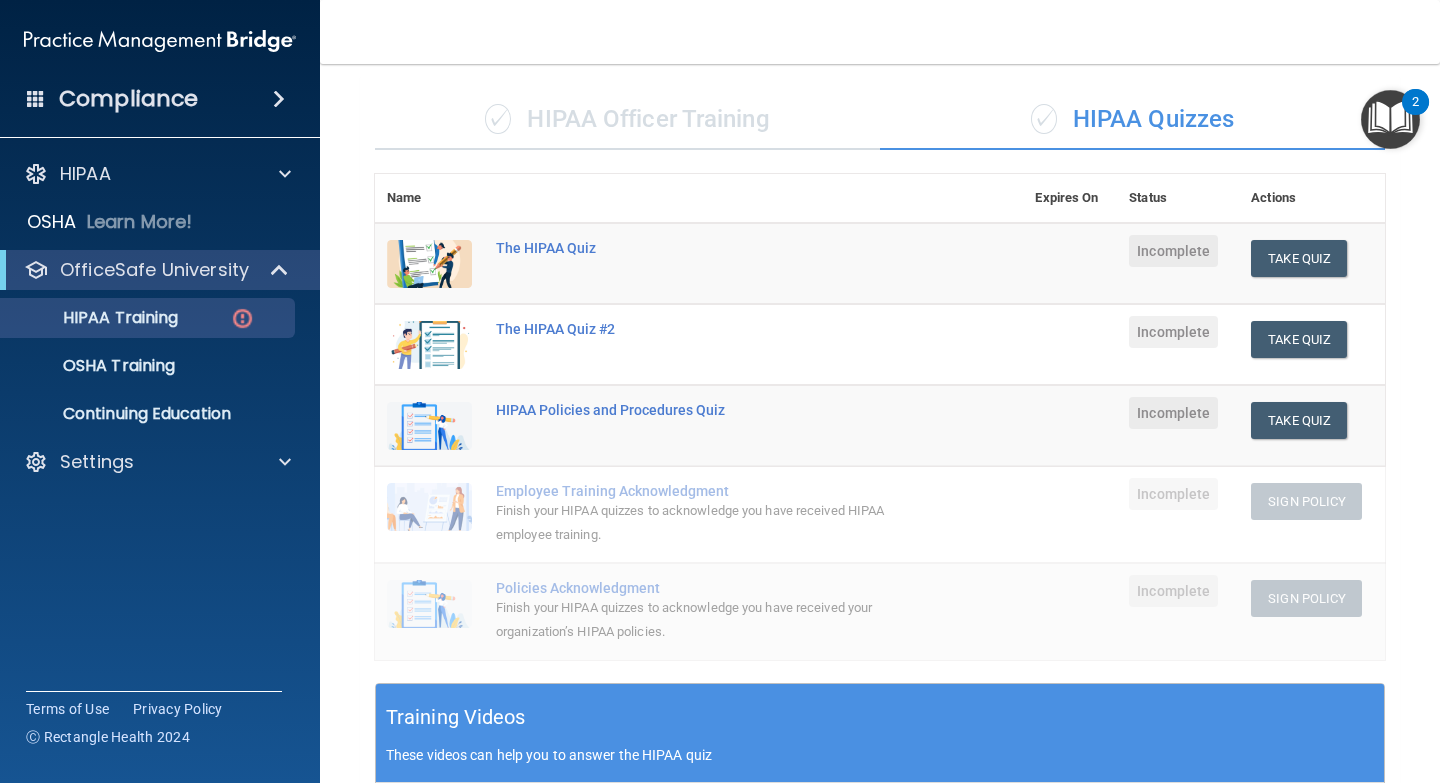 scroll, scrollTop: 650, scrollLeft: 0, axis: vertical 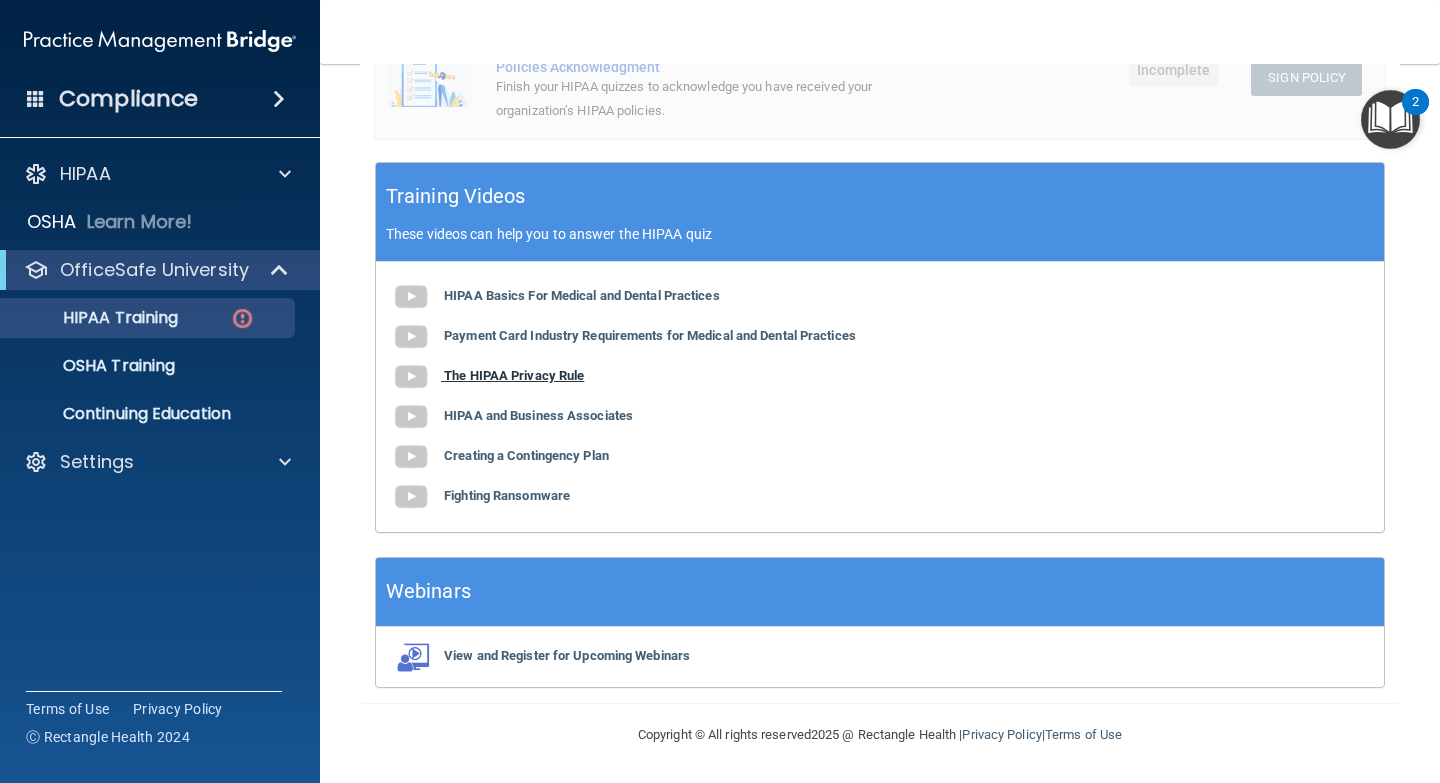 click on "The HIPAA Privacy Rule" at bounding box center [514, 375] 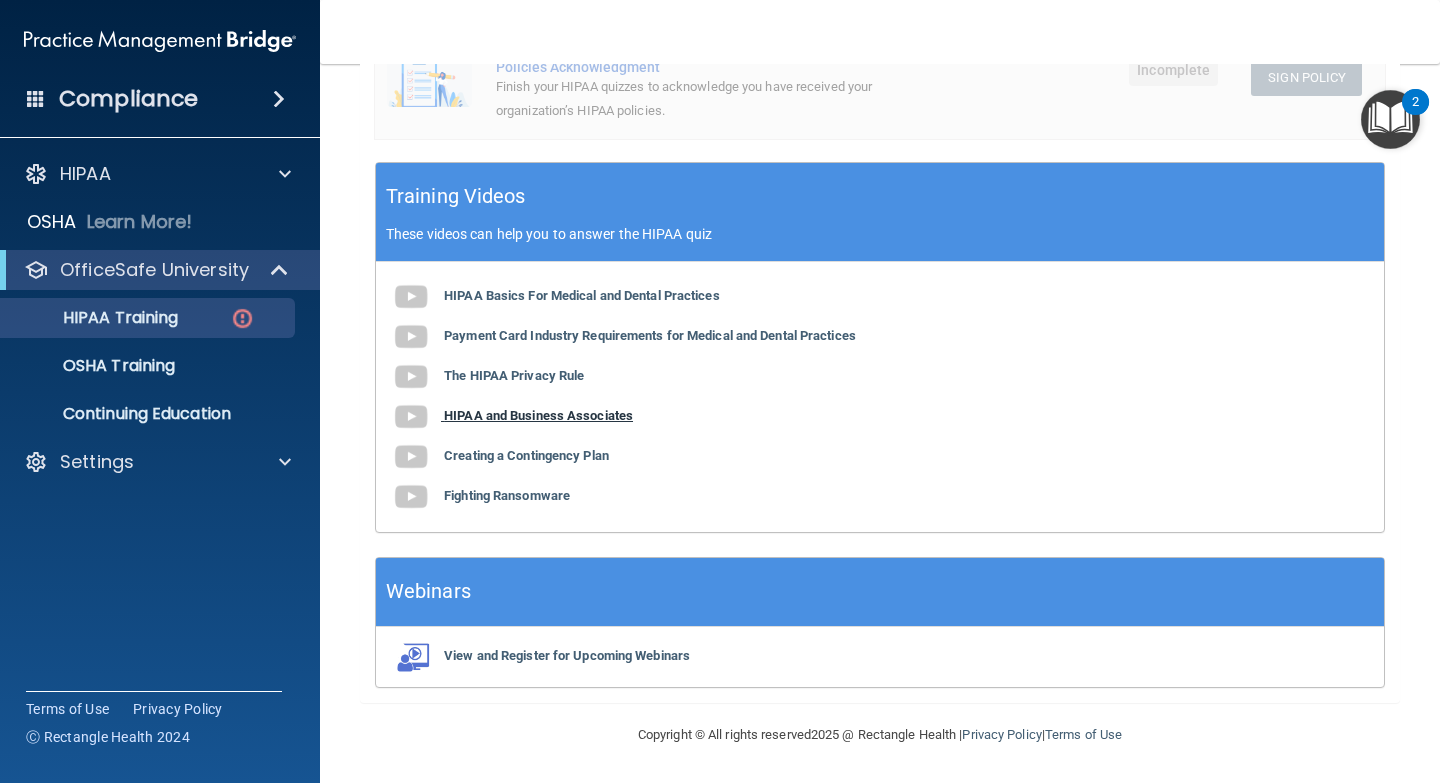 click on "HIPAA and Business Associates" at bounding box center [538, 415] 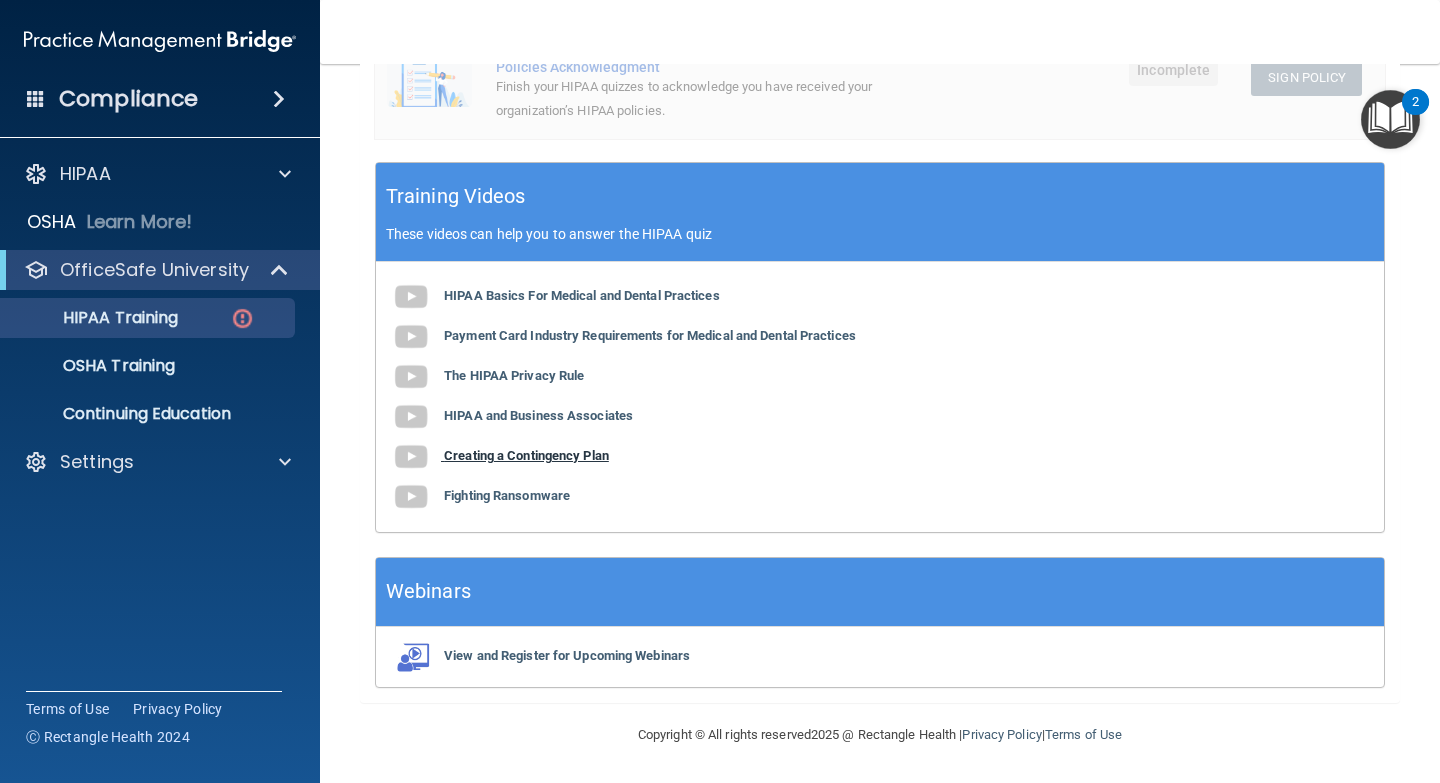 click on "Creating a Contingency Plan" at bounding box center [526, 455] 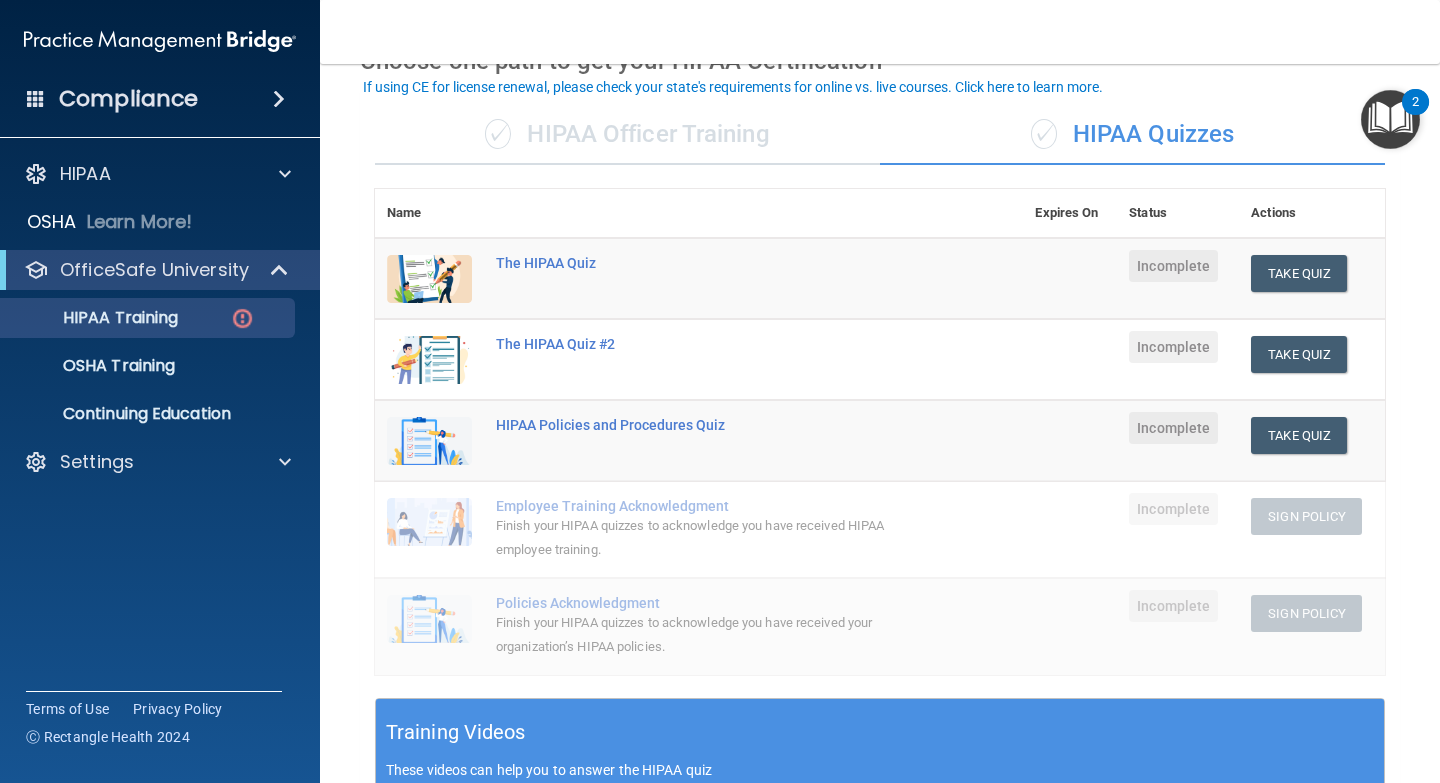 scroll, scrollTop: 116, scrollLeft: 0, axis: vertical 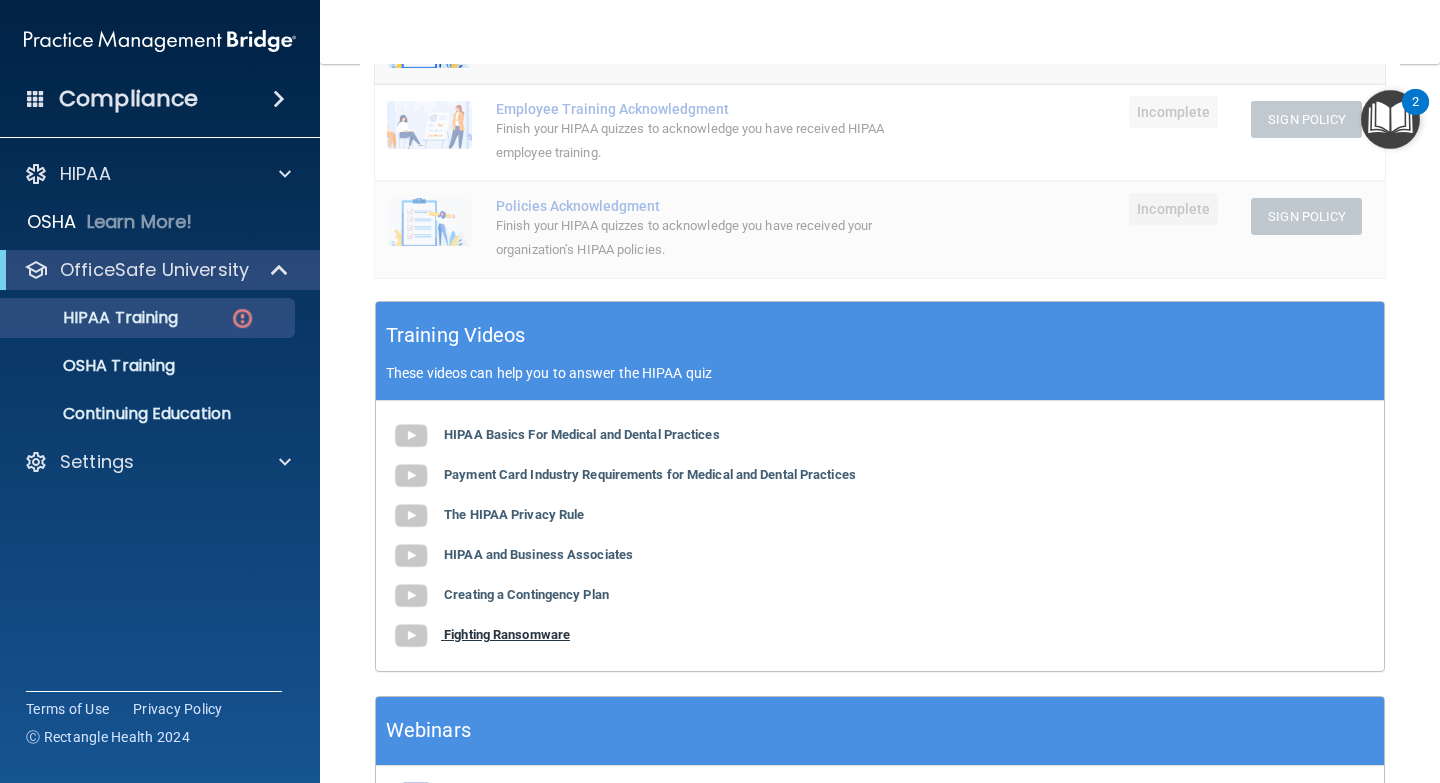 click on "Fighting Ransomware" at bounding box center (507, 634) 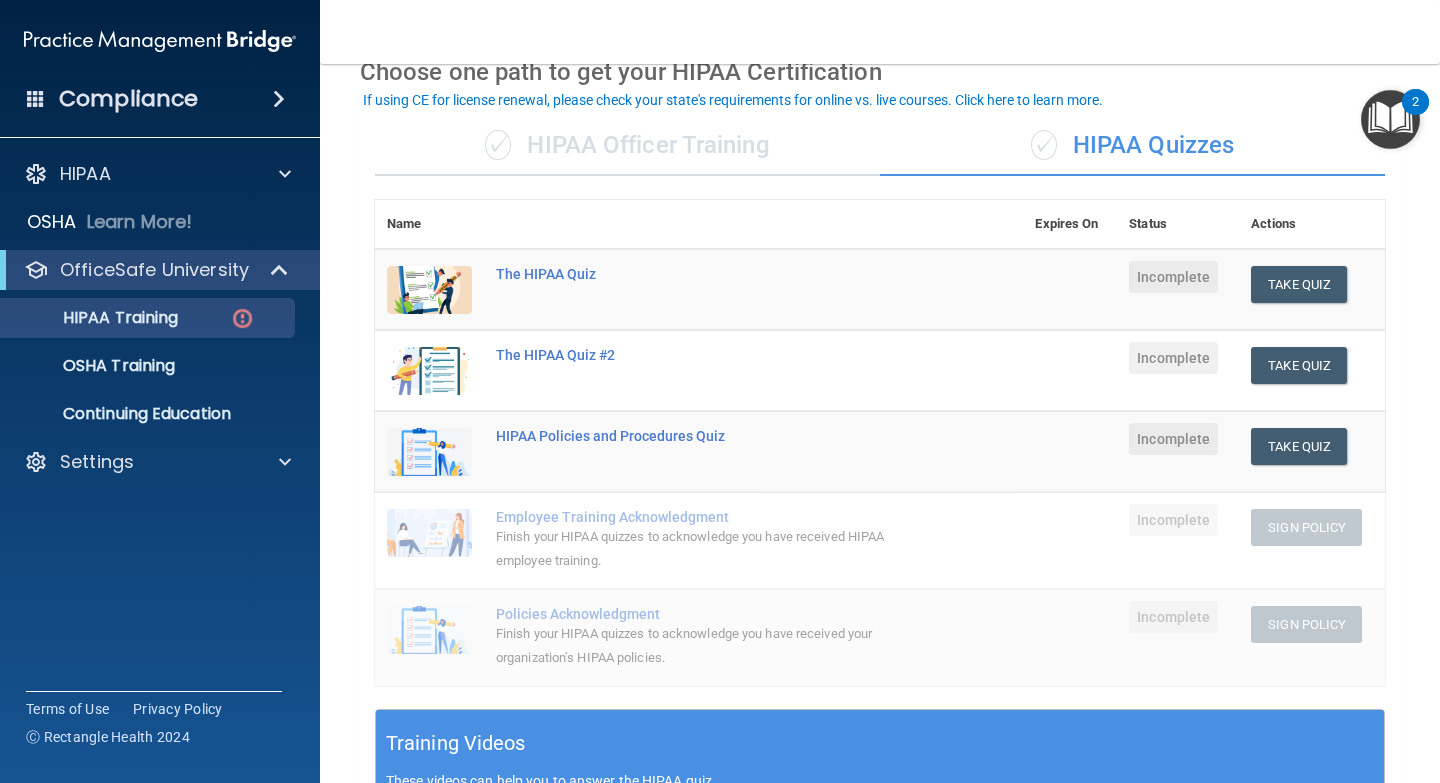 scroll, scrollTop: 91, scrollLeft: 0, axis: vertical 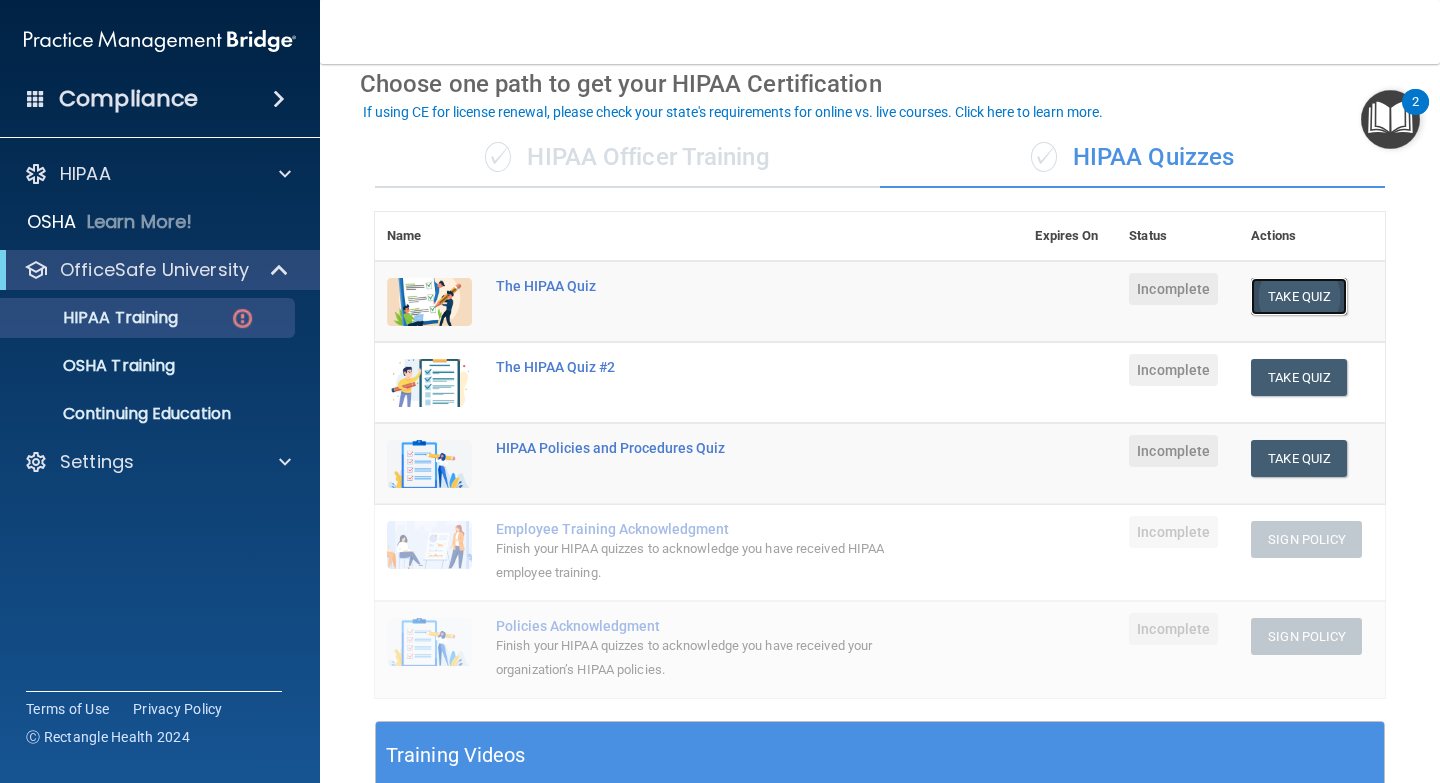 click on "Take Quiz" at bounding box center [1299, 296] 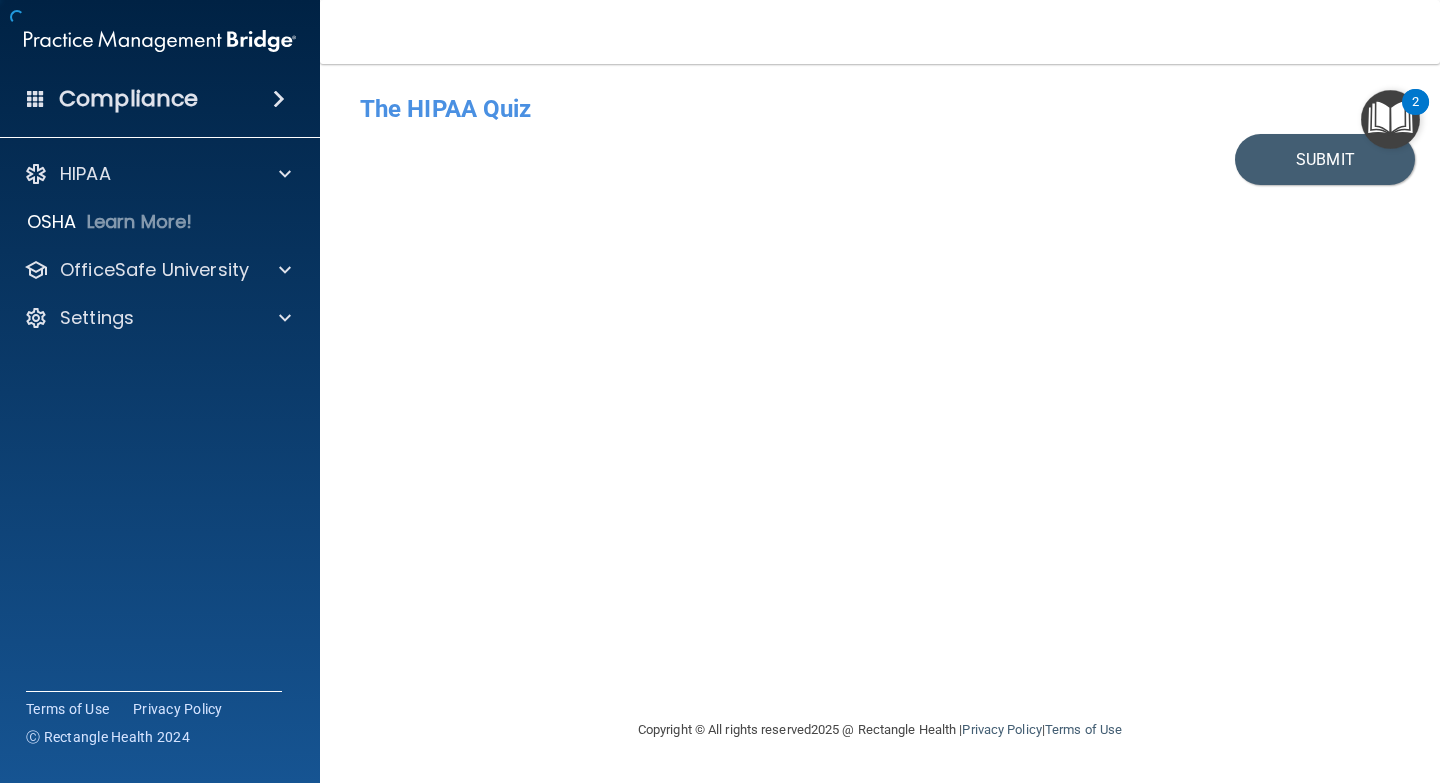 scroll, scrollTop: 0, scrollLeft: 0, axis: both 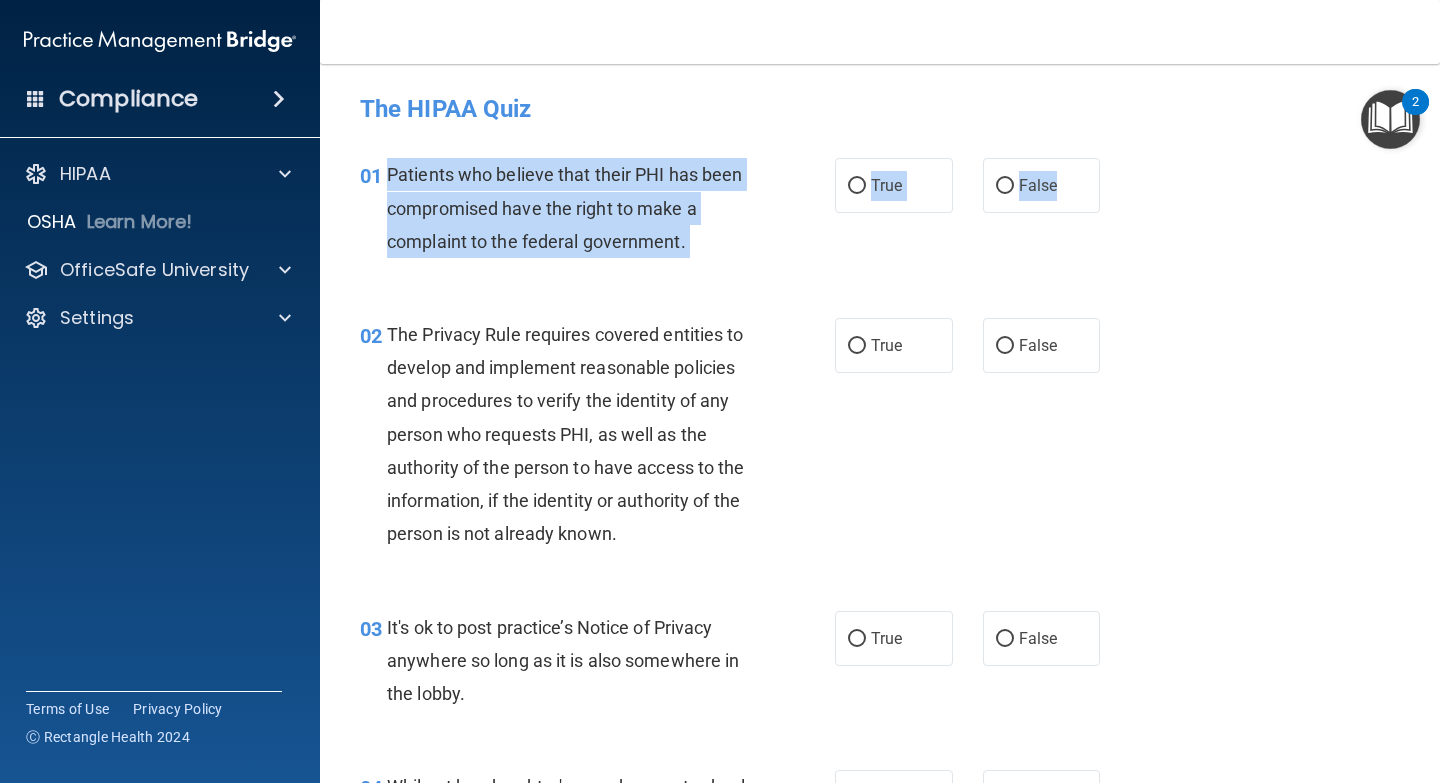 drag, startPoint x: 380, startPoint y: 177, endPoint x: 1095, endPoint y: 204, distance: 715.5096 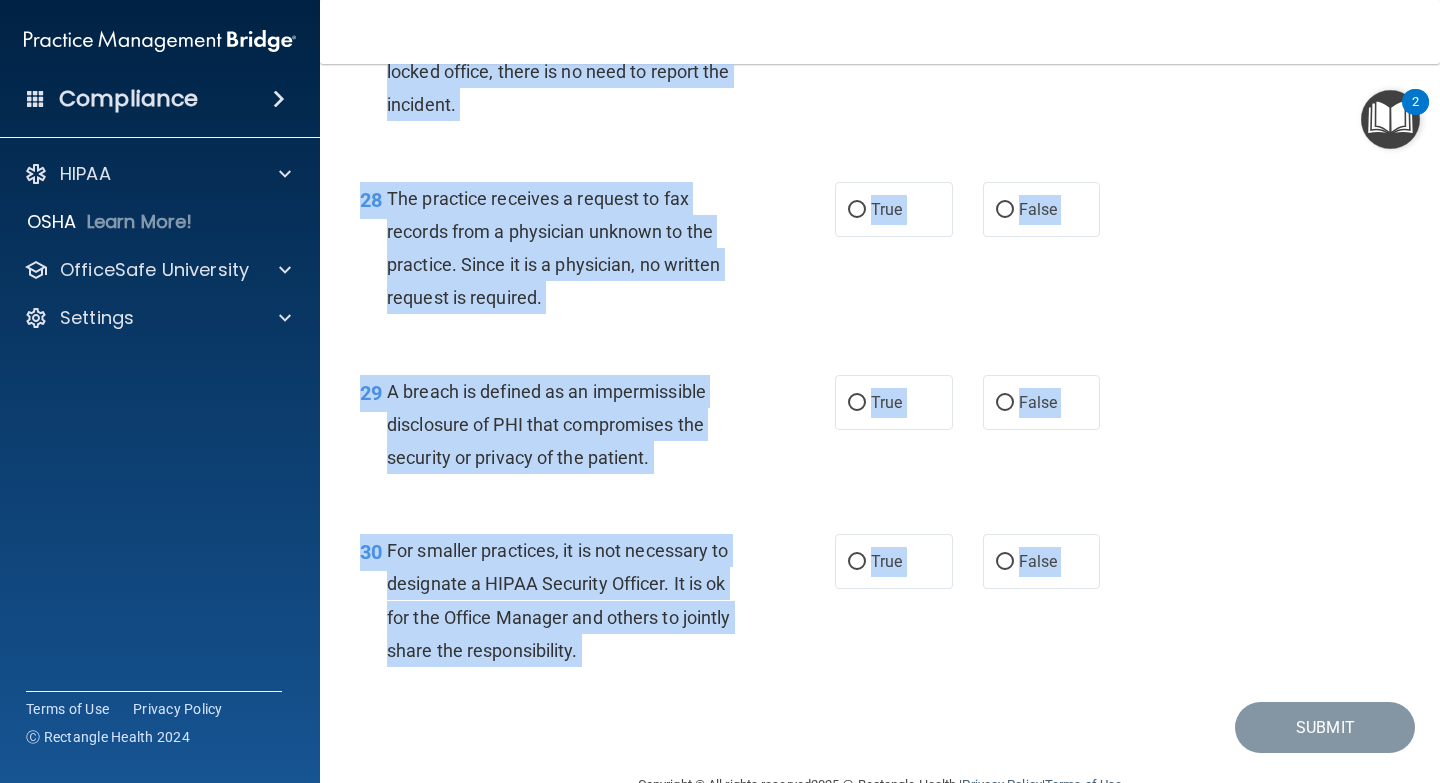 scroll, scrollTop: 5069, scrollLeft: 0, axis: vertical 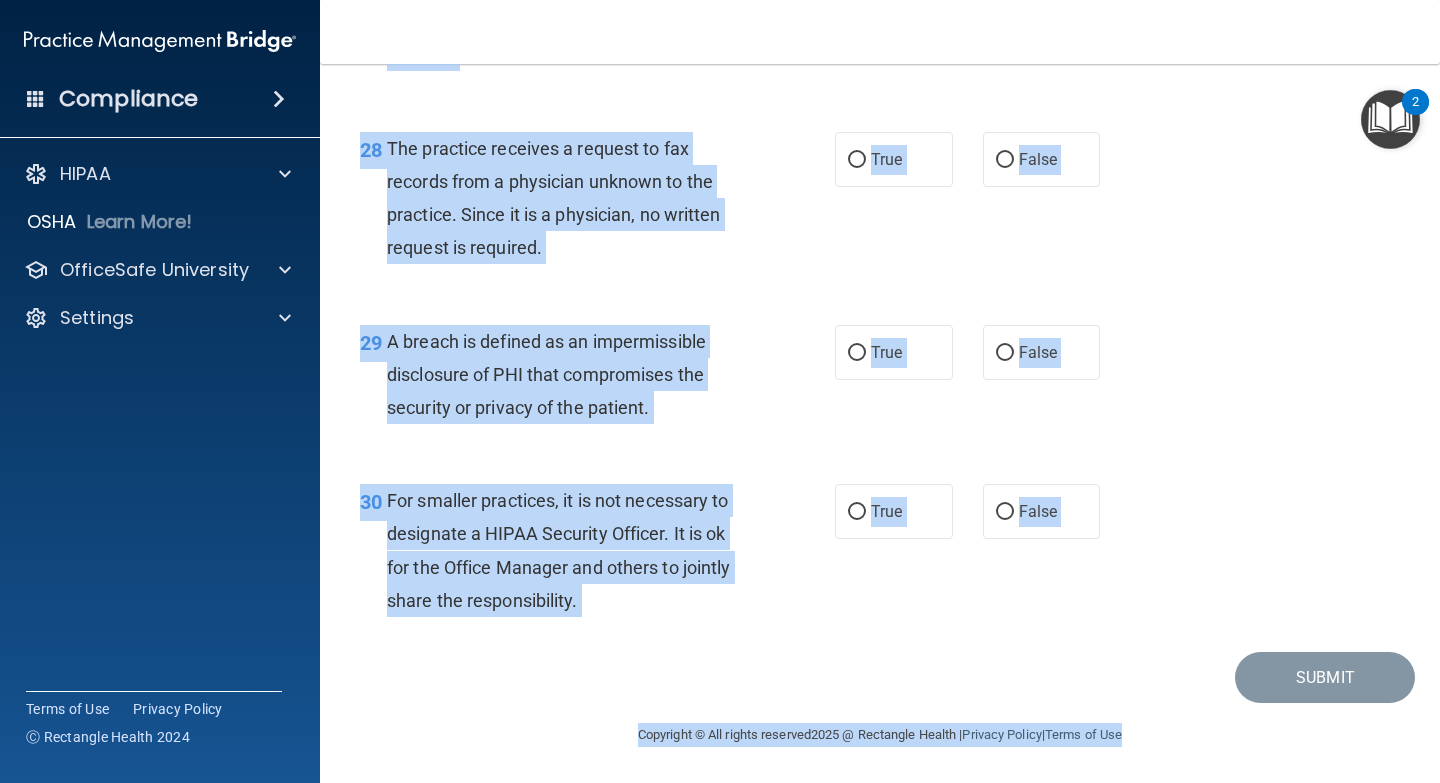 drag, startPoint x: 388, startPoint y: 170, endPoint x: 1073, endPoint y: 782, distance: 918.569 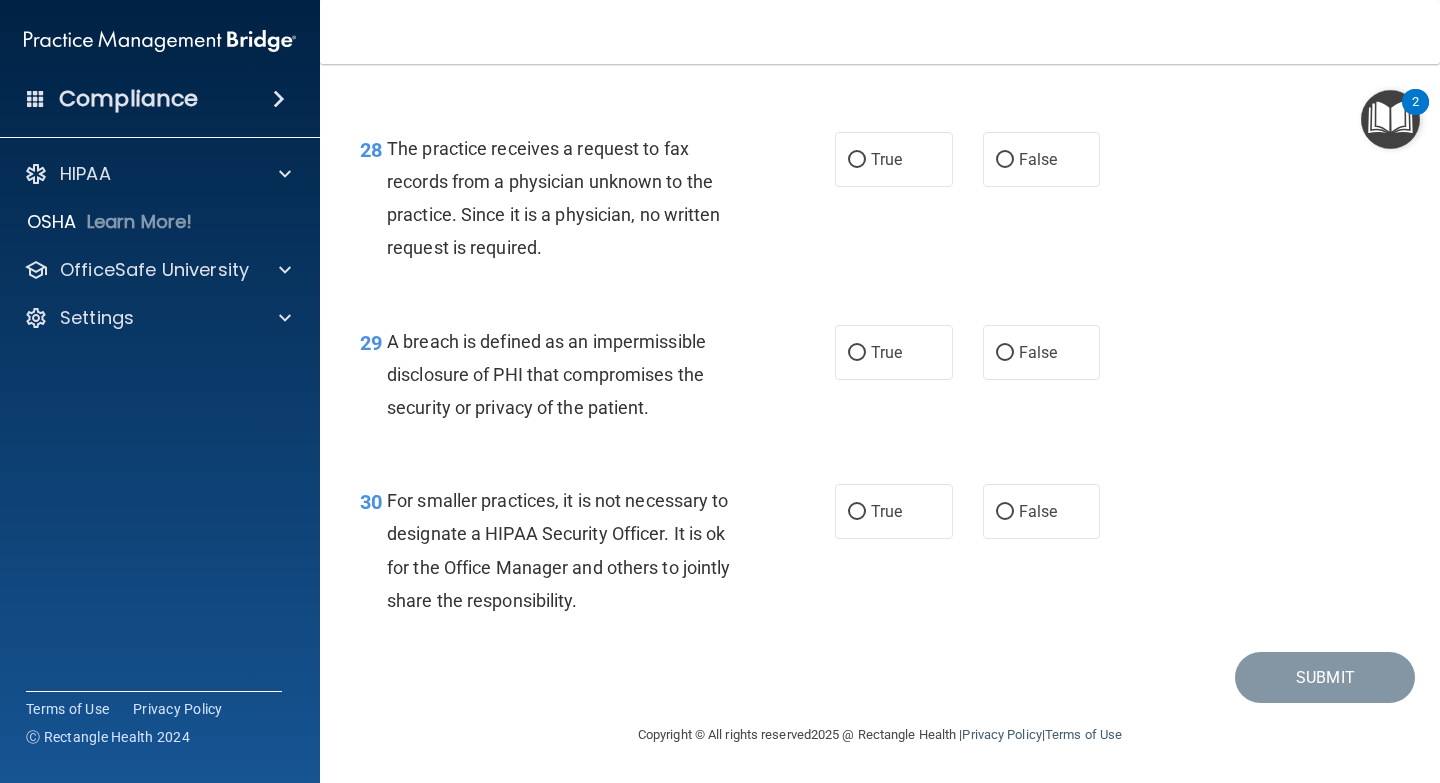 click on "28       The practice receives a request to fax records from a physician unknown to the practice.  Since it is a physician, no written request is required.                 True           False" at bounding box center [880, 203] 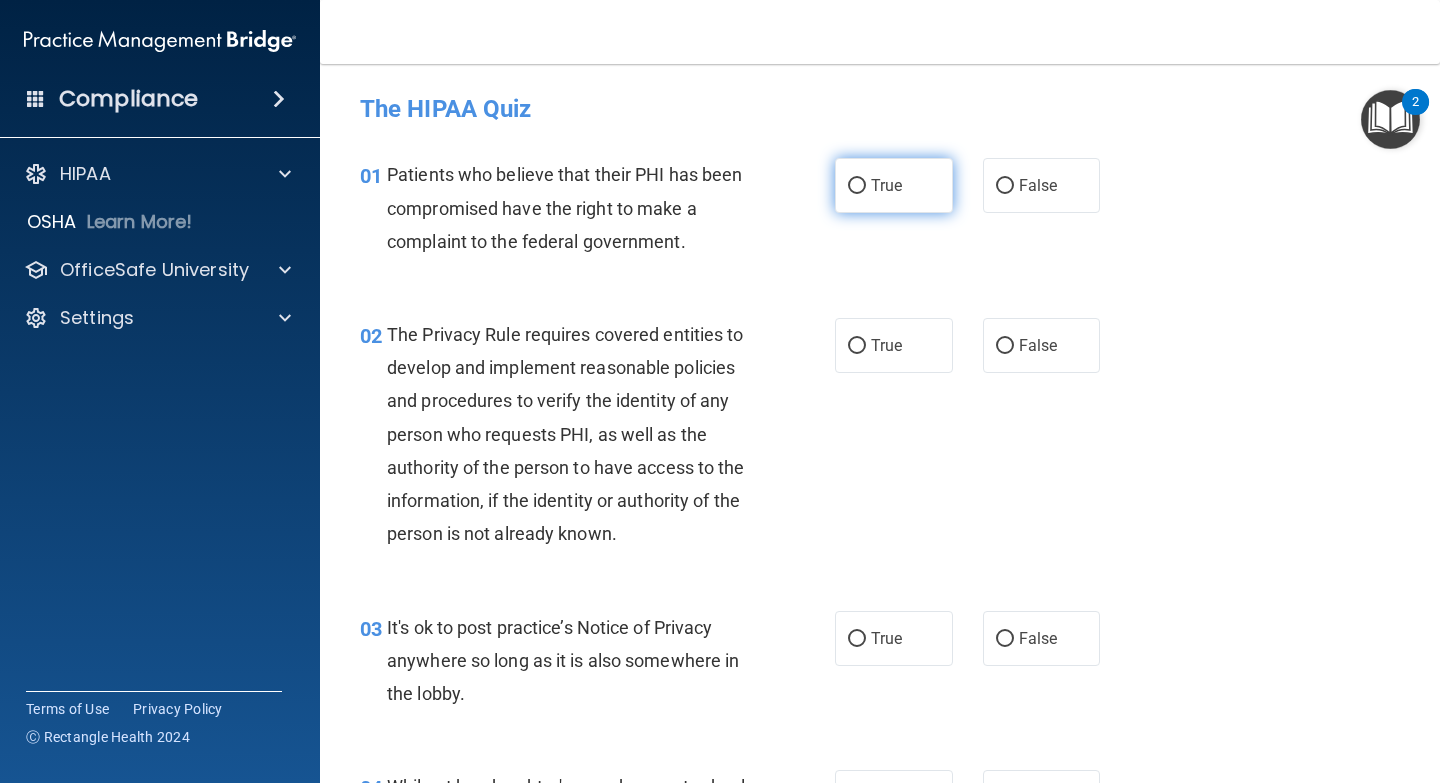 click on "True" at bounding box center (857, 186) 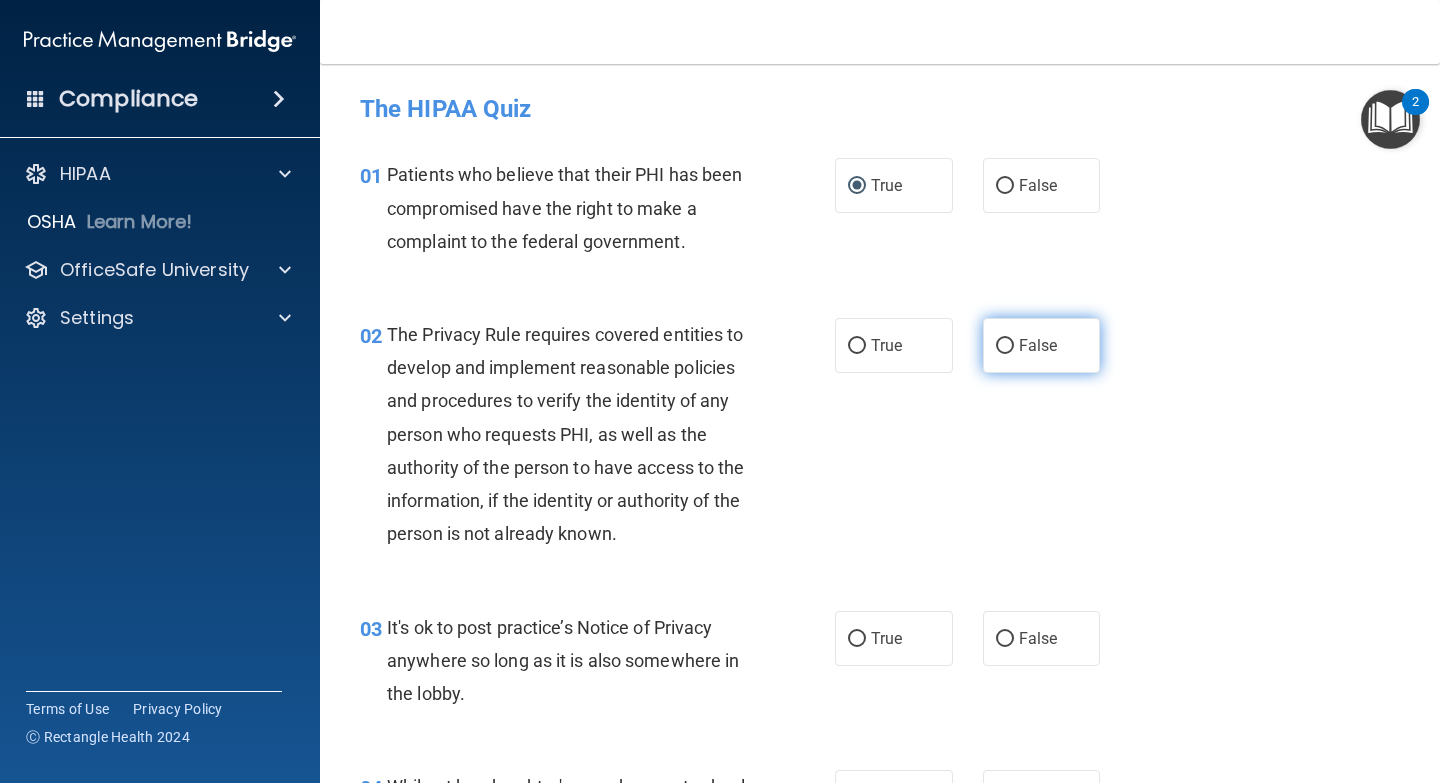 click on "False" at bounding box center (1038, 345) 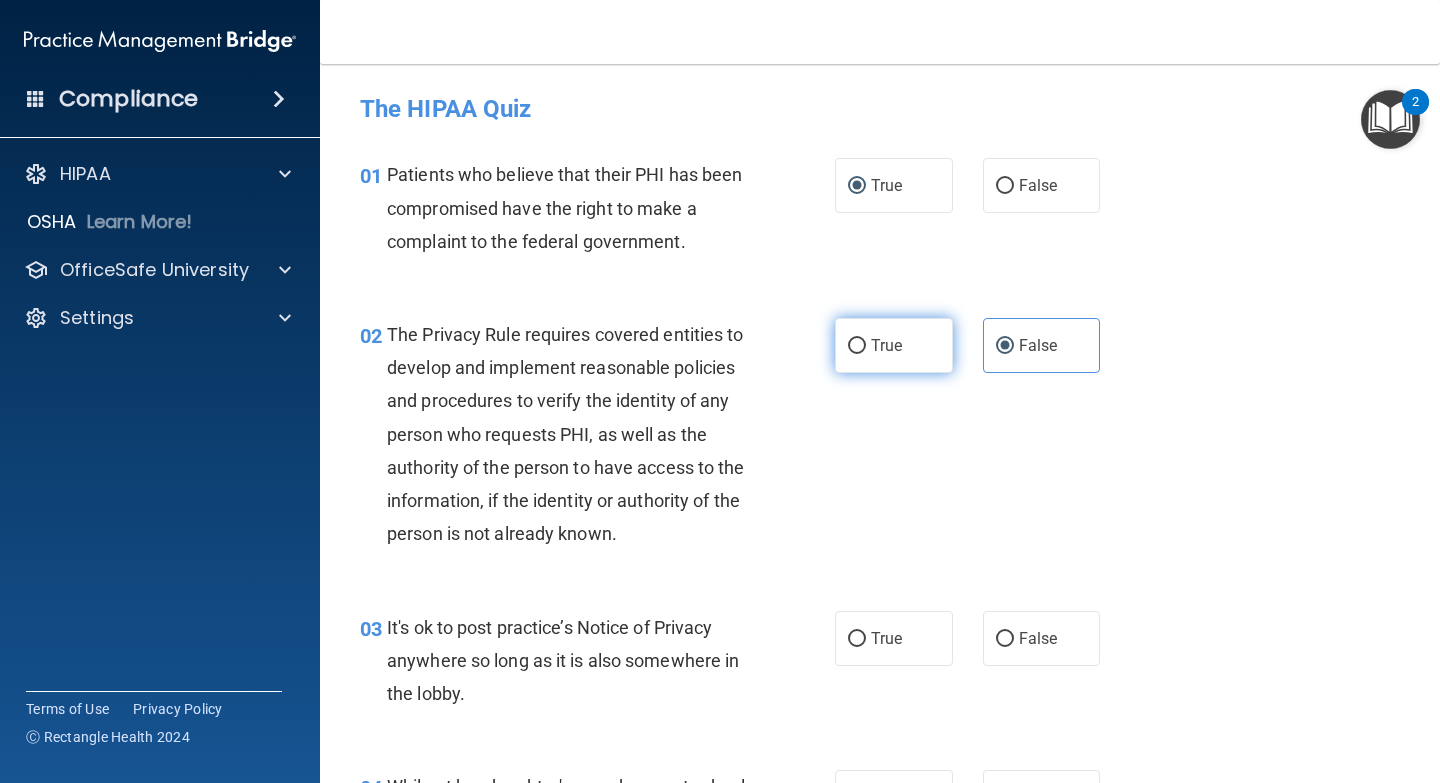 click on "True" at bounding box center (894, 345) 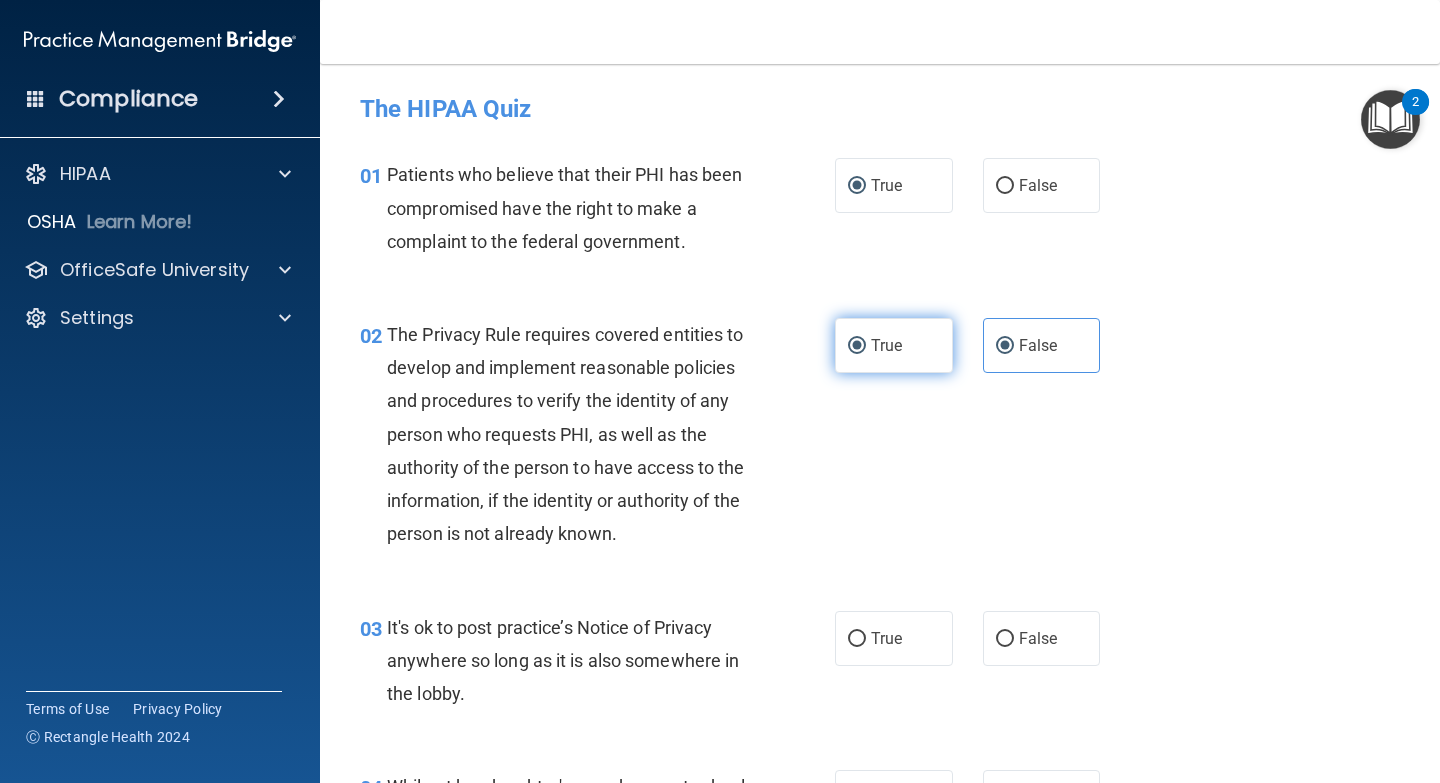 radio on "false" 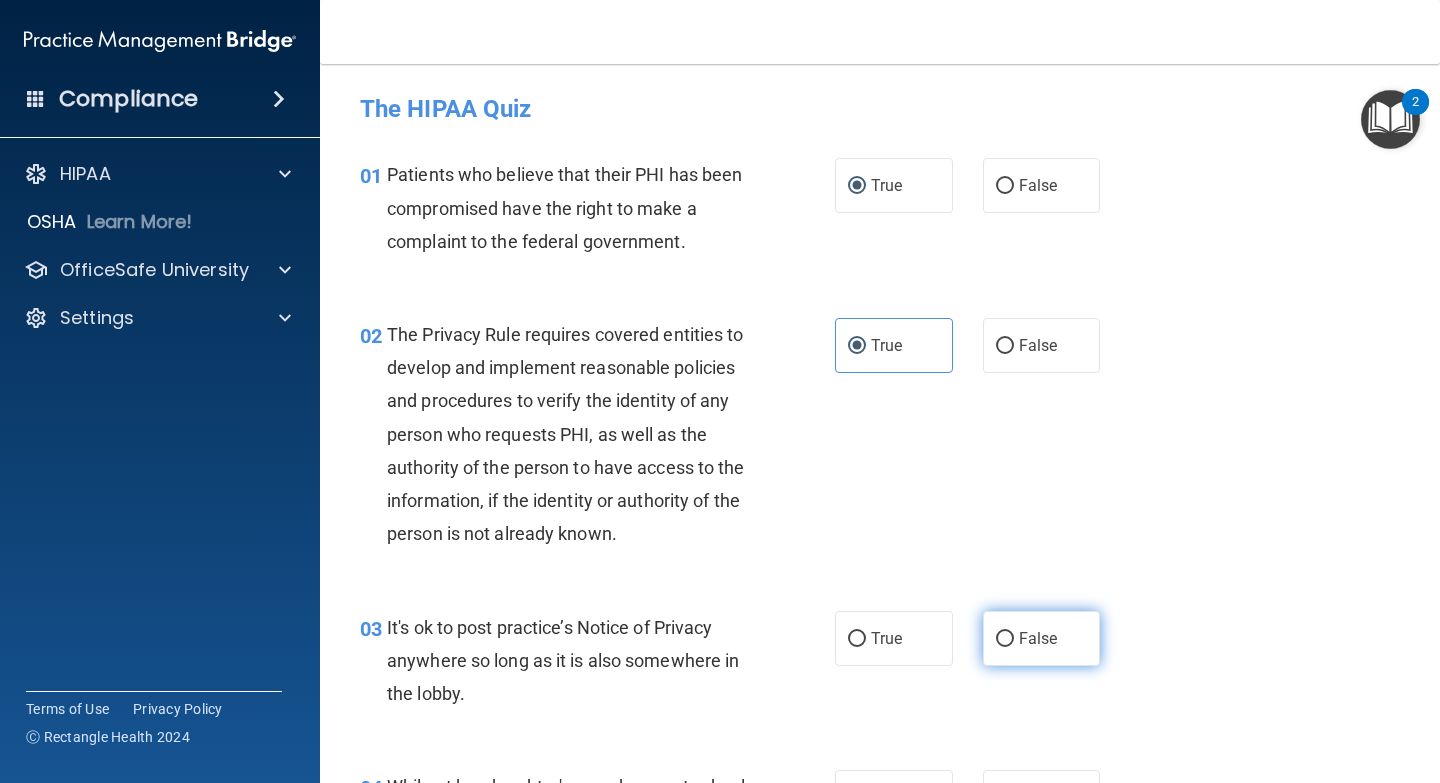 click on "False" at bounding box center [1038, 638] 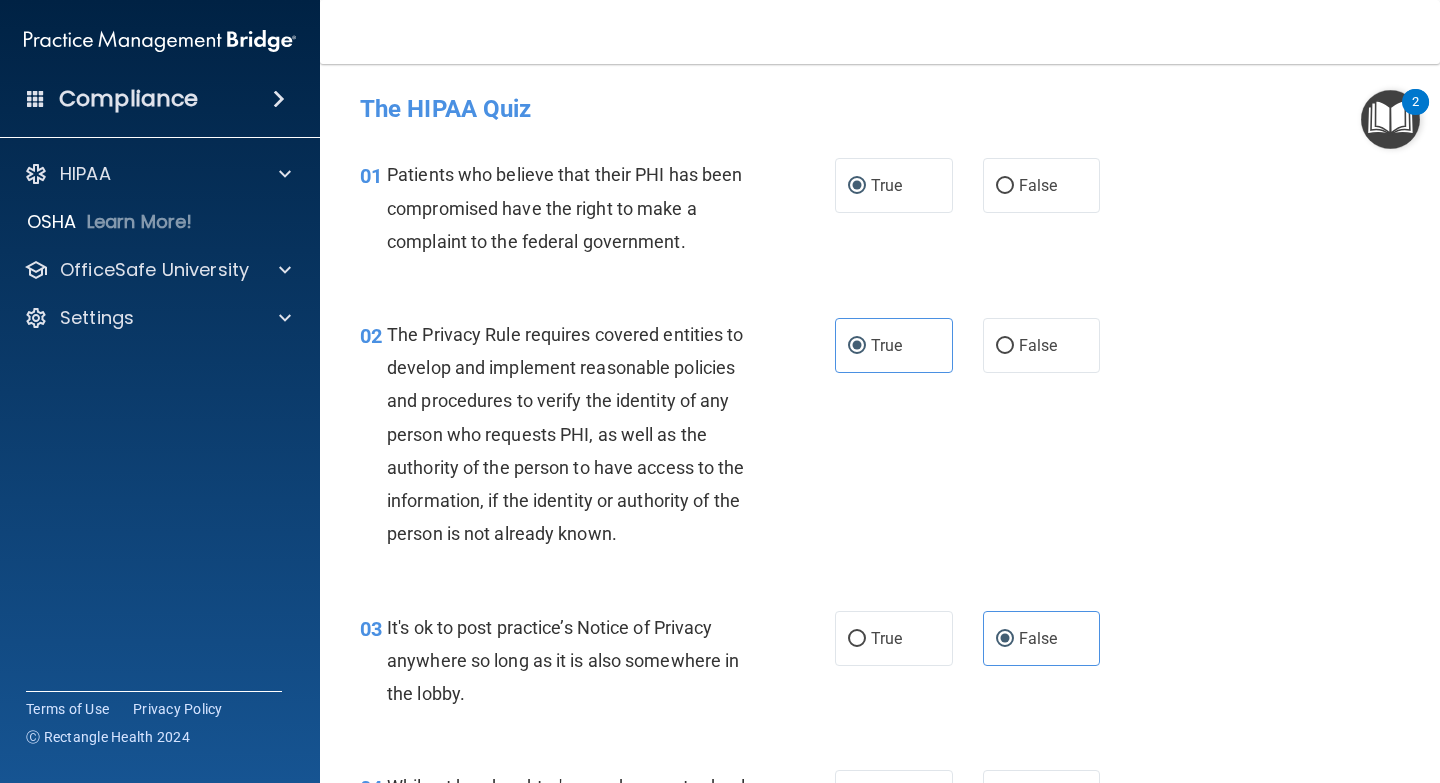 click on "02       The Privacy Rule requires covered entities to develop and implement reasonable policies and procedures to verify the identity of any person who requests PHI, as well as the authority of the person to have access to the information, if the identity or authority of the person is not already known.                 True           False" at bounding box center [880, 439] 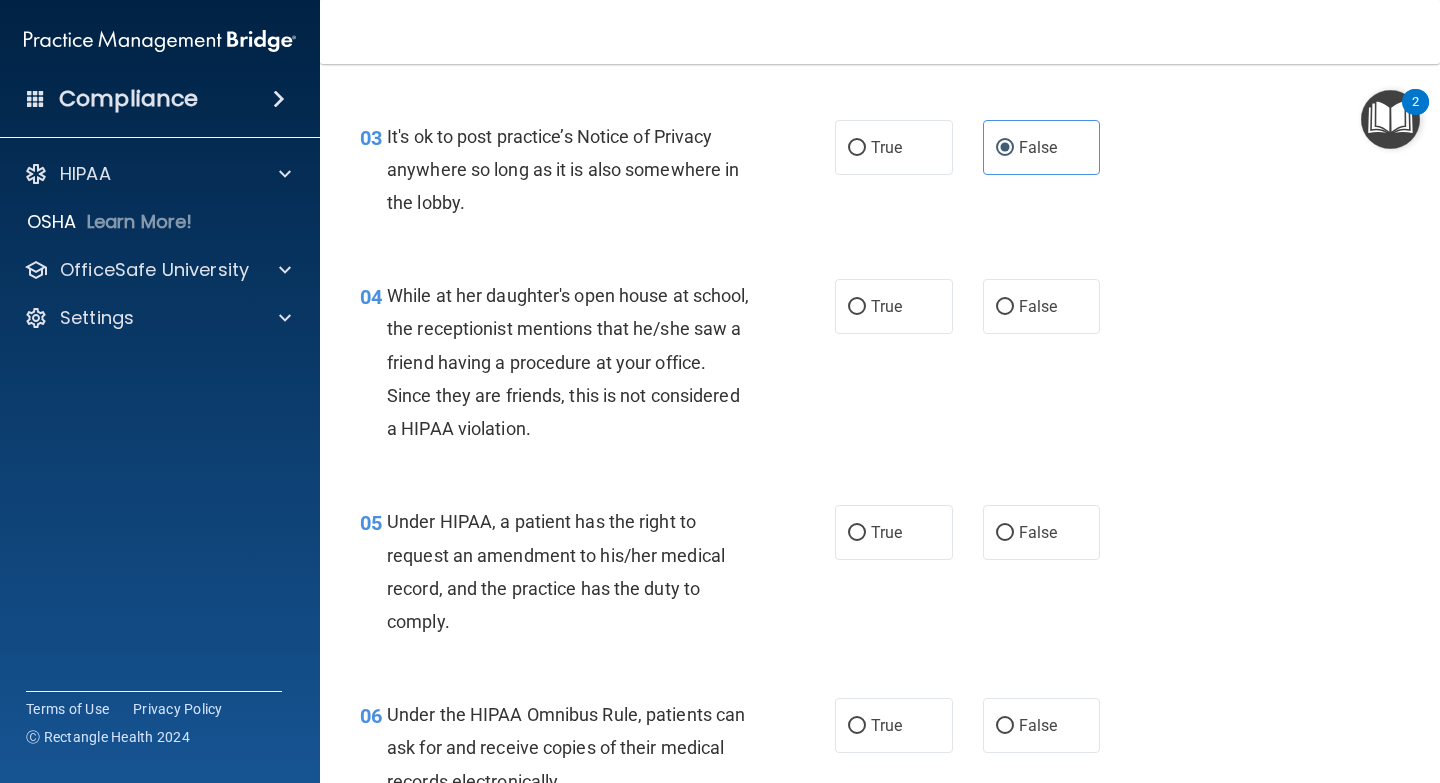 scroll, scrollTop: 555, scrollLeft: 0, axis: vertical 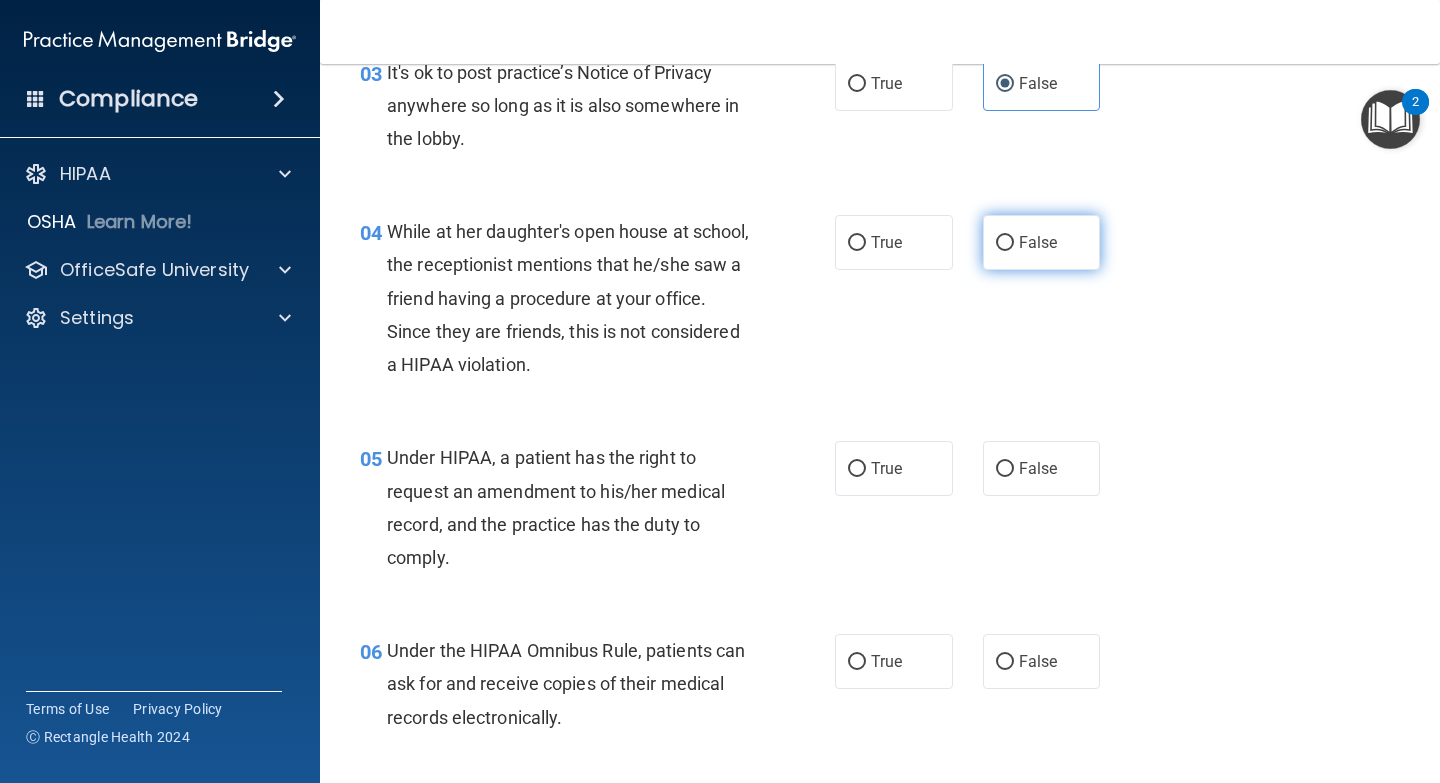 click on "False" at bounding box center (1042, 242) 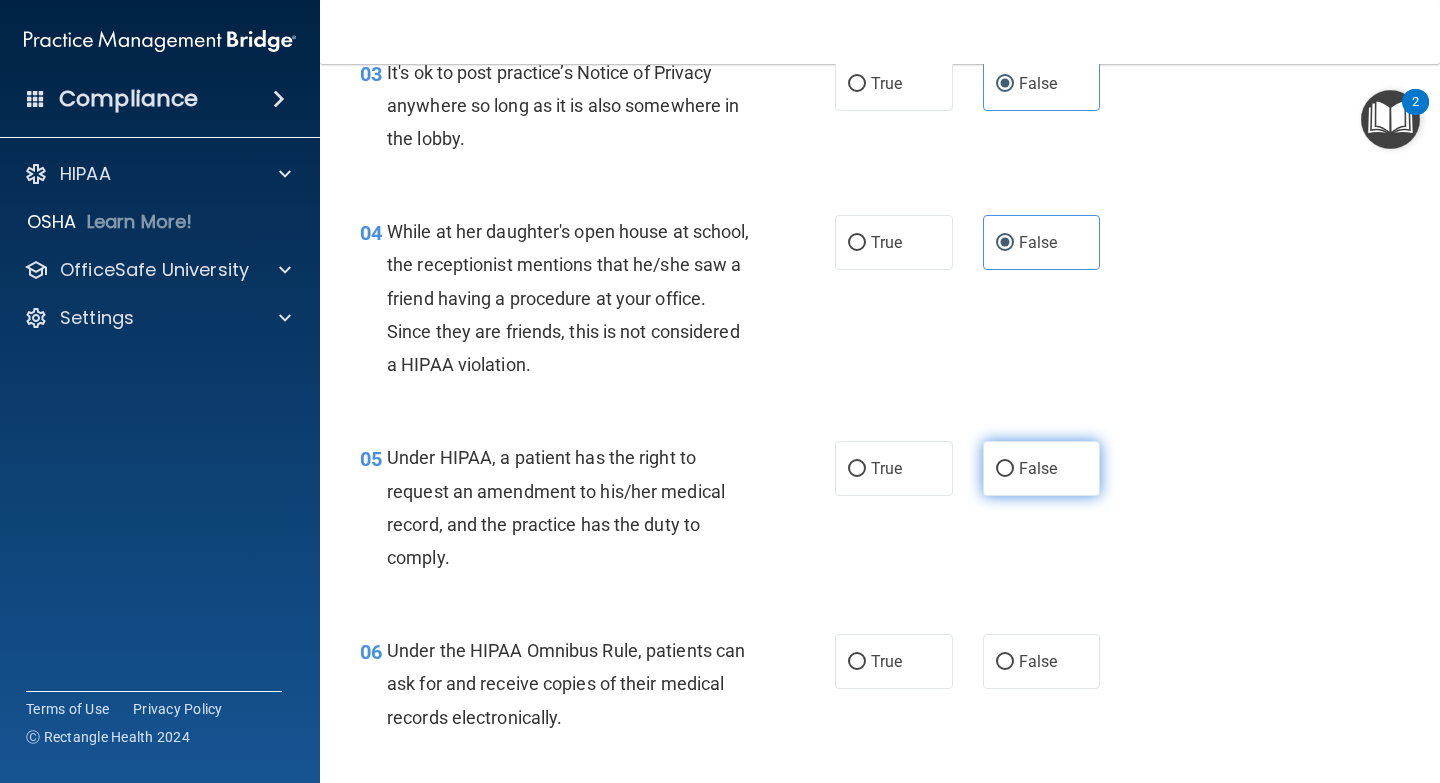 click on "False" at bounding box center [1042, 468] 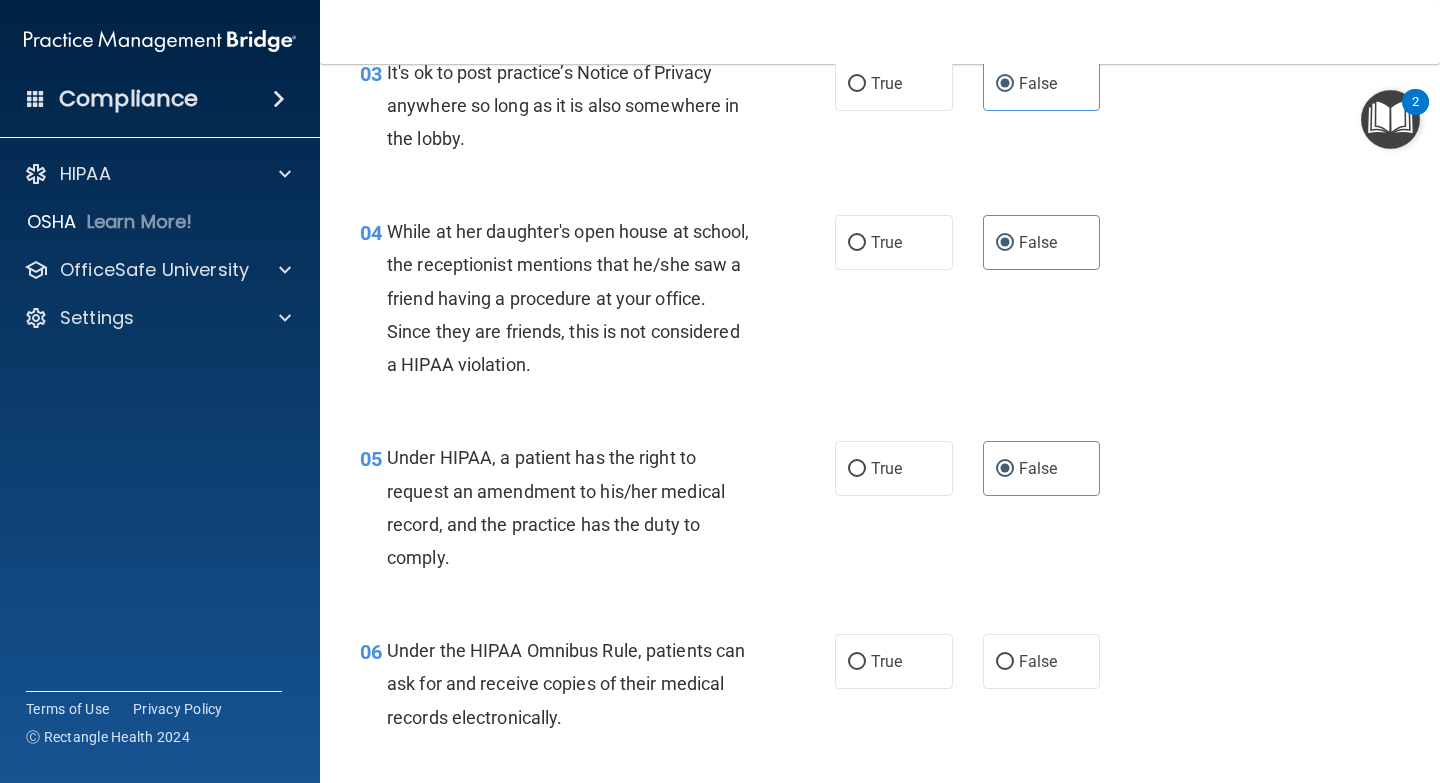 click on "05       Under HIPAA, a patient has the right to request an amendment to his/her medical record, and the practice has the duty to comply.                 True           False" at bounding box center (880, 512) 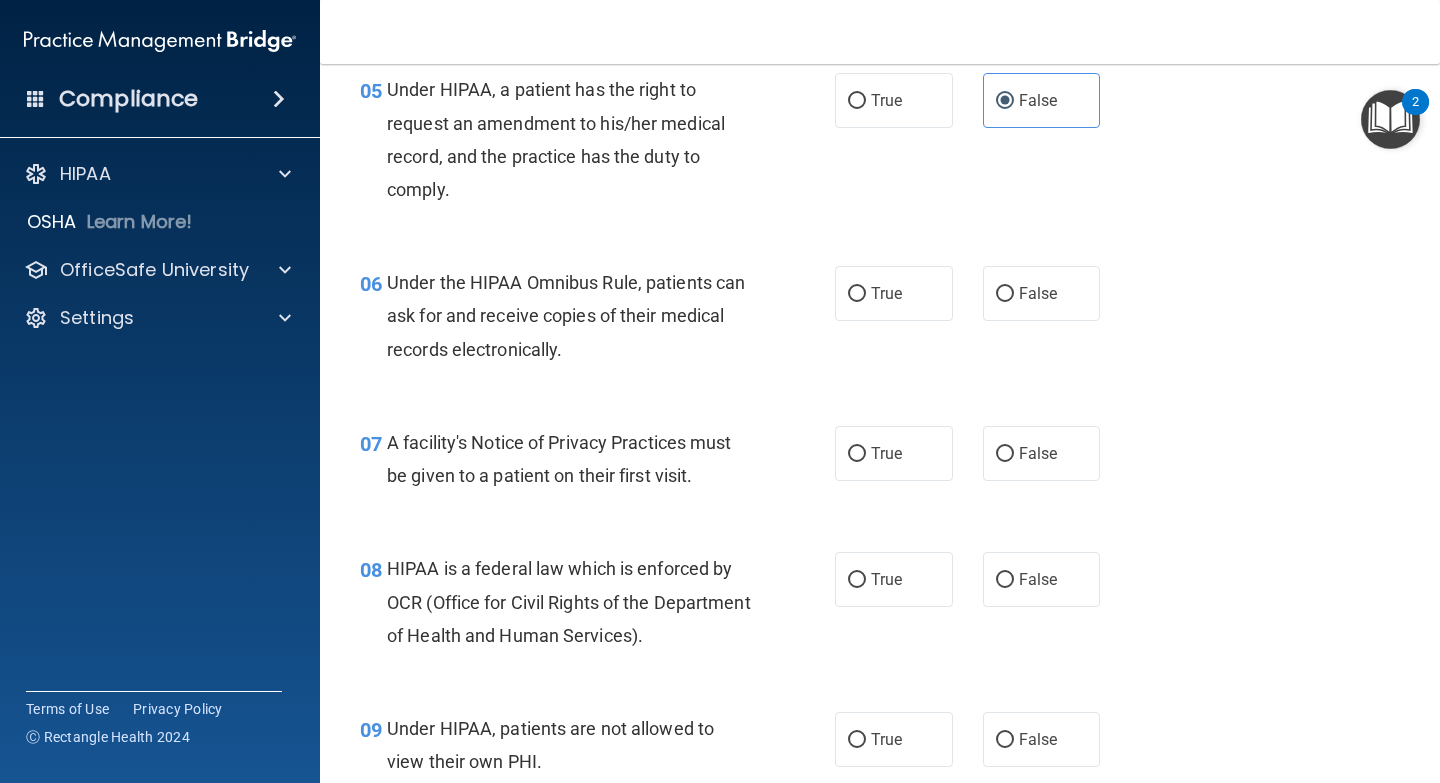 scroll, scrollTop: 919, scrollLeft: 0, axis: vertical 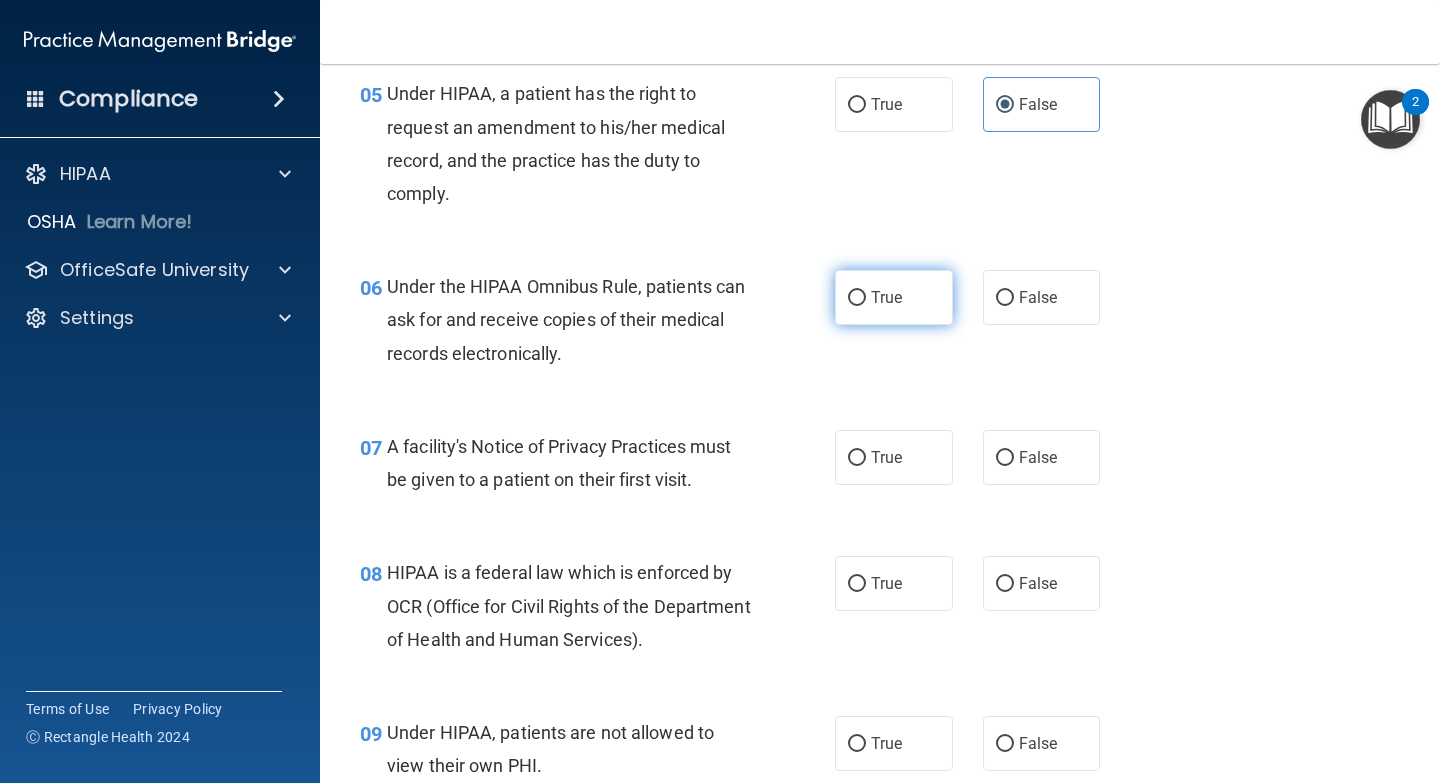 click on "True" at bounding box center (894, 297) 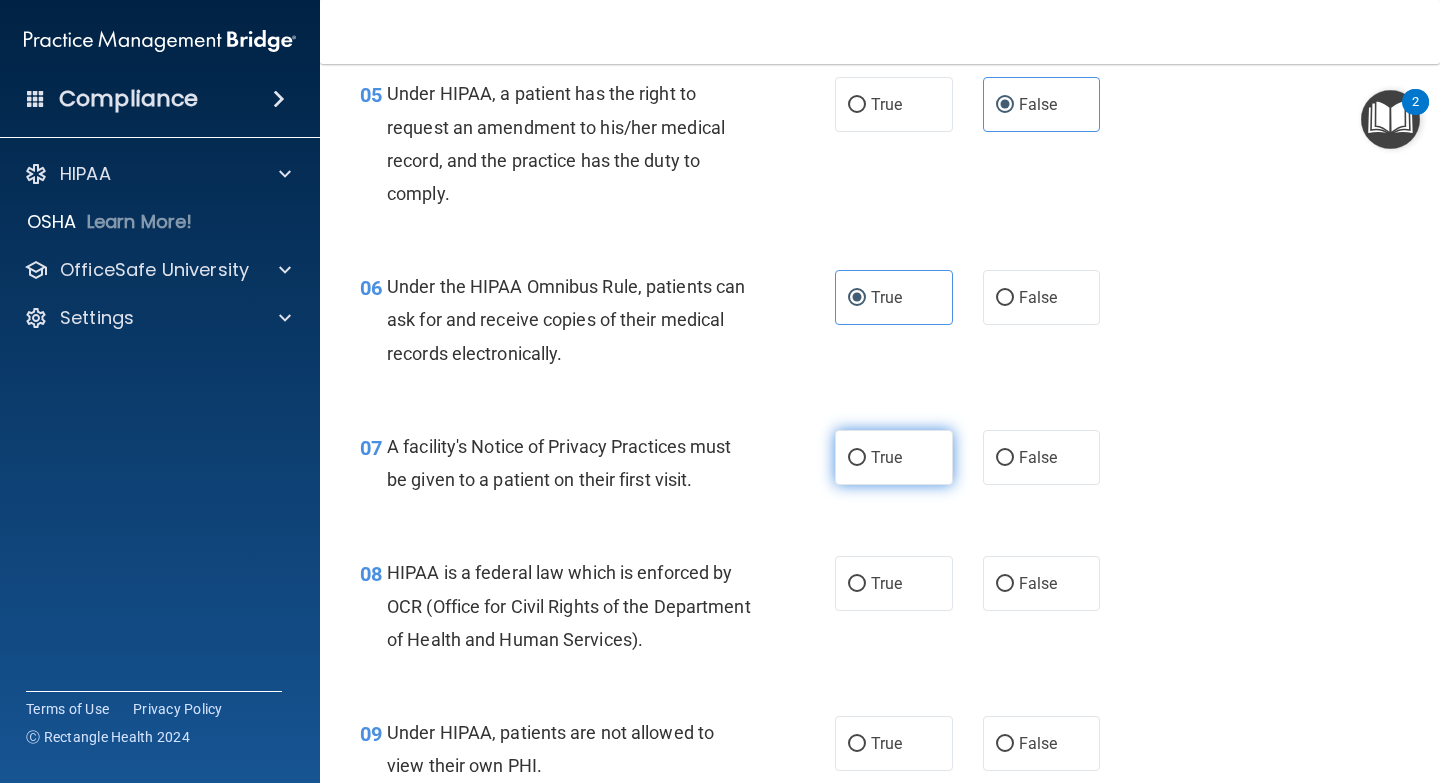 click on "True" at bounding box center [886, 457] 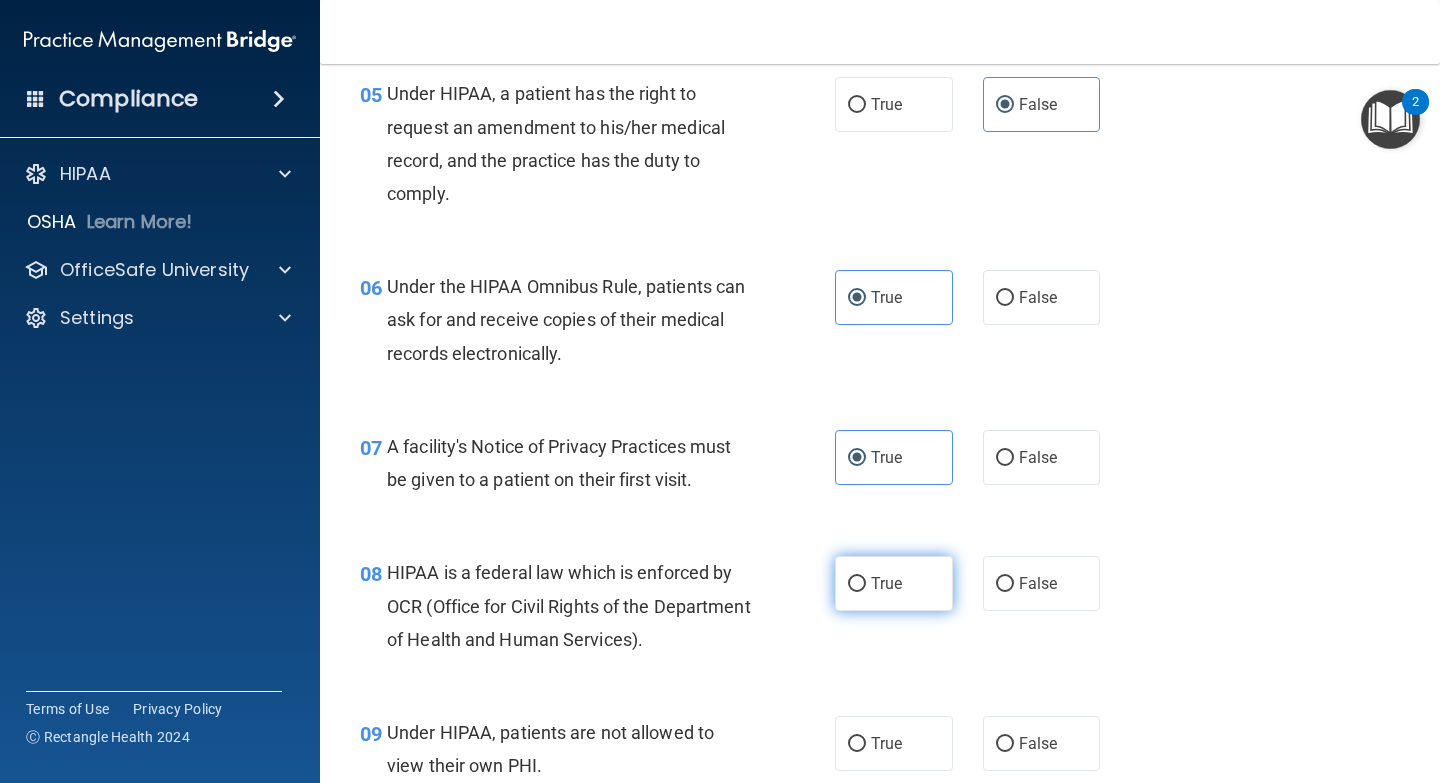 click on "True" at bounding box center [894, 583] 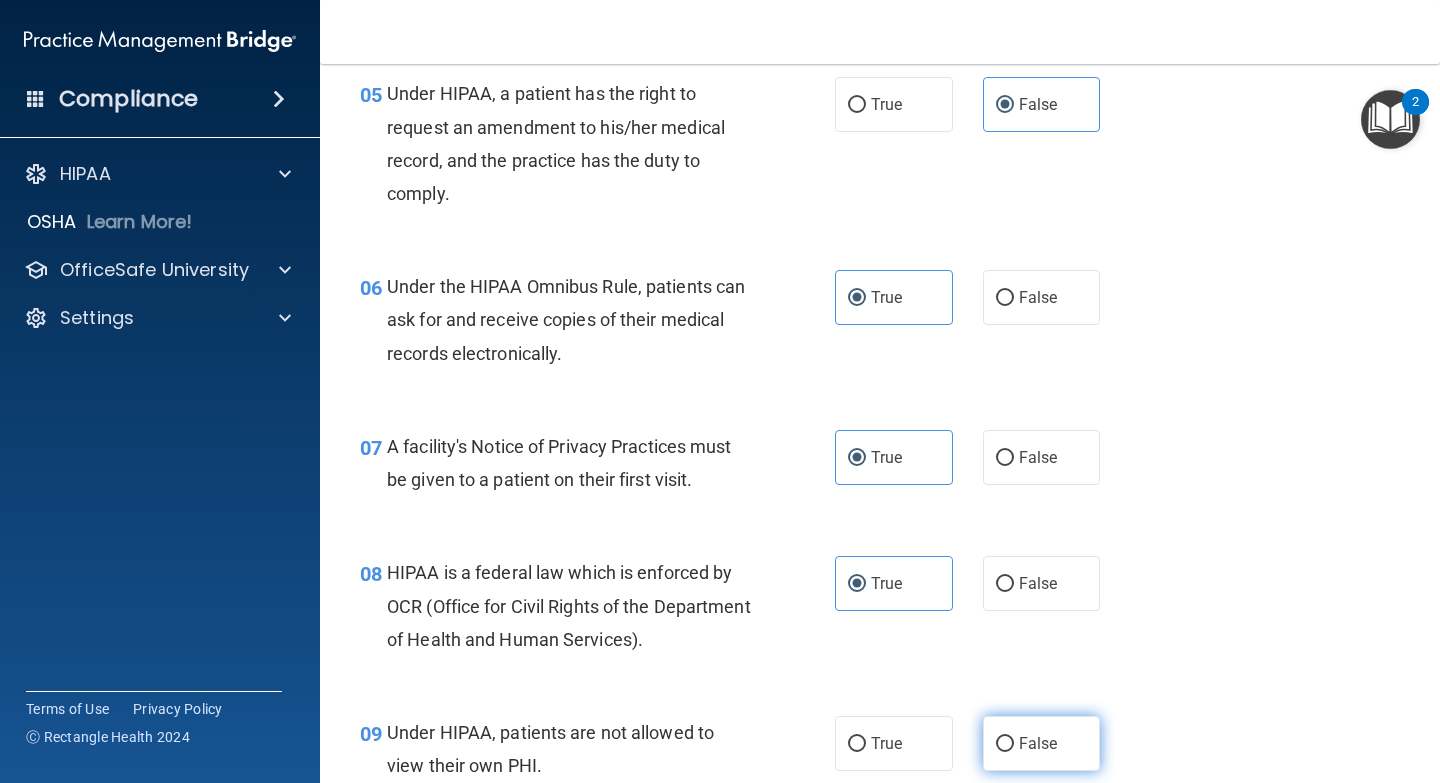 click on "False" at bounding box center (1042, 743) 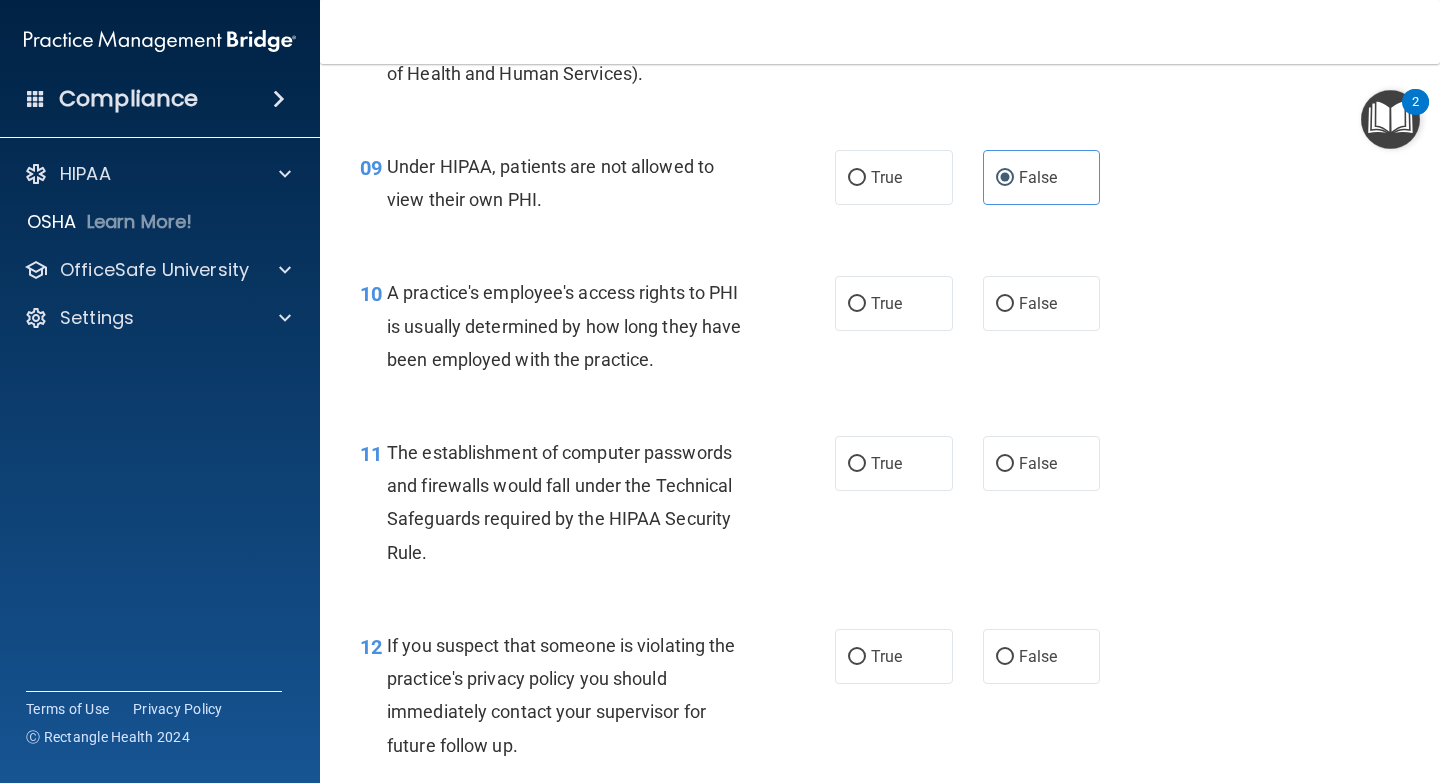 scroll, scrollTop: 1506, scrollLeft: 0, axis: vertical 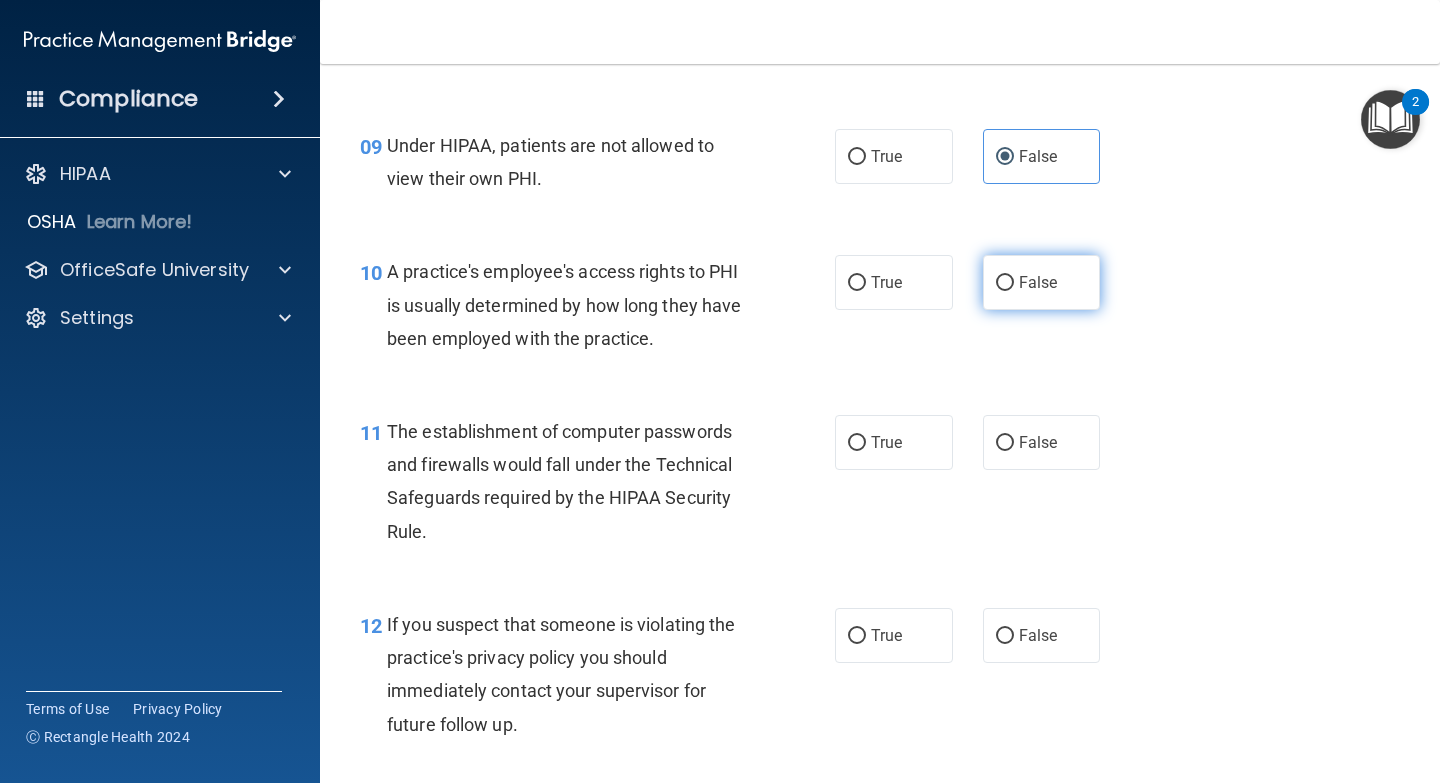 click on "False" at bounding box center (1042, 282) 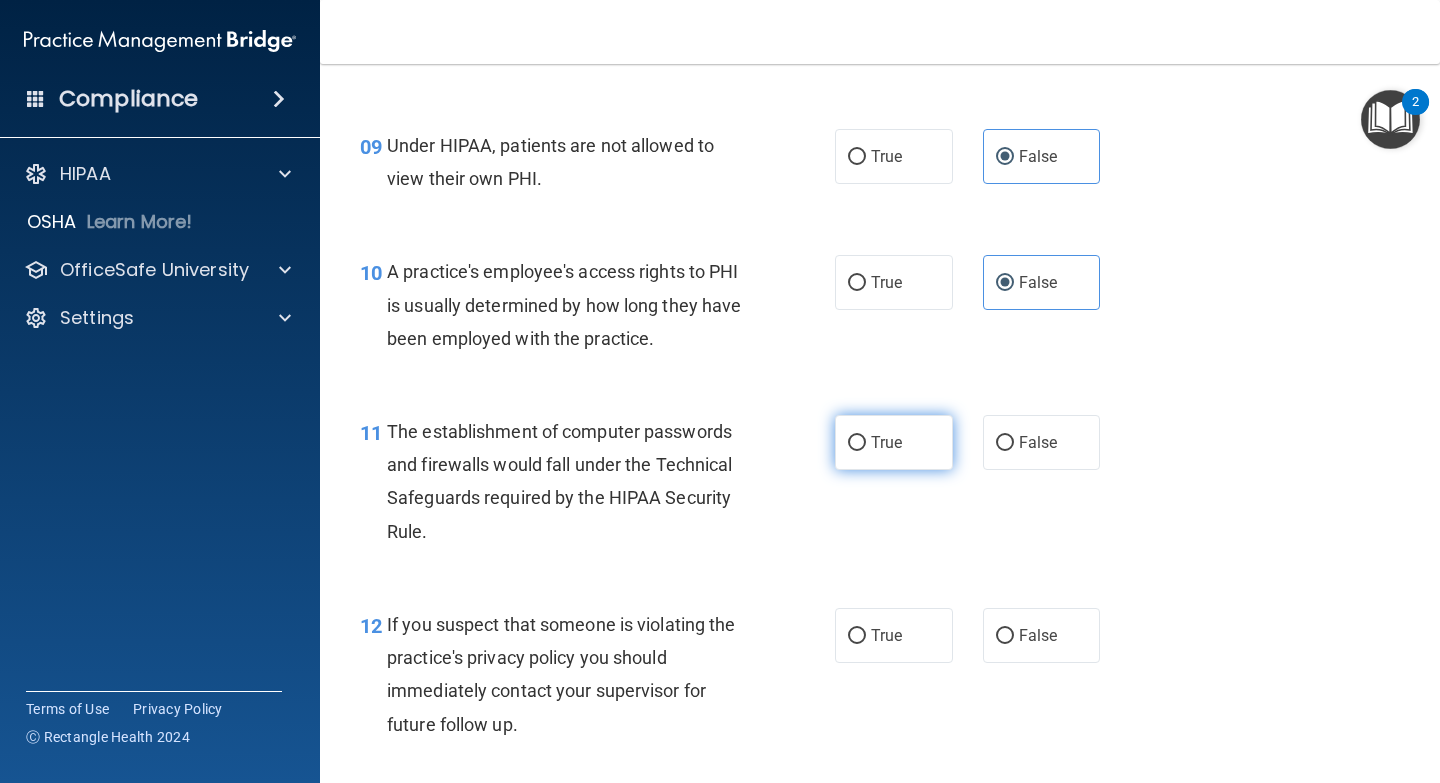 click on "True" at bounding box center [894, 442] 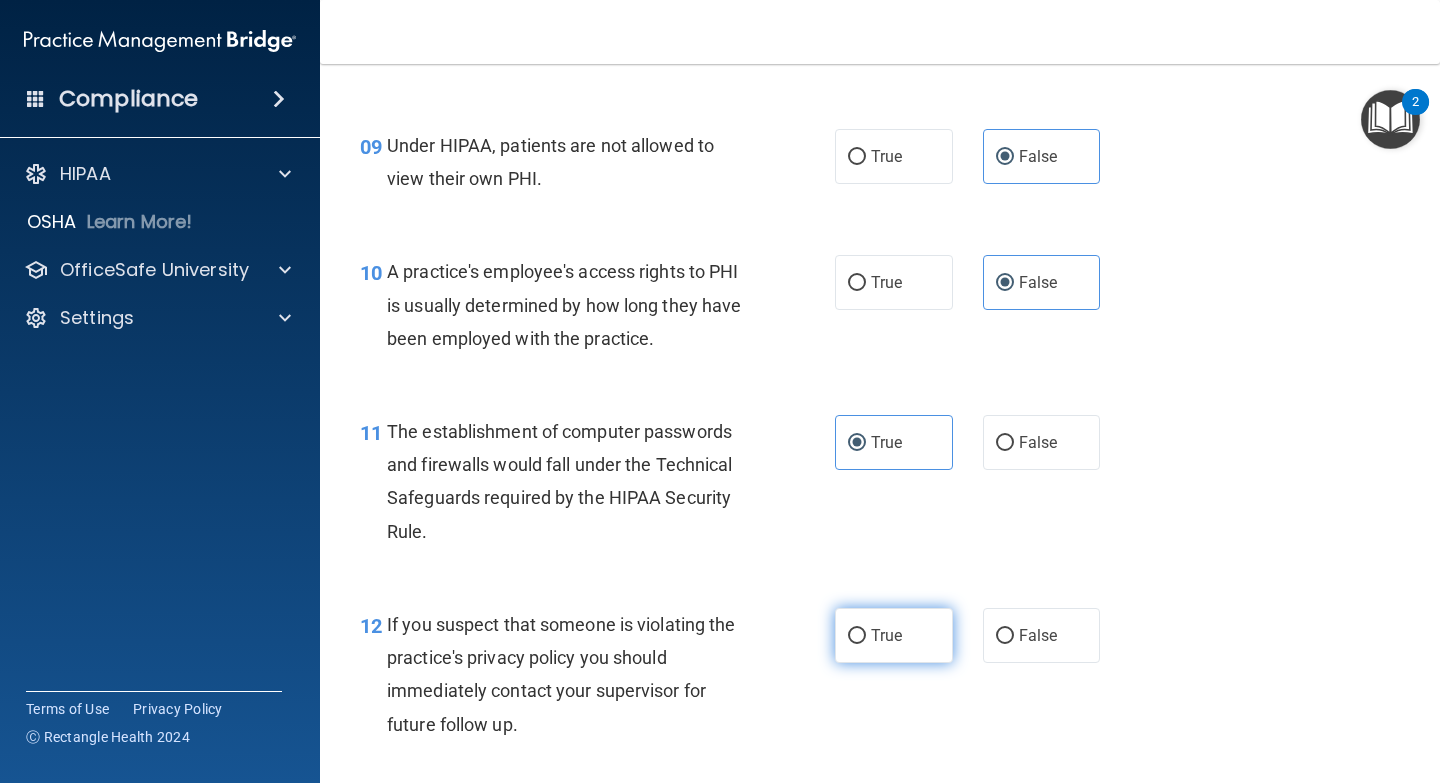click on "True" at bounding box center (894, 635) 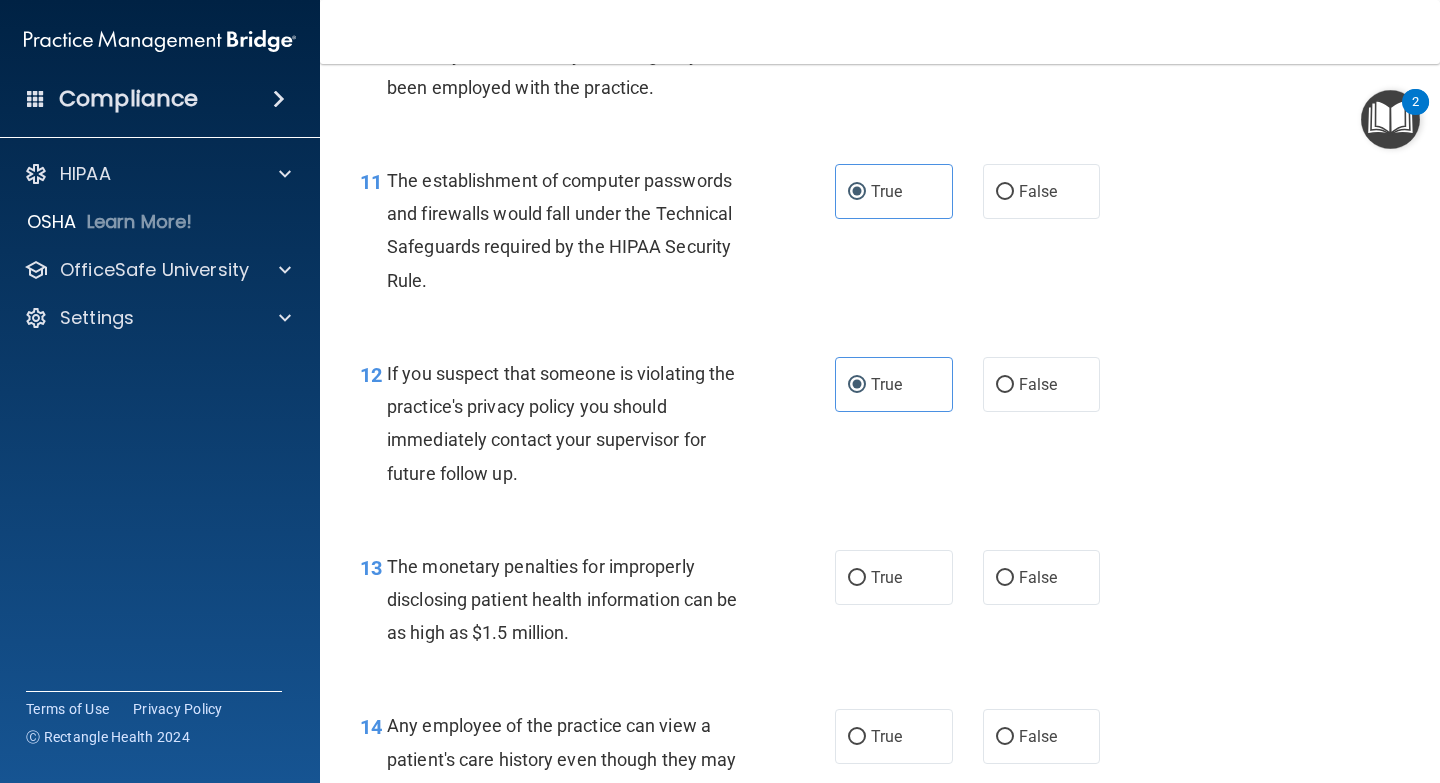 scroll, scrollTop: 1838, scrollLeft: 0, axis: vertical 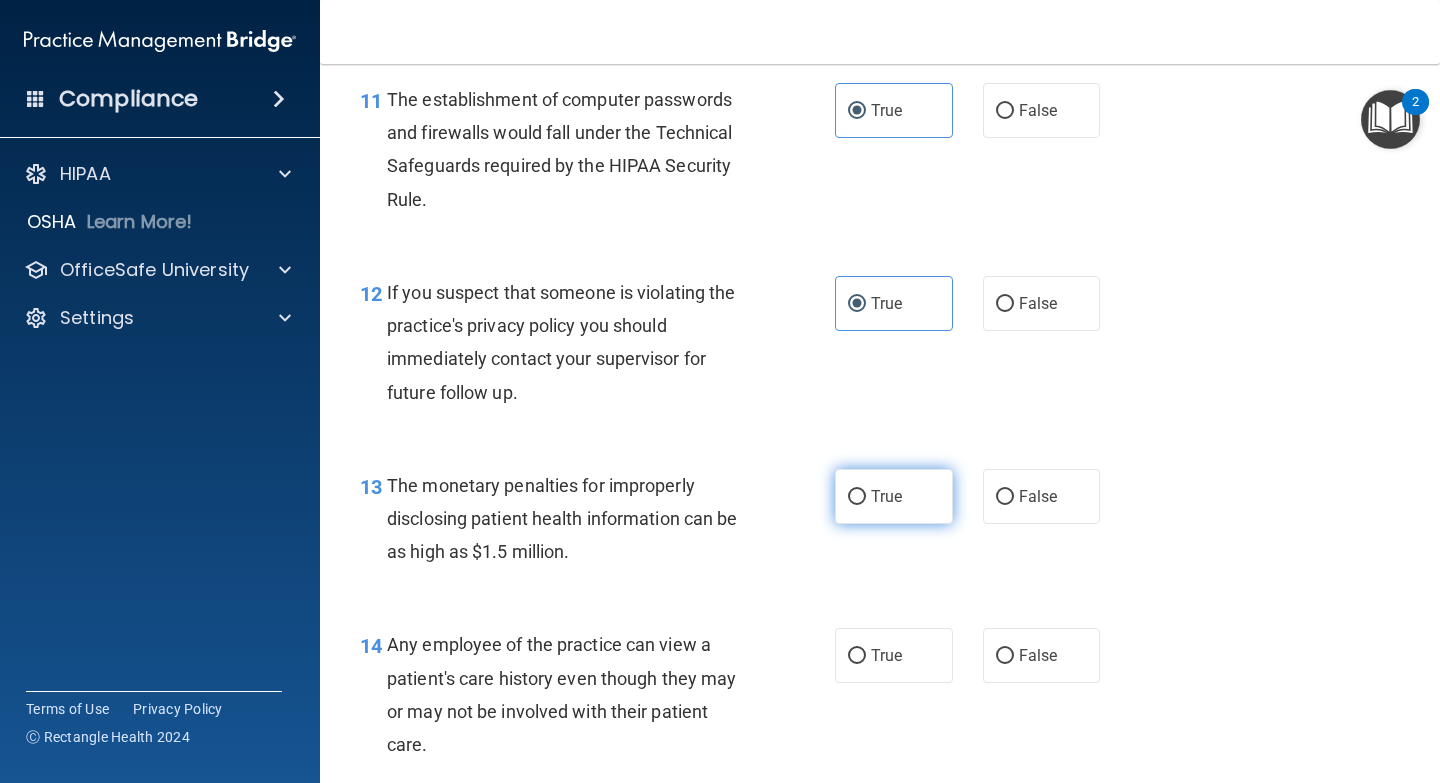 click on "True" at bounding box center [894, 496] 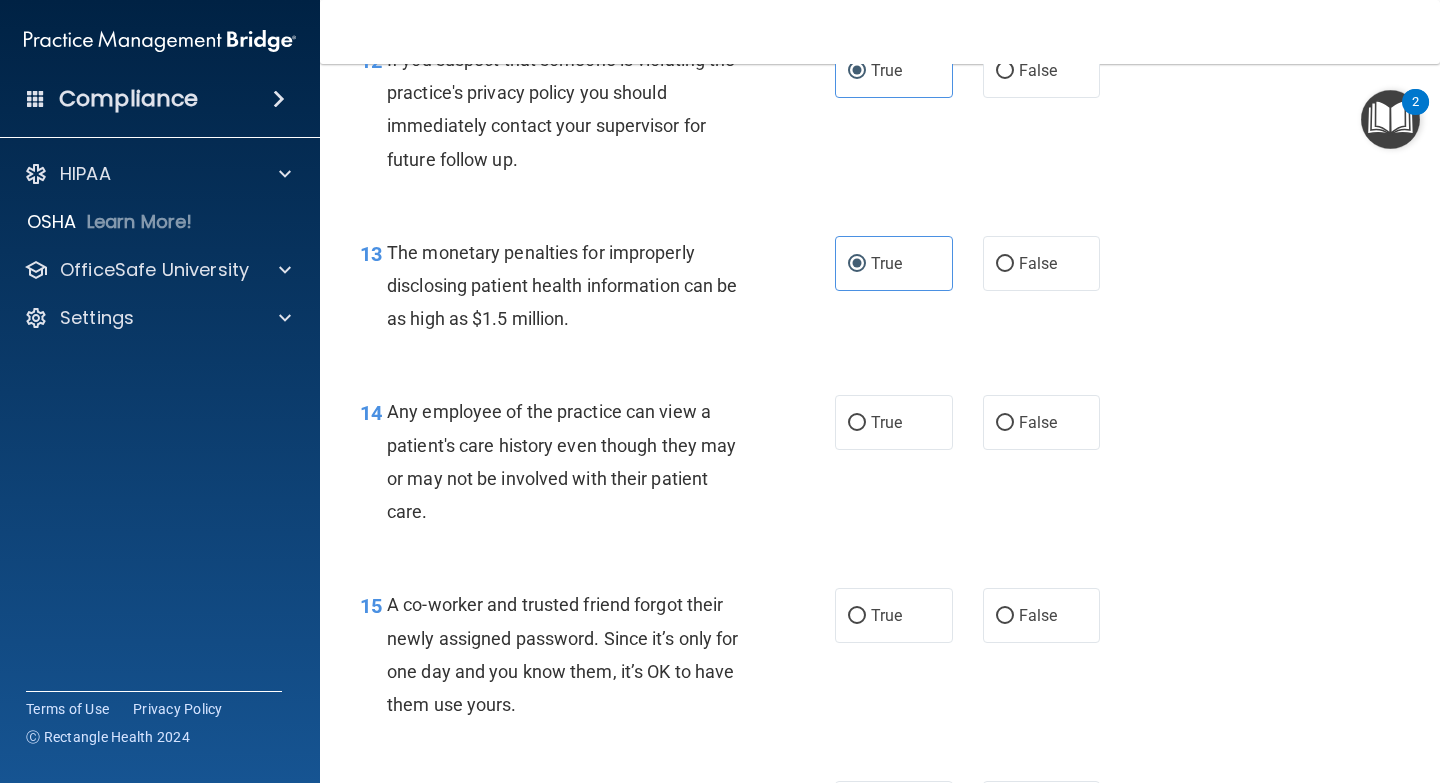 scroll, scrollTop: 2212, scrollLeft: 0, axis: vertical 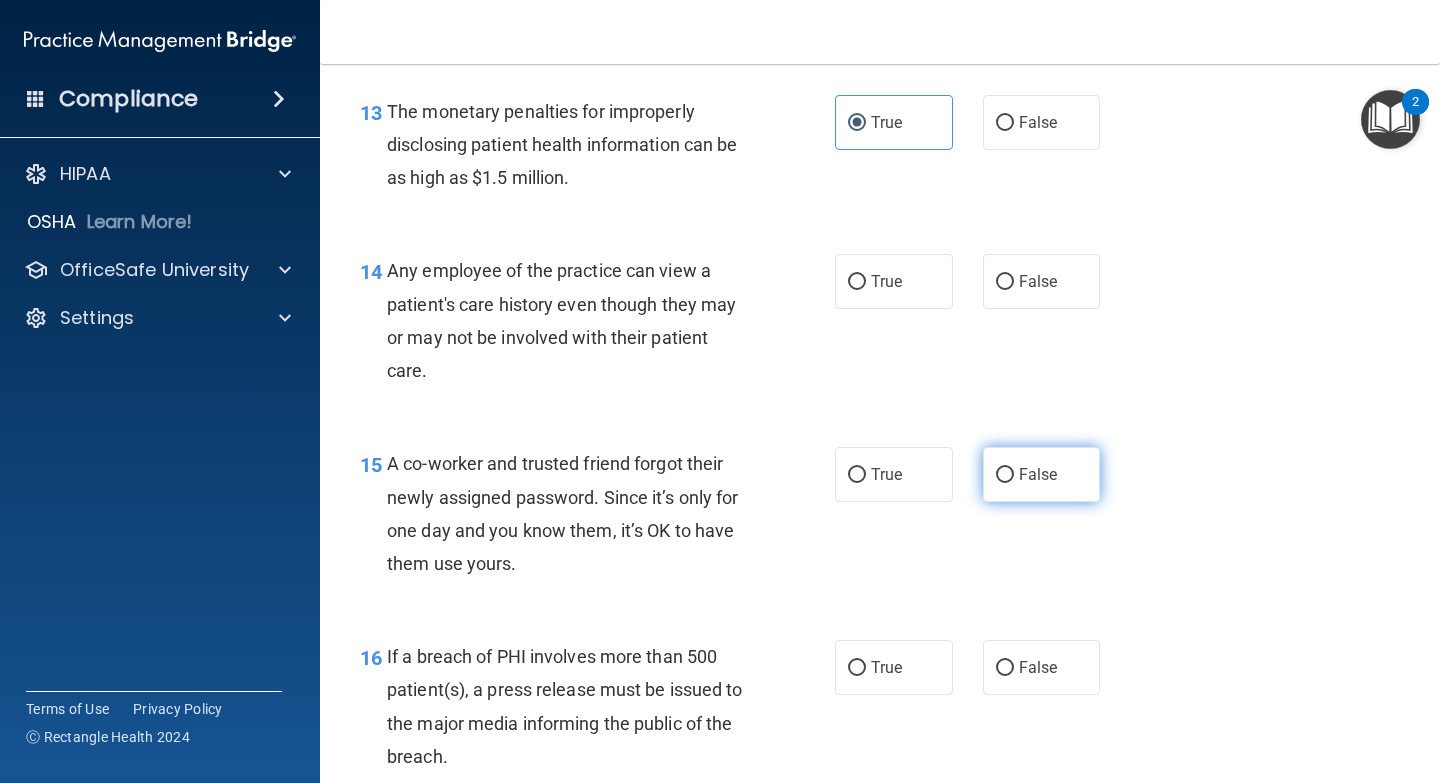 click on "False" at bounding box center [1042, 474] 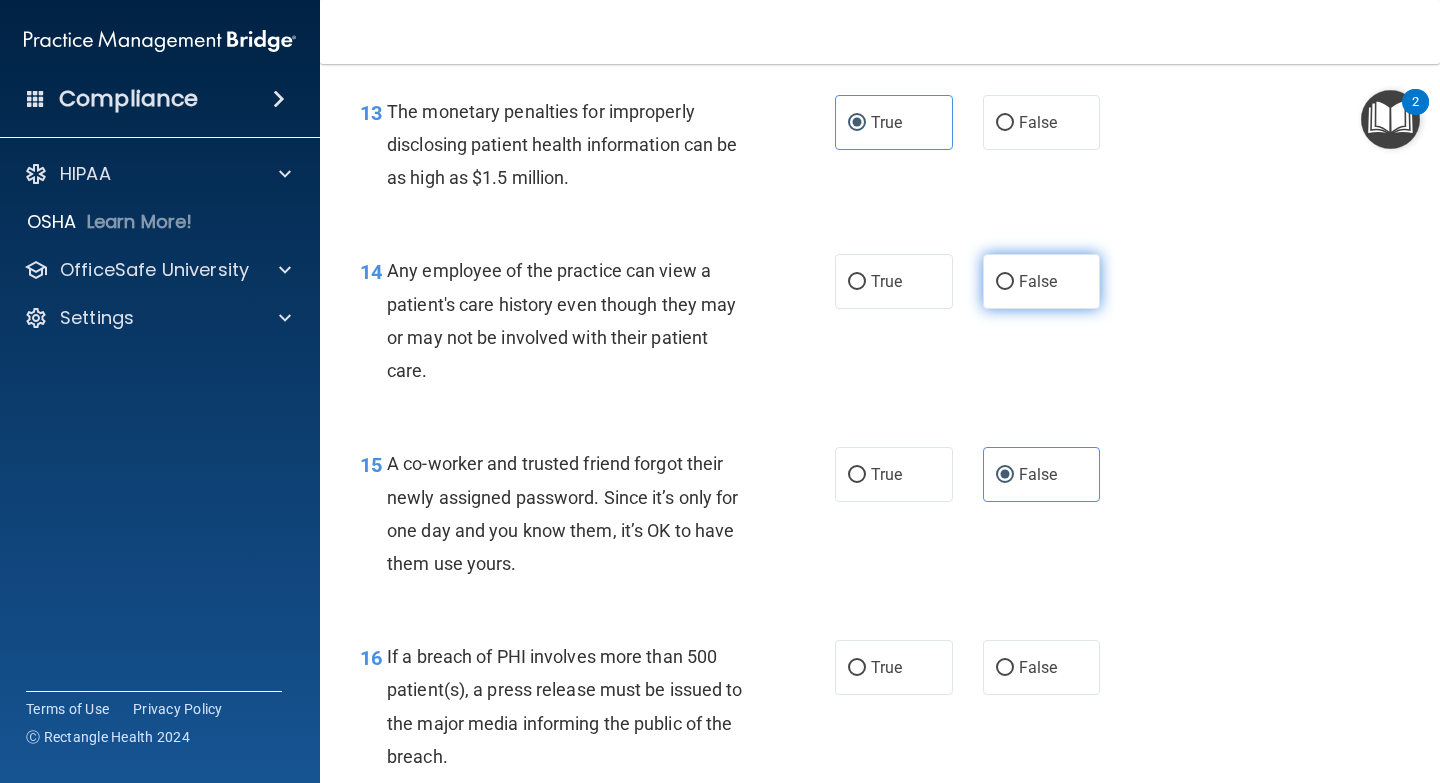 click on "False" at bounding box center (1042, 281) 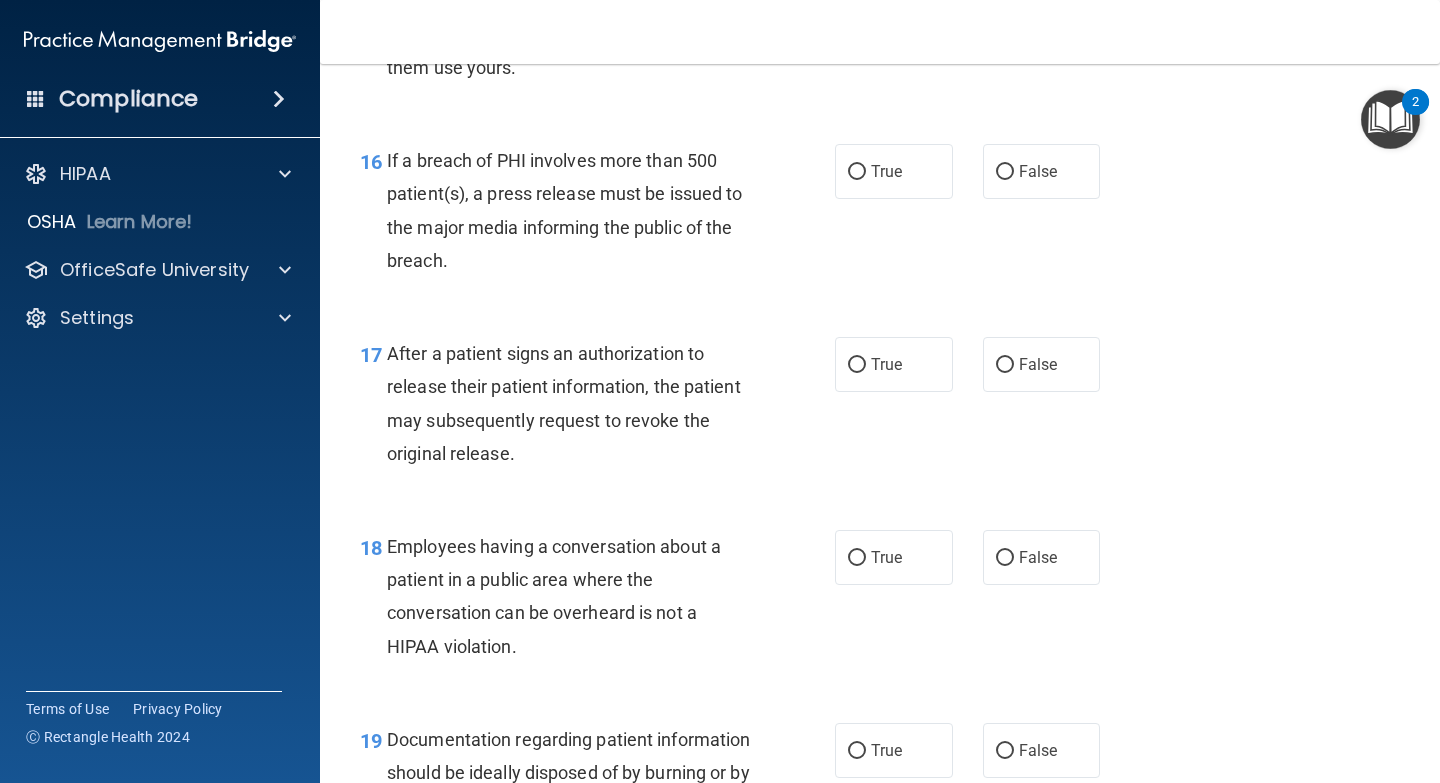 scroll, scrollTop: 2700, scrollLeft: 0, axis: vertical 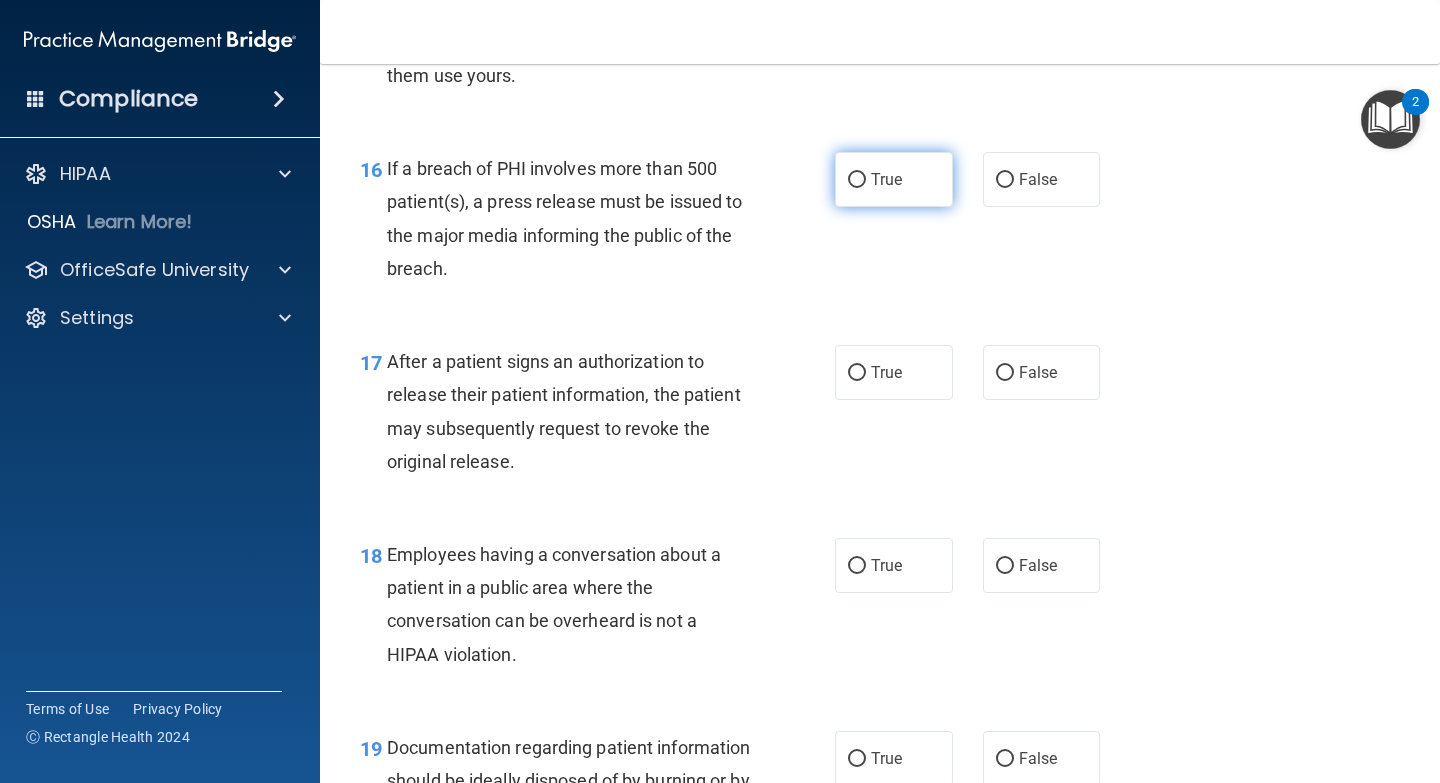 click on "True" at bounding box center (894, 179) 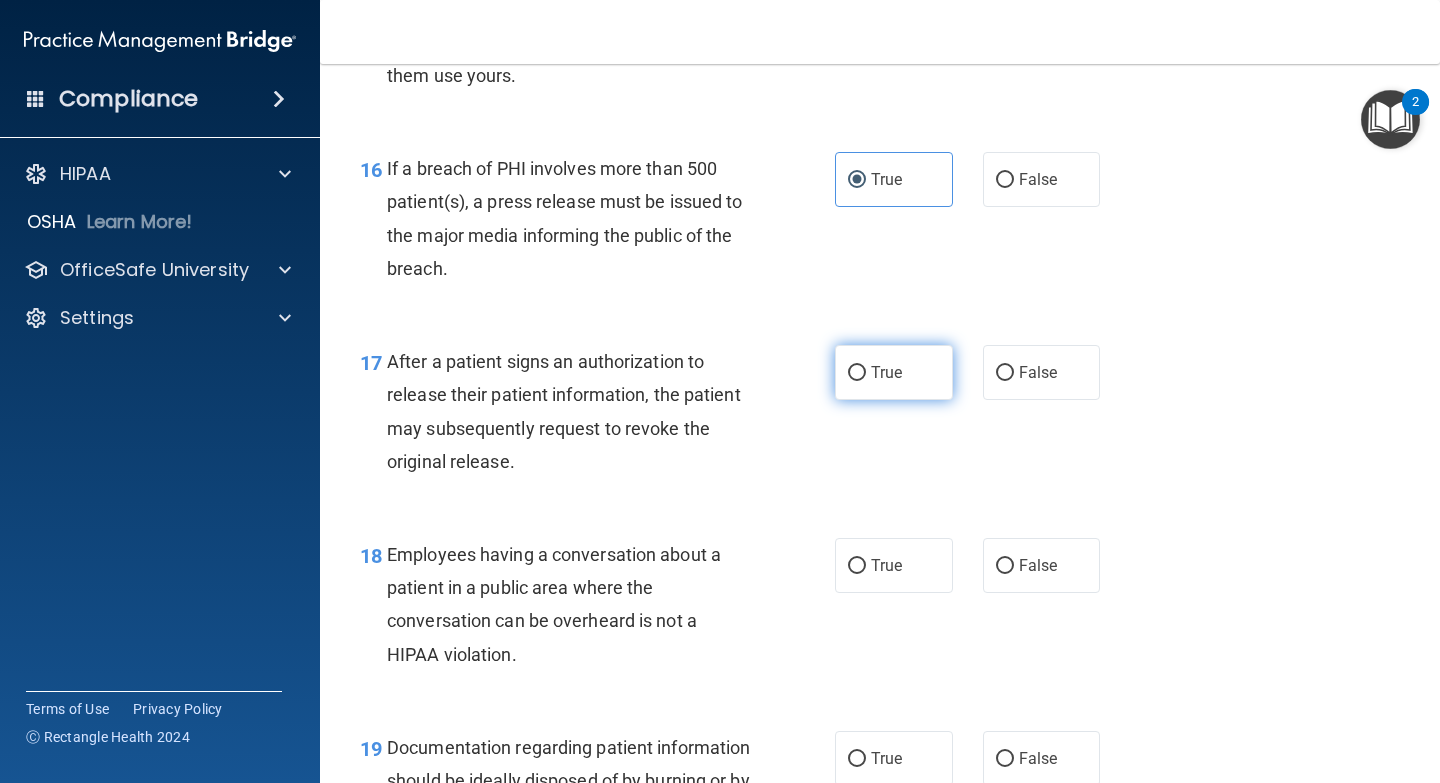 click on "True" at bounding box center [894, 372] 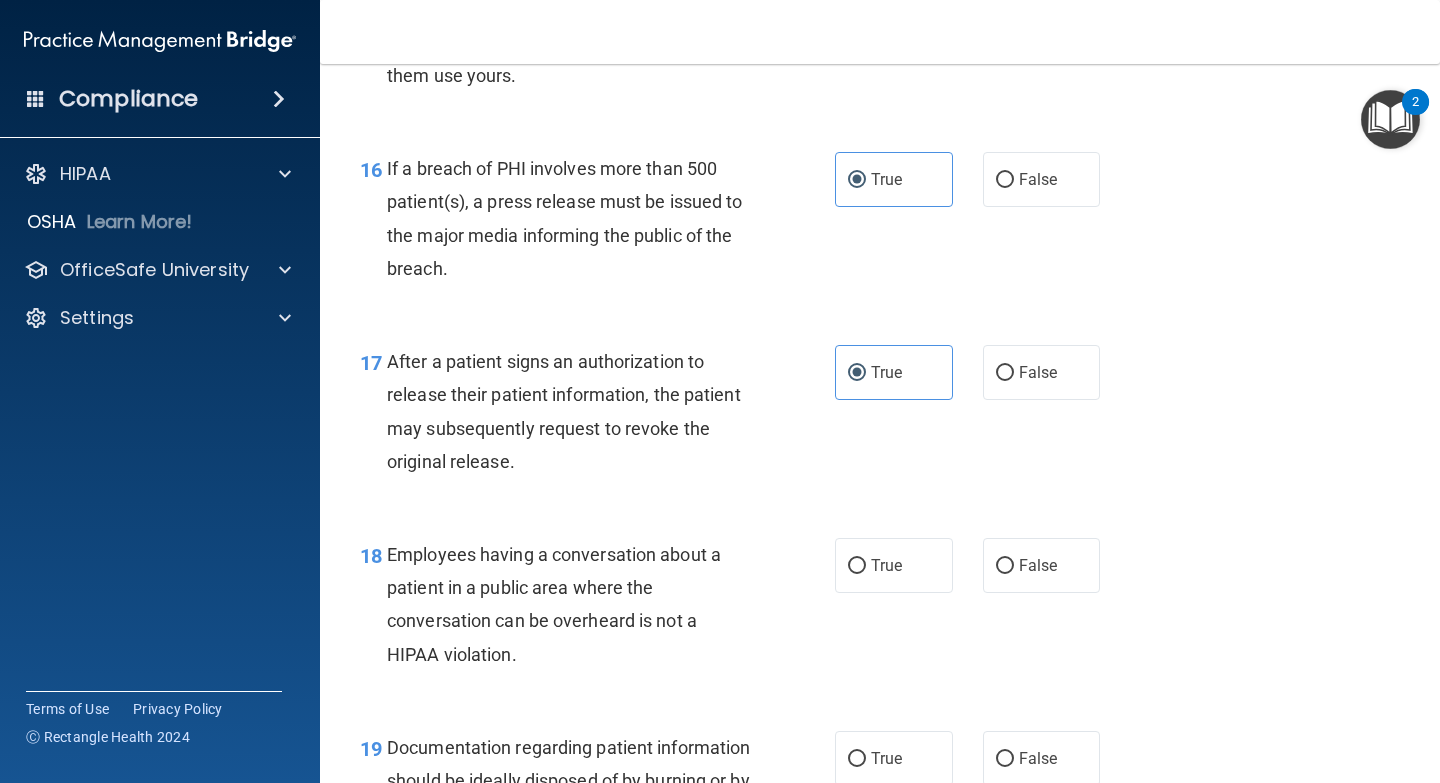 click on "18       Employees having a conversation about a patient in a public area where the conversation can be overheard is not a HIPAA violation.                 True           False" at bounding box center (880, 609) 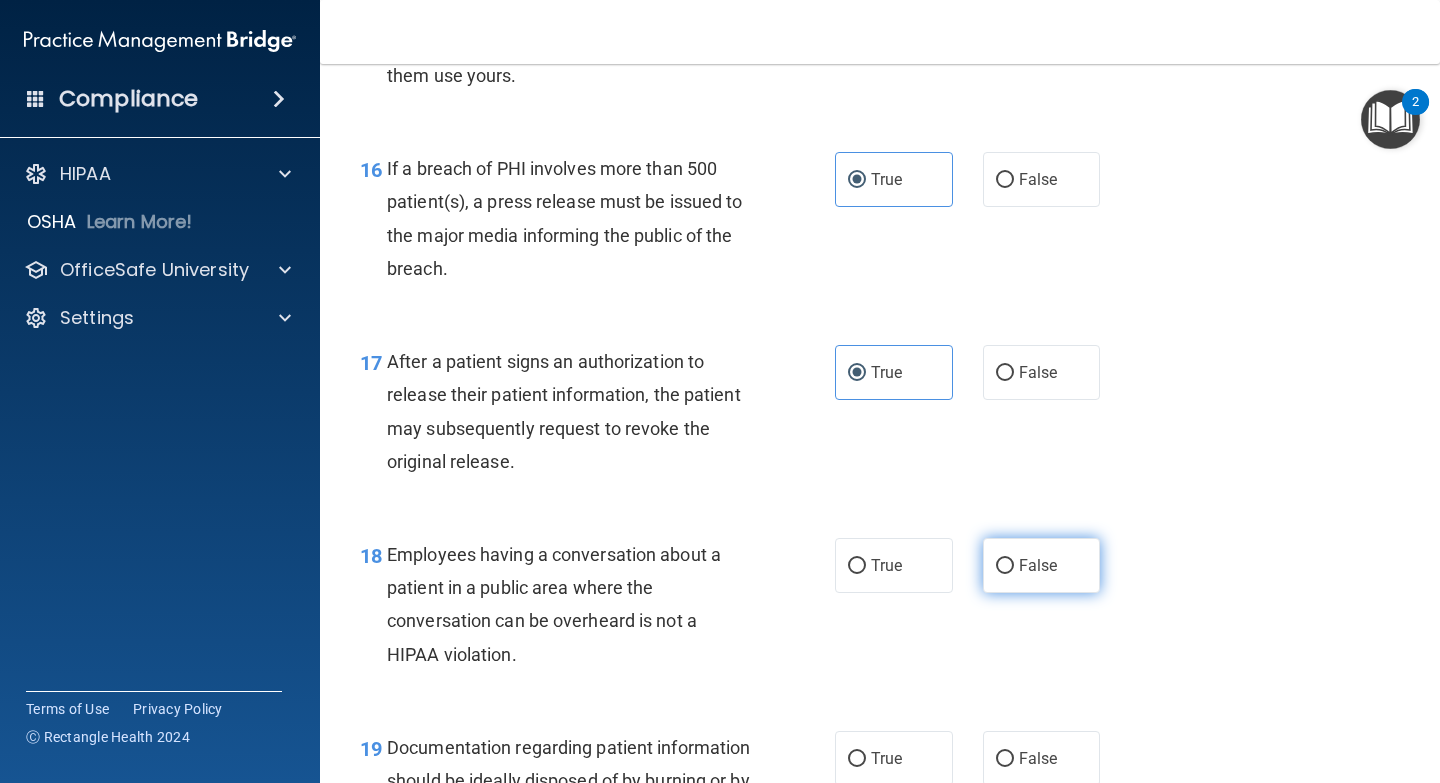 click on "False" at bounding box center (1042, 565) 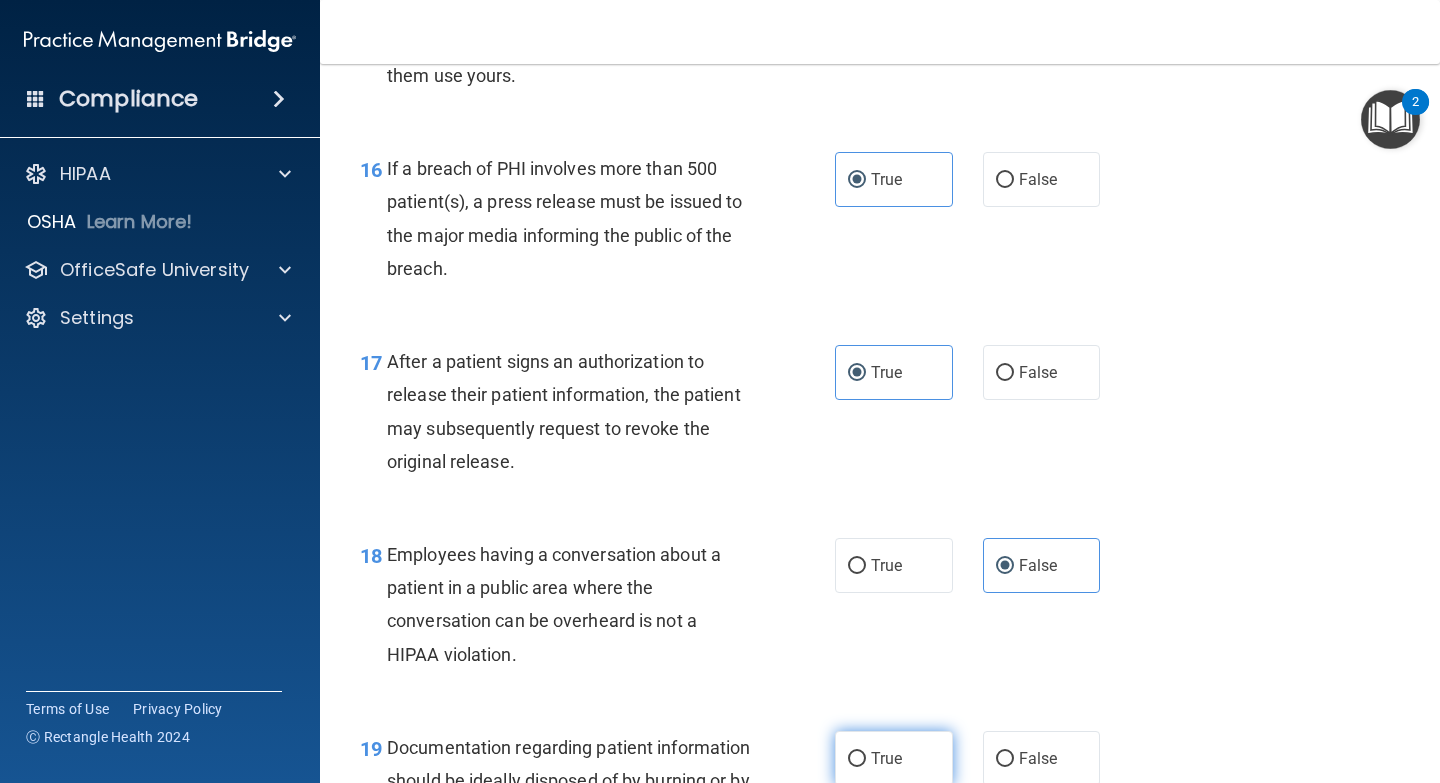 click on "True" at bounding box center (886, 758) 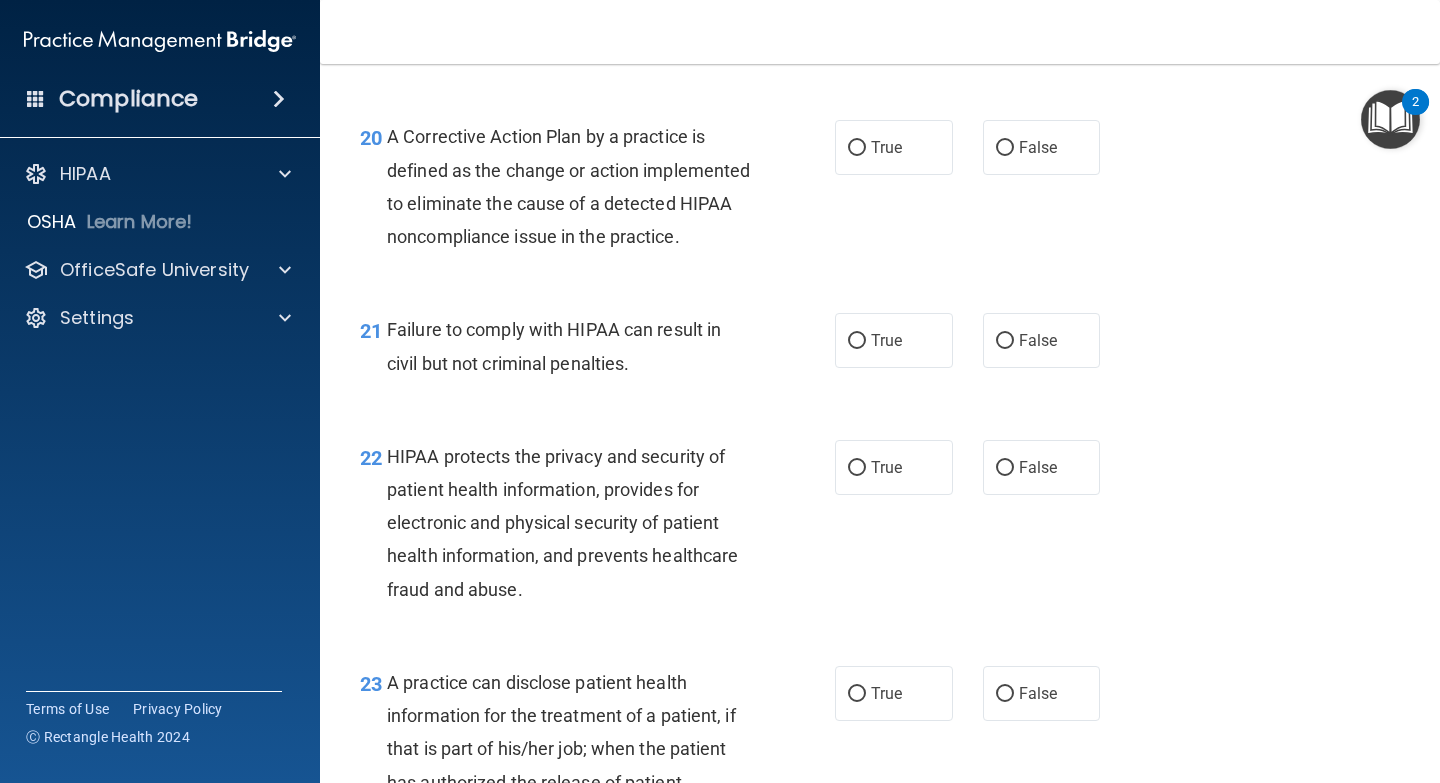 scroll, scrollTop: 3474, scrollLeft: 0, axis: vertical 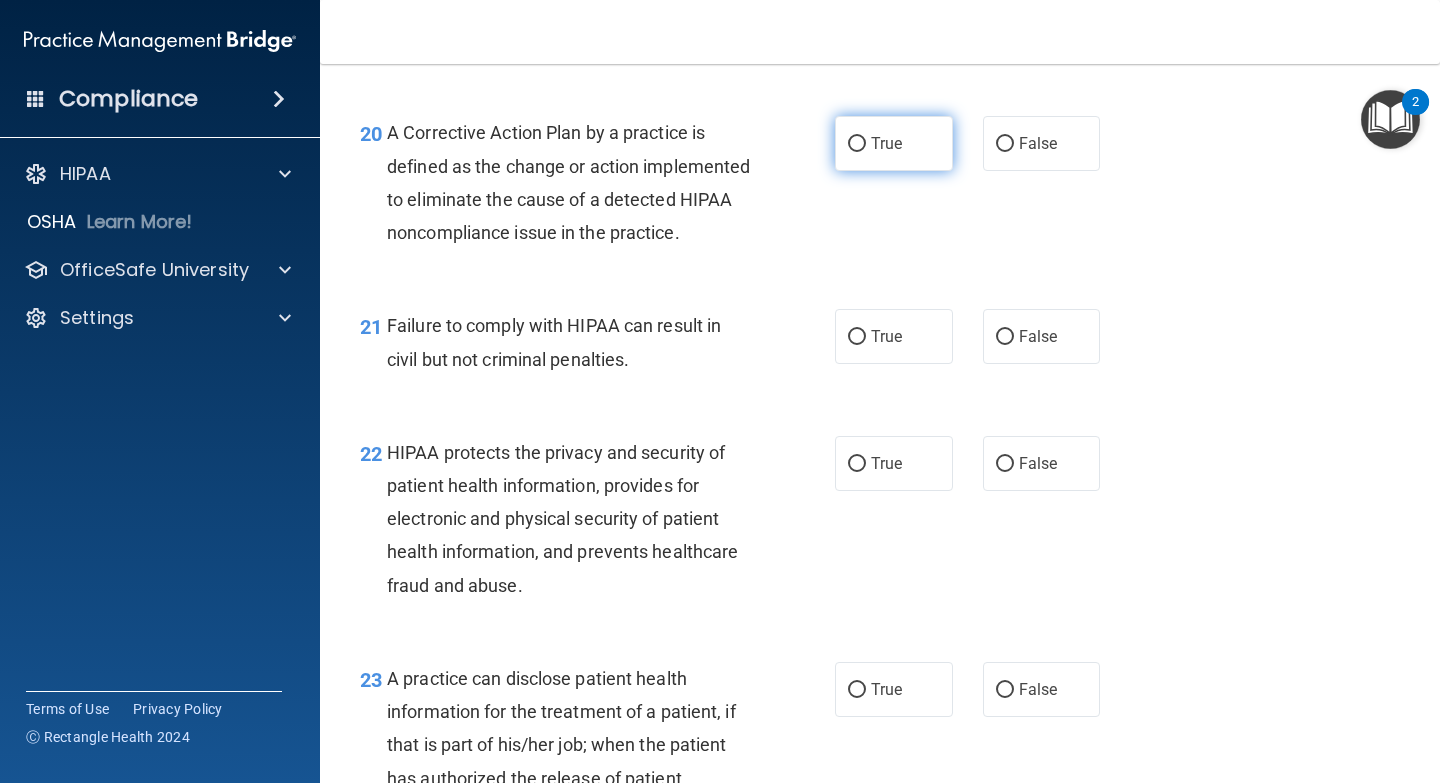 click on "True" at bounding box center [886, 143] 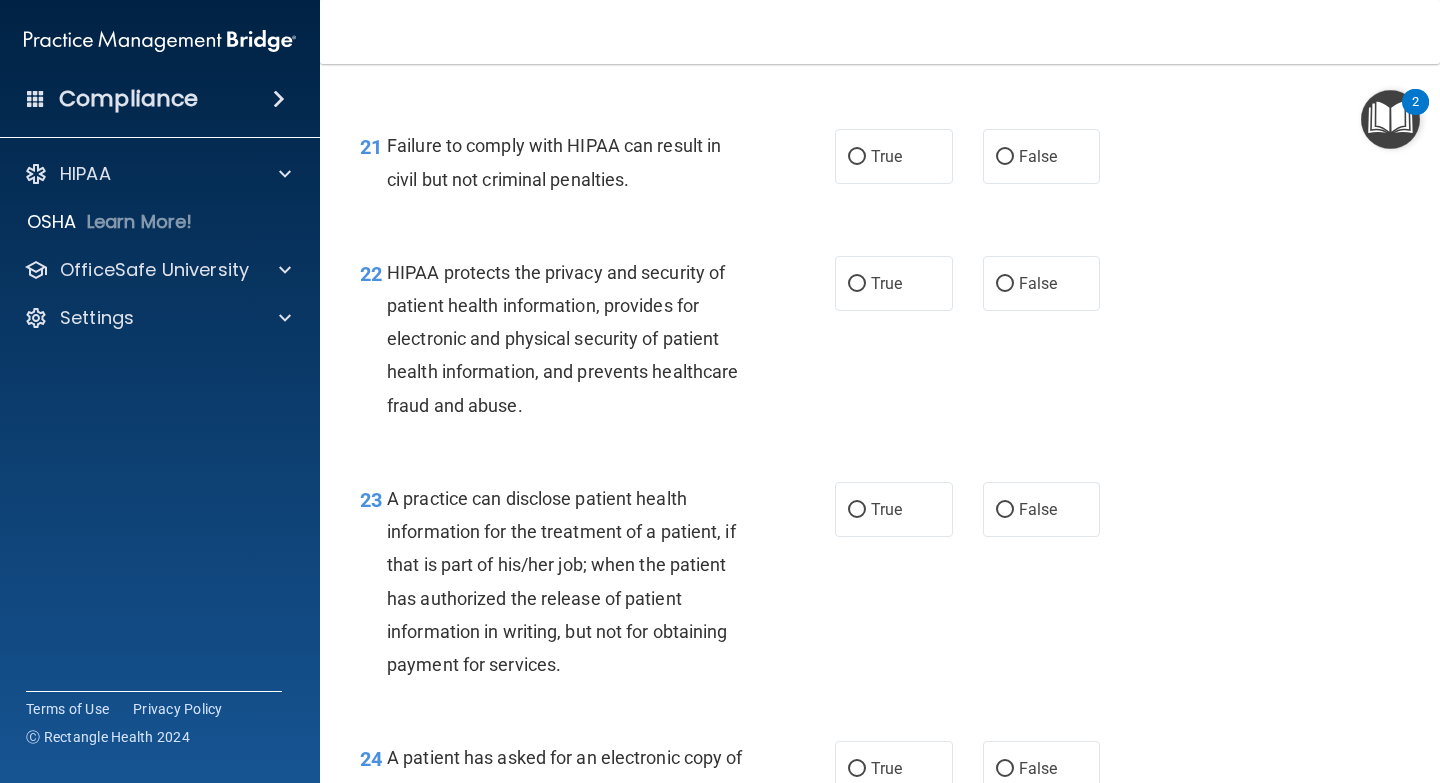 scroll, scrollTop: 3694, scrollLeft: 0, axis: vertical 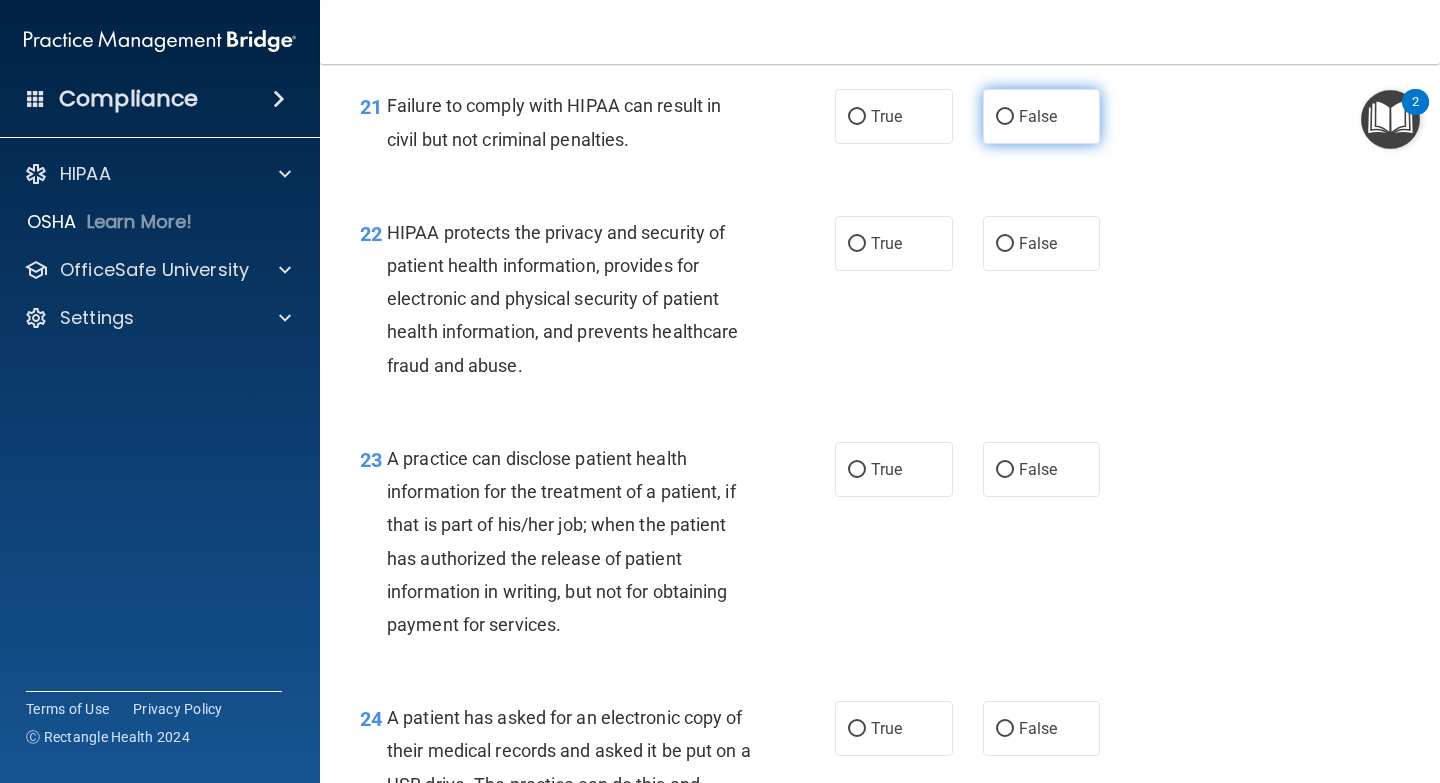 click on "False" at bounding box center (1042, 116) 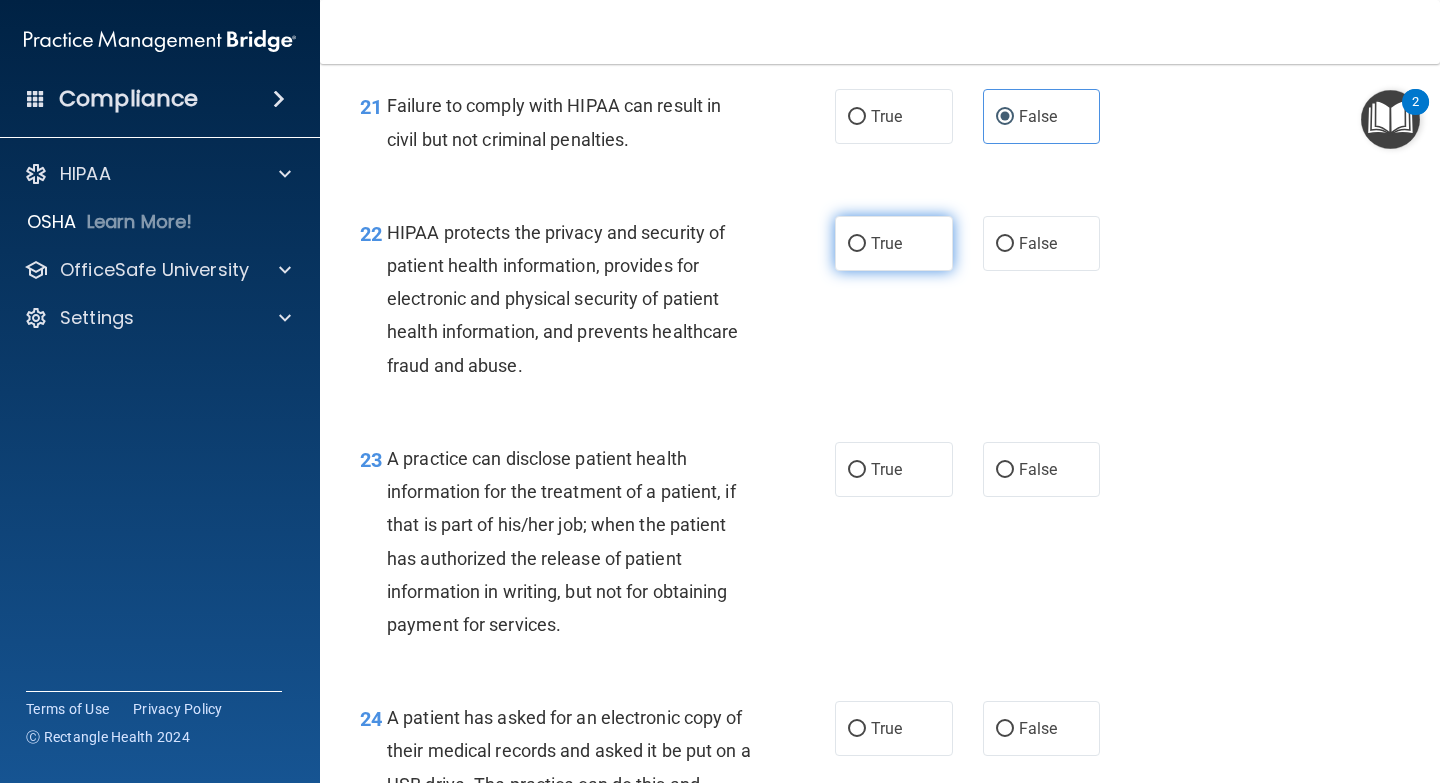 click on "True" at bounding box center [894, 243] 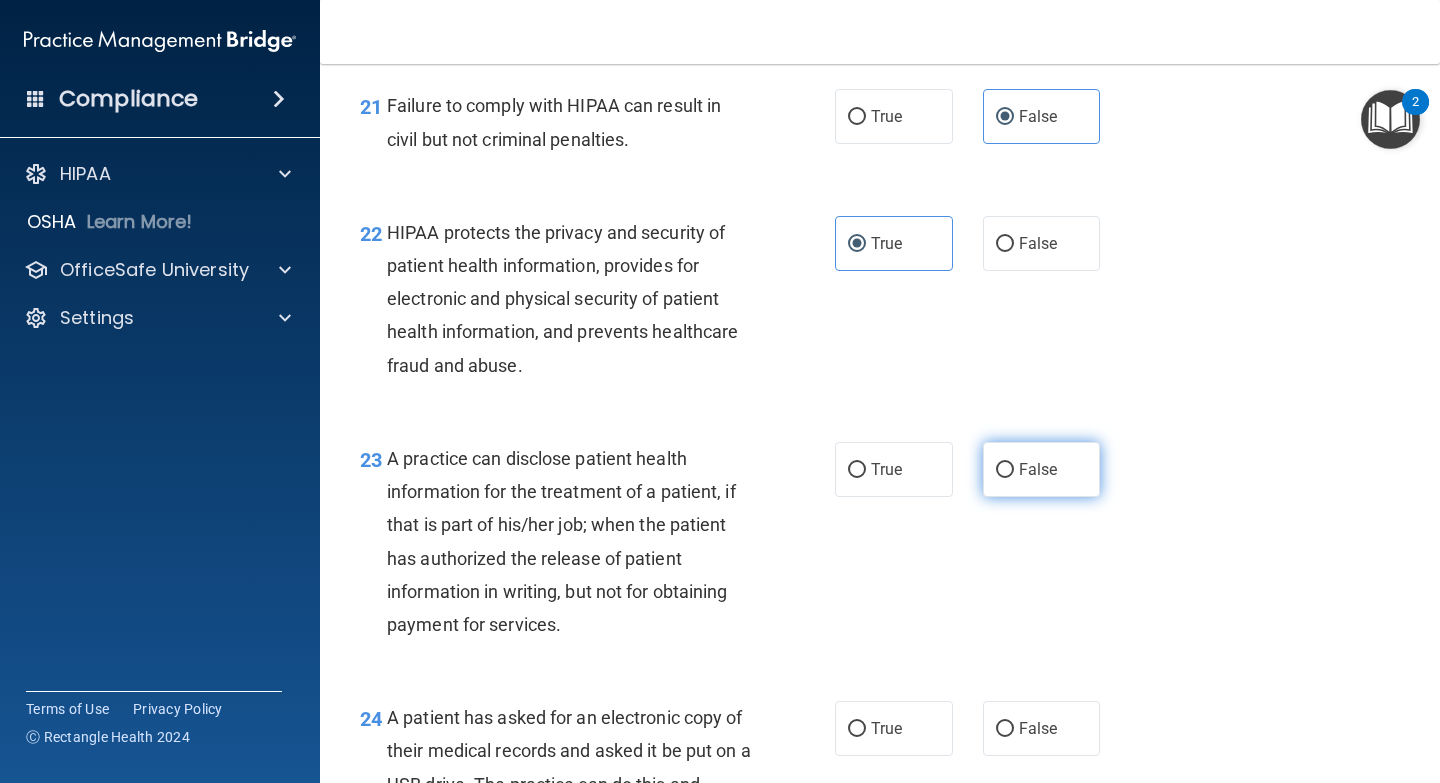 click on "False" at bounding box center (1042, 469) 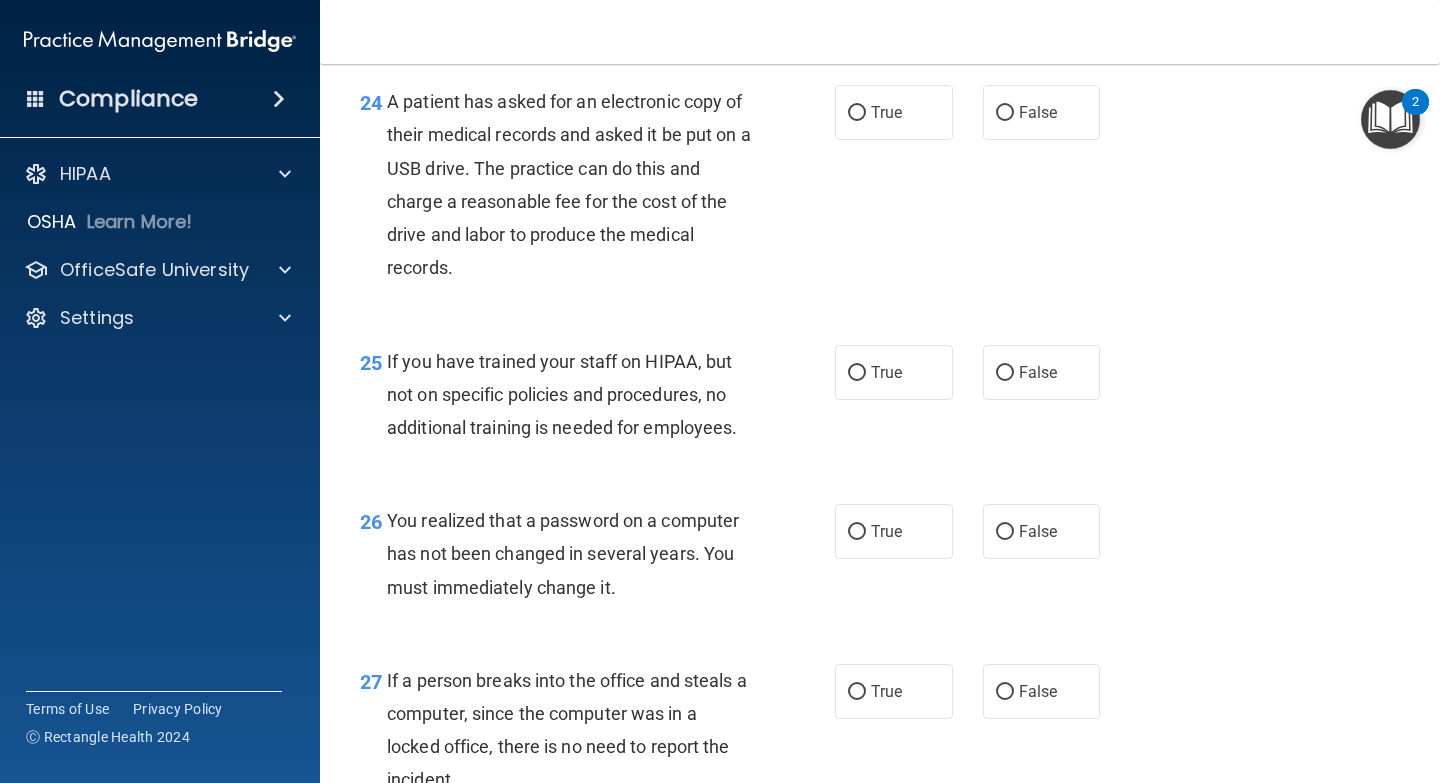 scroll, scrollTop: 4310, scrollLeft: 0, axis: vertical 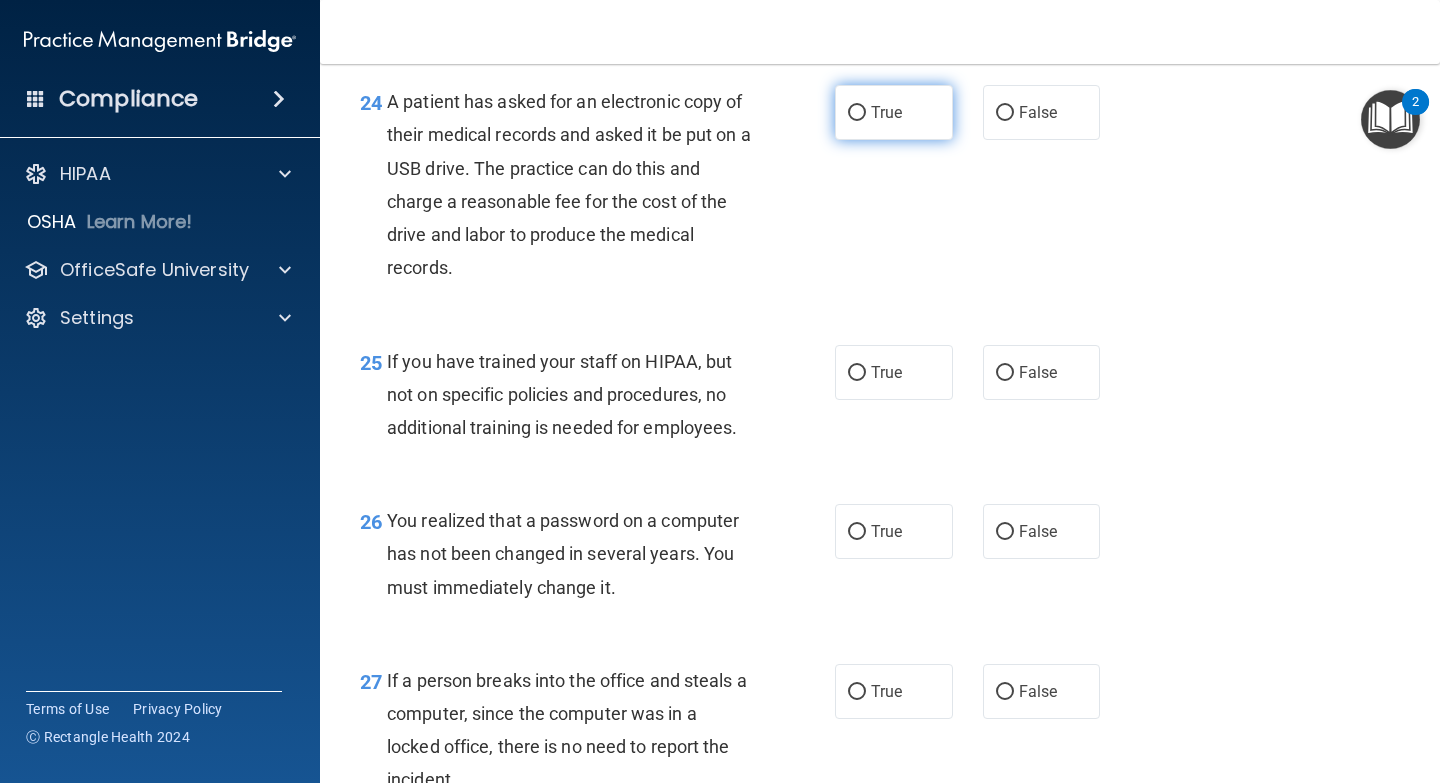 click on "True" at bounding box center (857, 113) 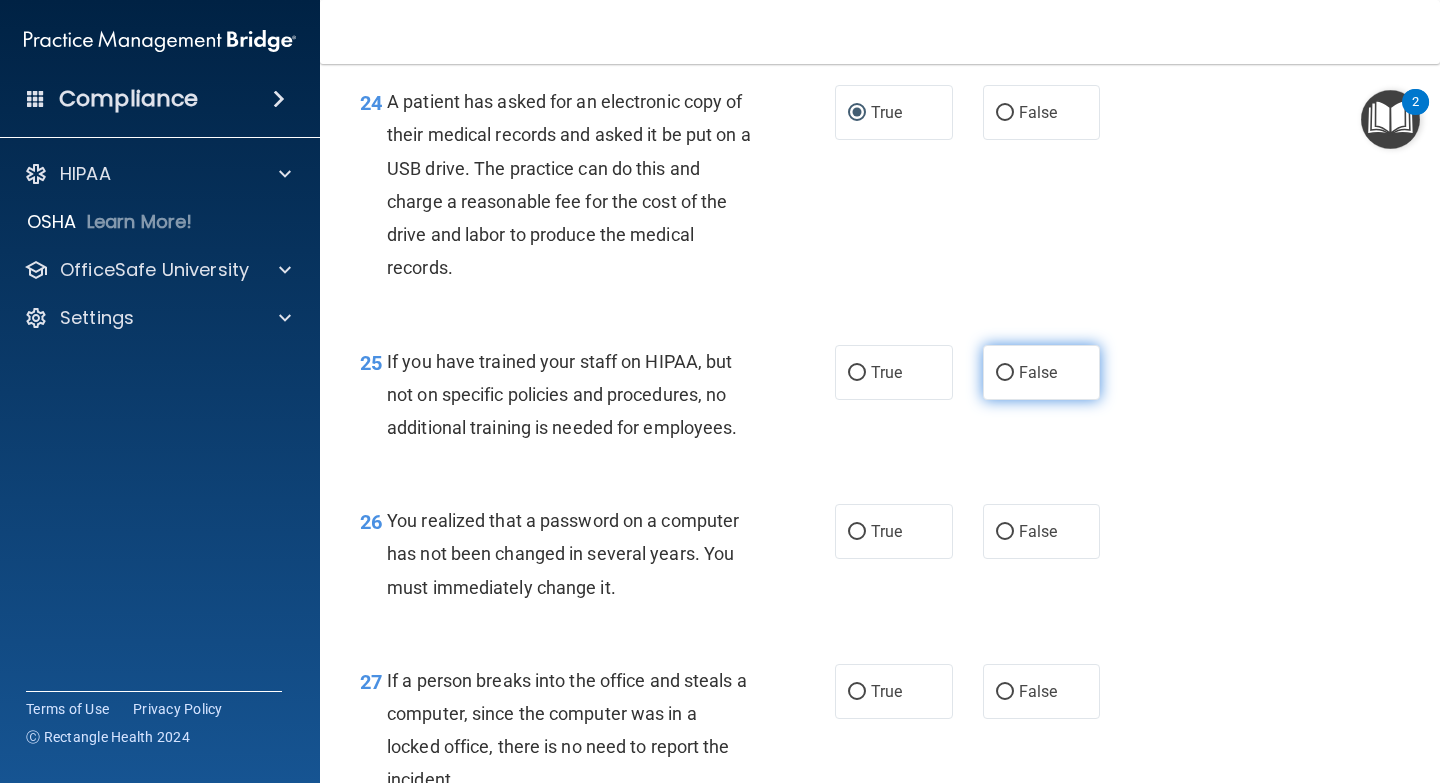 click on "False" at bounding box center [1042, 372] 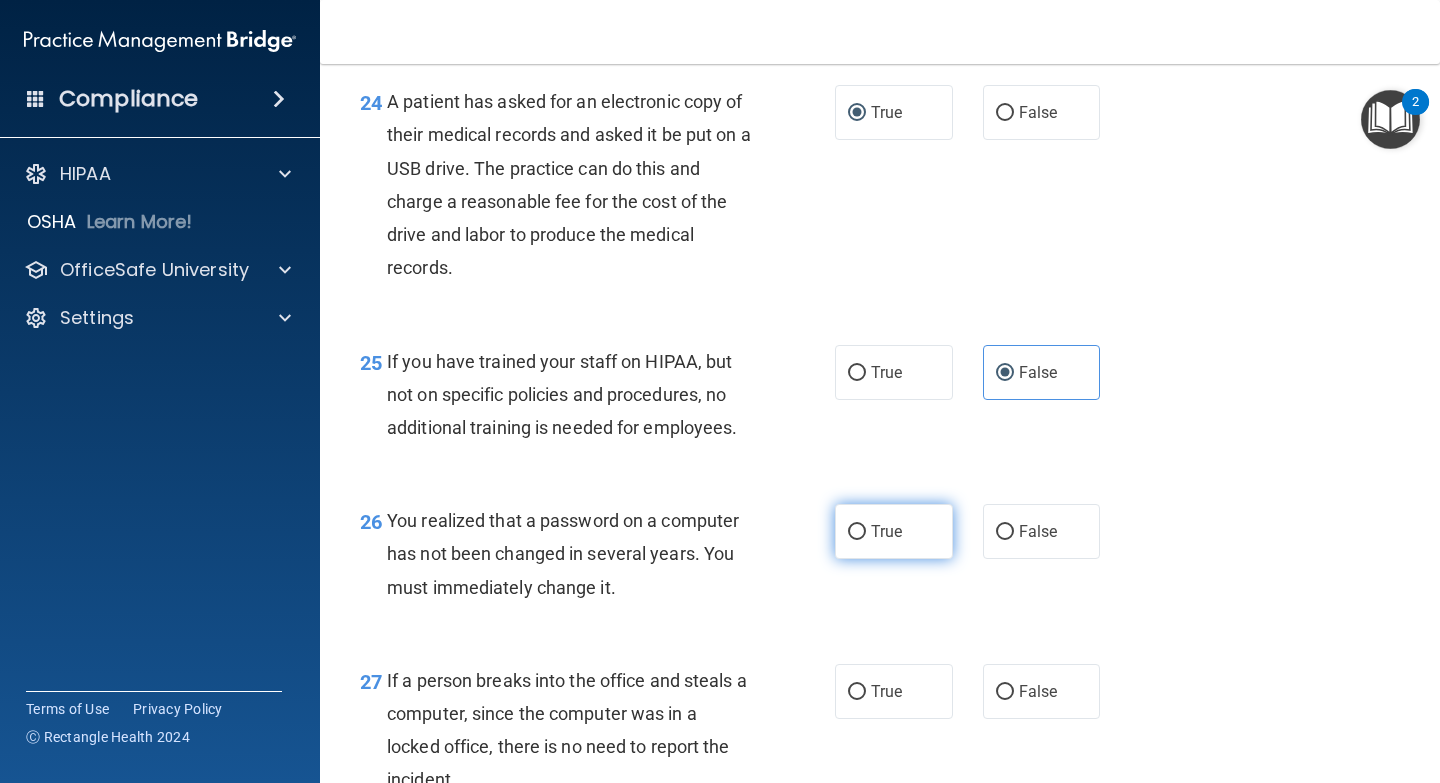 click on "True" at bounding box center [894, 531] 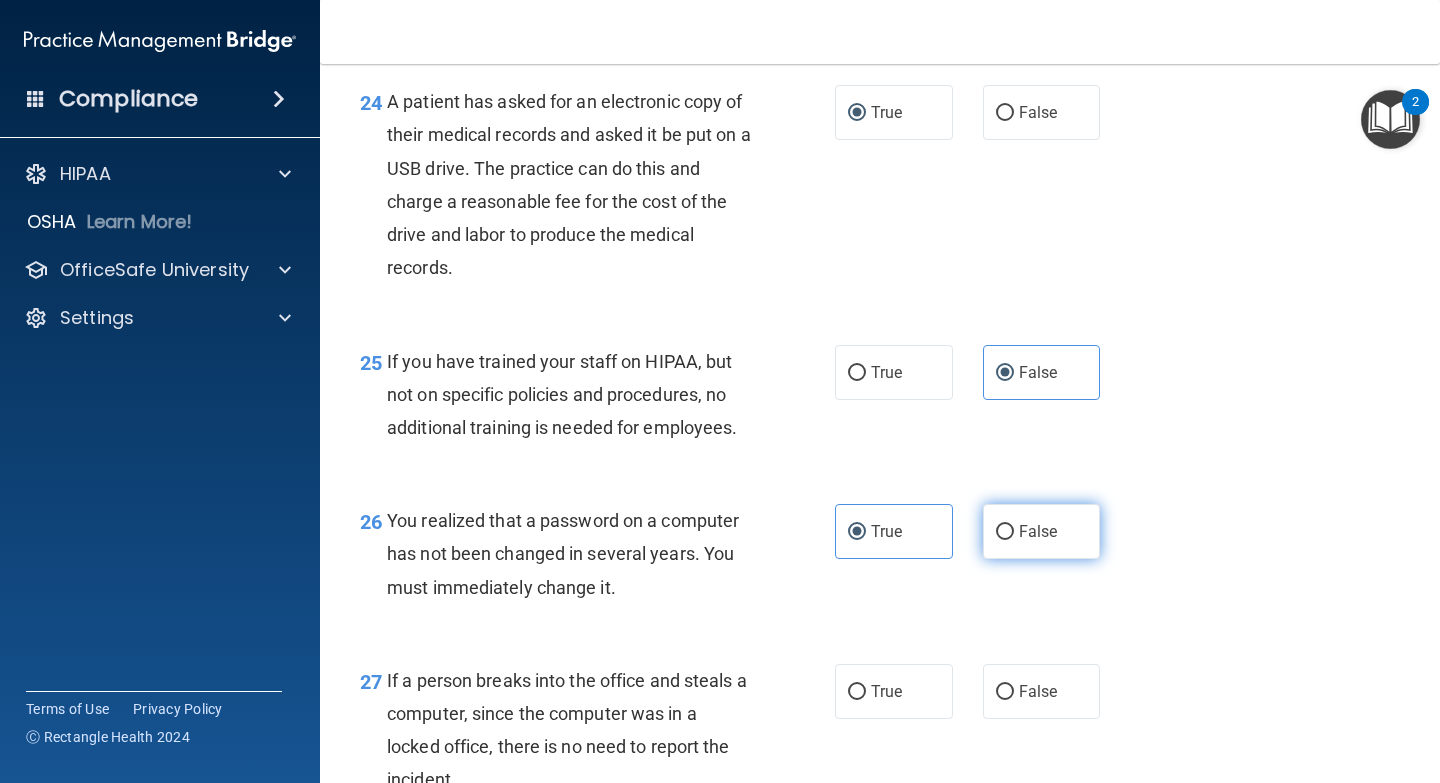 click on "False" at bounding box center (1042, 531) 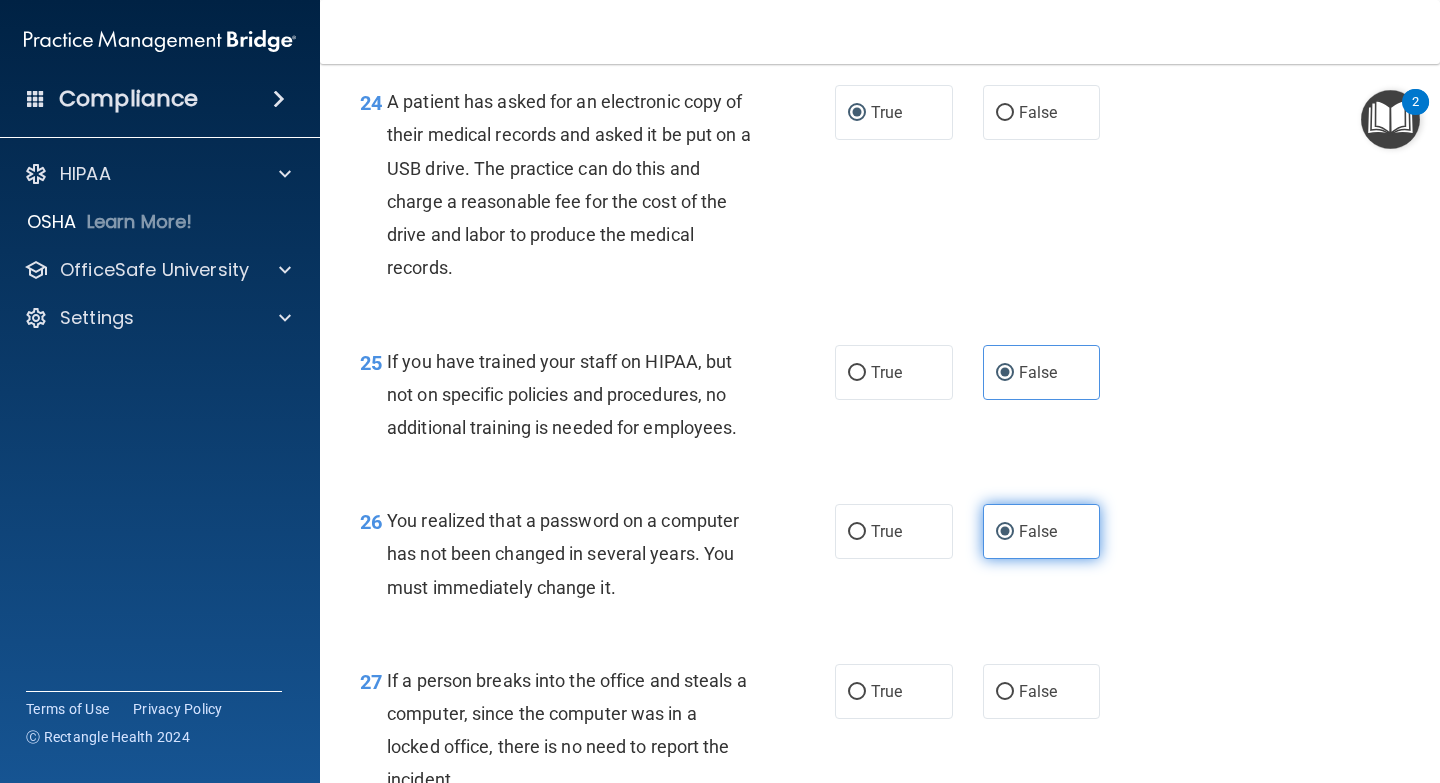 click on "False" at bounding box center (1042, 531) 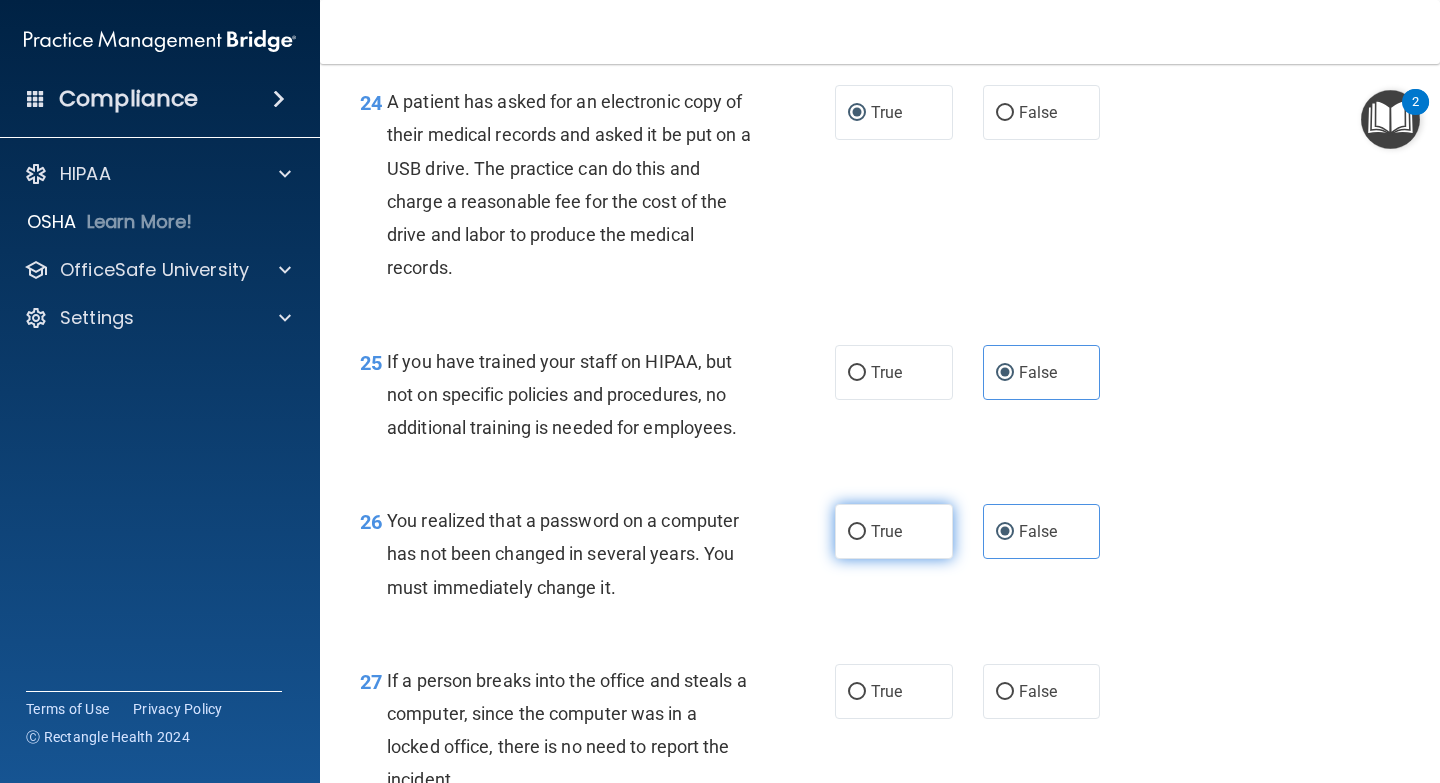 click on "True" at bounding box center (894, 531) 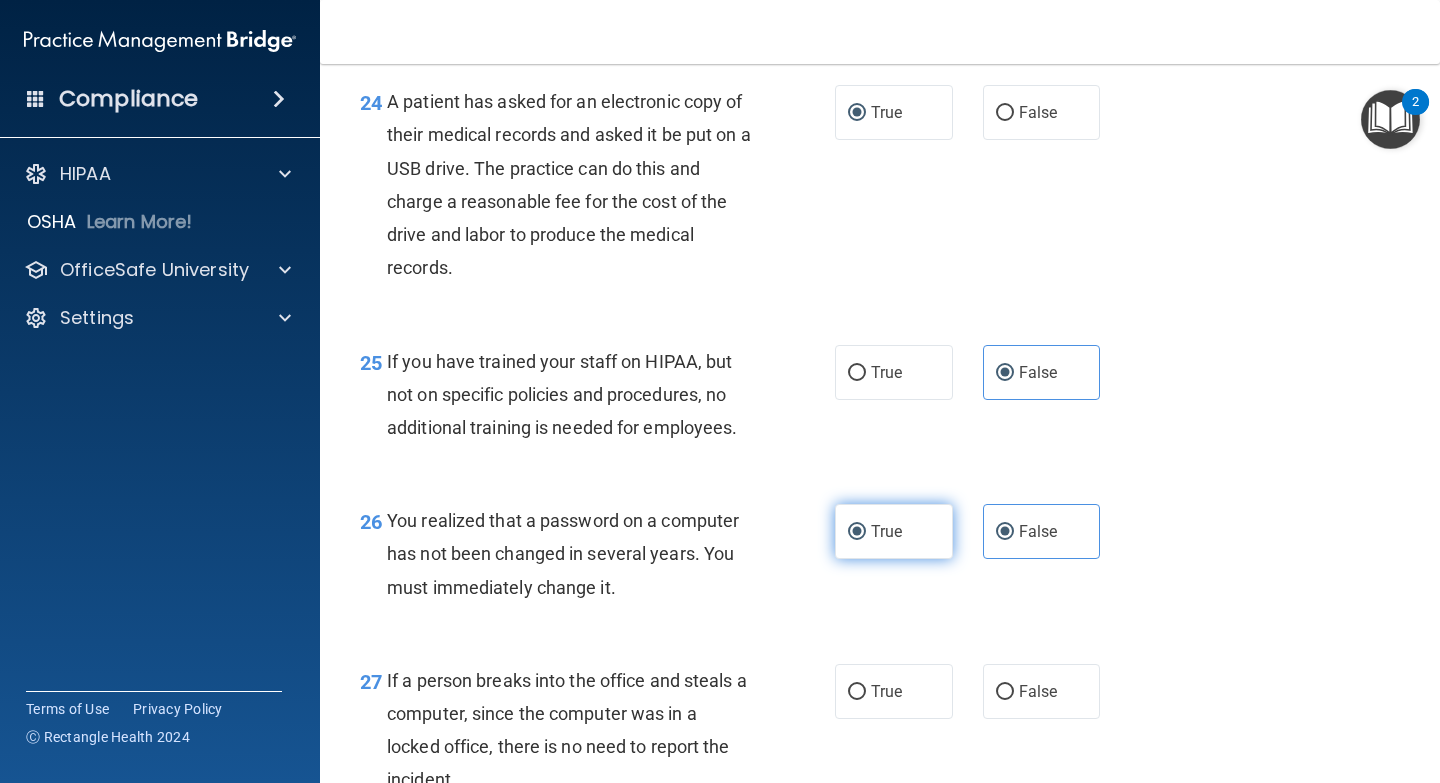 radio on "false" 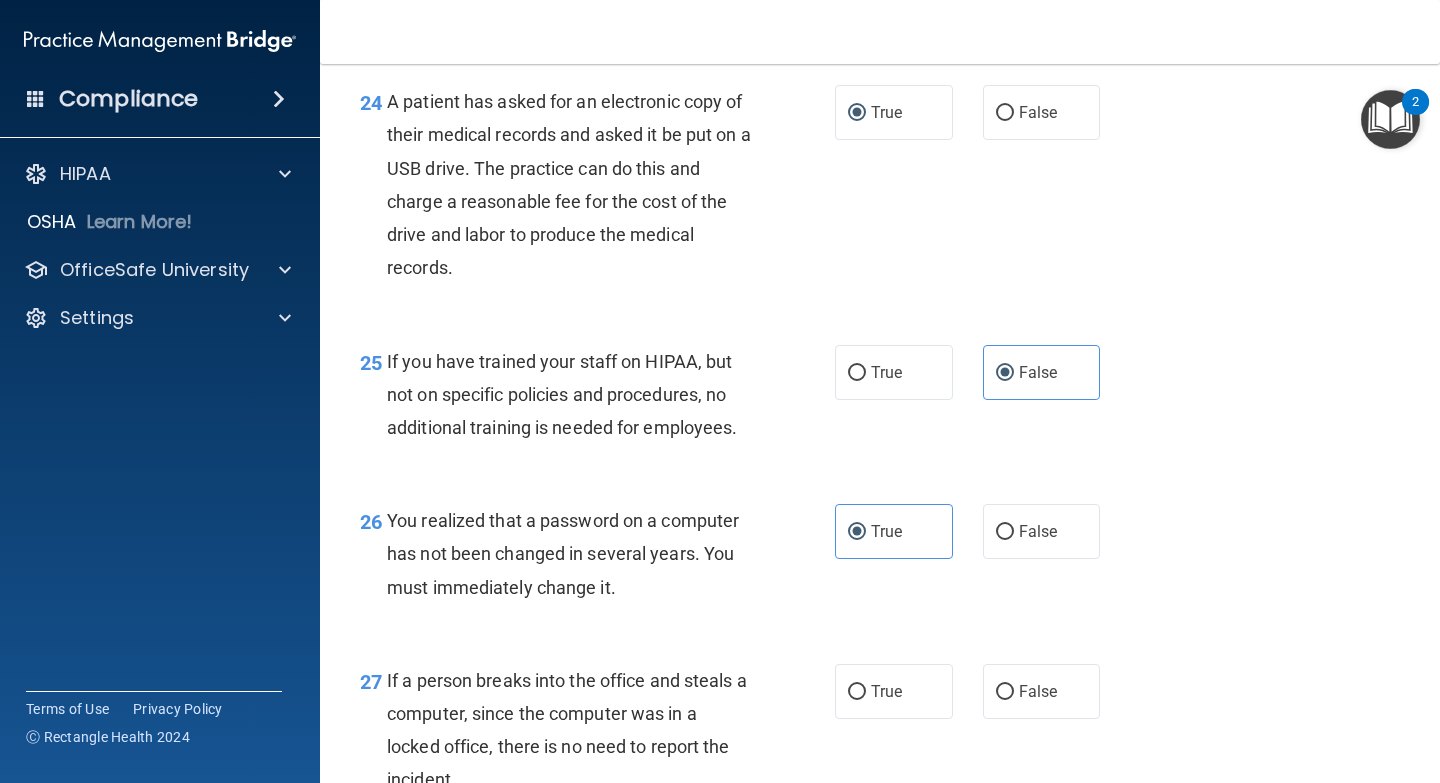 click on "26       You realized that a password on a computer has not been changed in several years.  You must immediately change it.                 True           False" at bounding box center (880, 559) 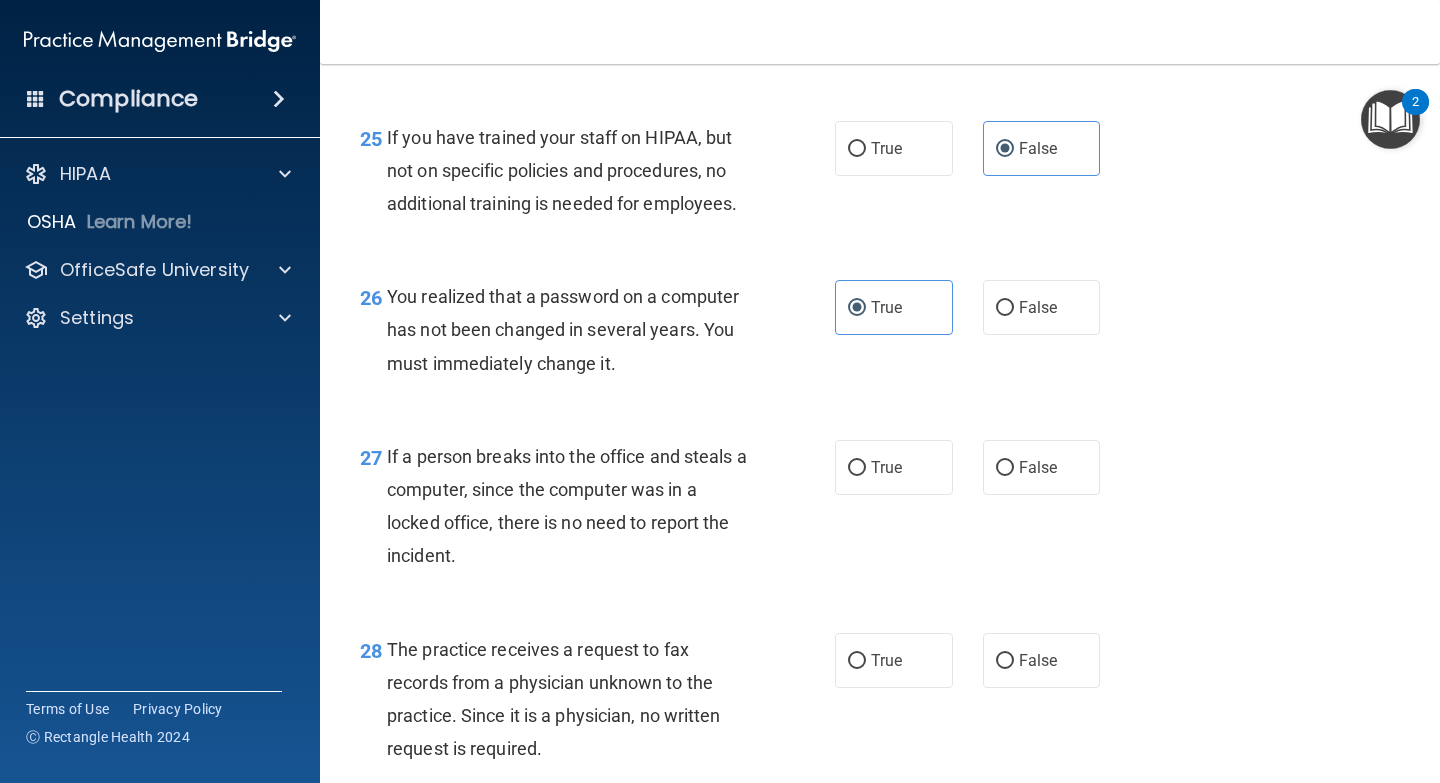 scroll, scrollTop: 4655, scrollLeft: 0, axis: vertical 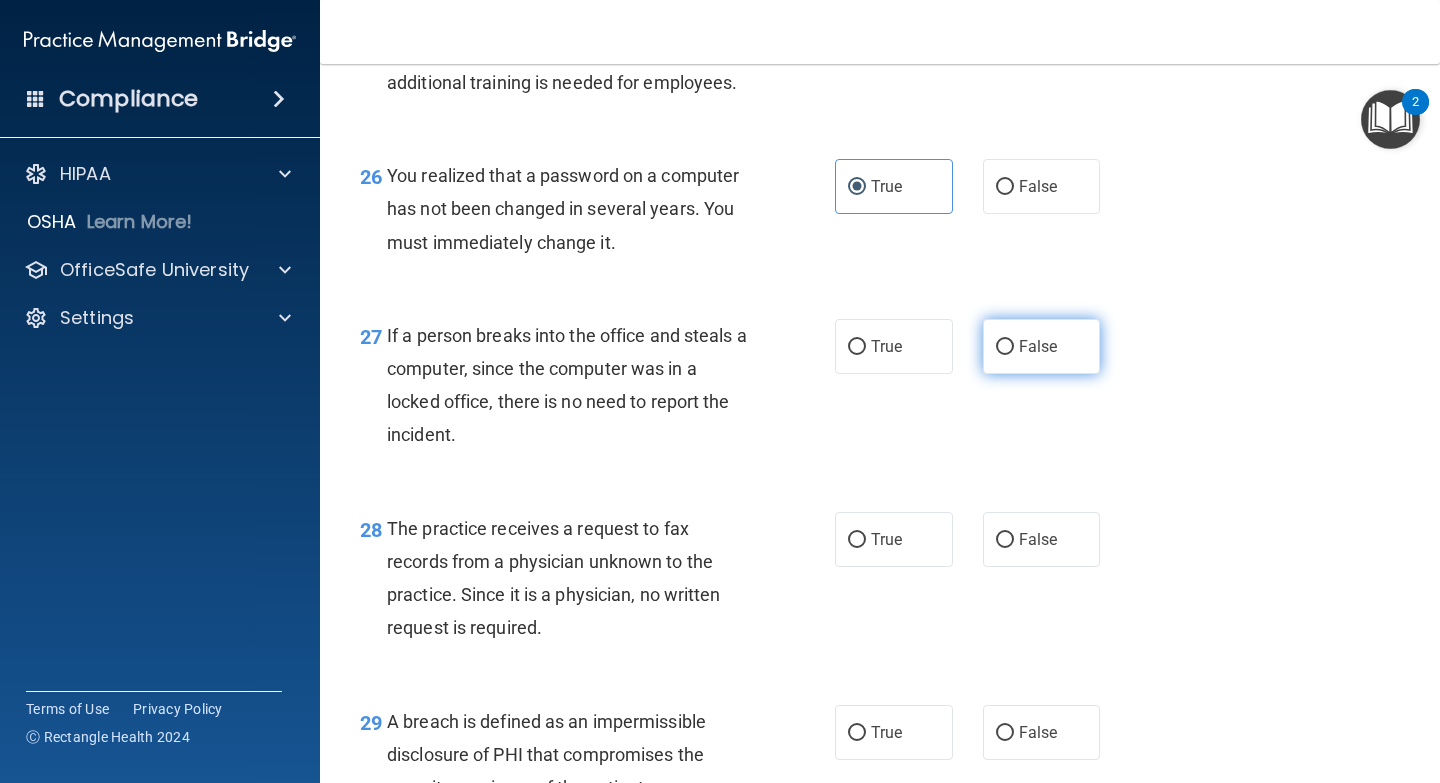 click on "False" at bounding box center (1038, 346) 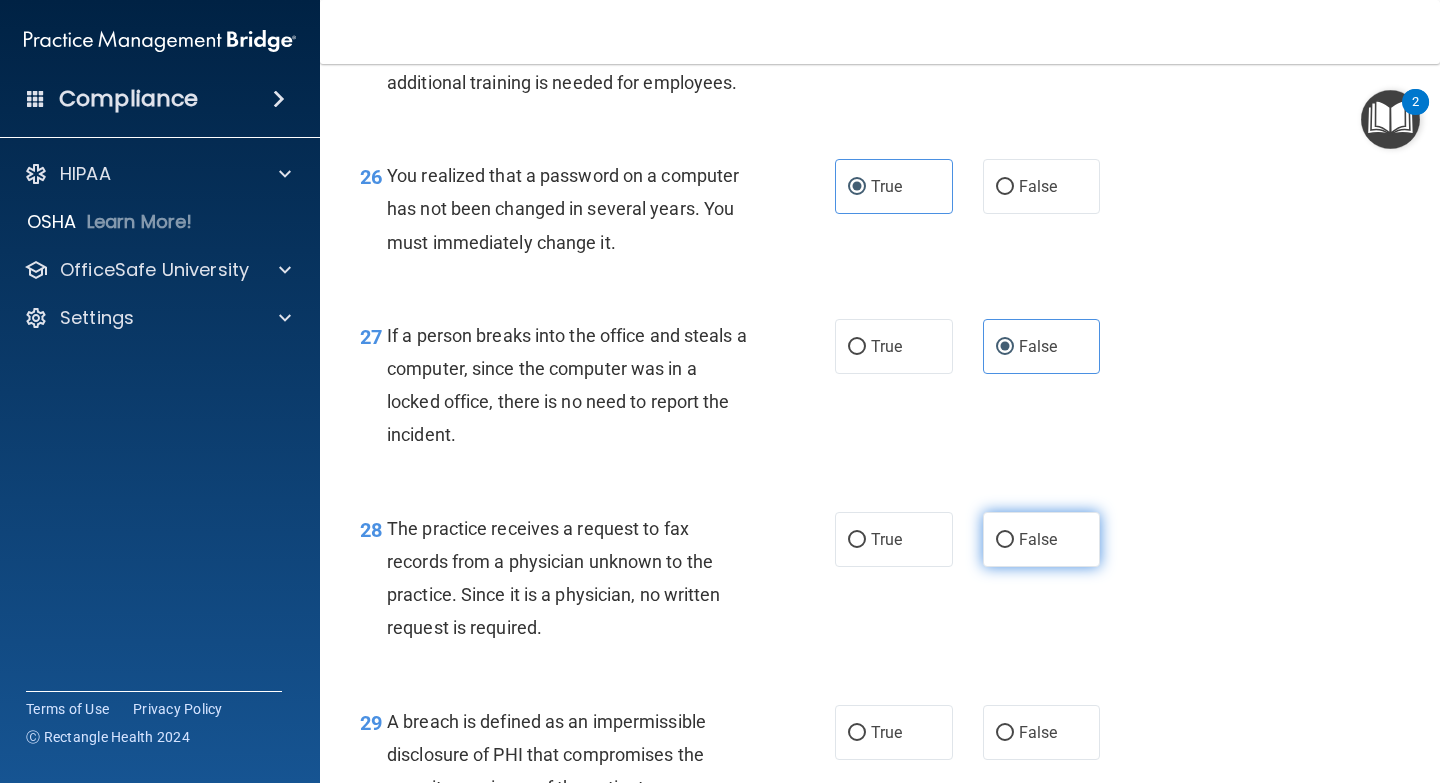click on "False" at bounding box center (1038, 539) 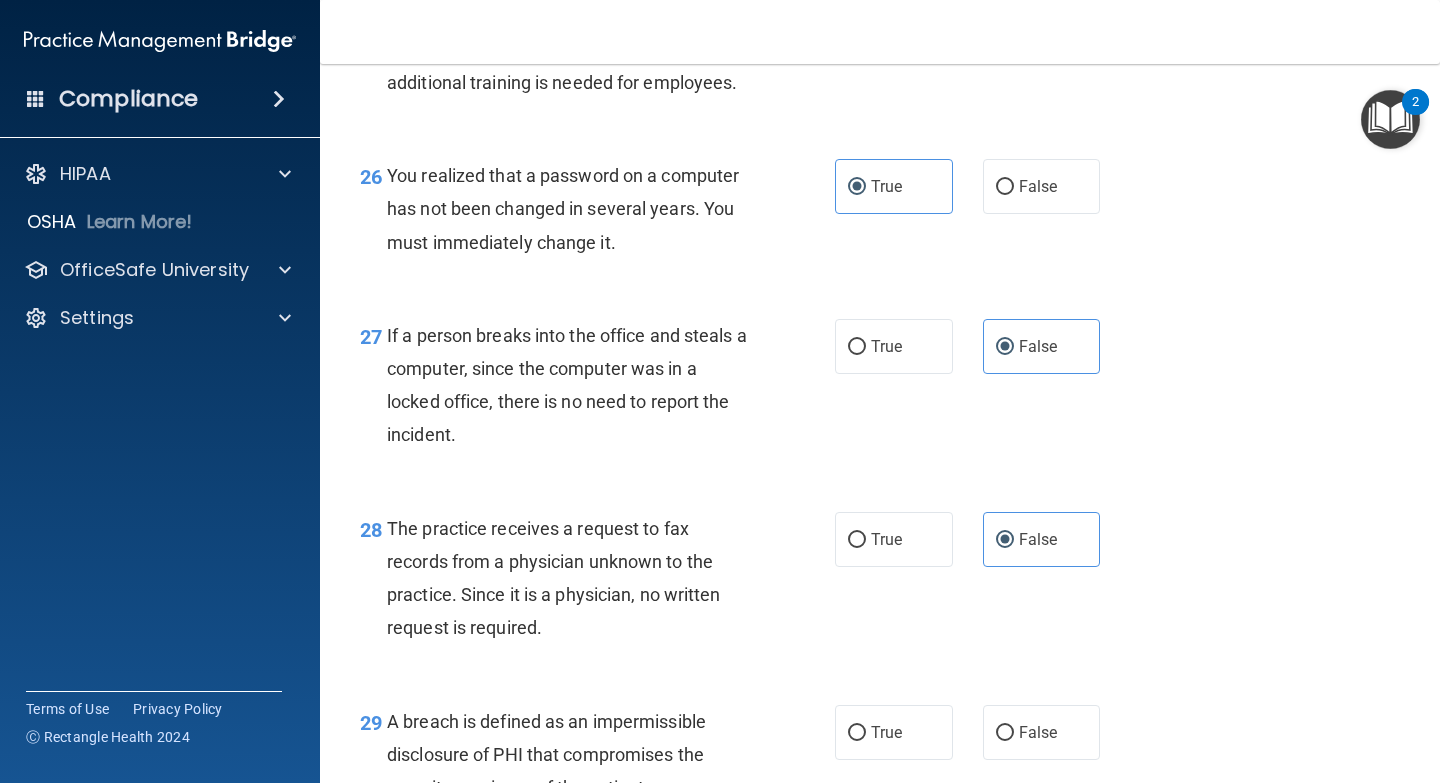 click on "28       The practice receives a request to fax records from a physician unknown to the practice.  Since it is a physician, no written request is required.                 True           False" at bounding box center (880, 583) 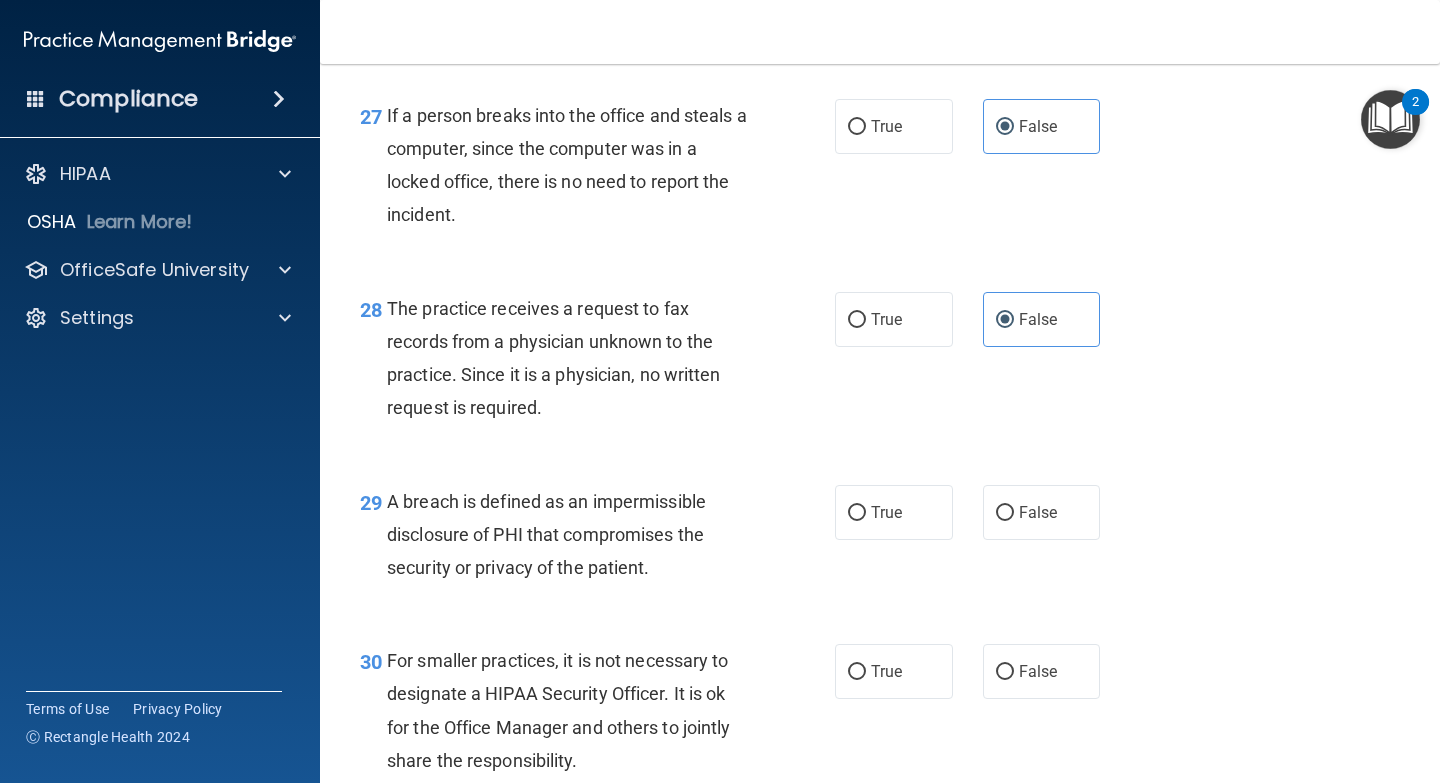 scroll, scrollTop: 5069, scrollLeft: 0, axis: vertical 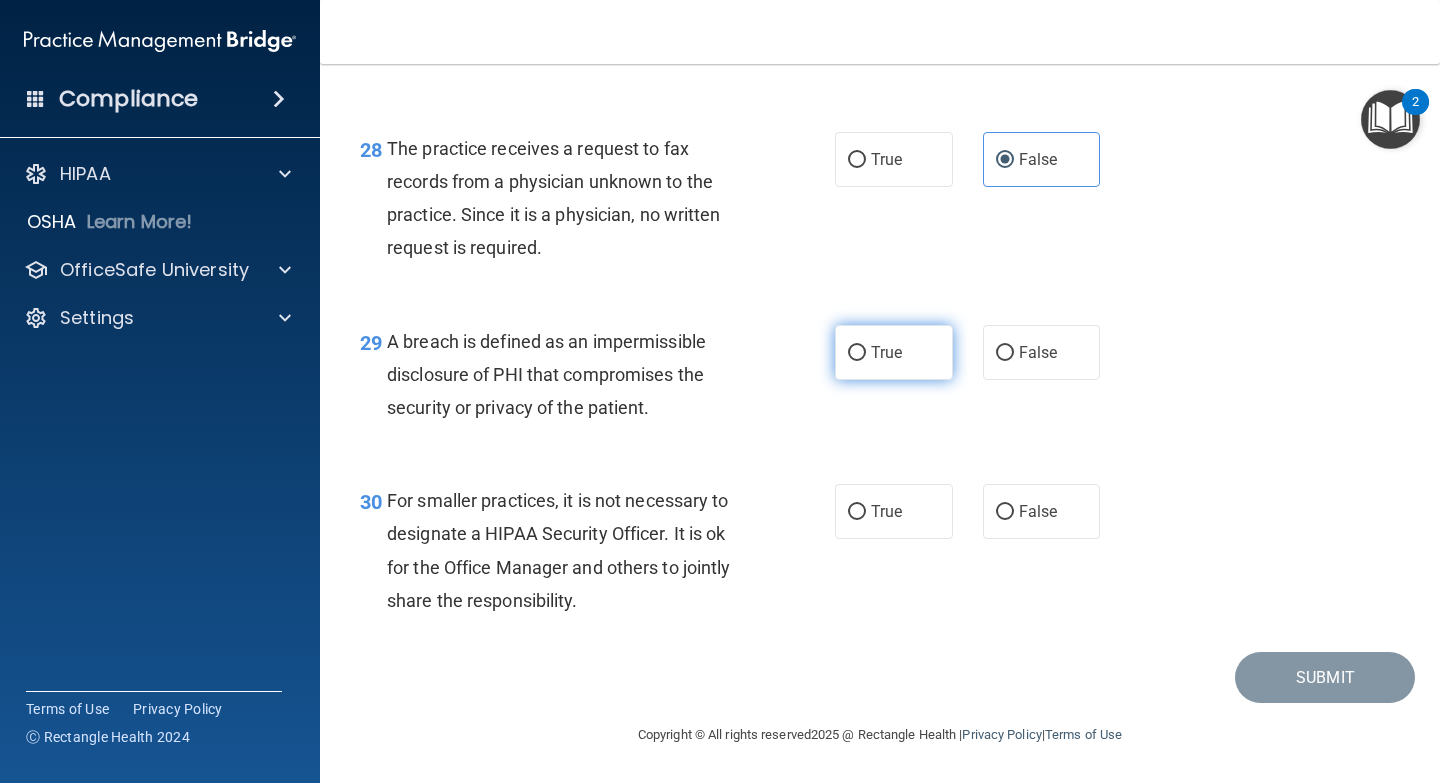 click on "True" at bounding box center (894, 352) 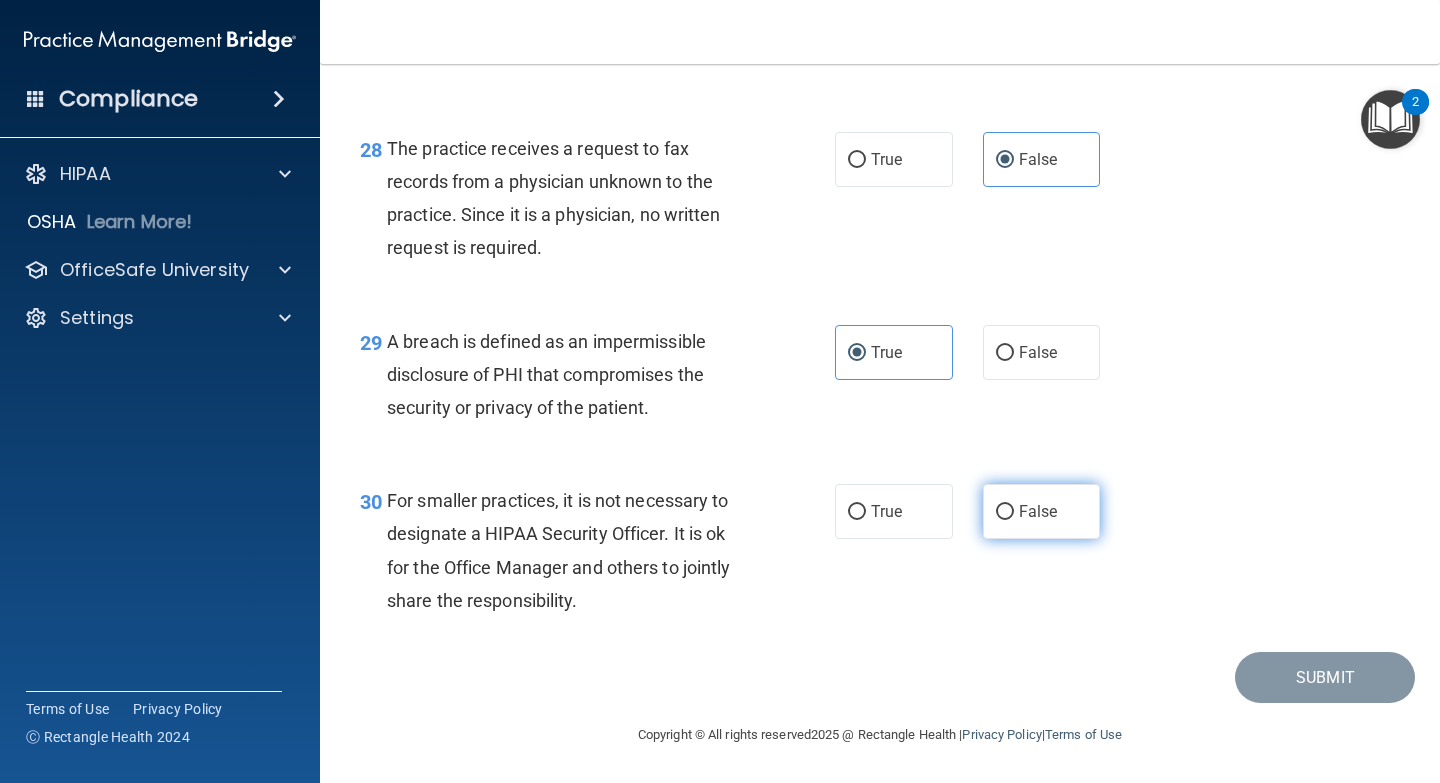 click on "False" at bounding box center [1038, 511] 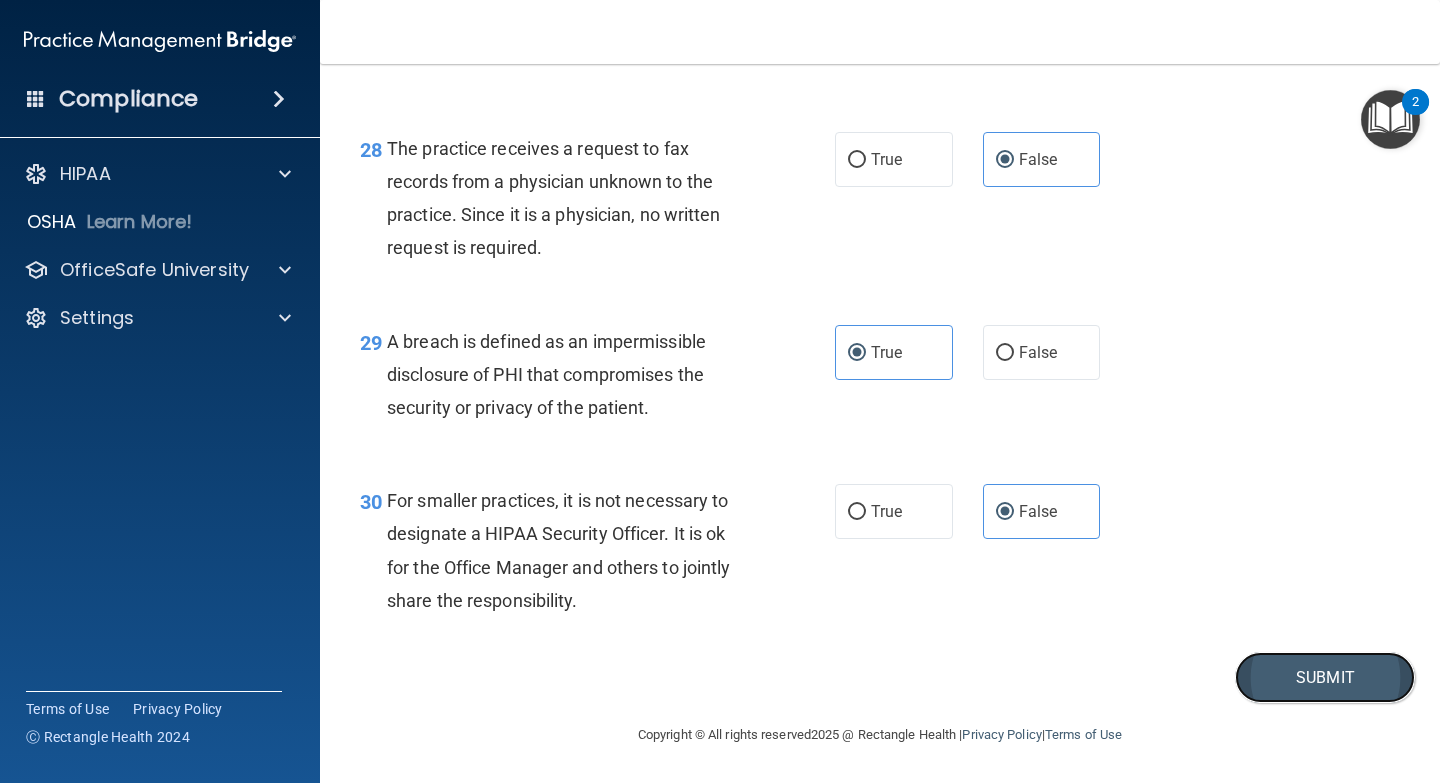 click on "Submit" at bounding box center [1325, 677] 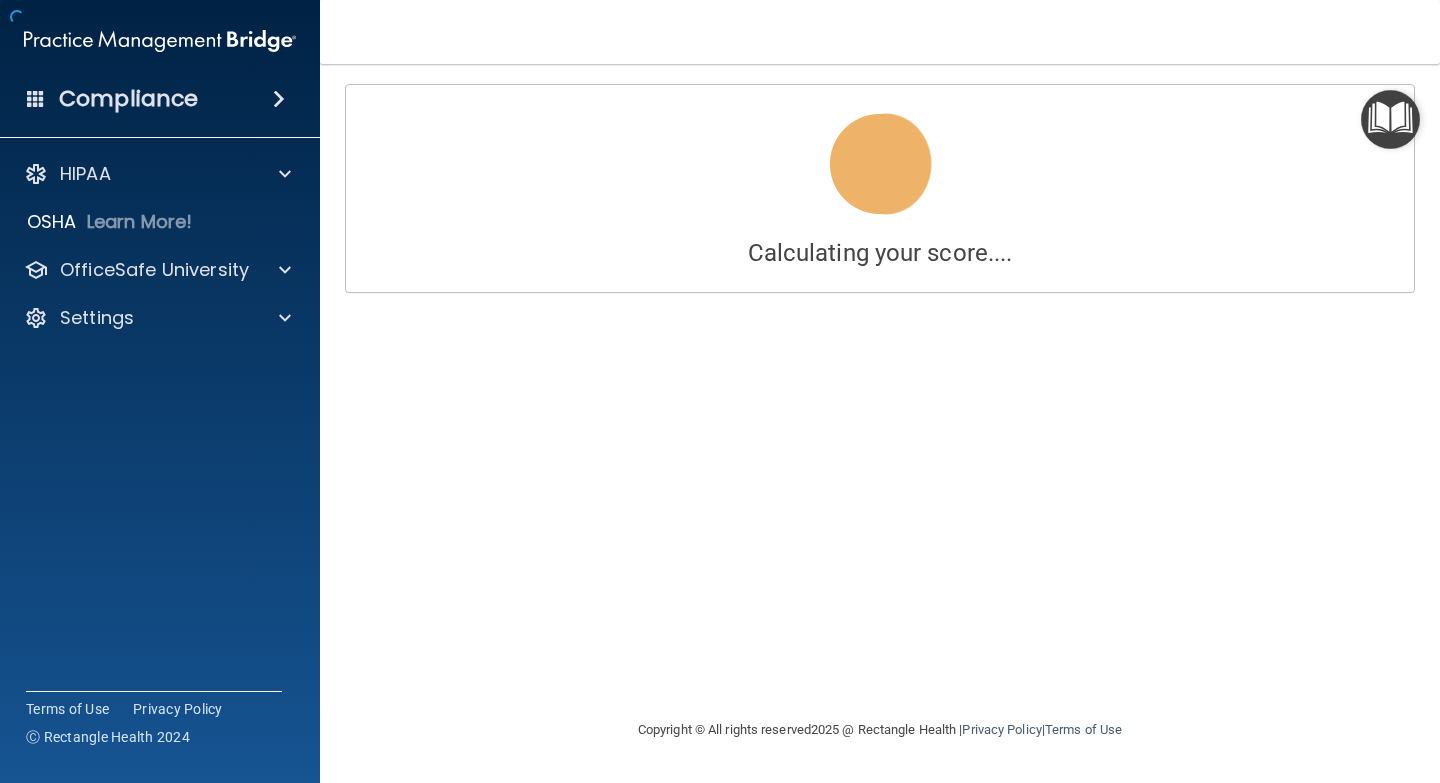 scroll, scrollTop: 0, scrollLeft: 0, axis: both 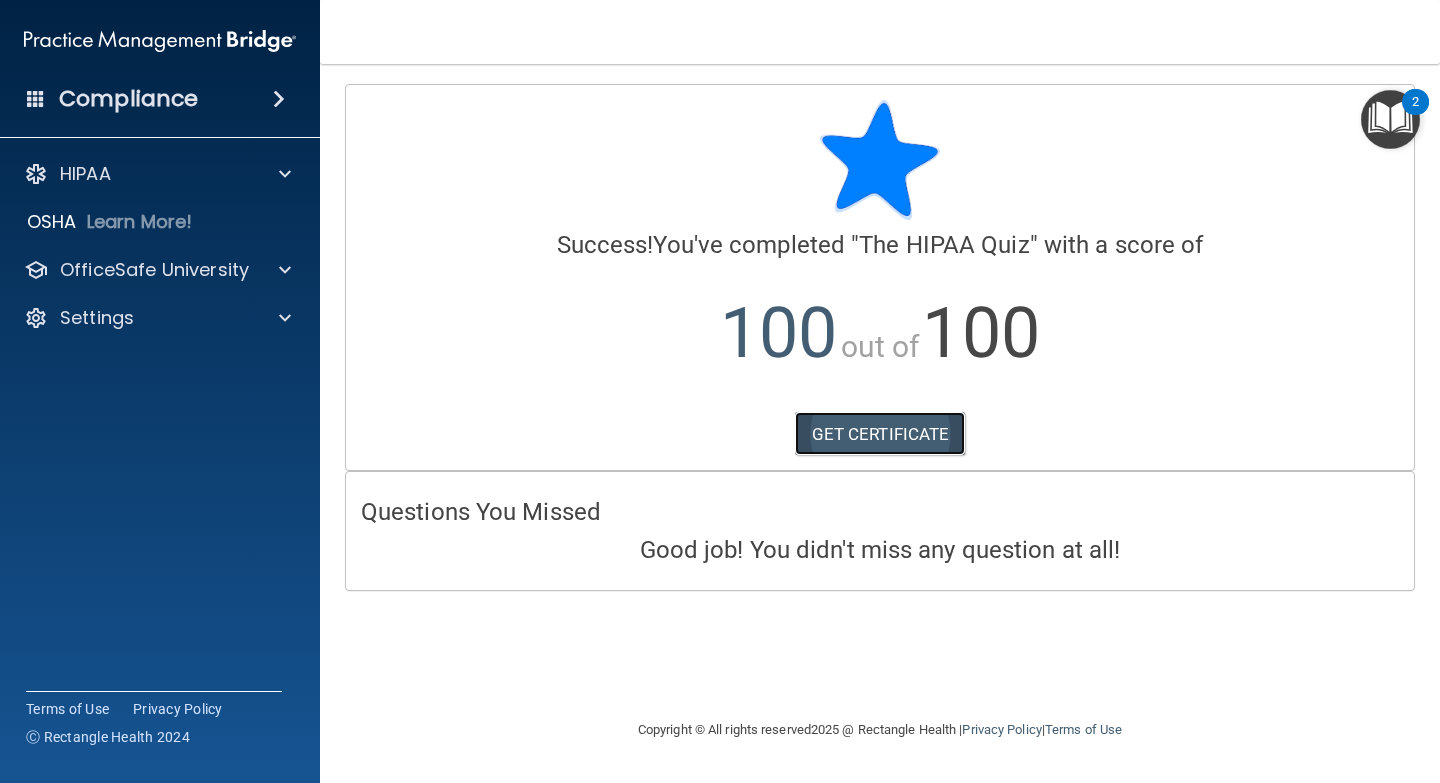 click on "GET CERTIFICATE" at bounding box center [880, 434] 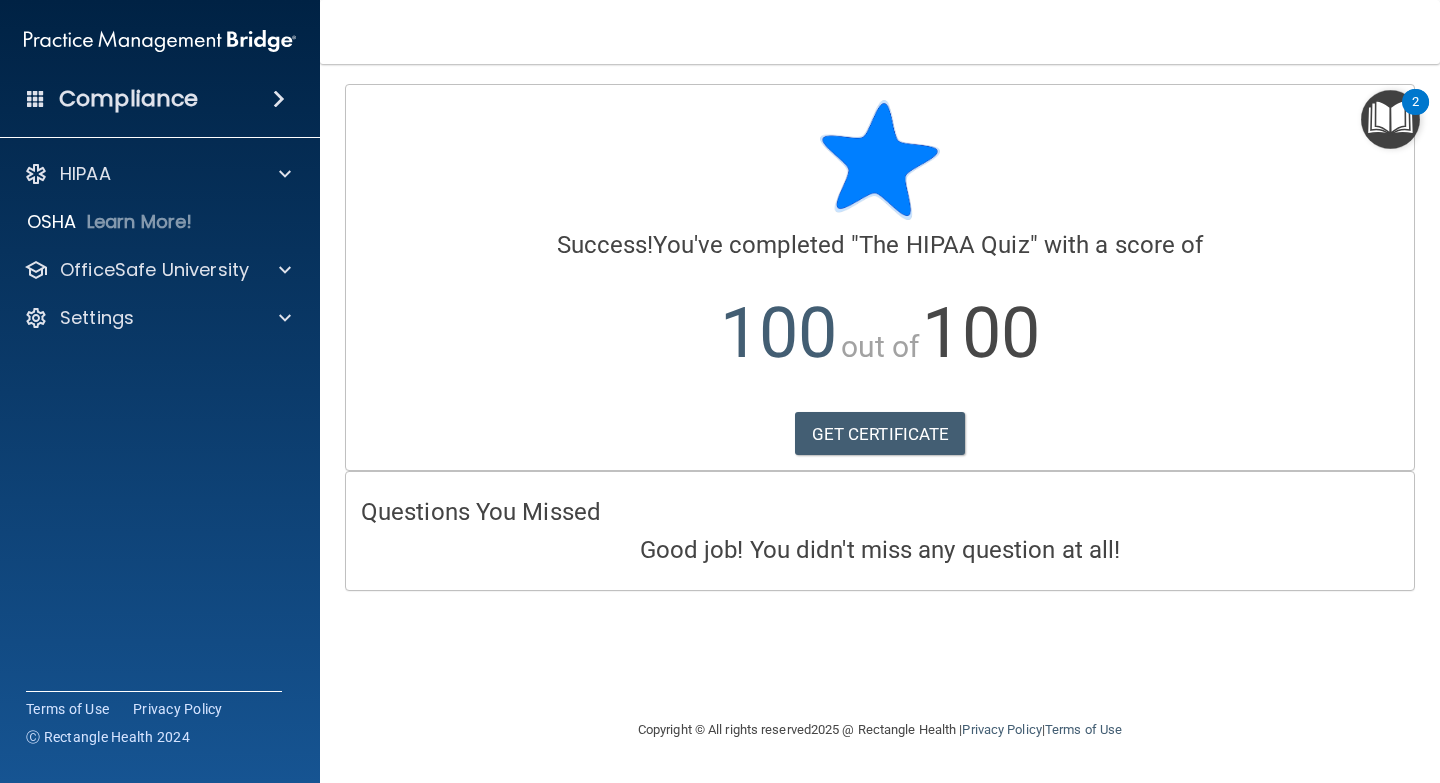 click on "Calculating your score....                     Success!  You've completed " The HIPAA Quiz " with a score of            100     out of     100       GET CERTIFICATE                 Questions You Missed         Good job! You didn't miss any question at all!" at bounding box center [880, 391] 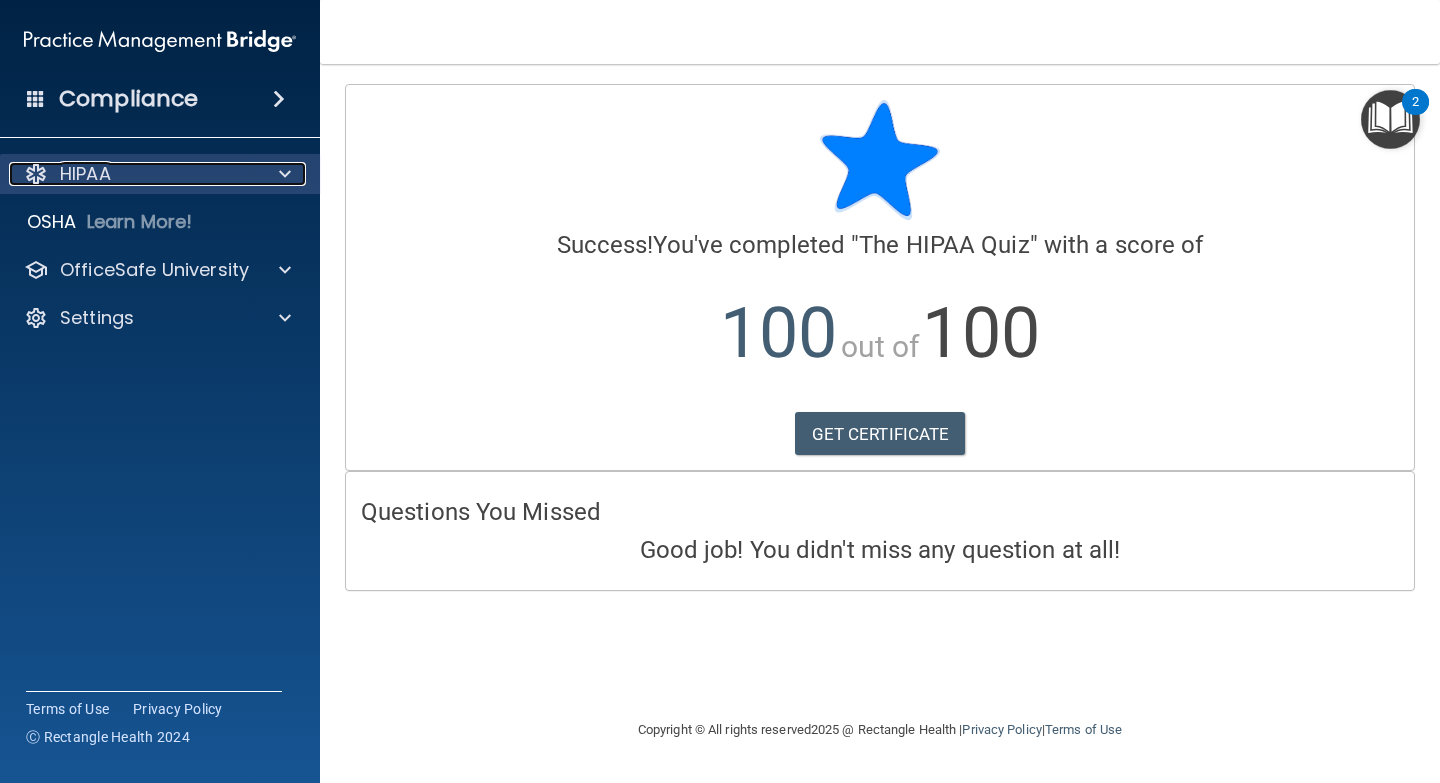 click on "HIPAA" at bounding box center (133, 174) 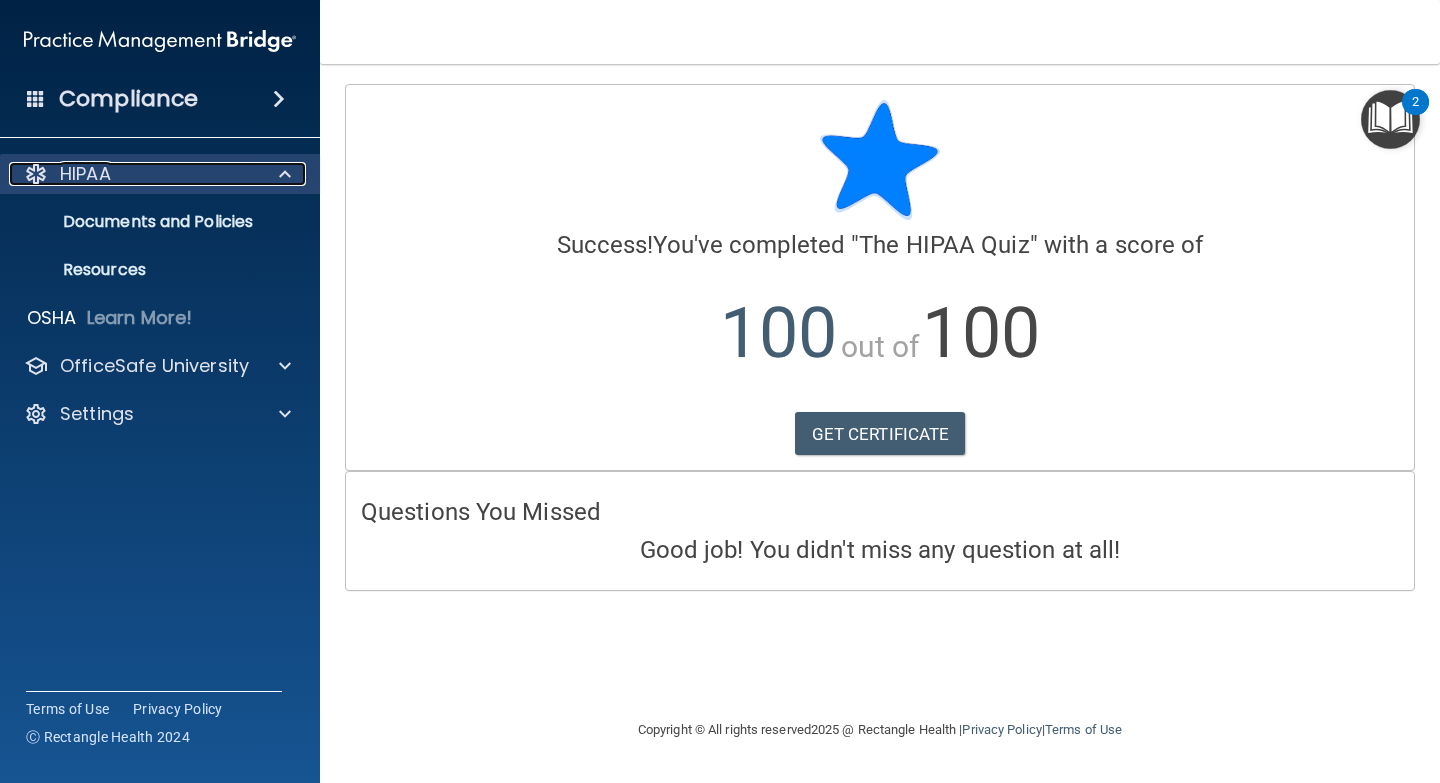 click on "HIPAA" at bounding box center [133, 174] 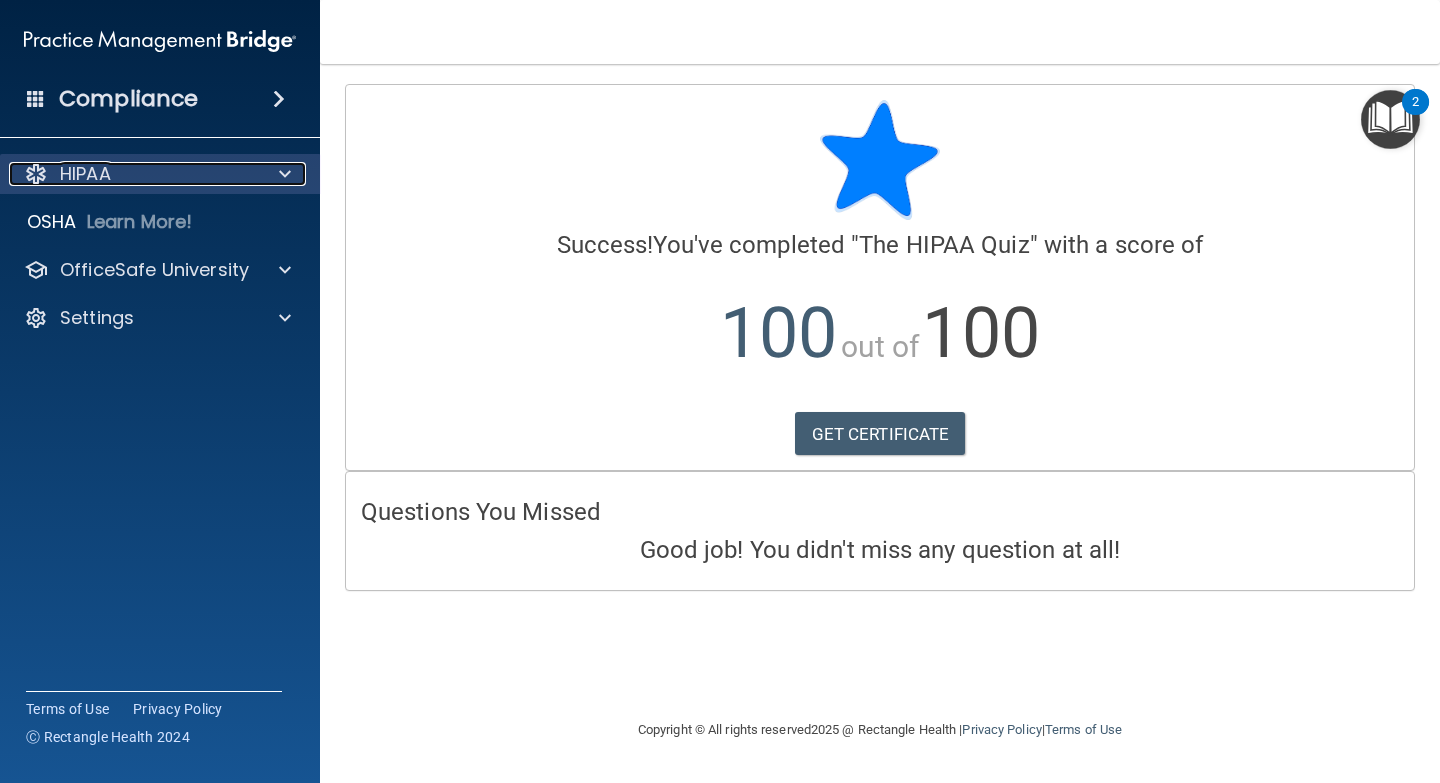 click on "HIPAA" at bounding box center (133, 174) 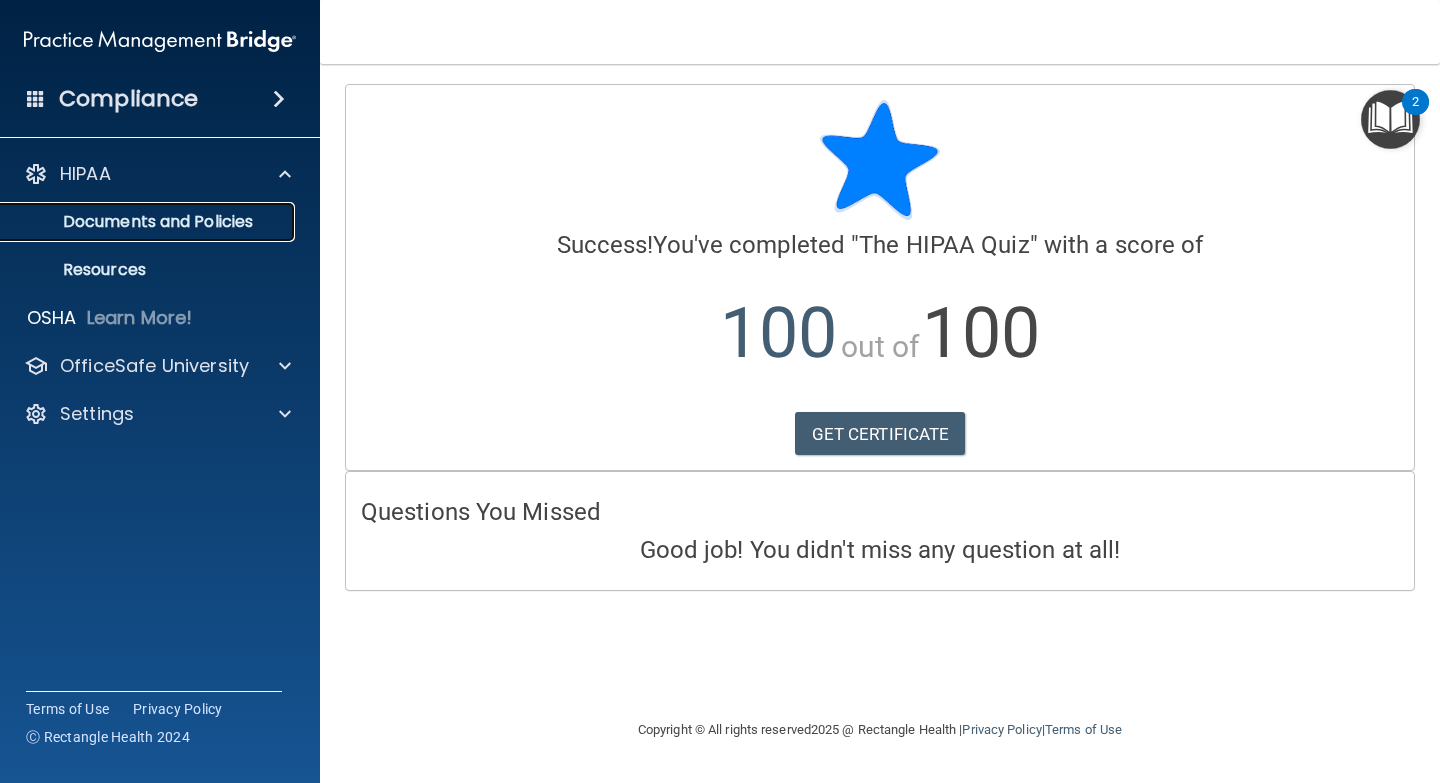 click on "Documents and Policies" at bounding box center (149, 222) 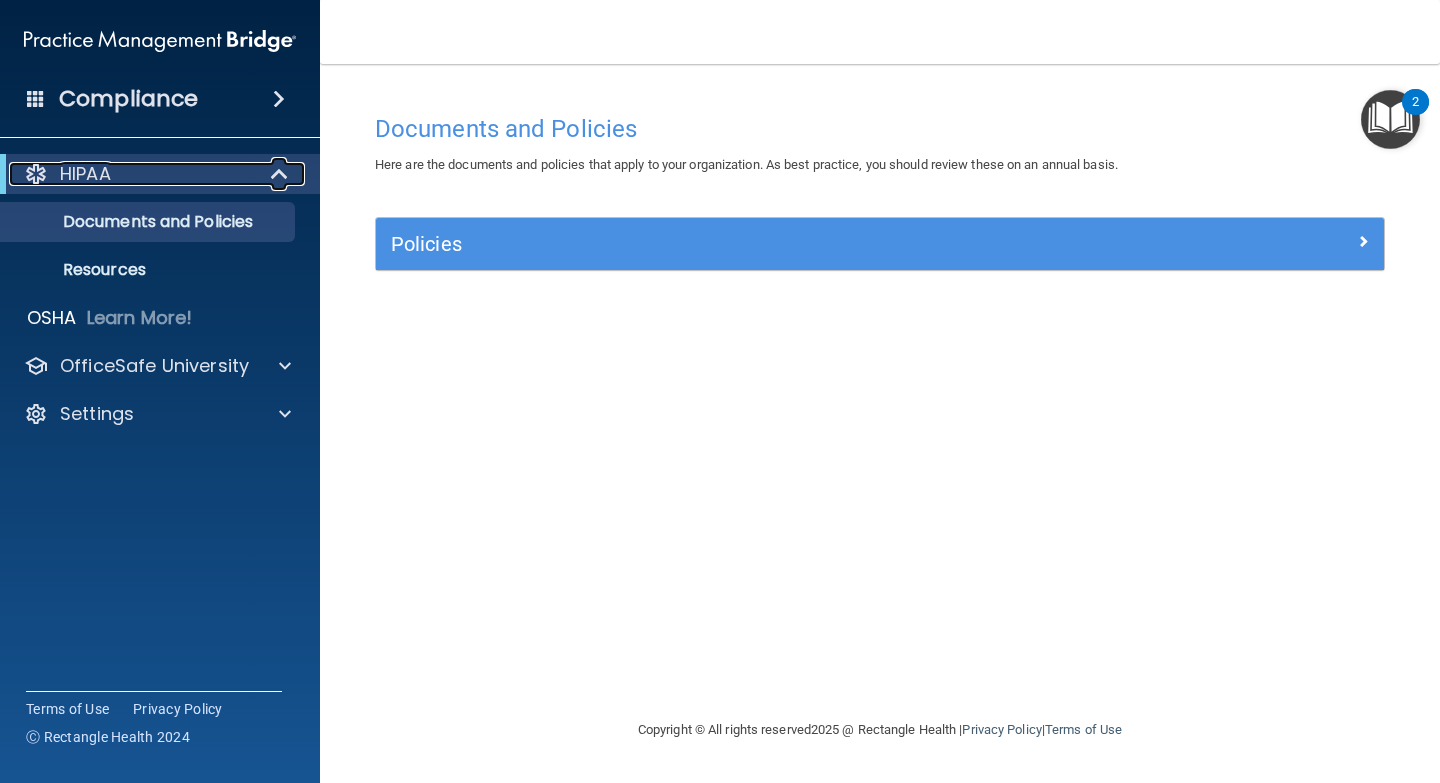 click on "HIPAA" at bounding box center (85, 174) 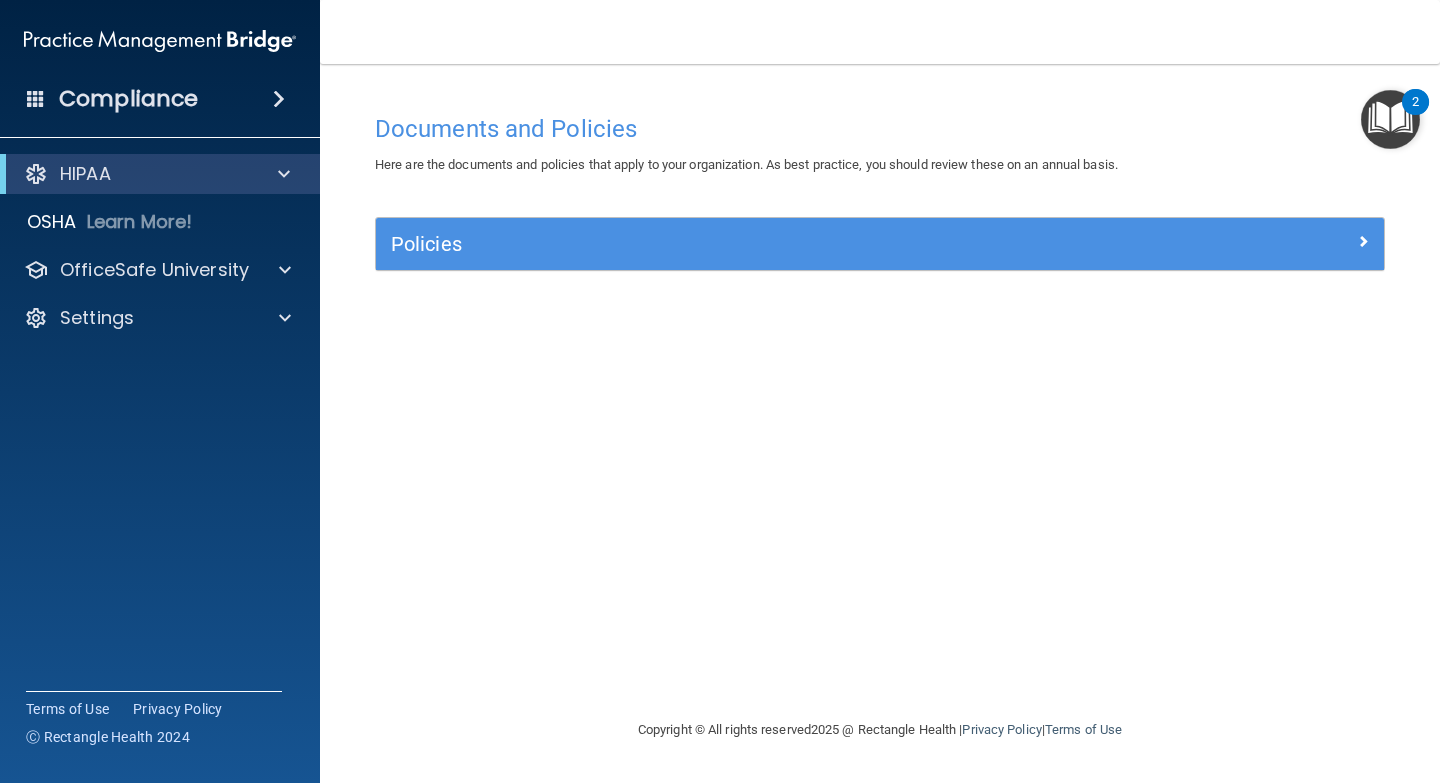 click on "Compliance" at bounding box center [128, 99] 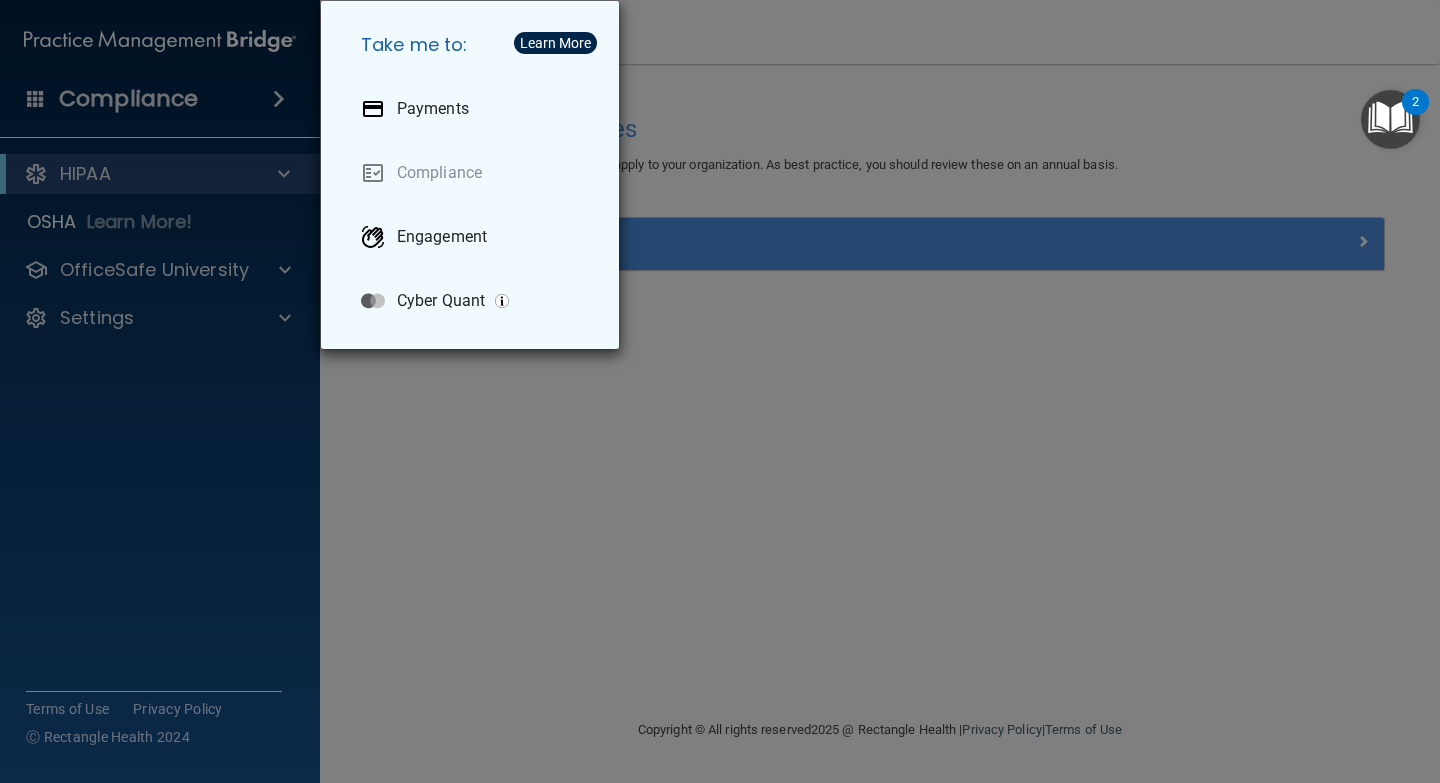 click on "Take me to:             Payments                   Compliance                     Engagement                     Cyber Quant" at bounding box center (720, 391) 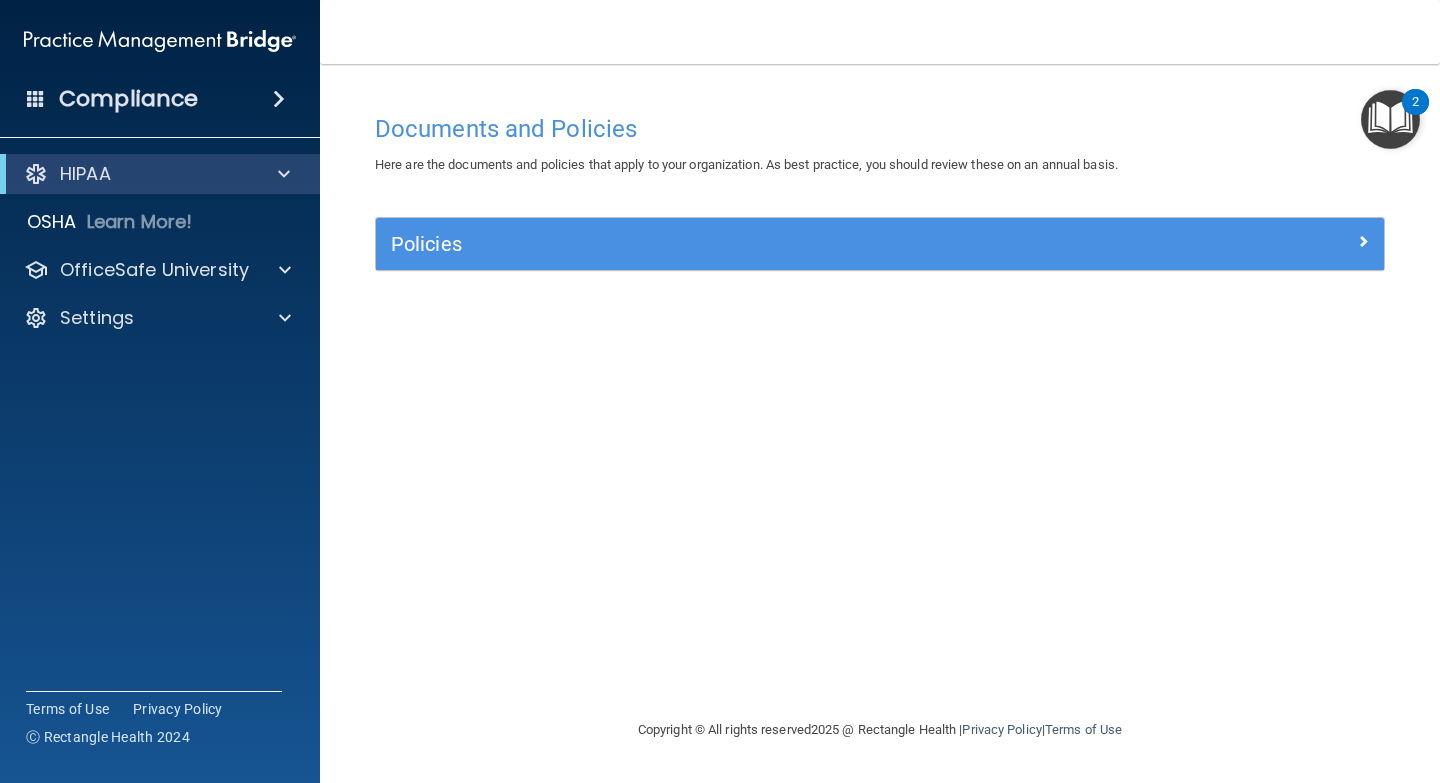 click at bounding box center (1390, 119) 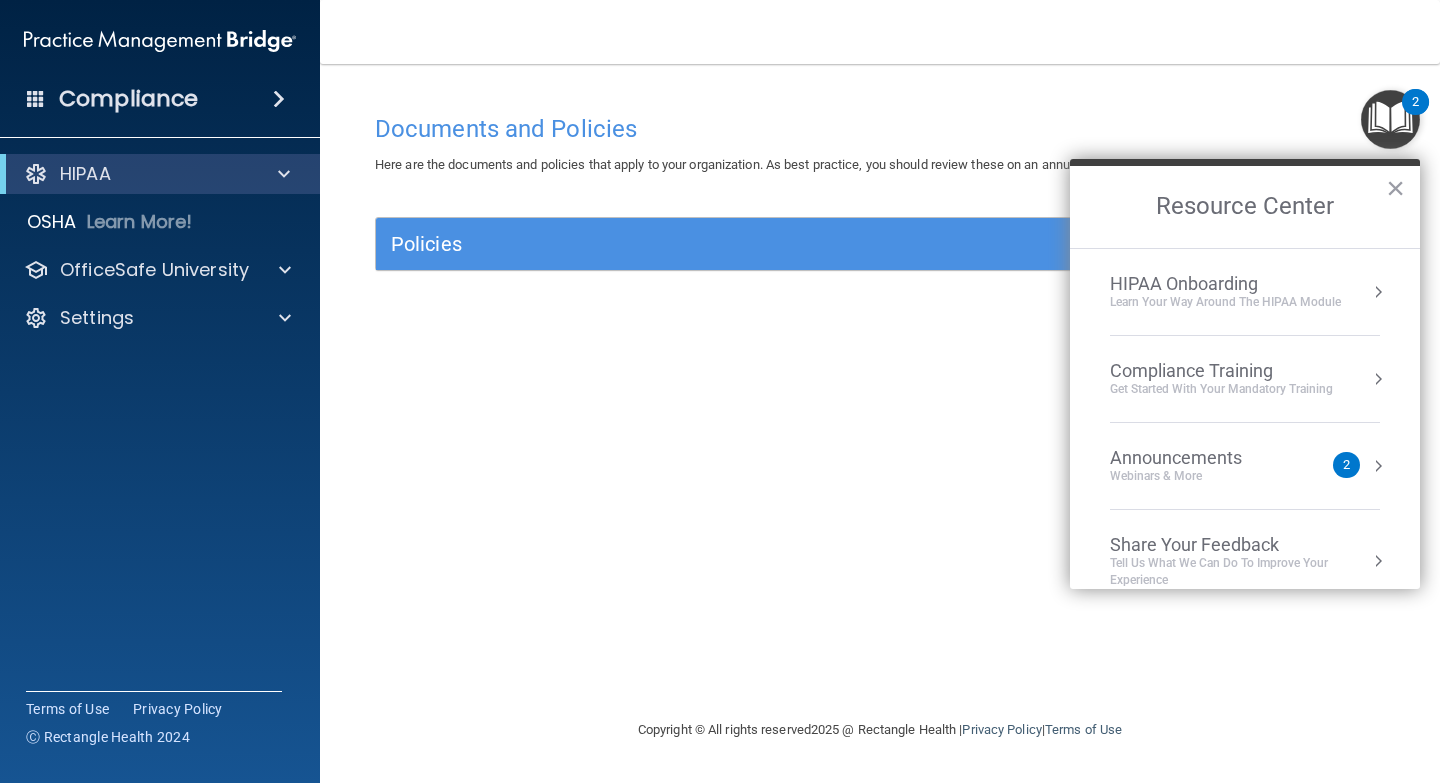 click on "Compliance Training" at bounding box center (1221, 371) 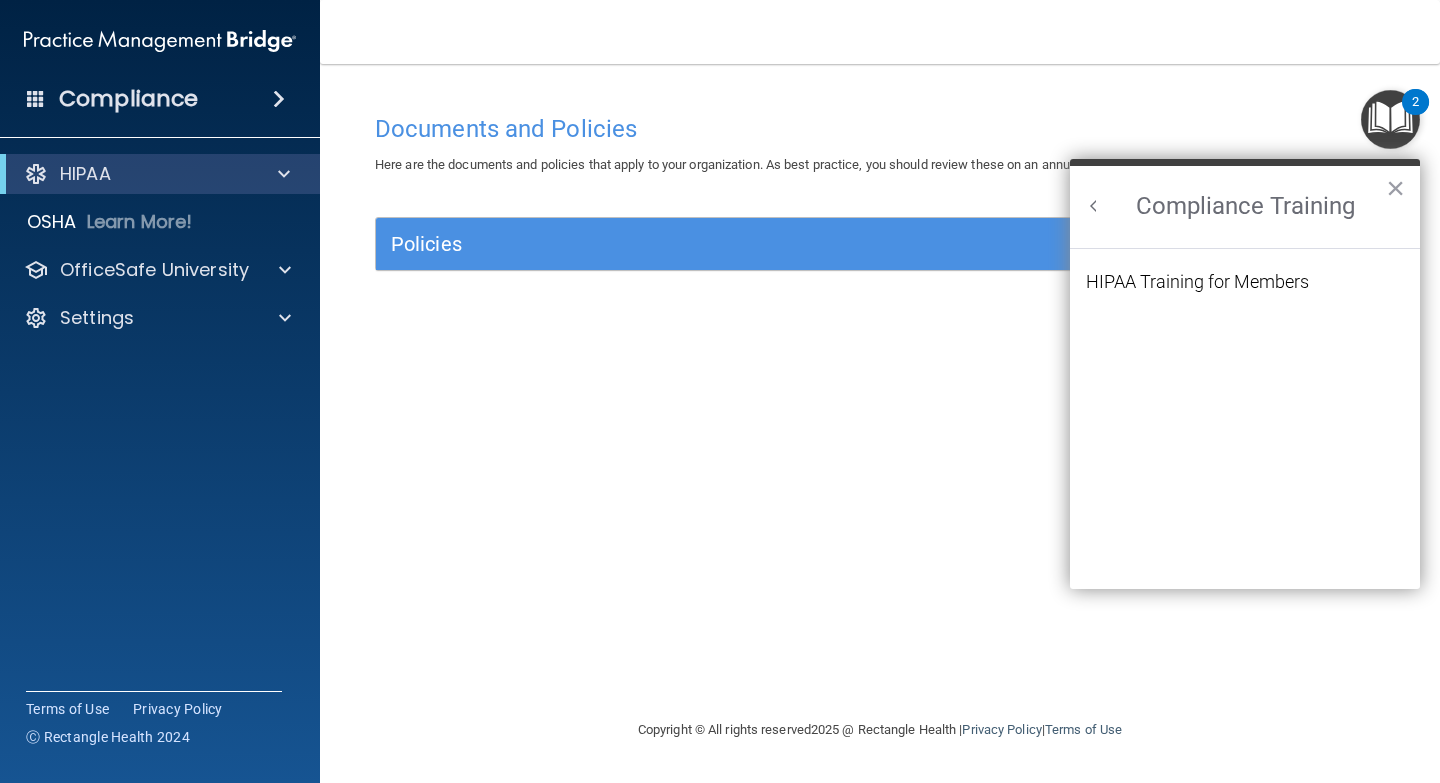 scroll, scrollTop: 0, scrollLeft: 0, axis: both 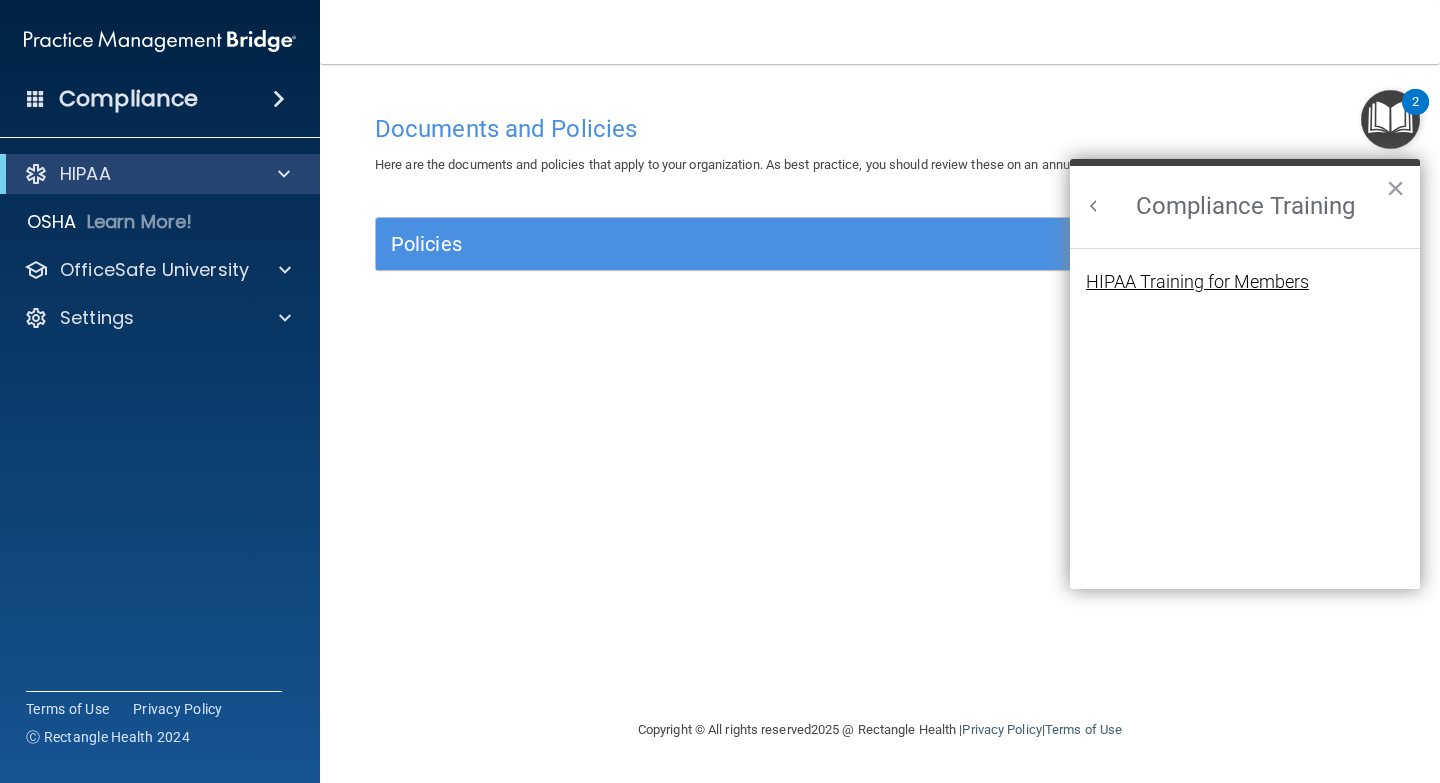 click on "HIPAA Training for Members" at bounding box center (1197, 282) 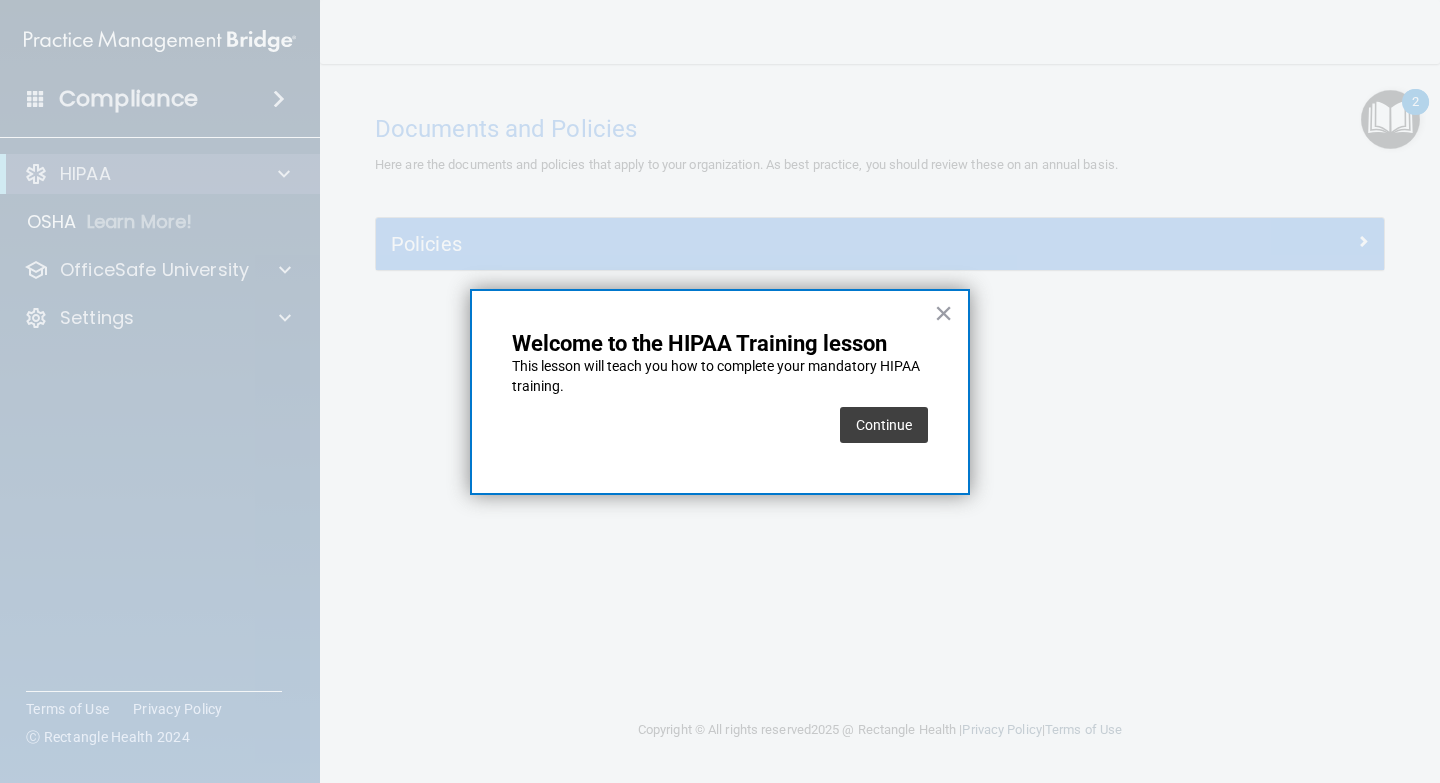 click on "Continue" at bounding box center [720, 425] 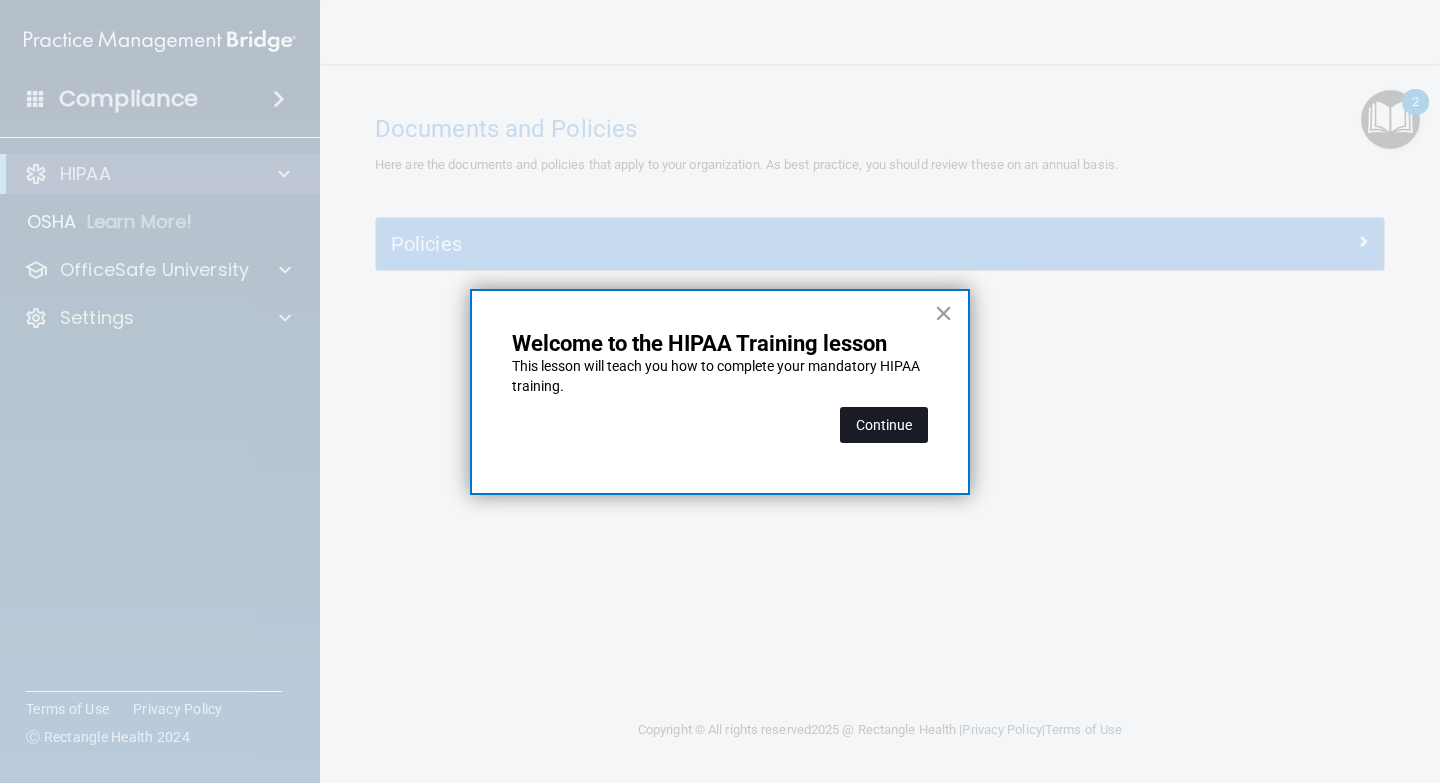 click on "Continue" at bounding box center (884, 425) 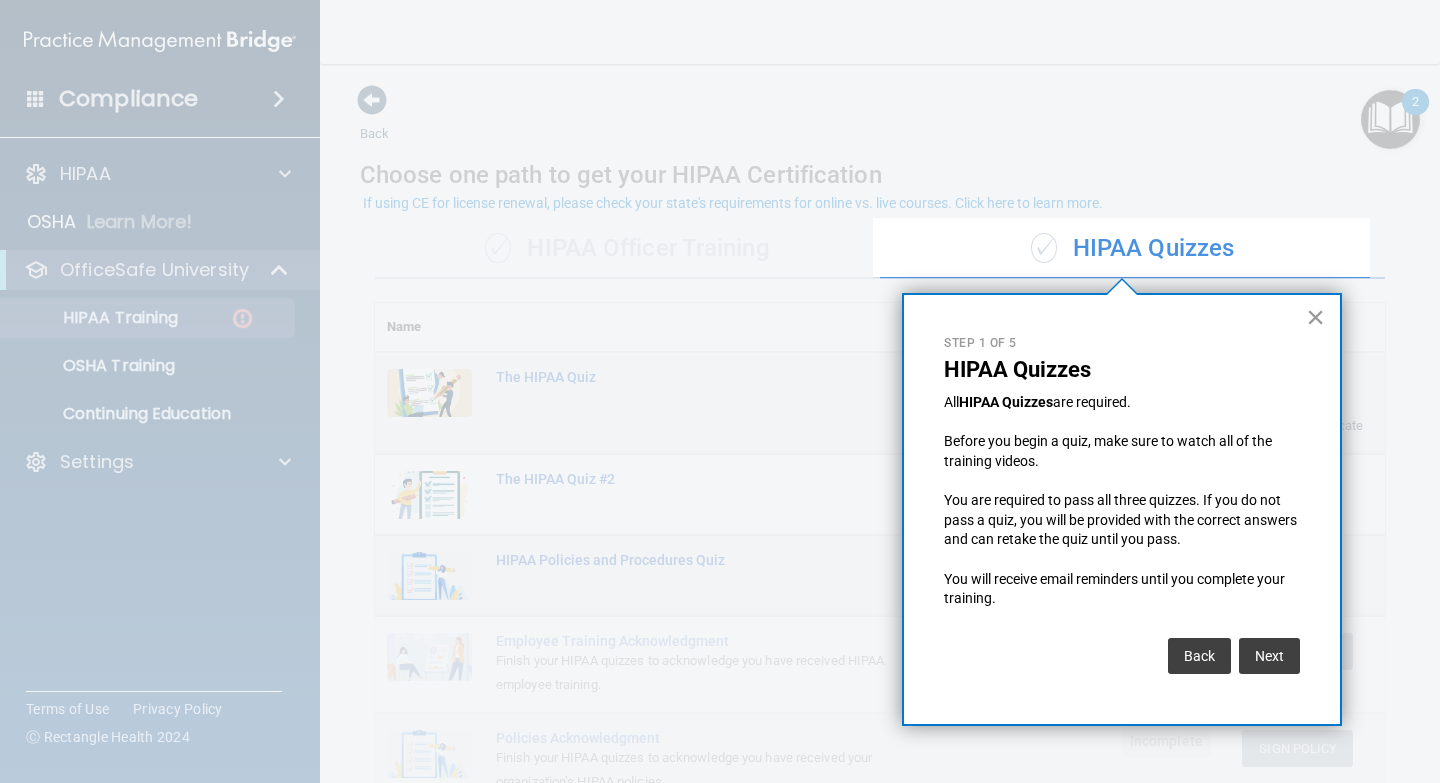 click on "×" at bounding box center (1315, 317) 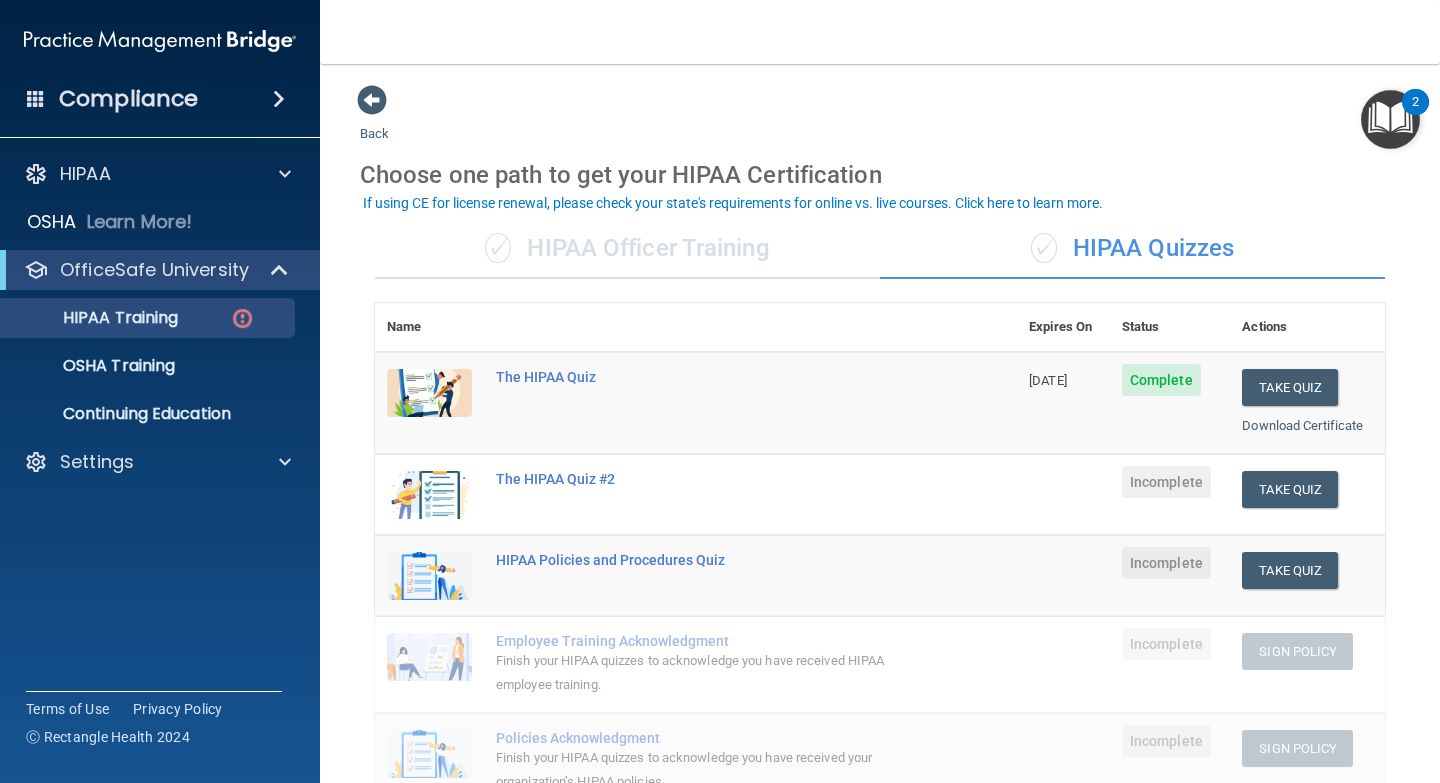 click on "Back     Choose one path to get your HIPAA Certification               ✓   HIPAA Officer Training       ✓   HIPAA Quizzes                      Name    Expires On  Status  Actions                     The HIPAA Quiz         08/09/2026           Complete        Take Quiz       Download Certificate                        The HIPAA Quiz #2             Incomplete              Take Quiz       Download Certificate                        HIPAA Policies and Procedures Quiz             Incomplete              Take Quiz       Download Certificate                Employee Training Acknowledgment   Finish your HIPAA quizzes to acknowledge you have received HIPAA employee training.        Incomplete              Sign Policy       Sign Policy       Download Policy            Policies Acknowledgment   Finish your HIPAA quizzes to acknowledge you have received your organization’s HIPAA policies.        Incomplete              Sign Policy       Sign Policy       Download Policy                 Training Videos" at bounding box center [880, 729] 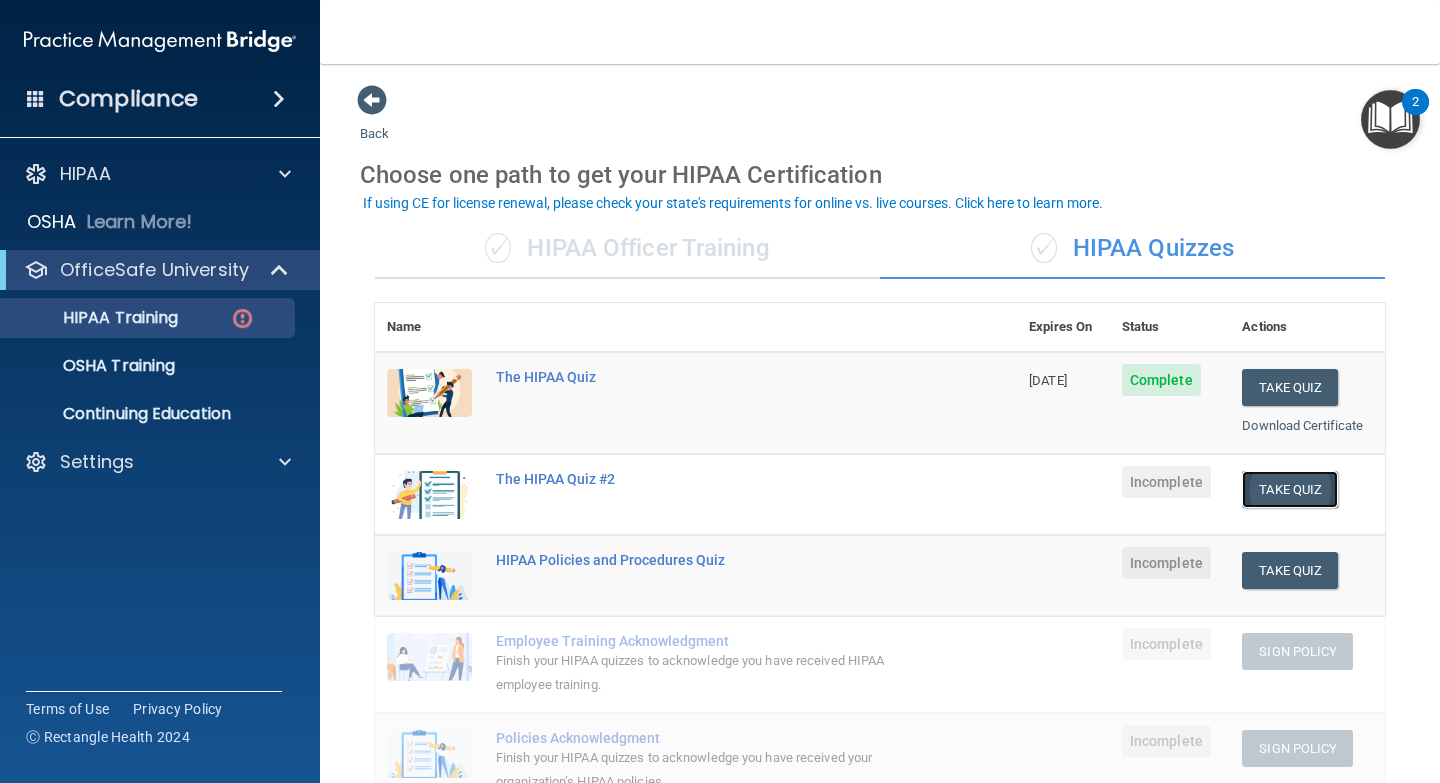 click on "Take Quiz" at bounding box center [1290, 489] 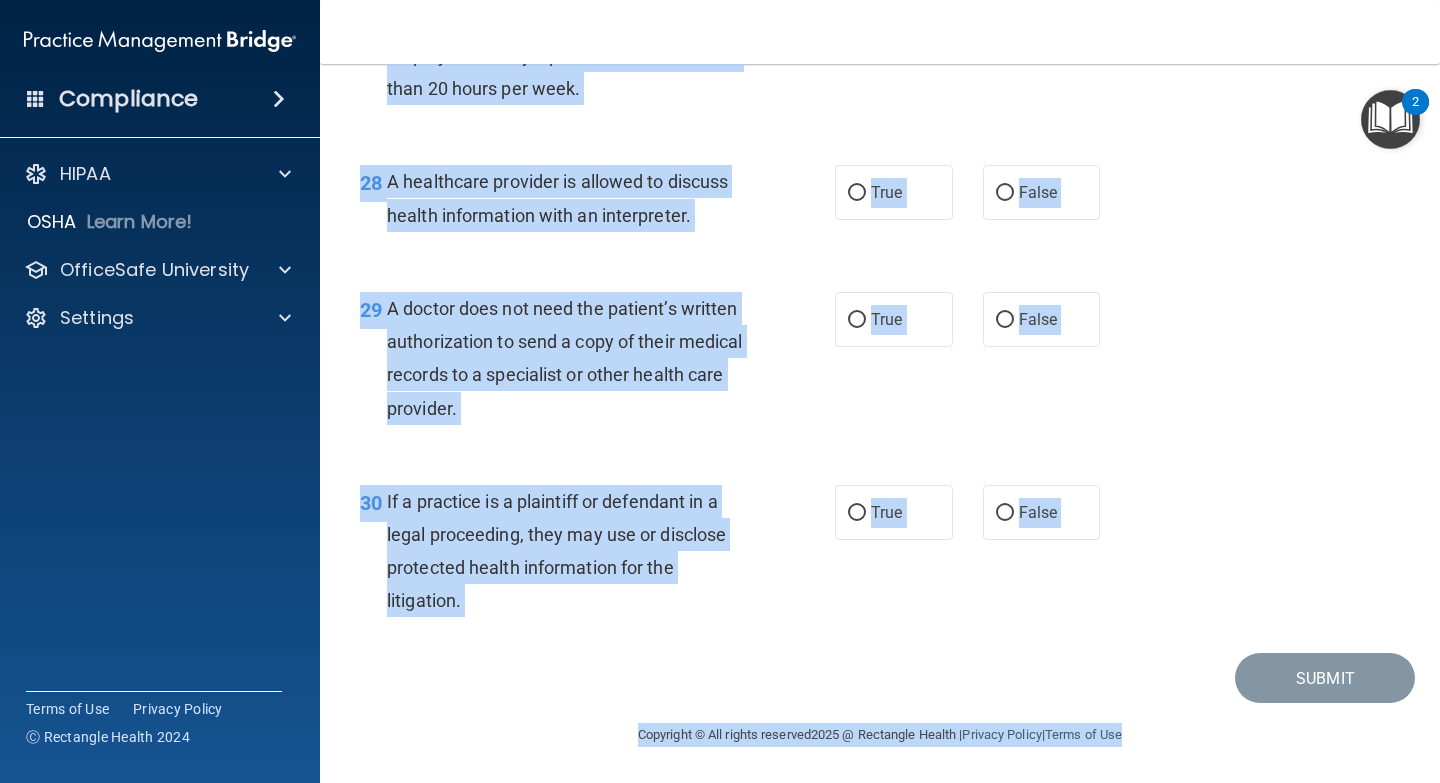 scroll, scrollTop: 5069, scrollLeft: 0, axis: vertical 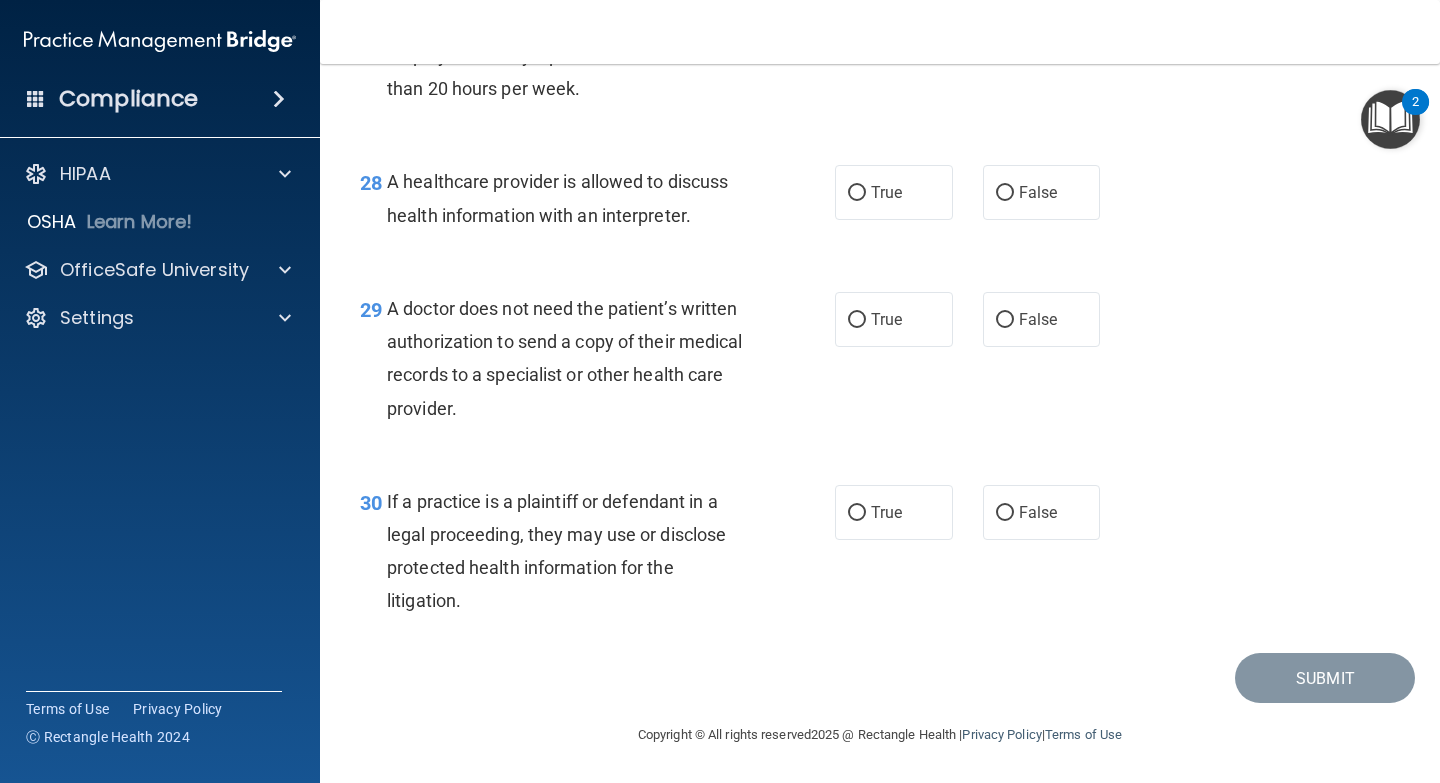 click on "29        A doctor does not need the patient’s written authorization to send a copy of their medical records to a specialist or other health care provider.                  True           False" at bounding box center (880, 363) 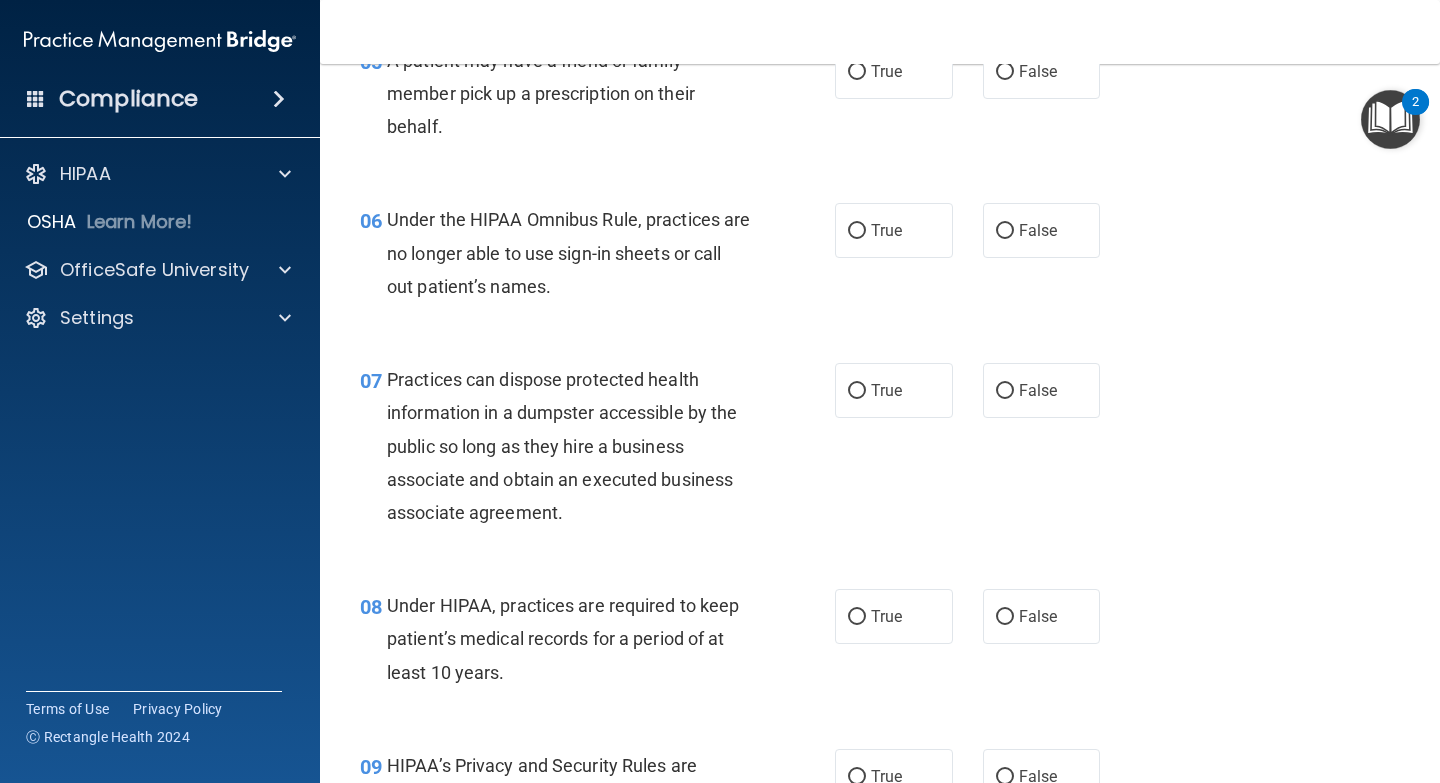 scroll, scrollTop: 0, scrollLeft: 0, axis: both 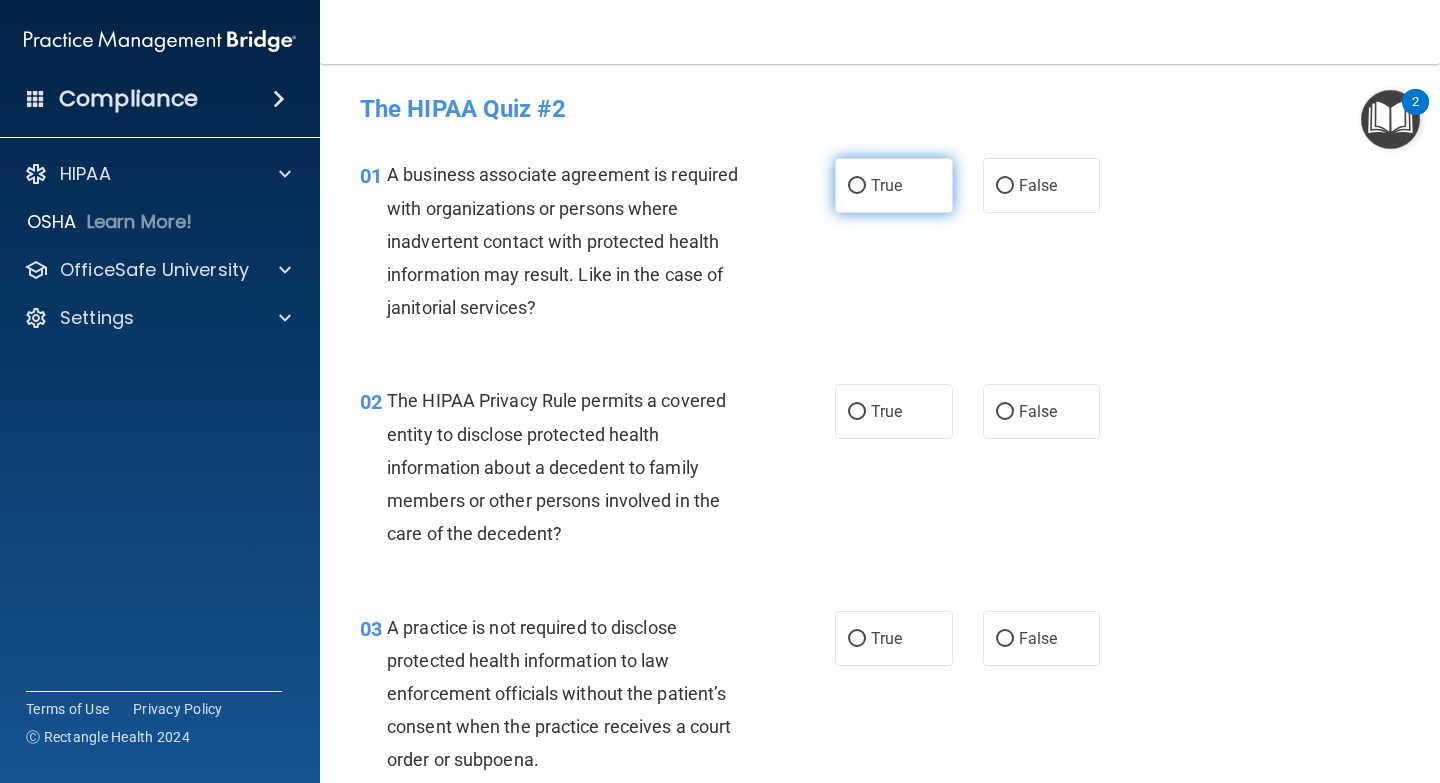 click on "True" at bounding box center [894, 185] 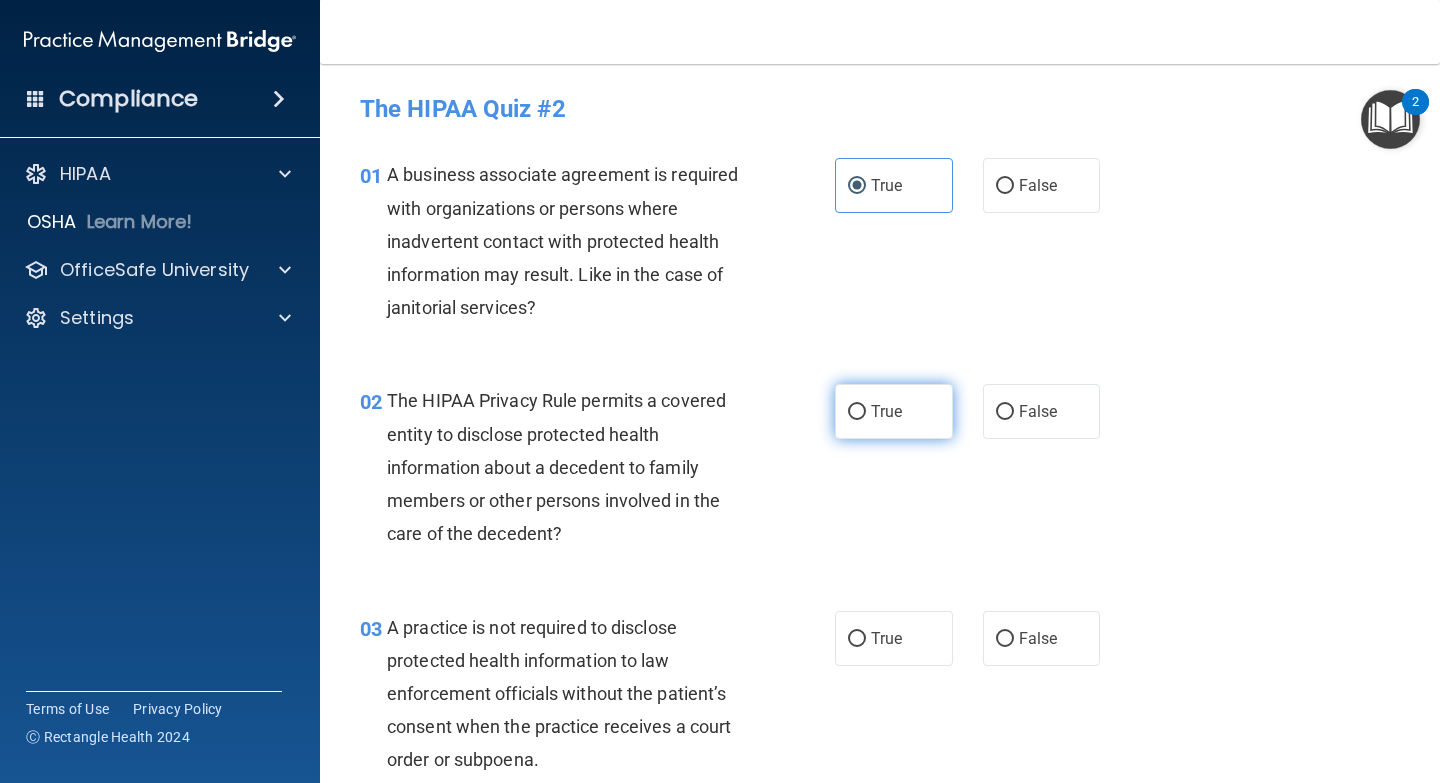click on "True" at bounding box center (894, 411) 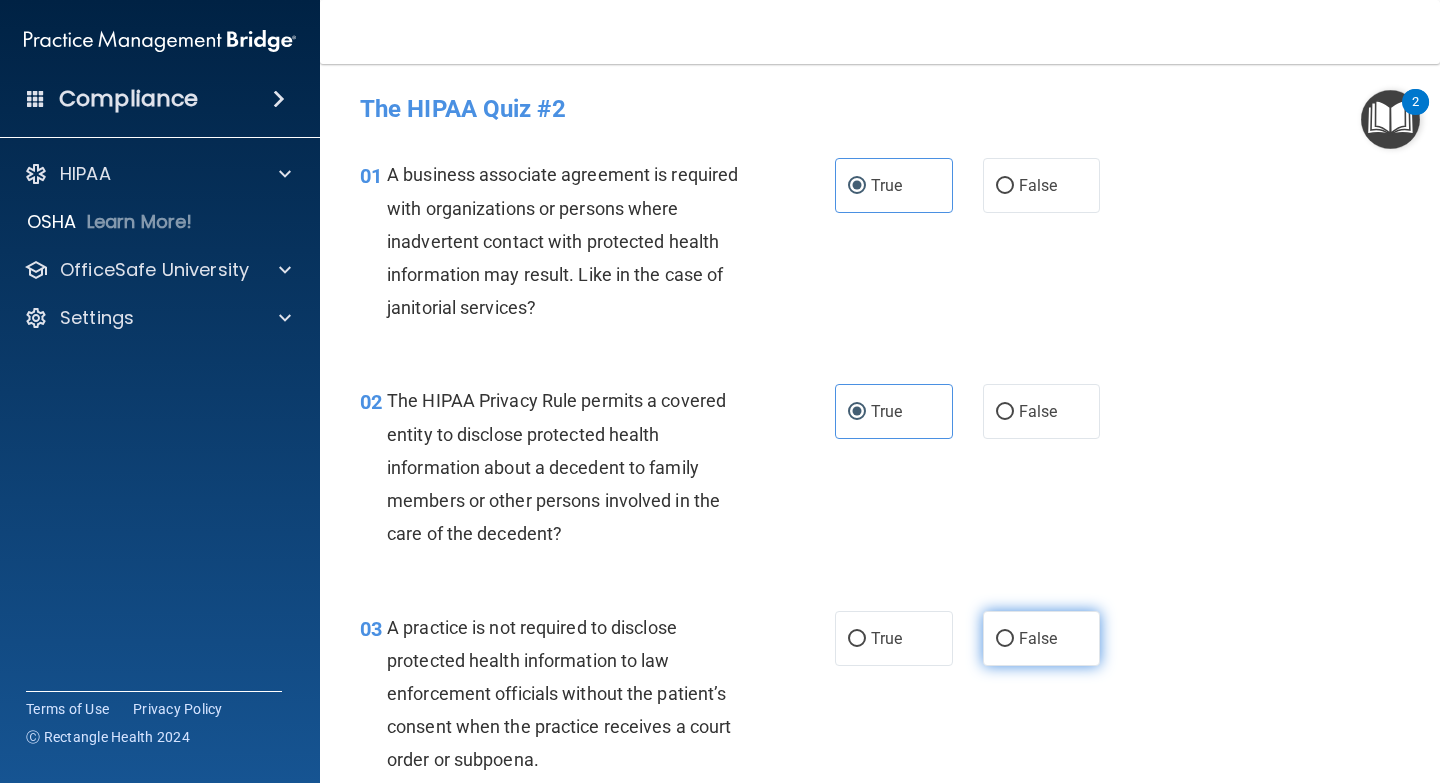 click on "False" at bounding box center (1038, 638) 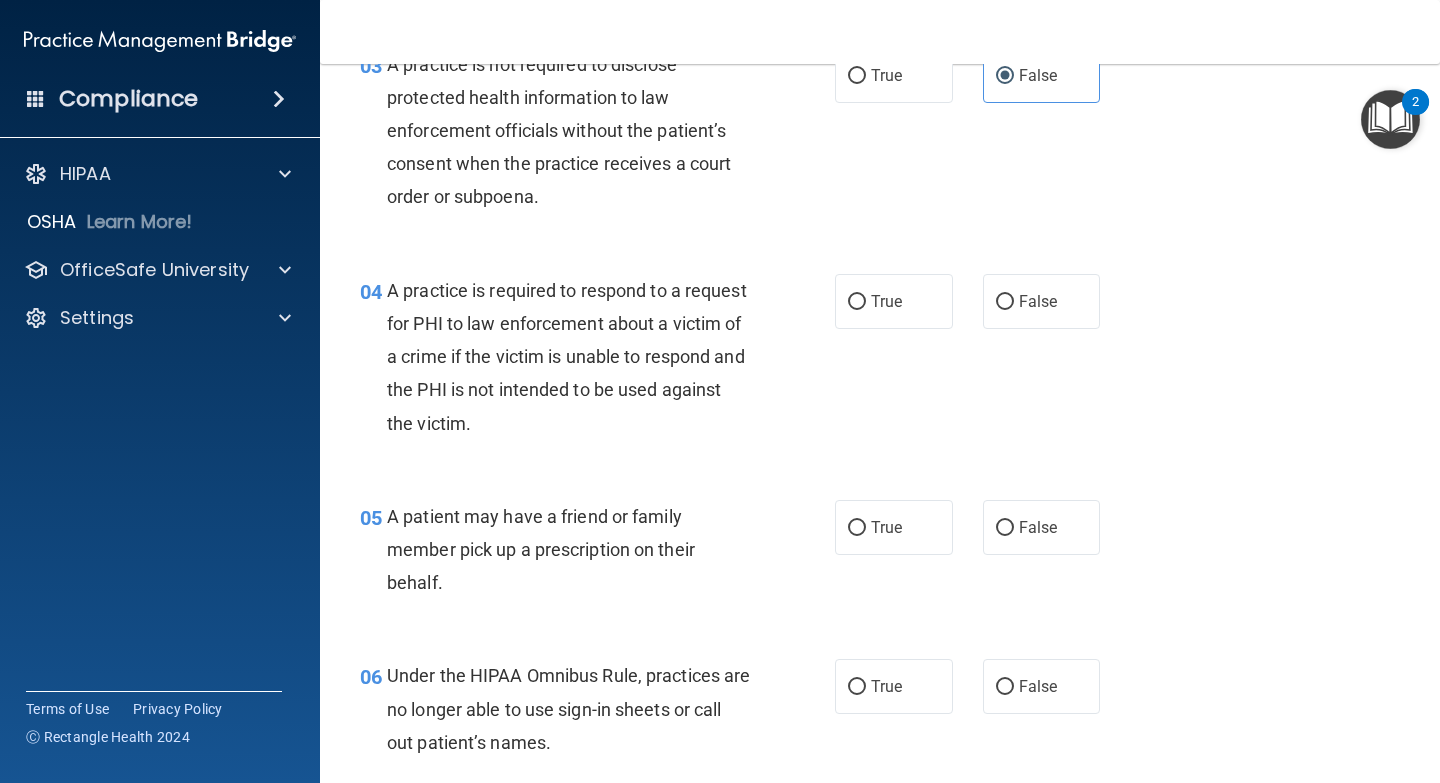 scroll, scrollTop: 551, scrollLeft: 0, axis: vertical 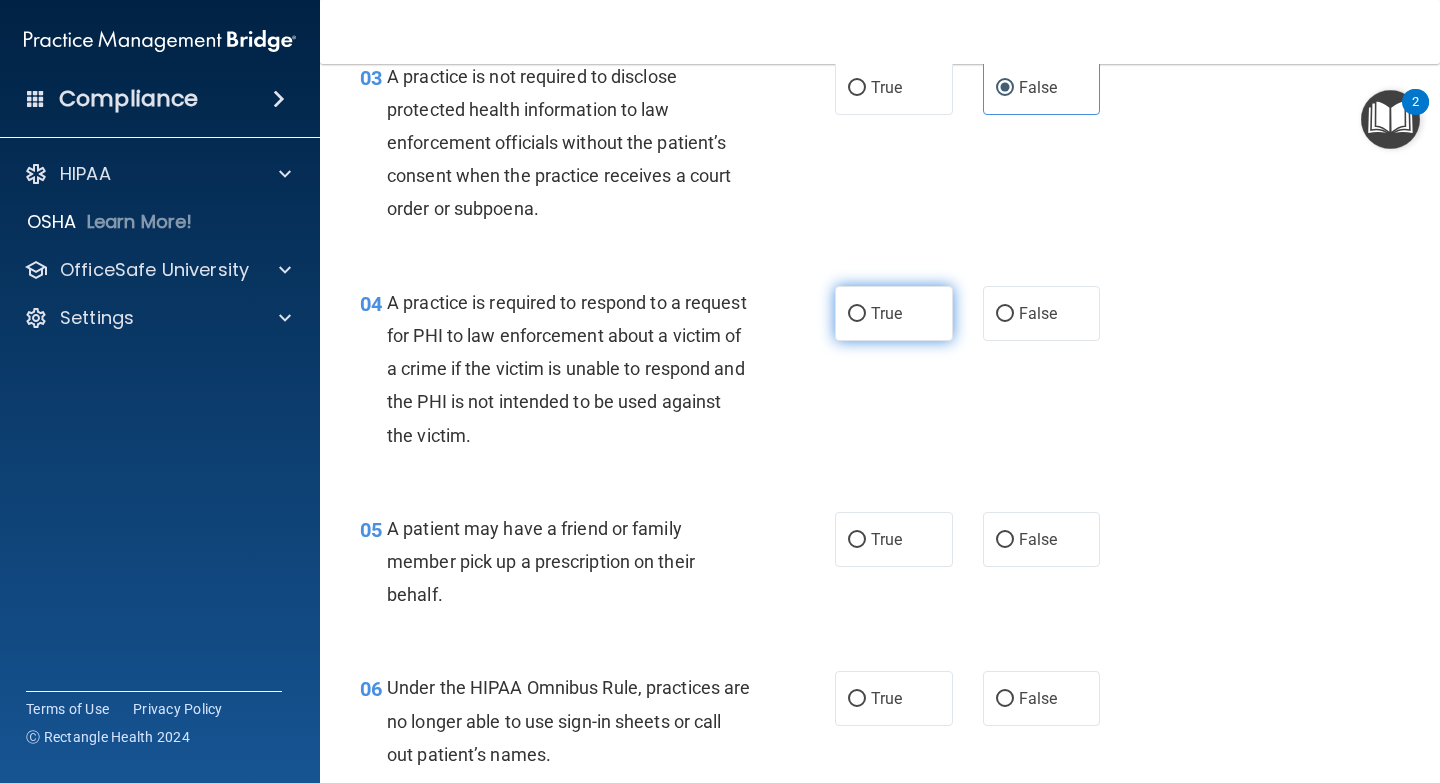 click on "True" at bounding box center [857, 314] 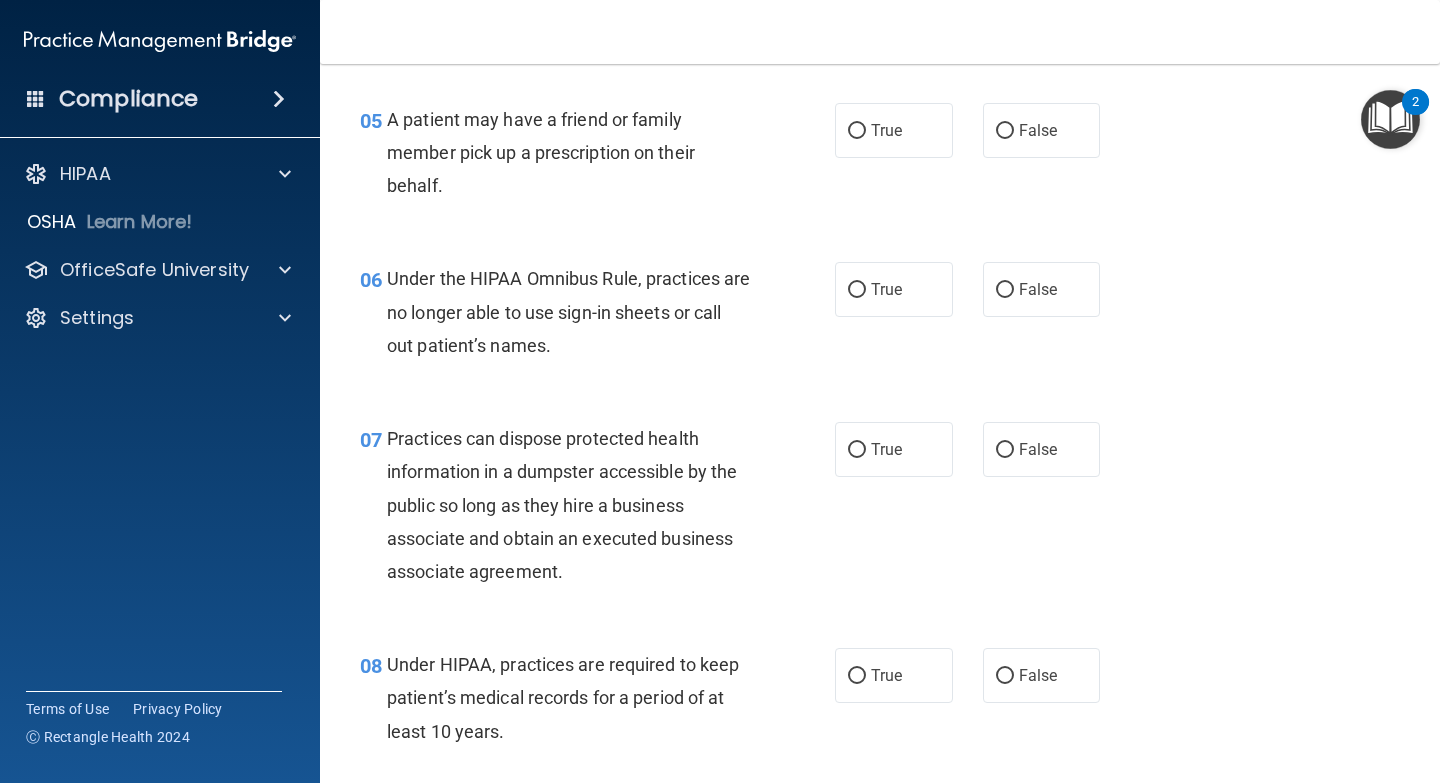 scroll, scrollTop: 972, scrollLeft: 0, axis: vertical 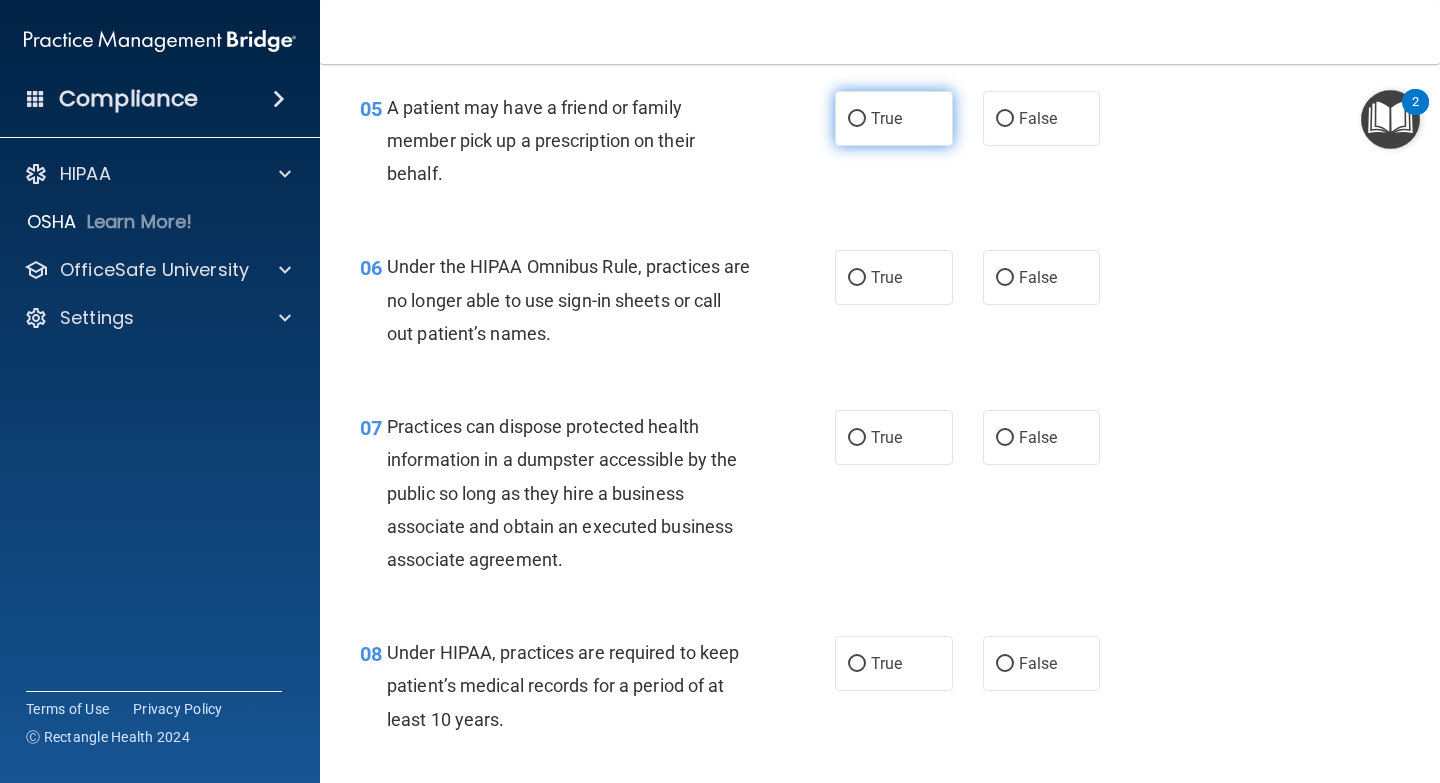 click on "True" at bounding box center (894, 118) 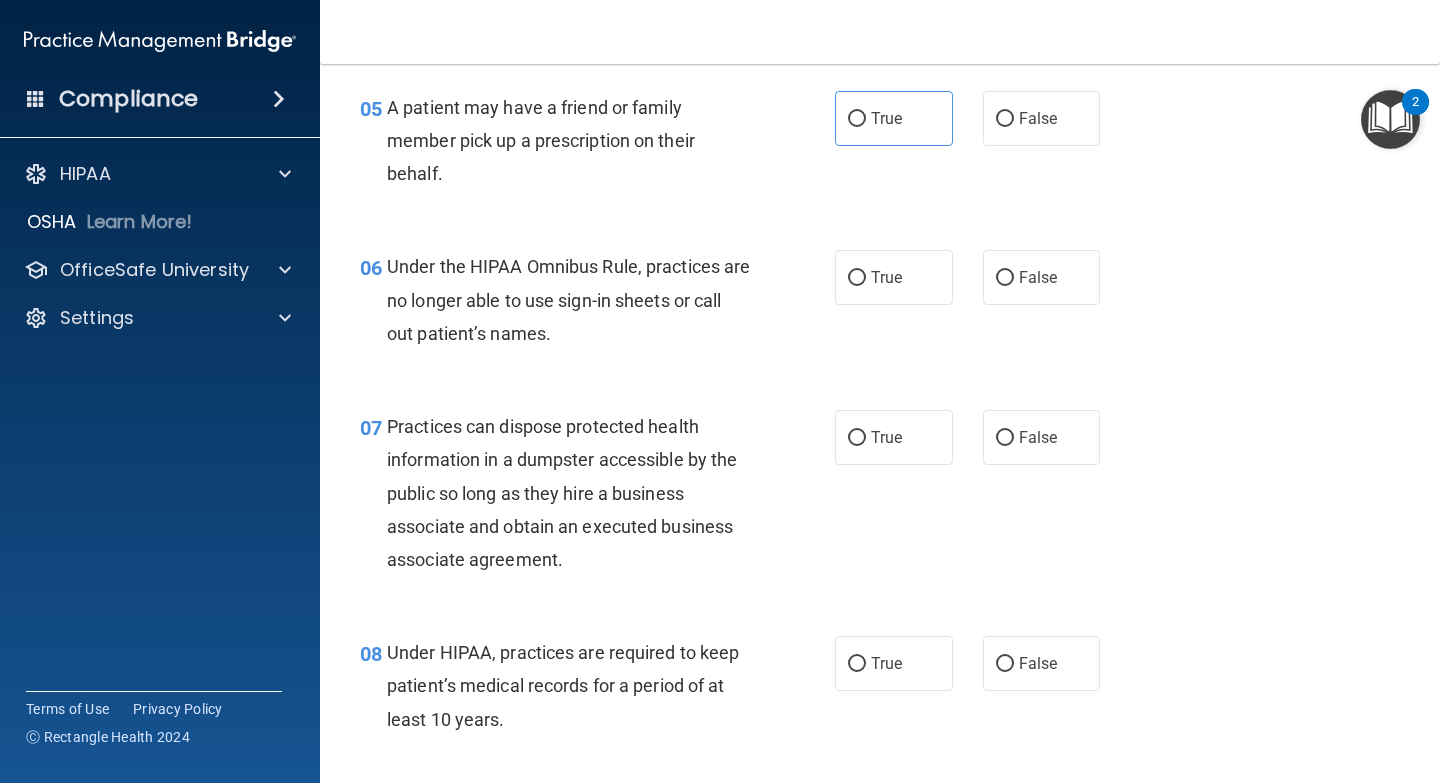 click on "06       Under the HIPAA Omnibus Rule, practices are no longer able to use sign-in sheets or call out patient’s names.                 True           False" at bounding box center [880, 305] 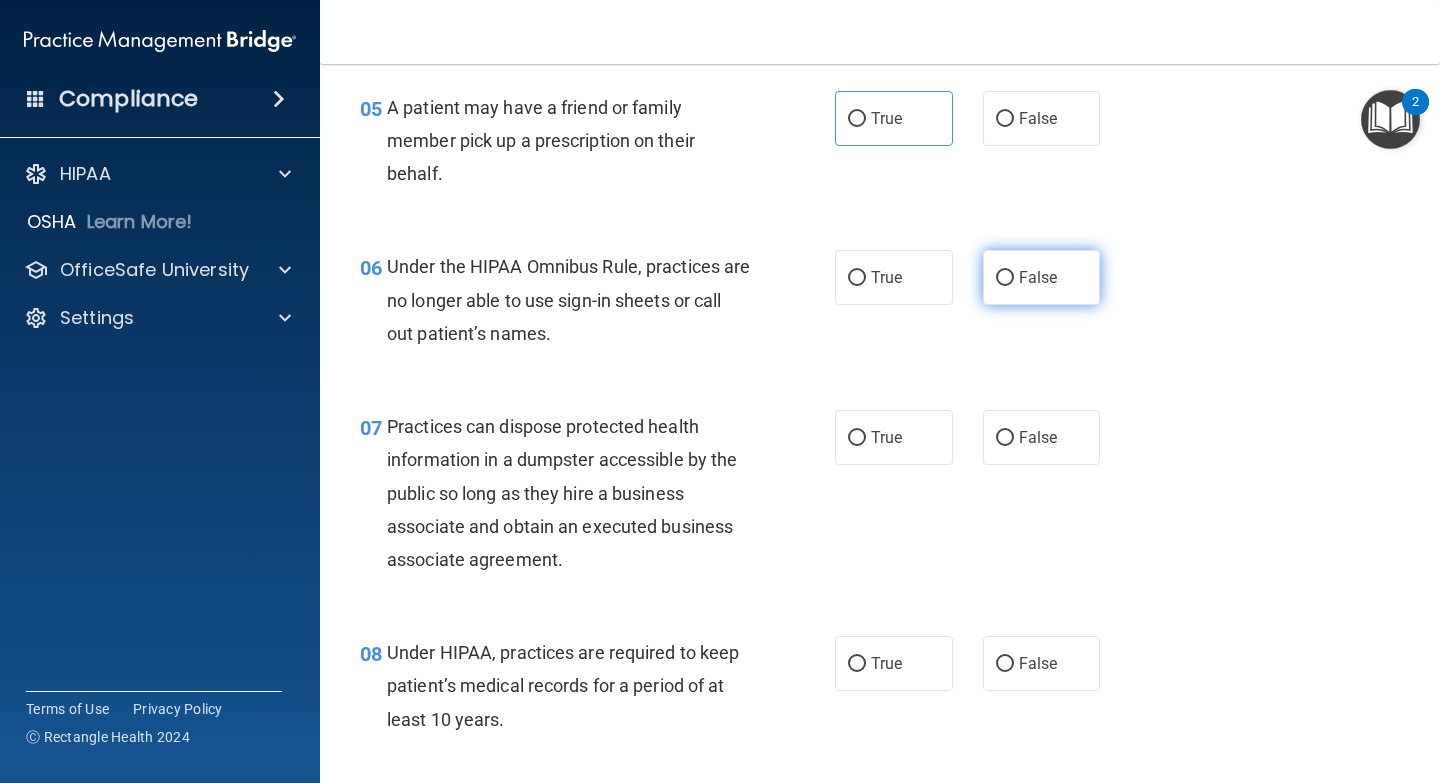 click on "False" at bounding box center [1042, 277] 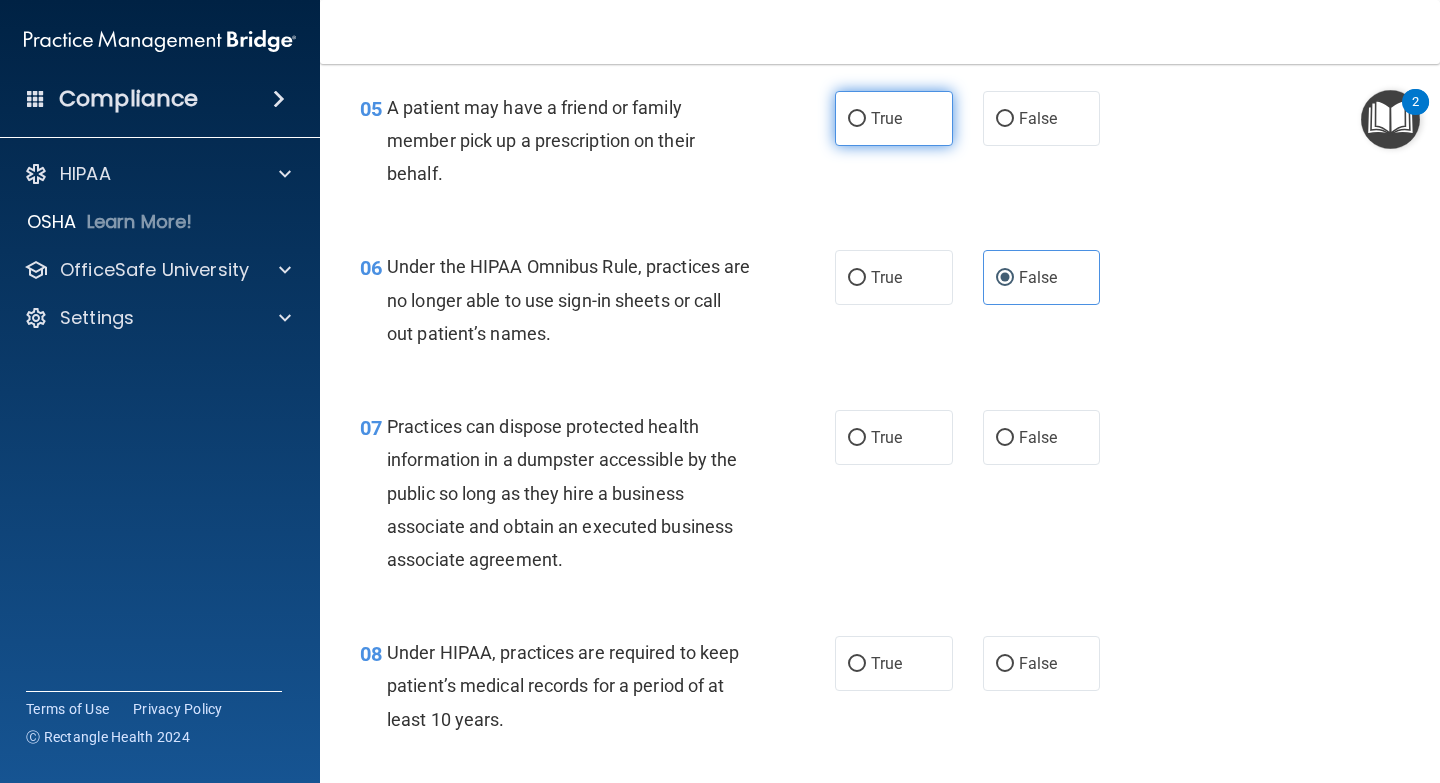 click on "True" at bounding box center [886, 118] 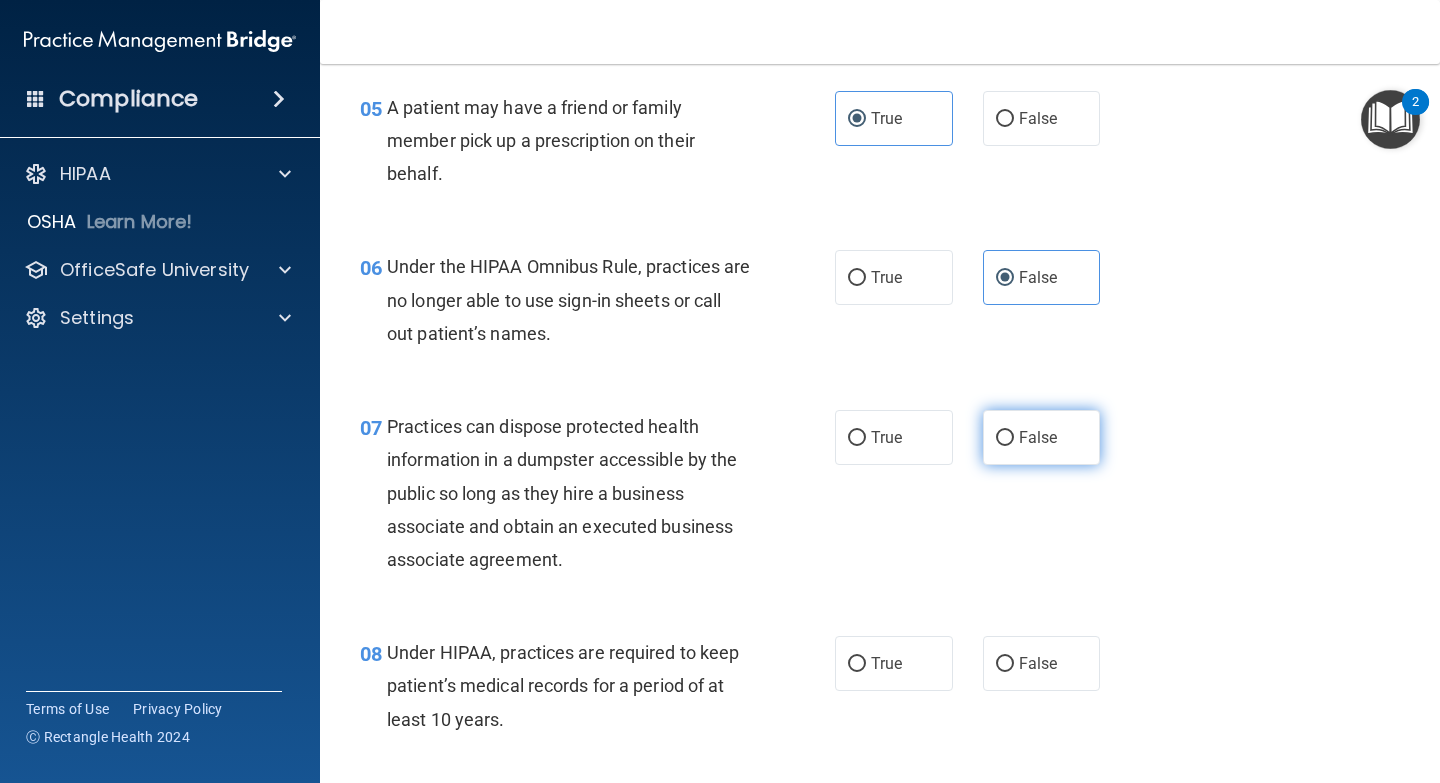 click on "False" at bounding box center [1038, 437] 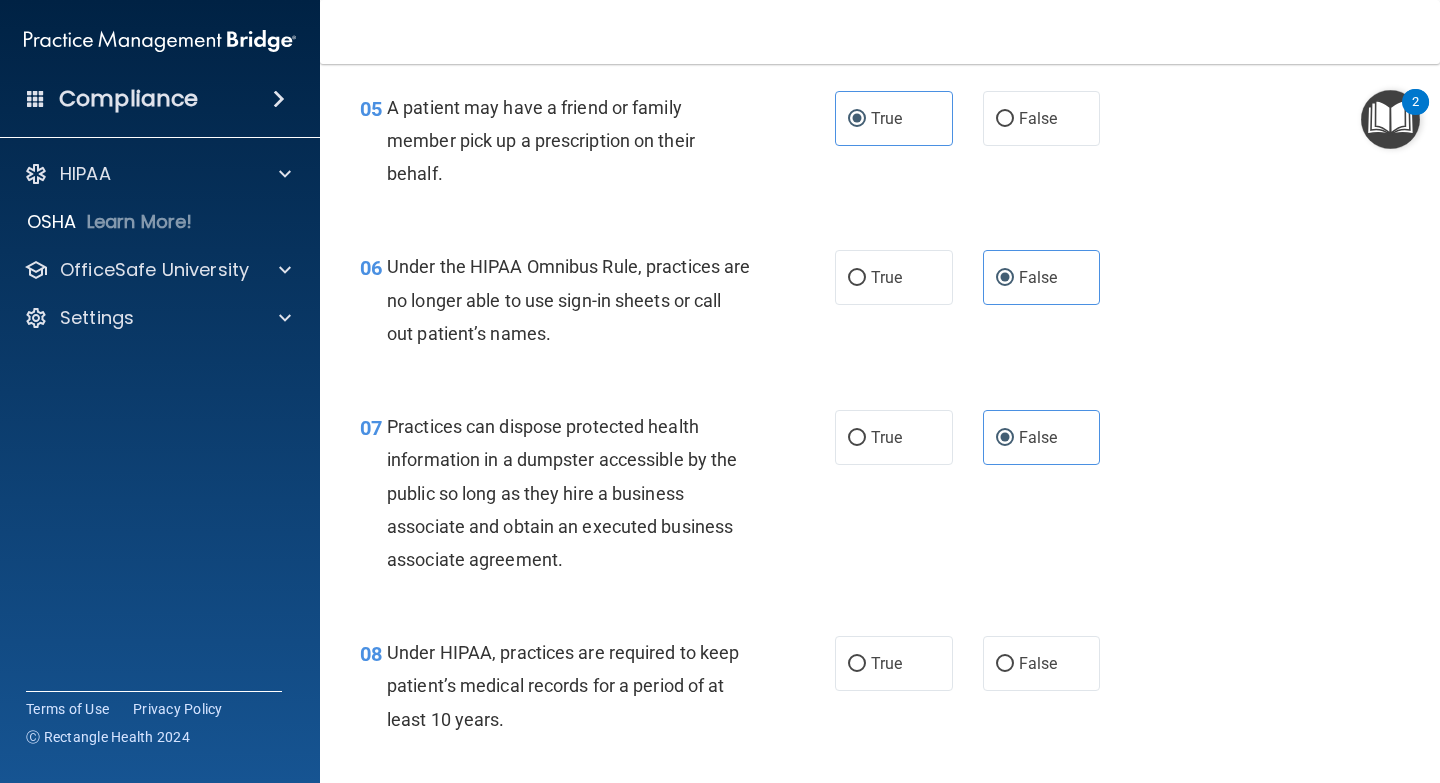 click on "07       Practices can dispose protected health information in a dumpster accessible by the public so long as they hire a business associate and obtain an executed business associate agreement.                 True           False" at bounding box center [880, 498] 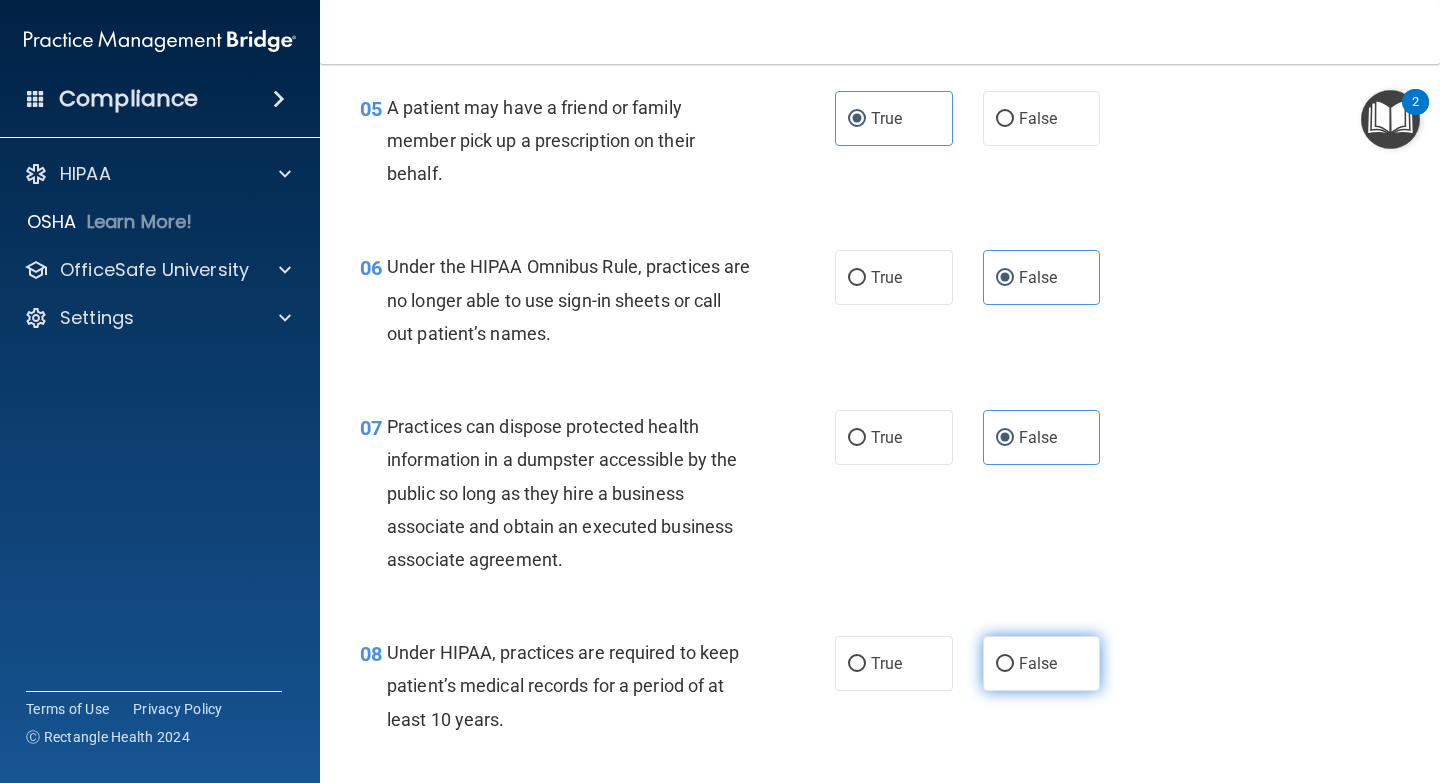 click on "False" at bounding box center [1038, 663] 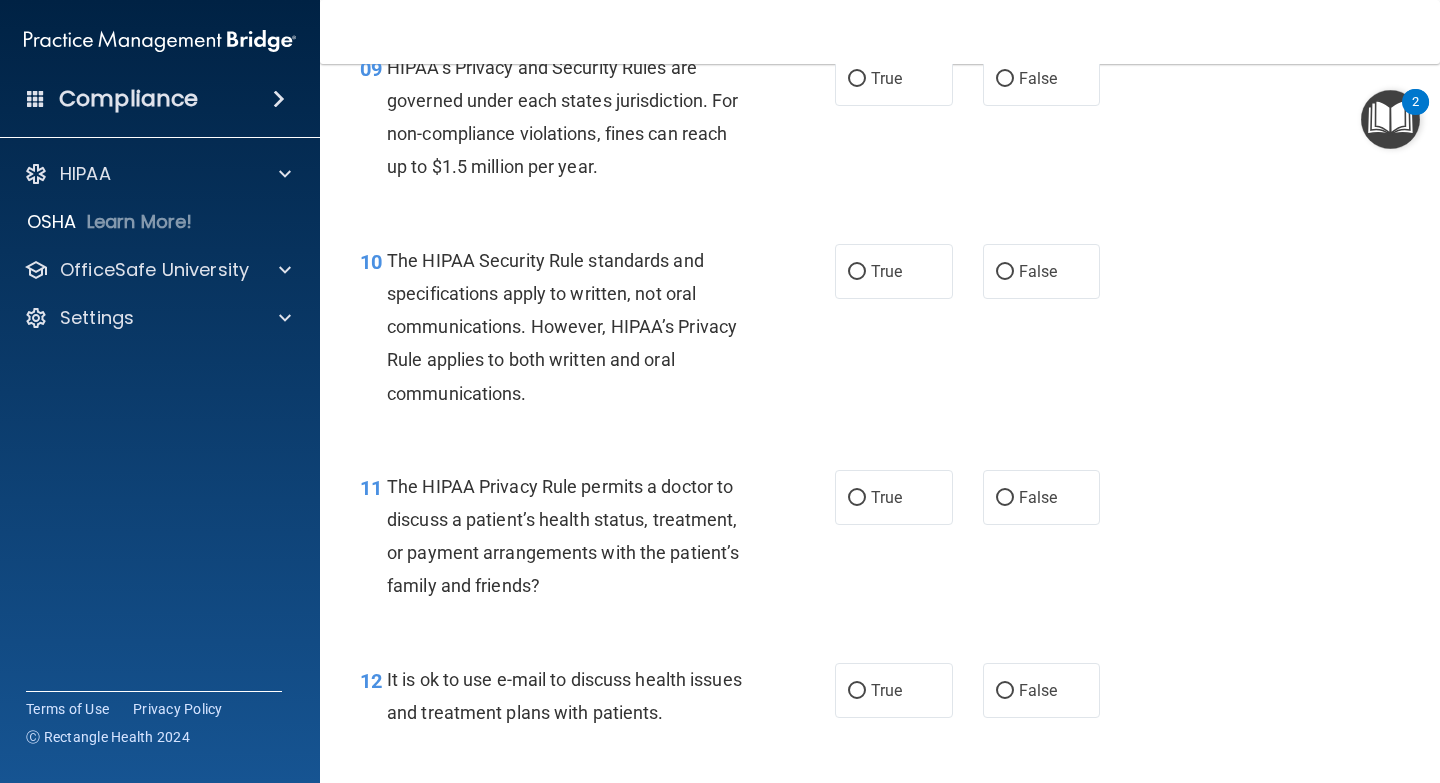 scroll, scrollTop: 1697, scrollLeft: 0, axis: vertical 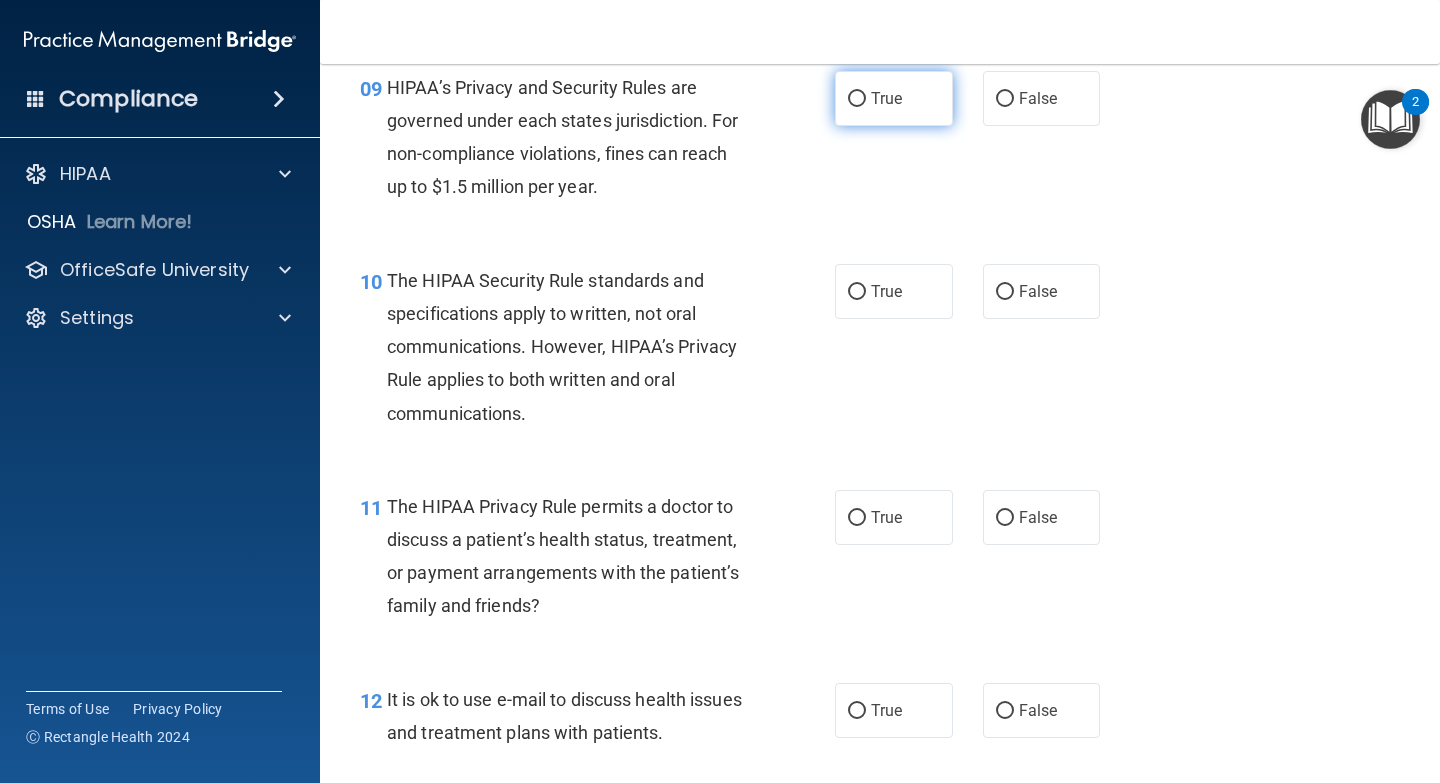 click on "True" at bounding box center (894, 98) 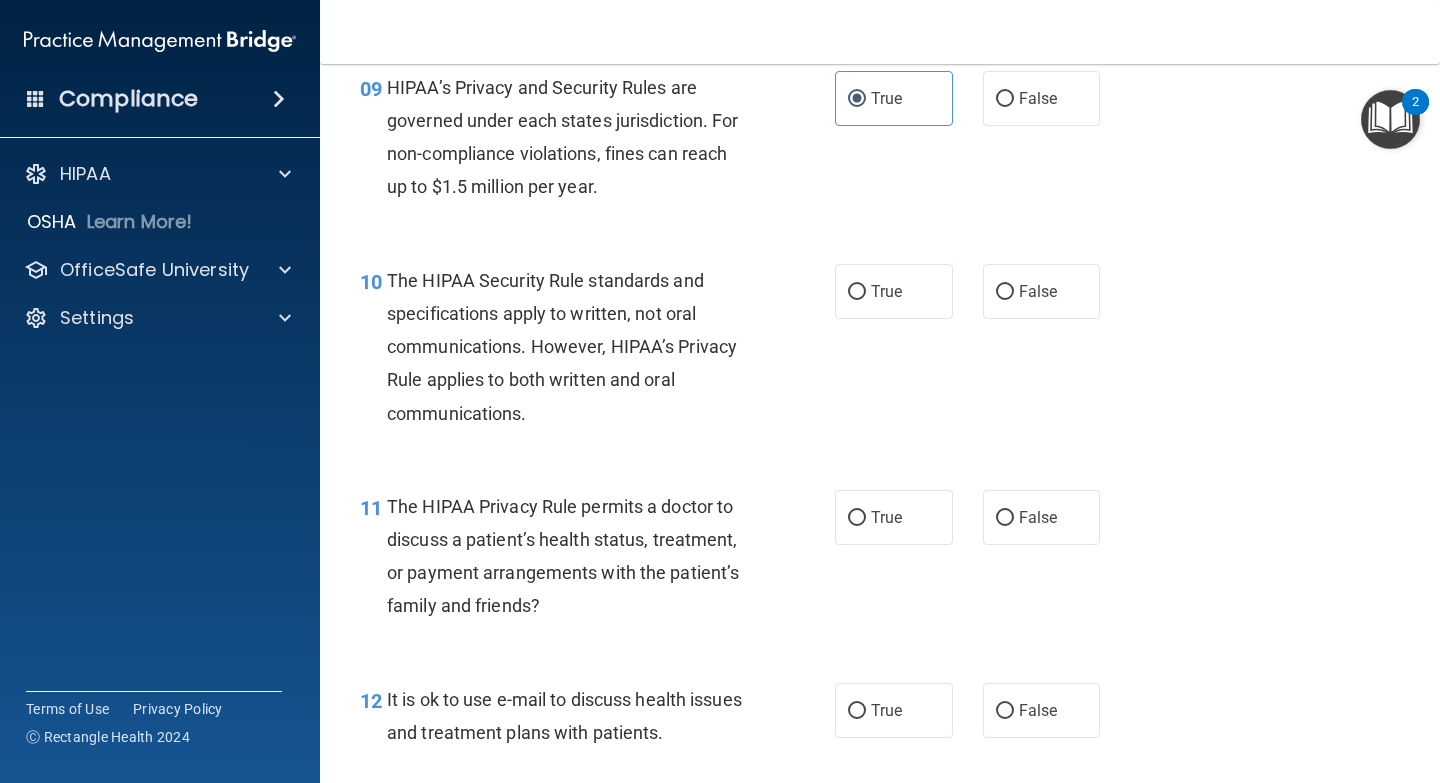 click on "12       It is ok to use e-mail to discuss health issues and treatment plans with patients.                 True           False" at bounding box center (880, 721) 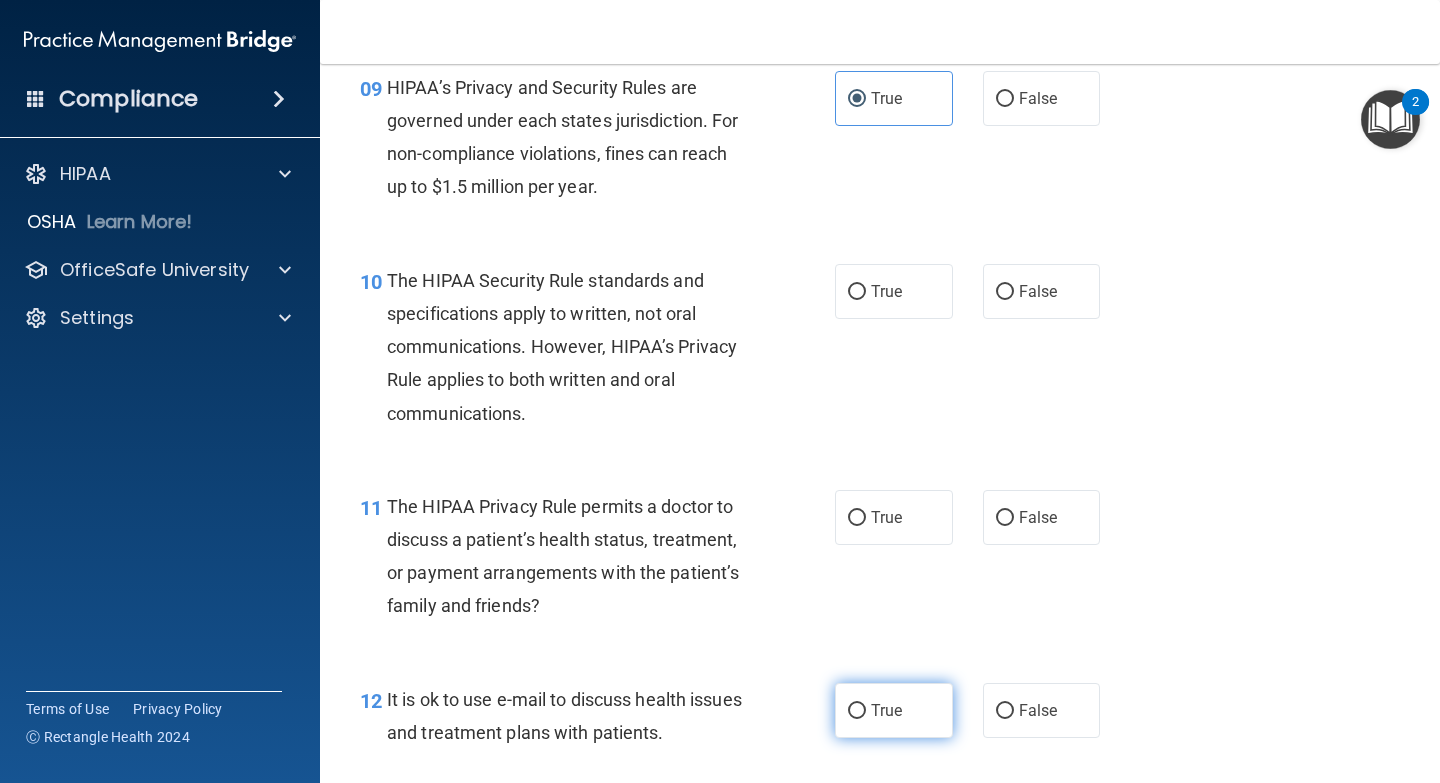 click on "True" at bounding box center (886, 710) 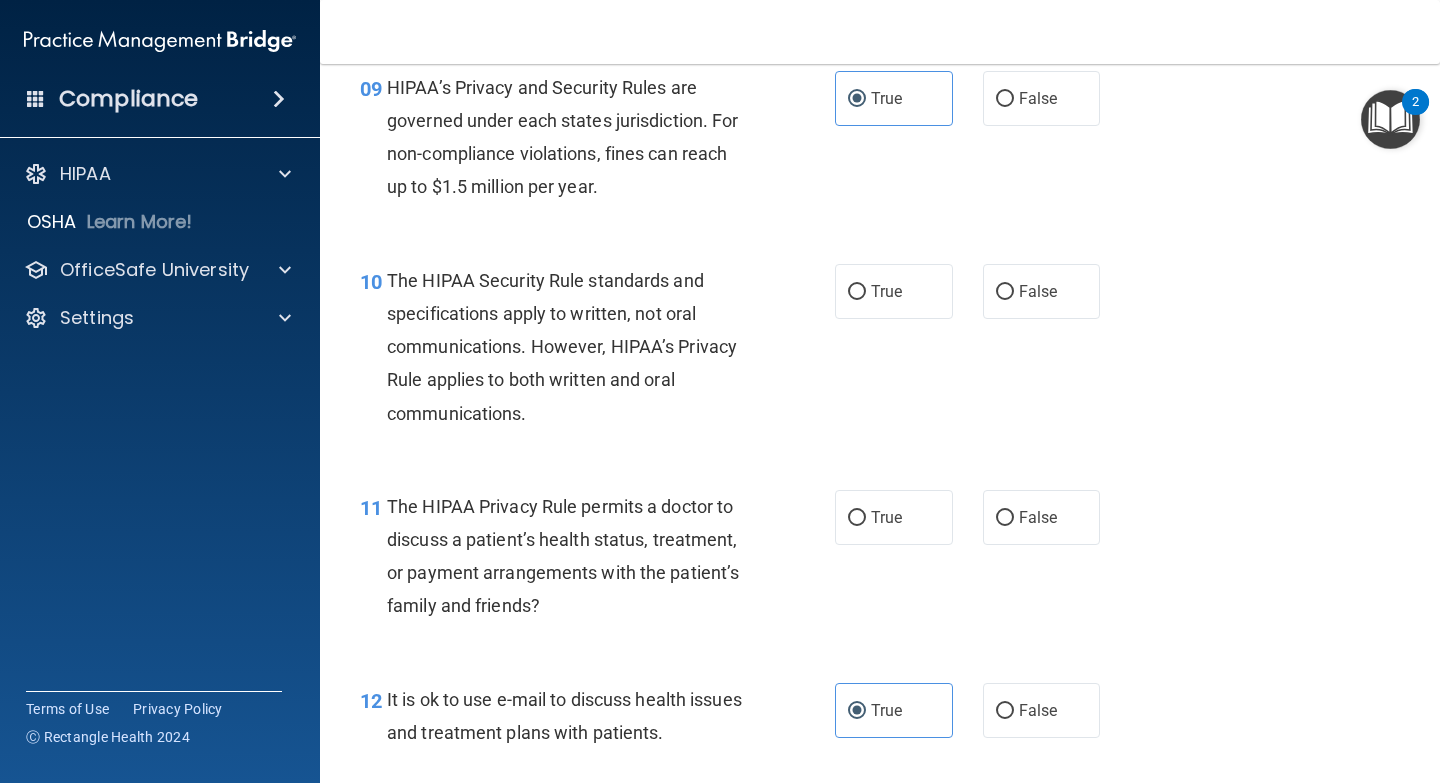 click on "11       The HIPAA Privacy Rule permits a doctor to discuss a patient’s health status, treatment, or payment arrangements with the patient’s family and friends?                 True           False" at bounding box center (880, 561) 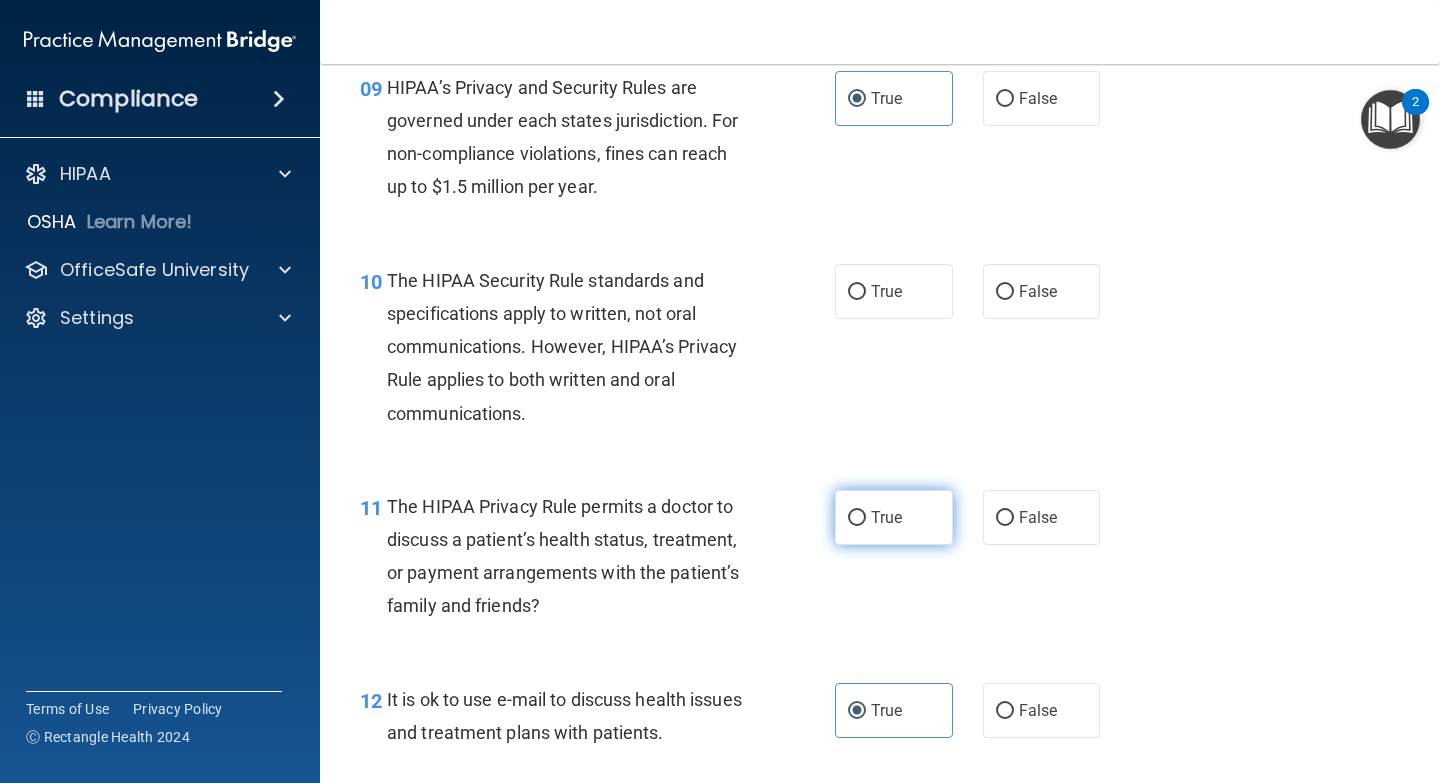 click on "True" at bounding box center [886, 517] 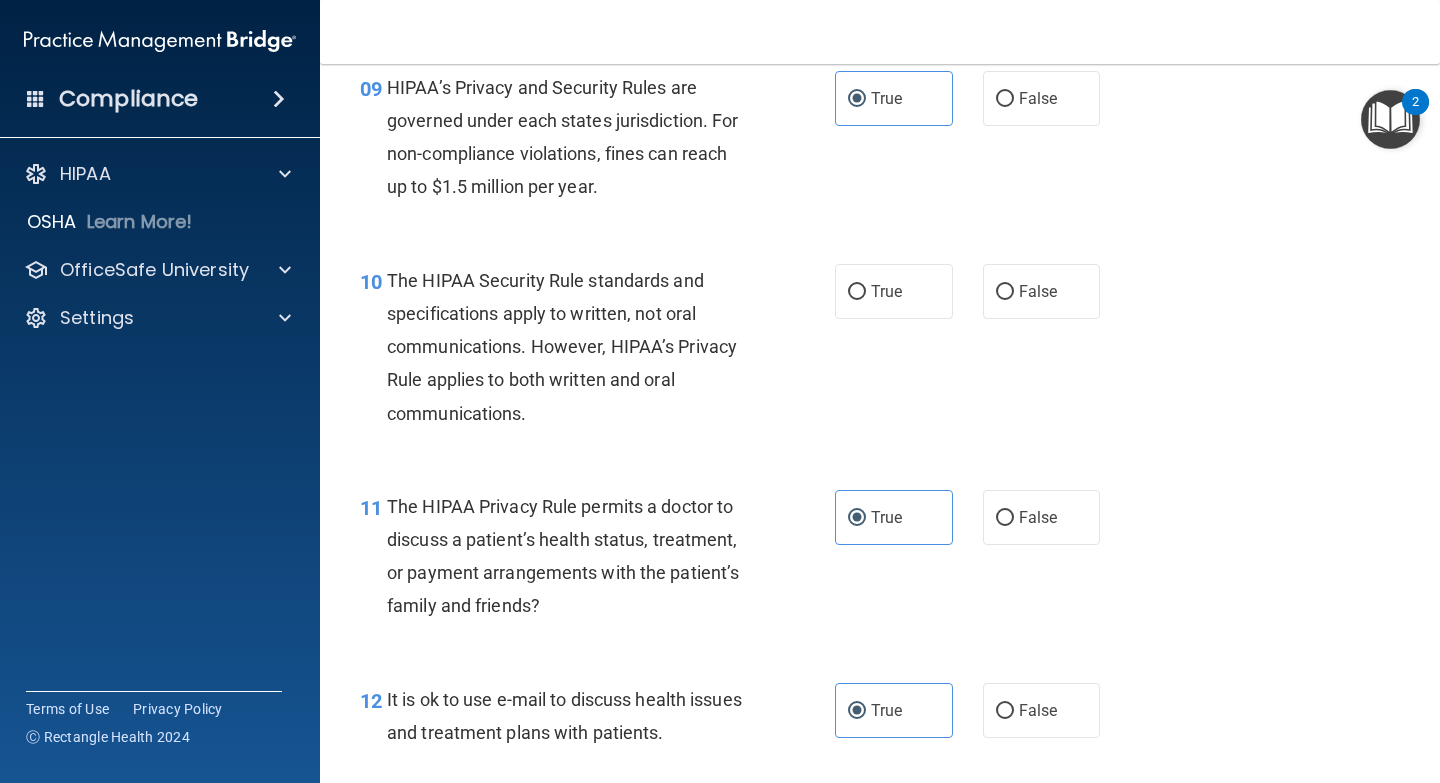 click on "09       HIPAA’s Privacy and Security Rules are governed under each states jurisdiction.  For non-compliance violations, fines can reach up to $1.5 million per year.                 True           False" at bounding box center (880, 142) 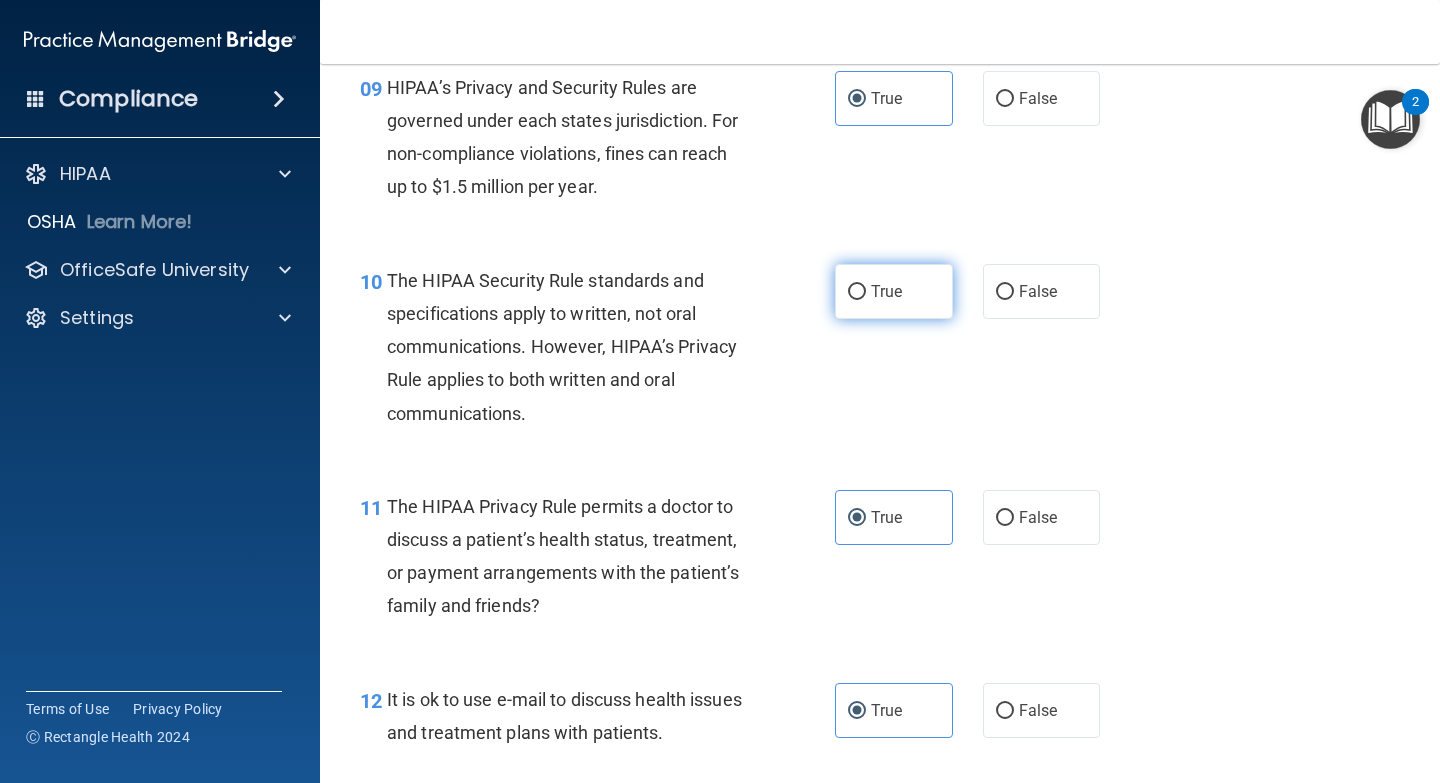click on "True" at bounding box center [886, 291] 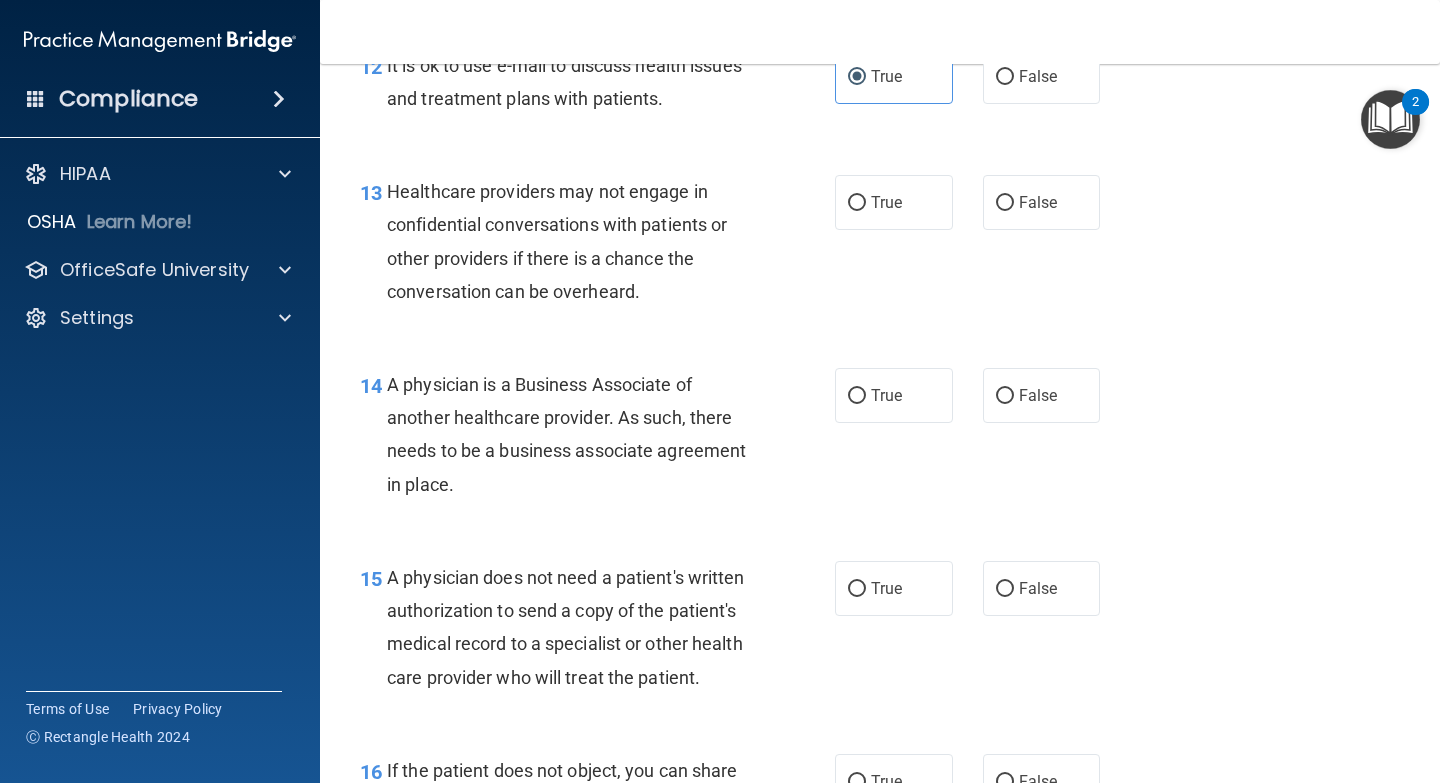 scroll, scrollTop: 2432, scrollLeft: 0, axis: vertical 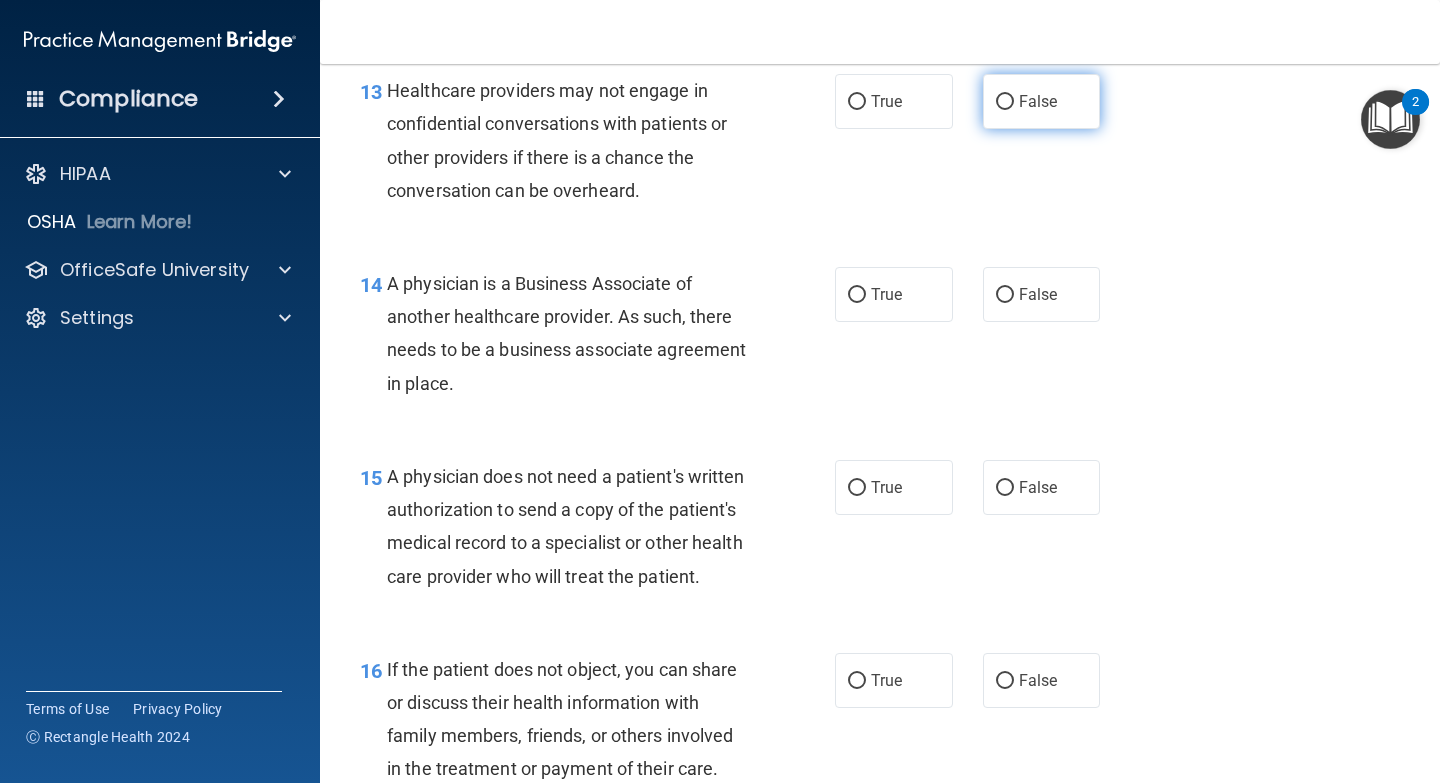 click on "False" at bounding box center [1042, 101] 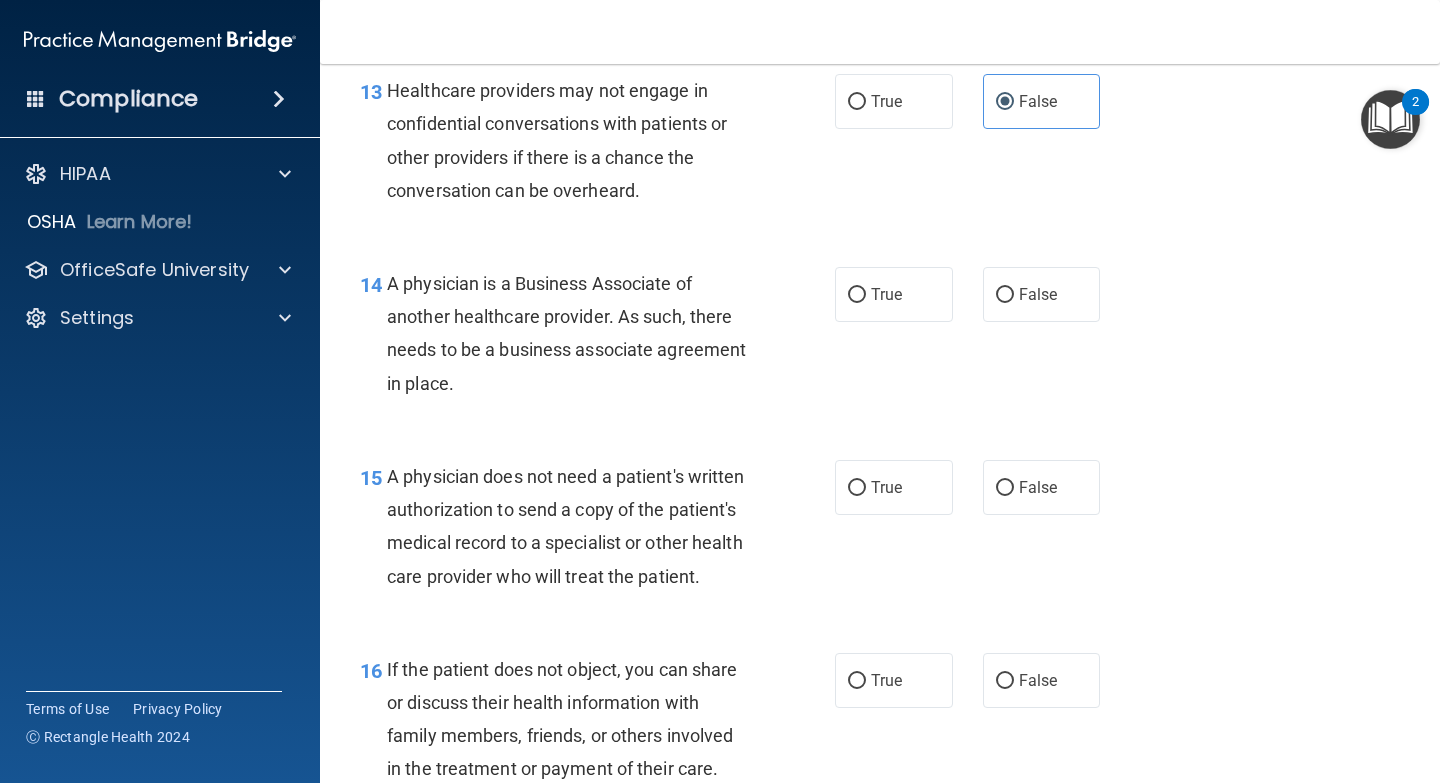 click on "14        A physician is a Business Associate of another healthcare provider.  As such, there needs to be a business associate agreement in place.                 True           False" at bounding box center [880, 338] 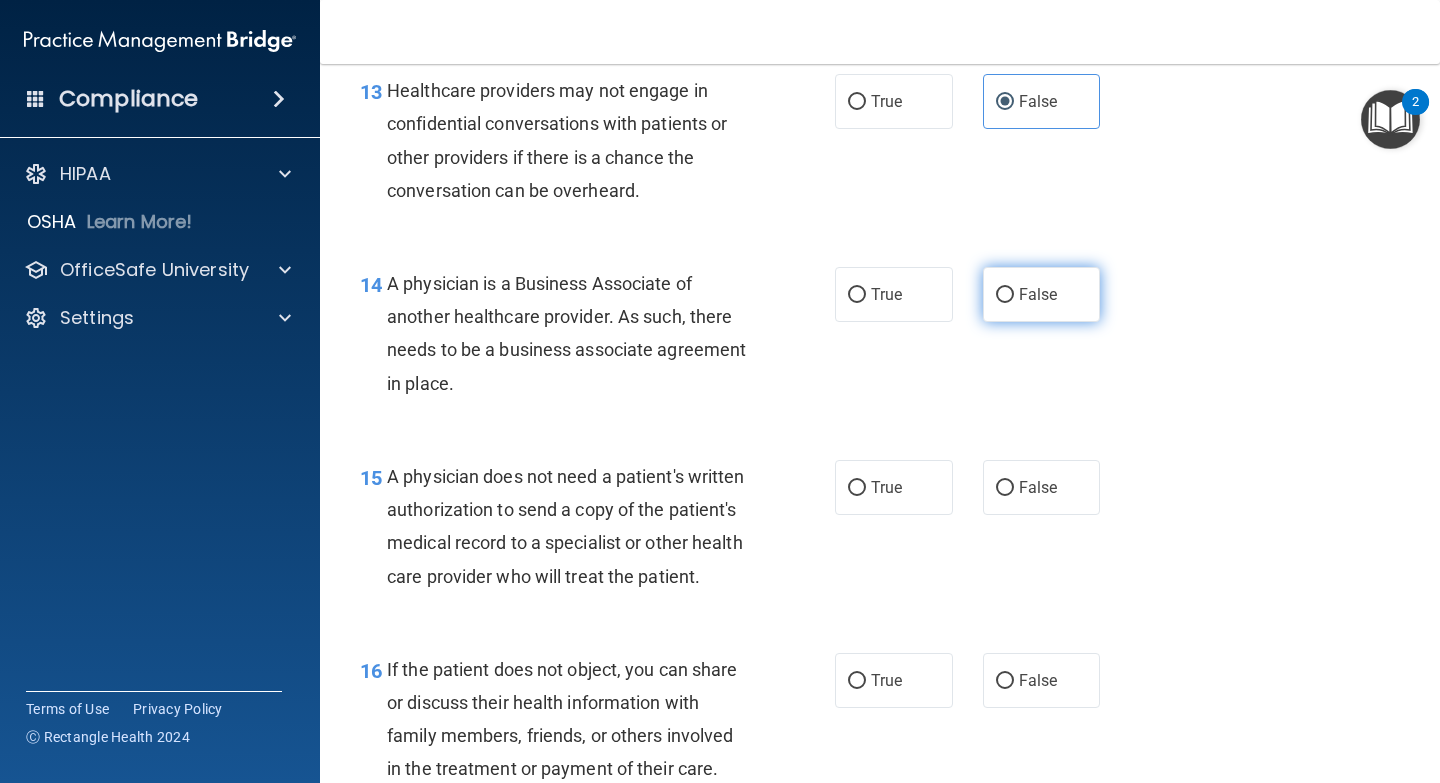 click on "False" at bounding box center [1042, 294] 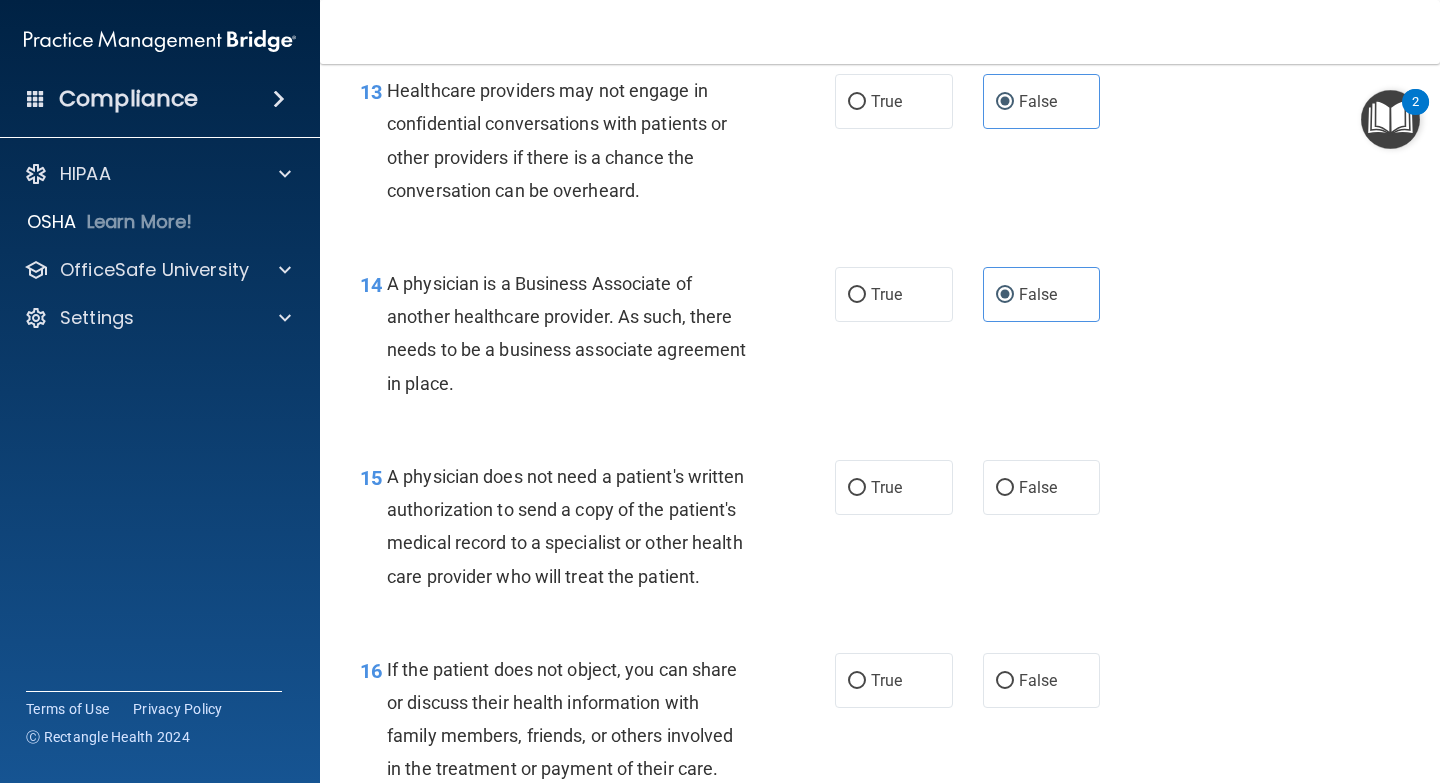 click on "15       A physician does not need a patient's written authorization to send a copy of the patient's medical record to a specialist or other health care provider who will treat the patient.                 True           False" at bounding box center (880, 531) 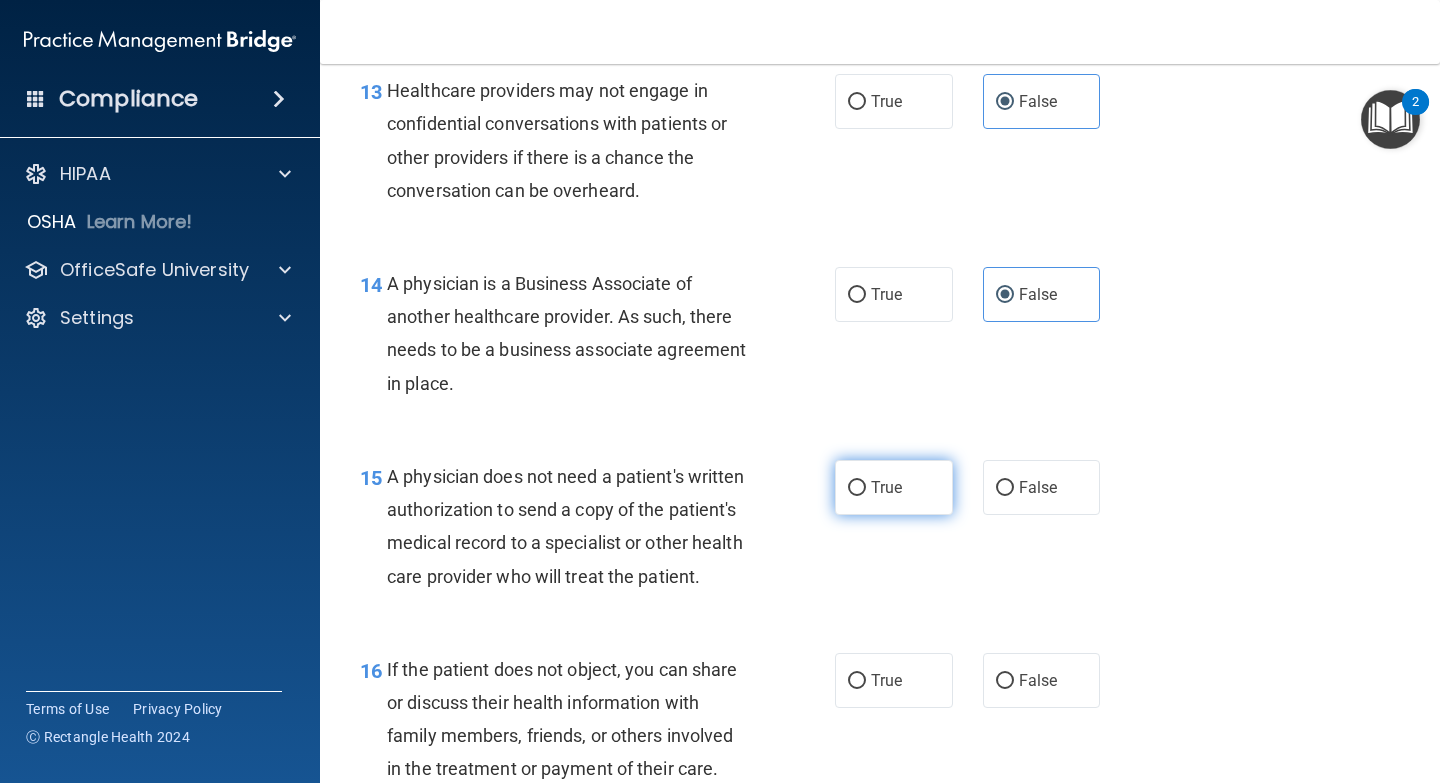 click on "True" at bounding box center (894, 487) 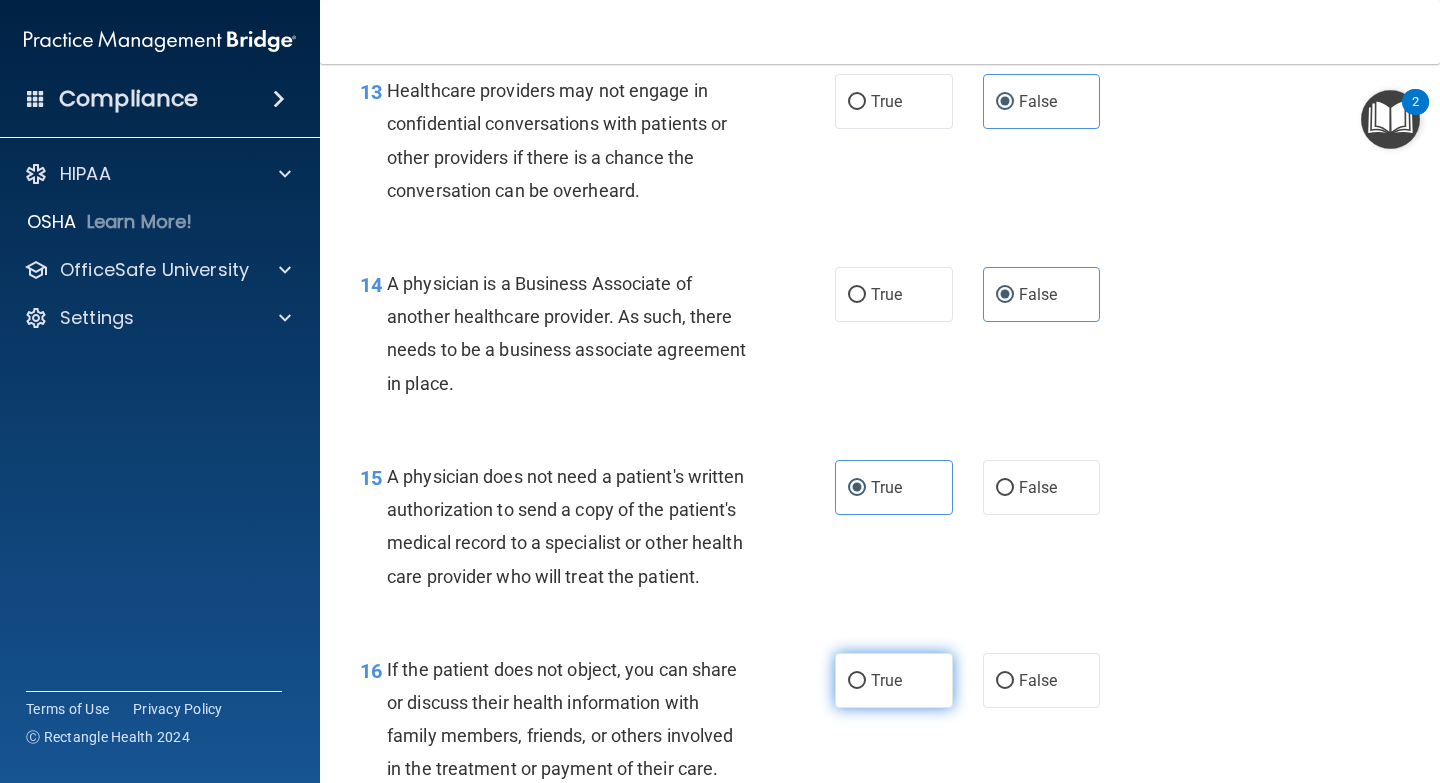 click on "True" at bounding box center [886, 680] 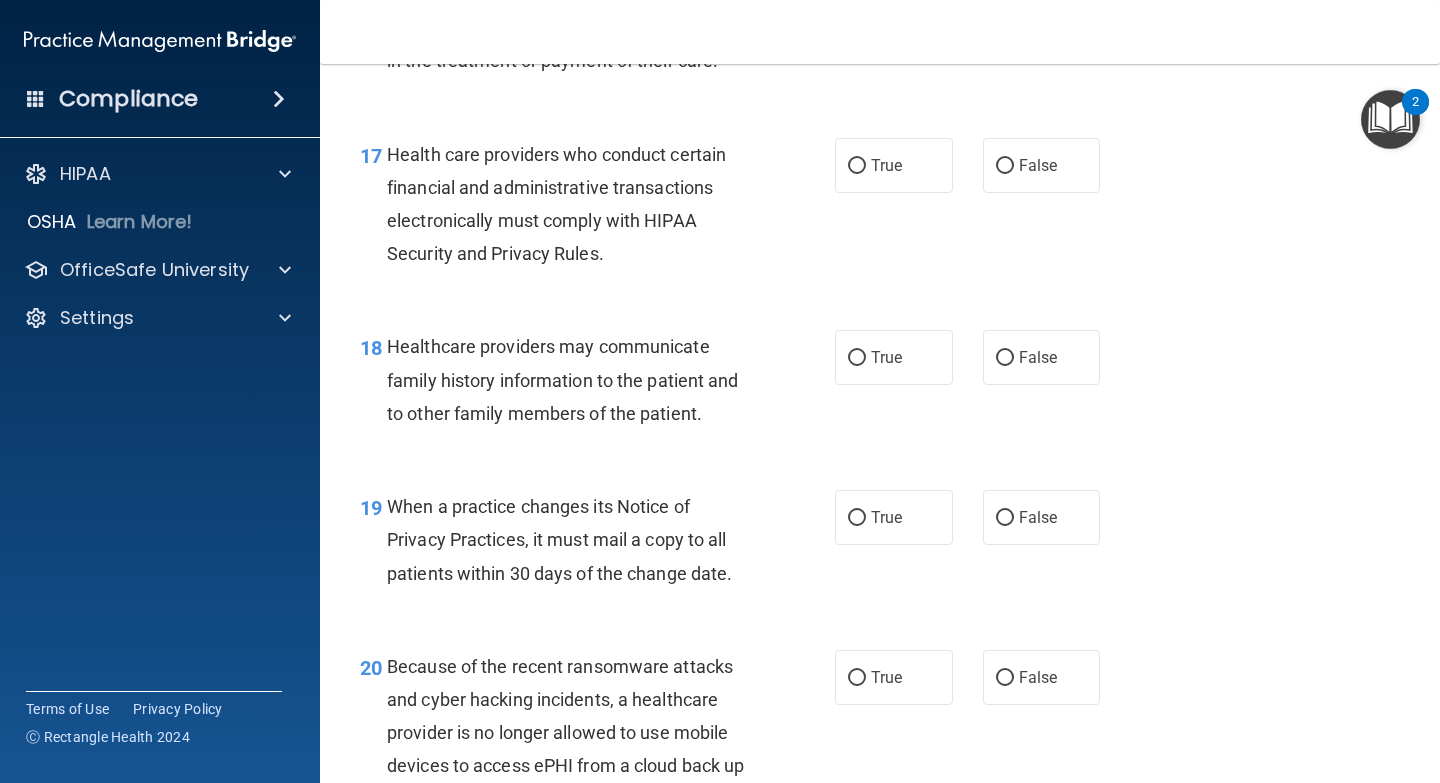 scroll, scrollTop: 3156, scrollLeft: 0, axis: vertical 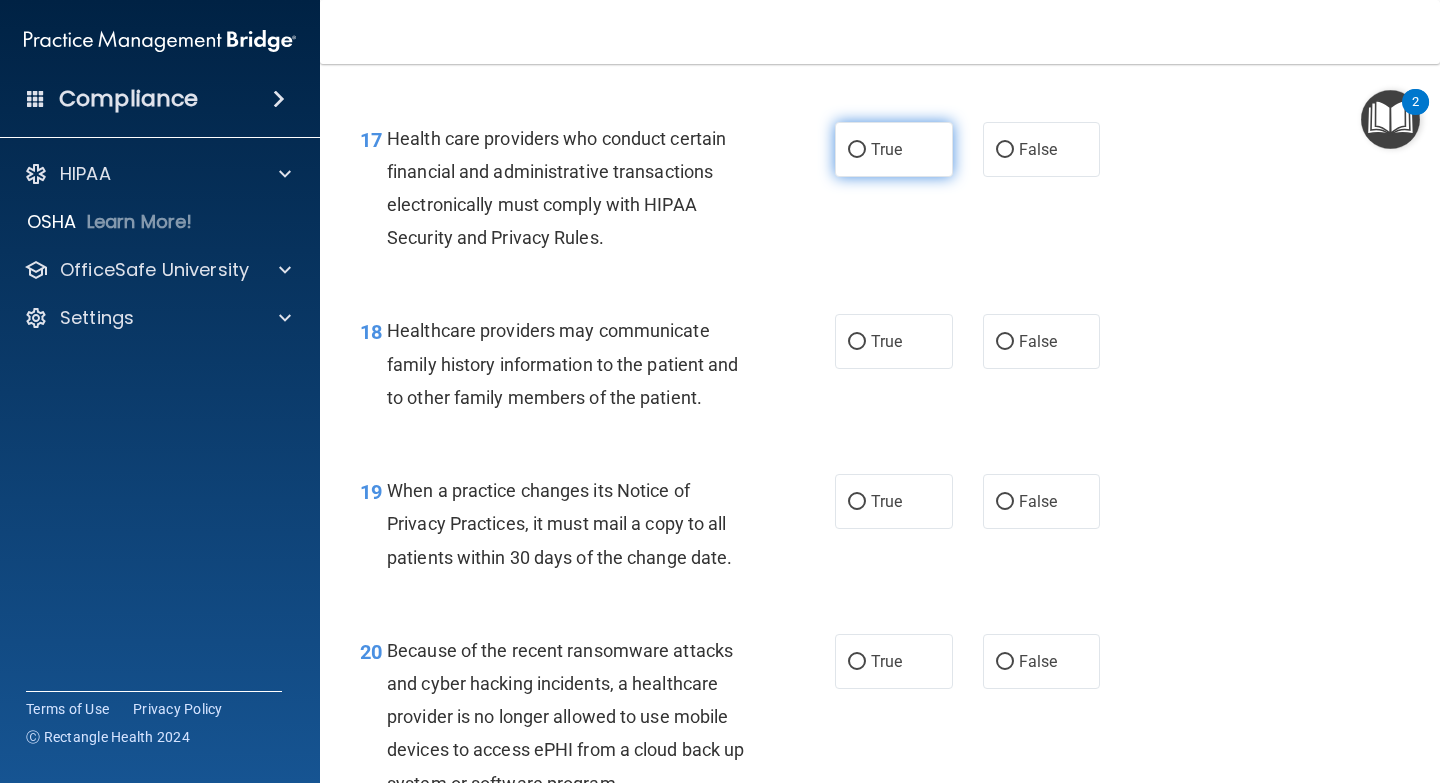 click on "True" at bounding box center [886, 149] 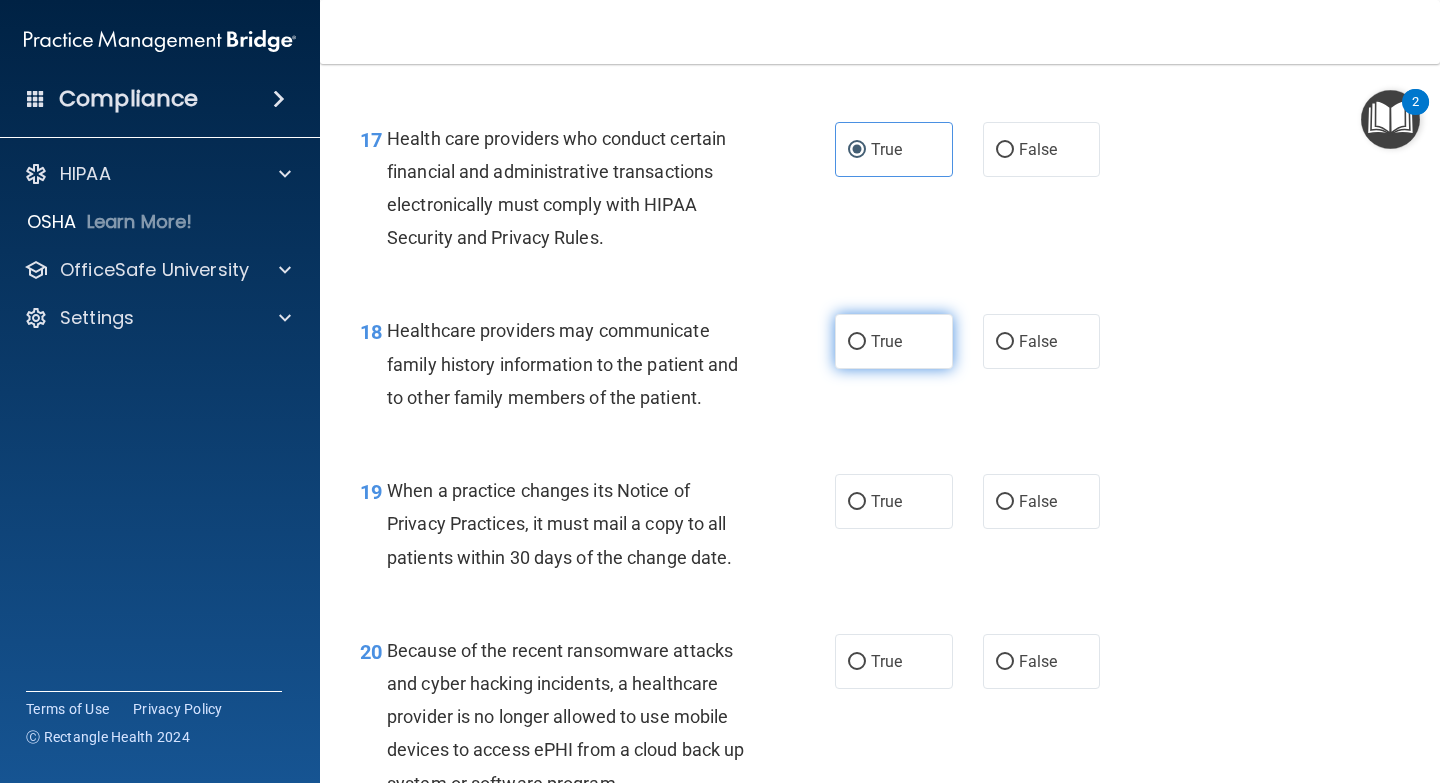 click on "True" at bounding box center (894, 341) 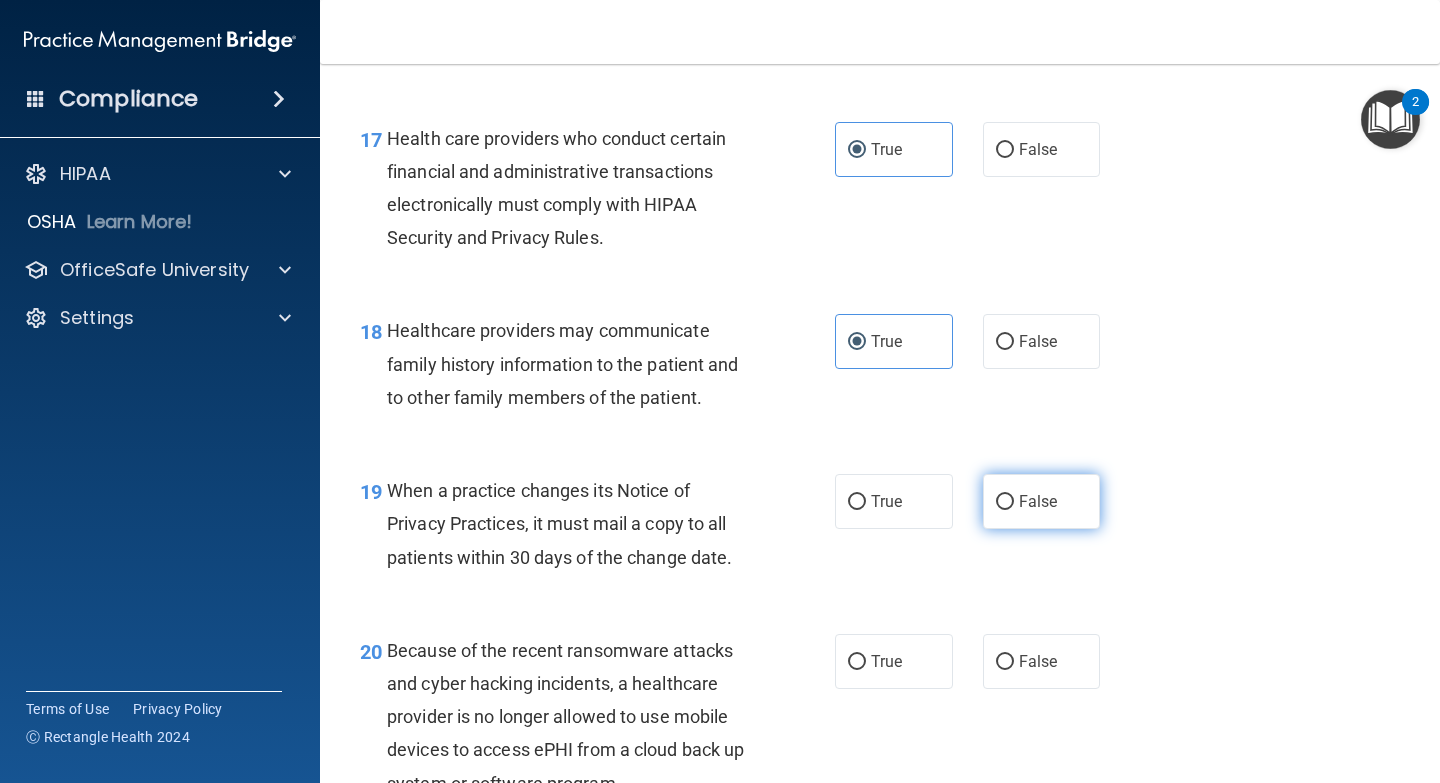 click on "False" at bounding box center (1038, 501) 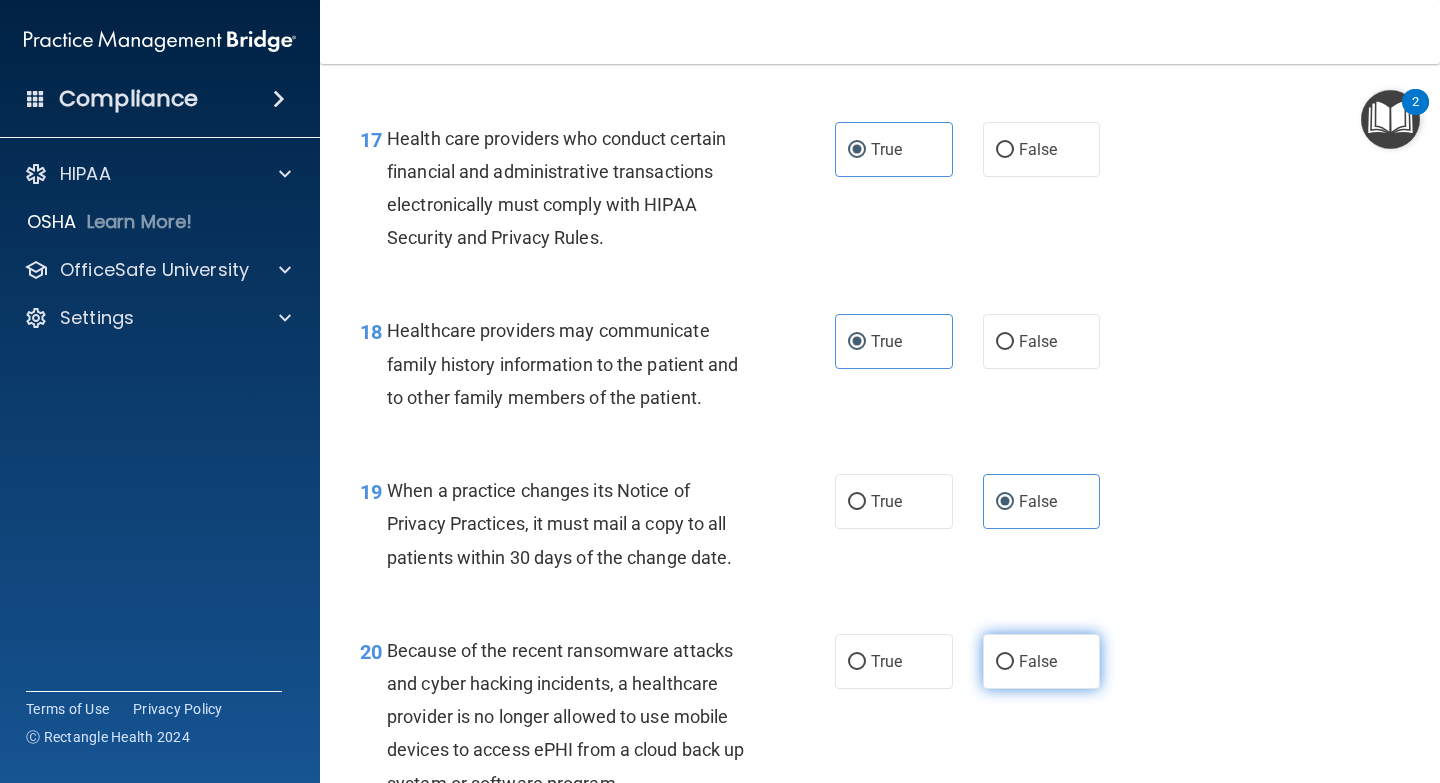 click on "False" at bounding box center (1038, 661) 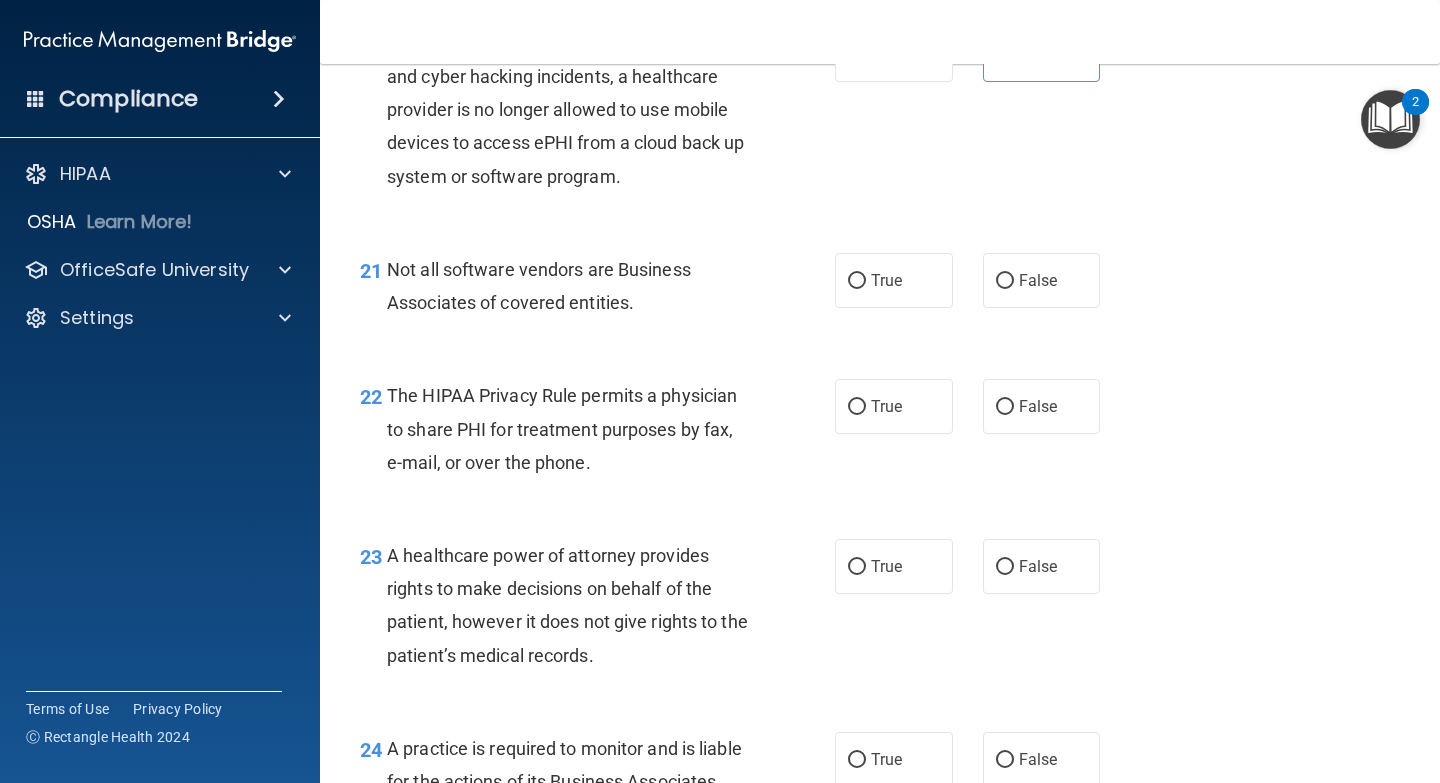 scroll, scrollTop: 3819, scrollLeft: 0, axis: vertical 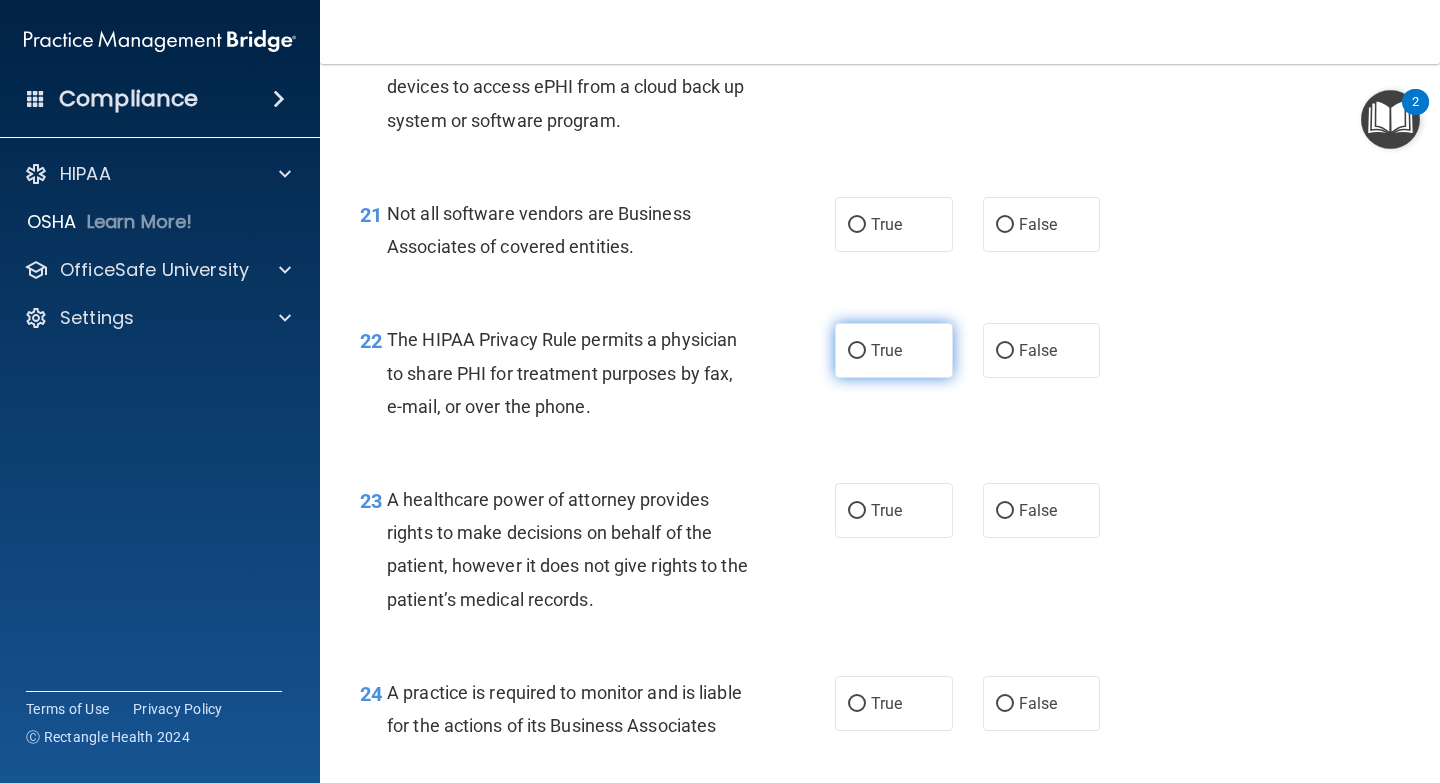 click on "True" at bounding box center (894, 350) 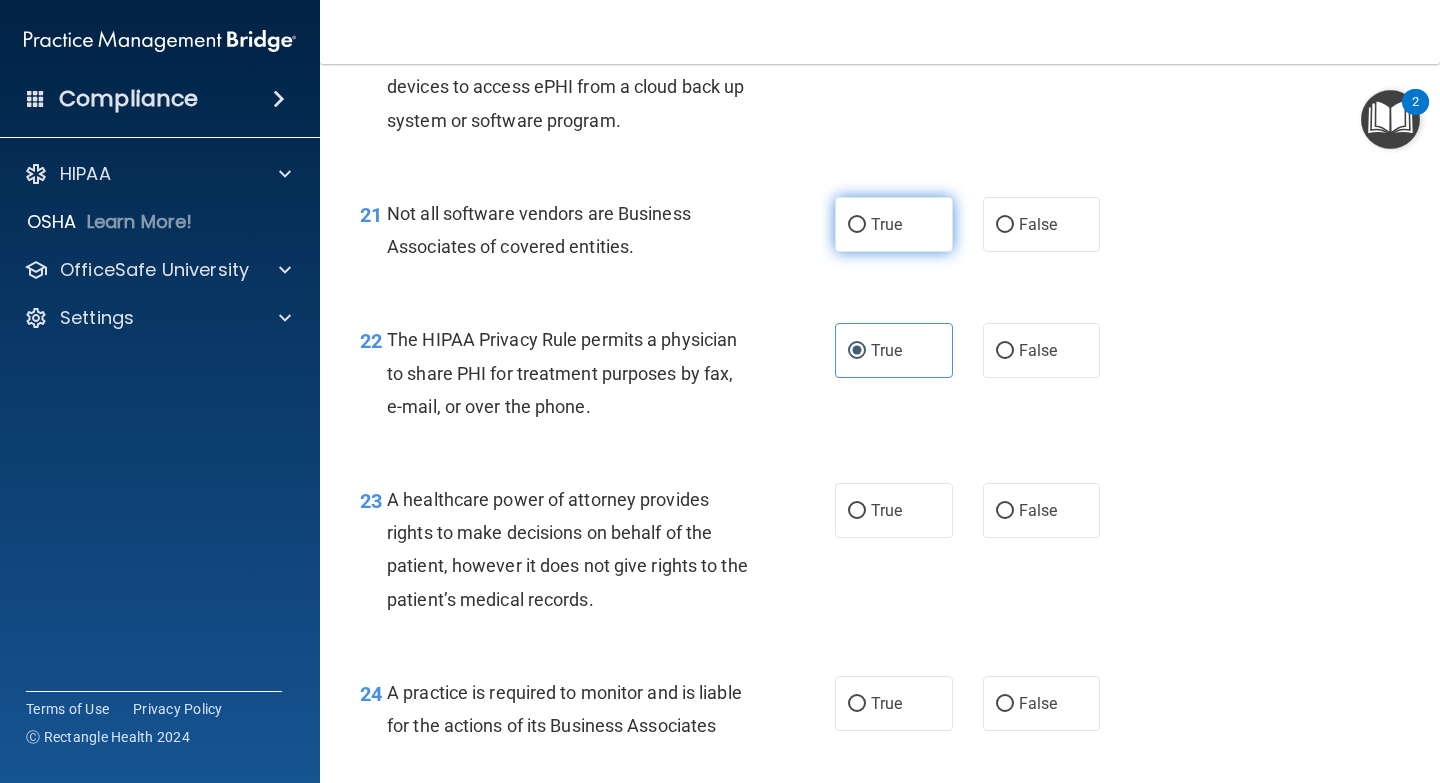 click on "True" at bounding box center (857, 225) 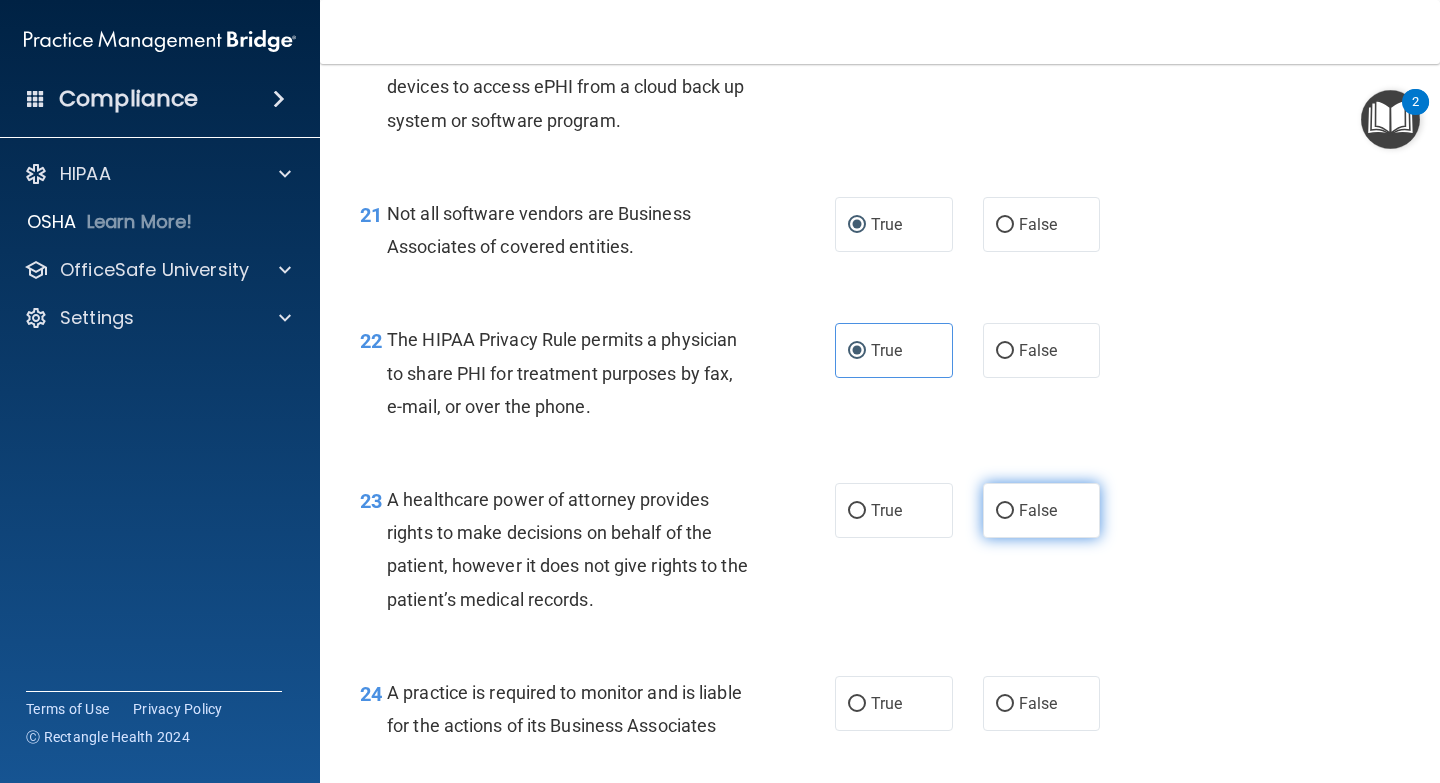 click on "False" at bounding box center [1038, 510] 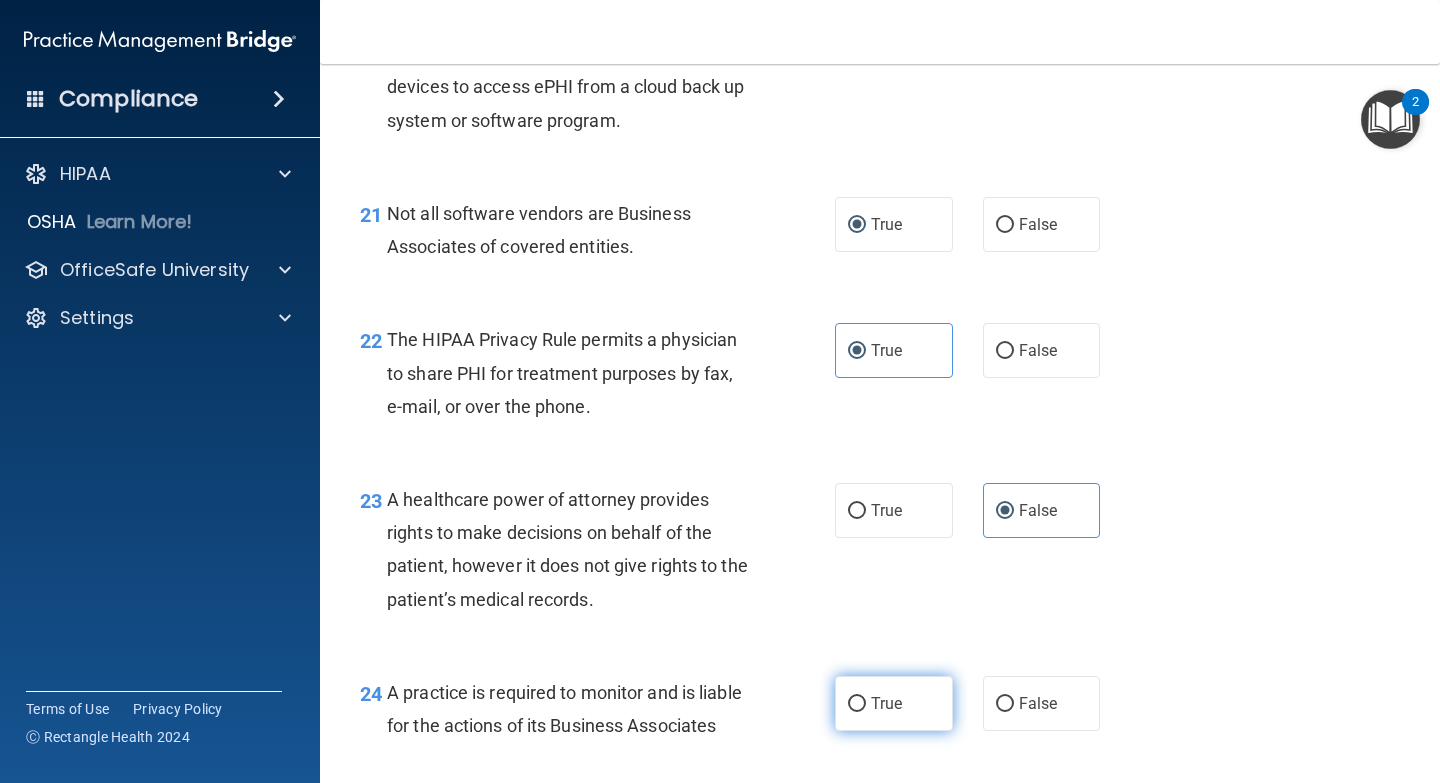 click on "True" at bounding box center [857, 704] 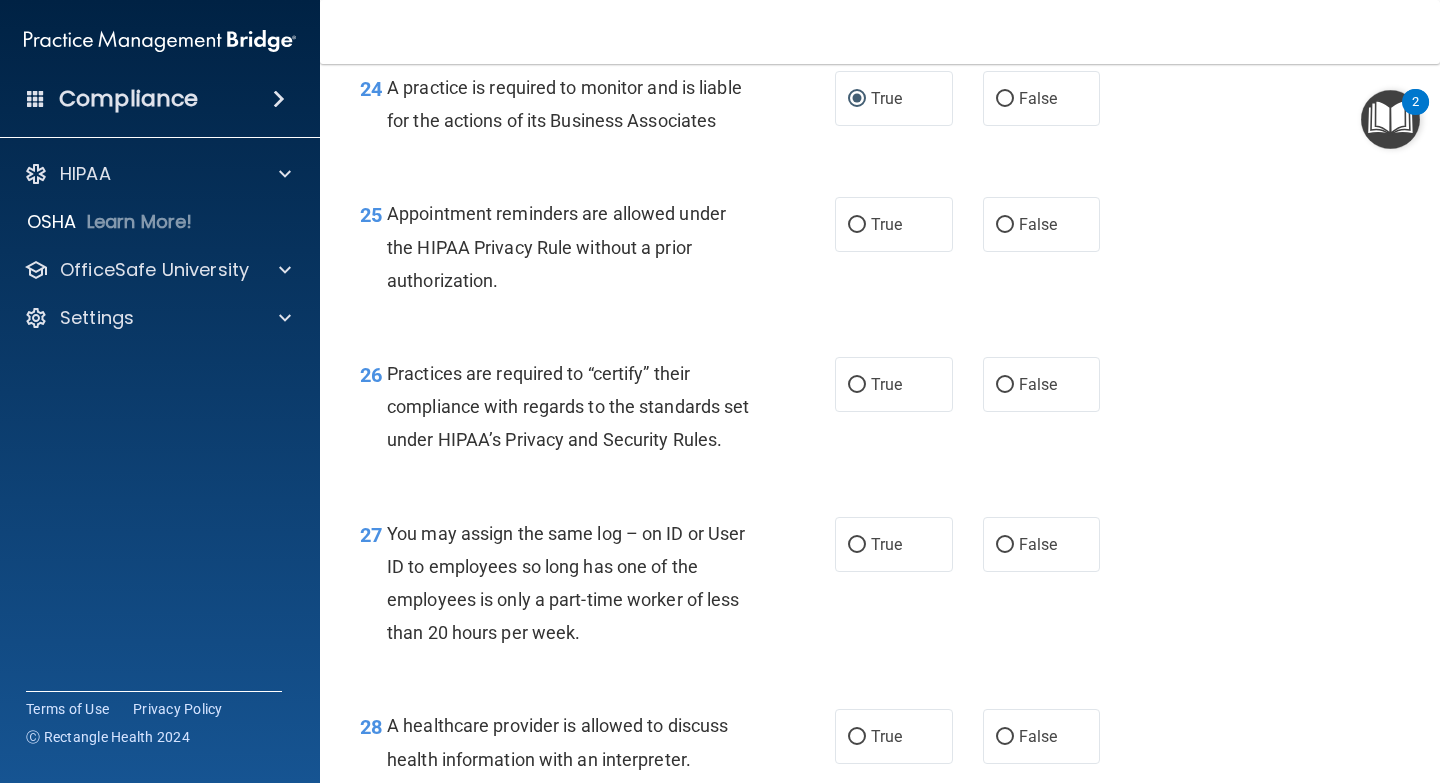 scroll, scrollTop: 4432, scrollLeft: 0, axis: vertical 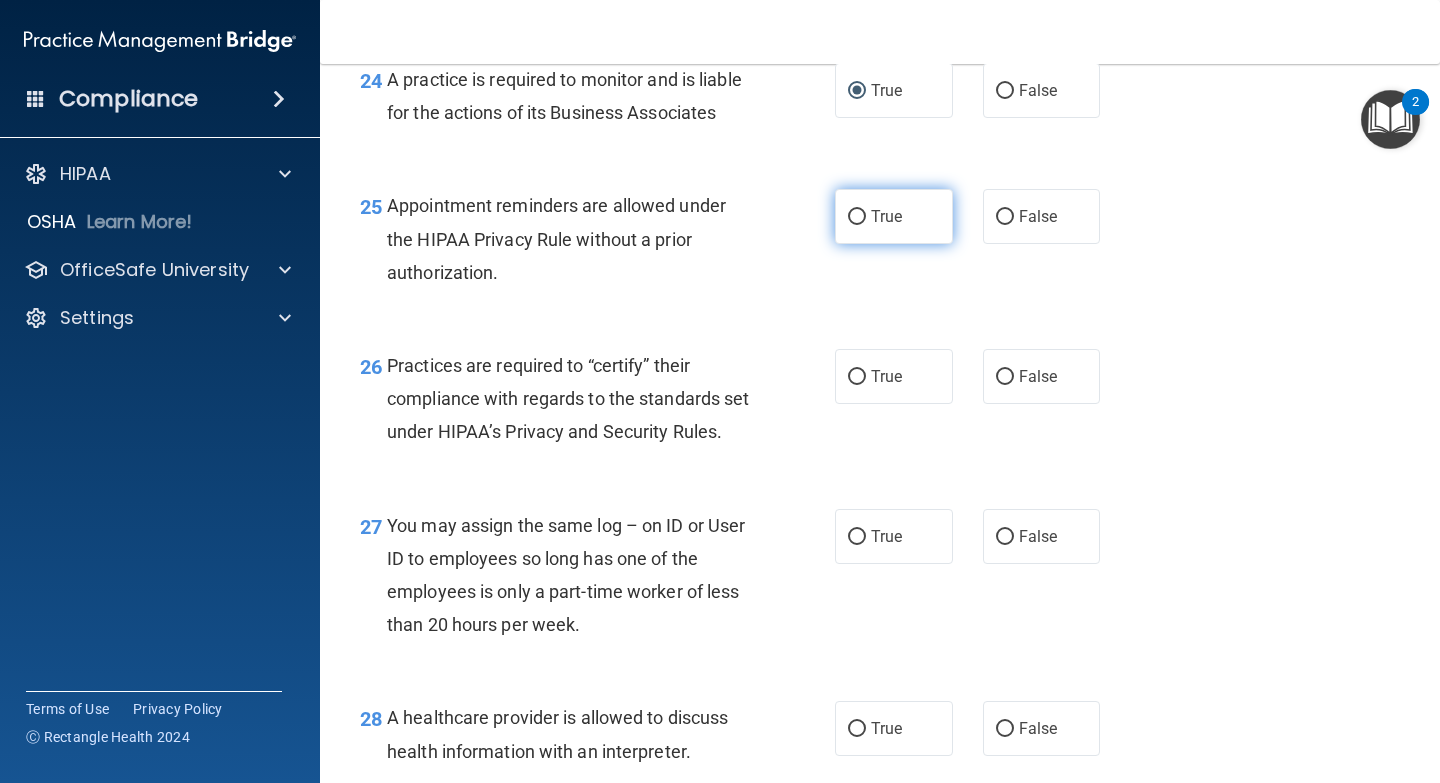 click on "True" at bounding box center (894, 216) 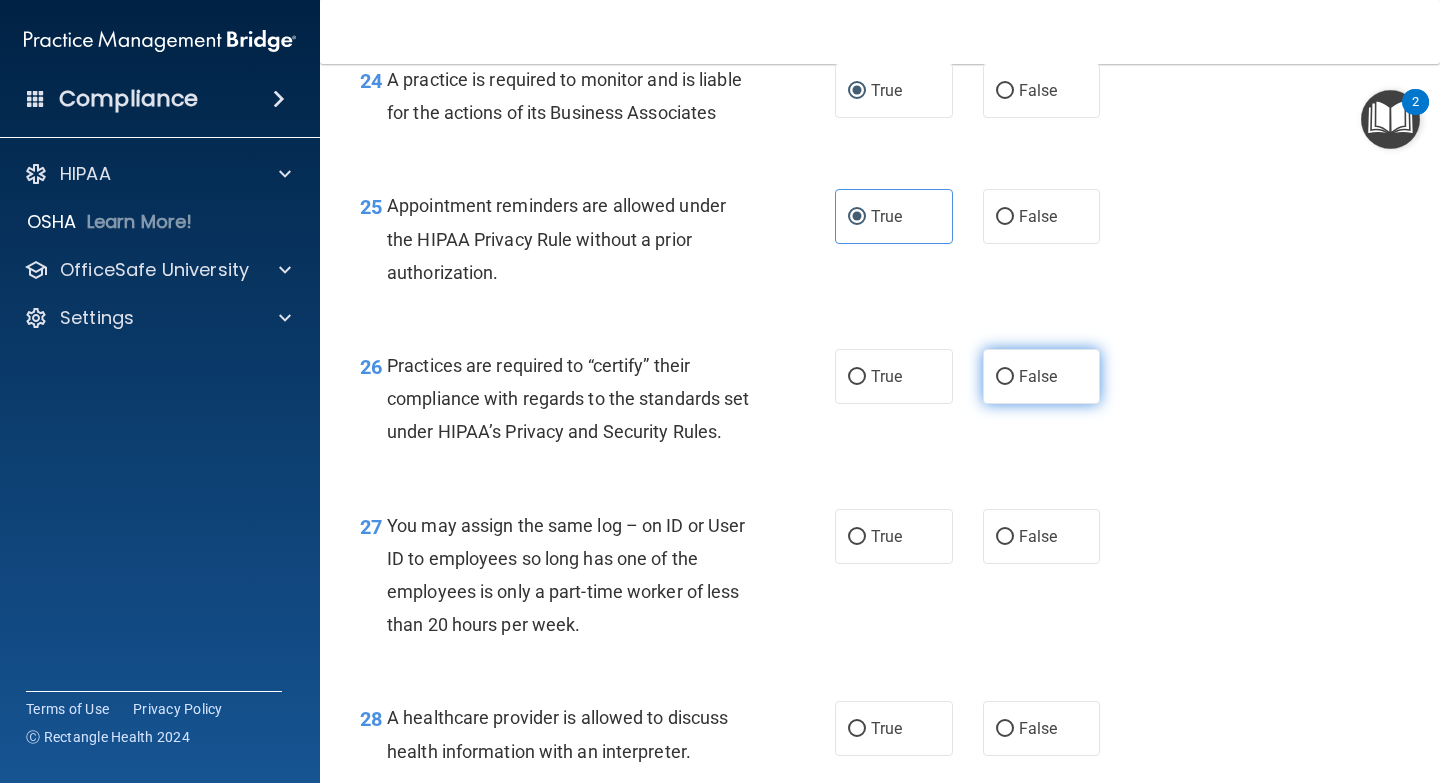 click on "False" at bounding box center [1042, 376] 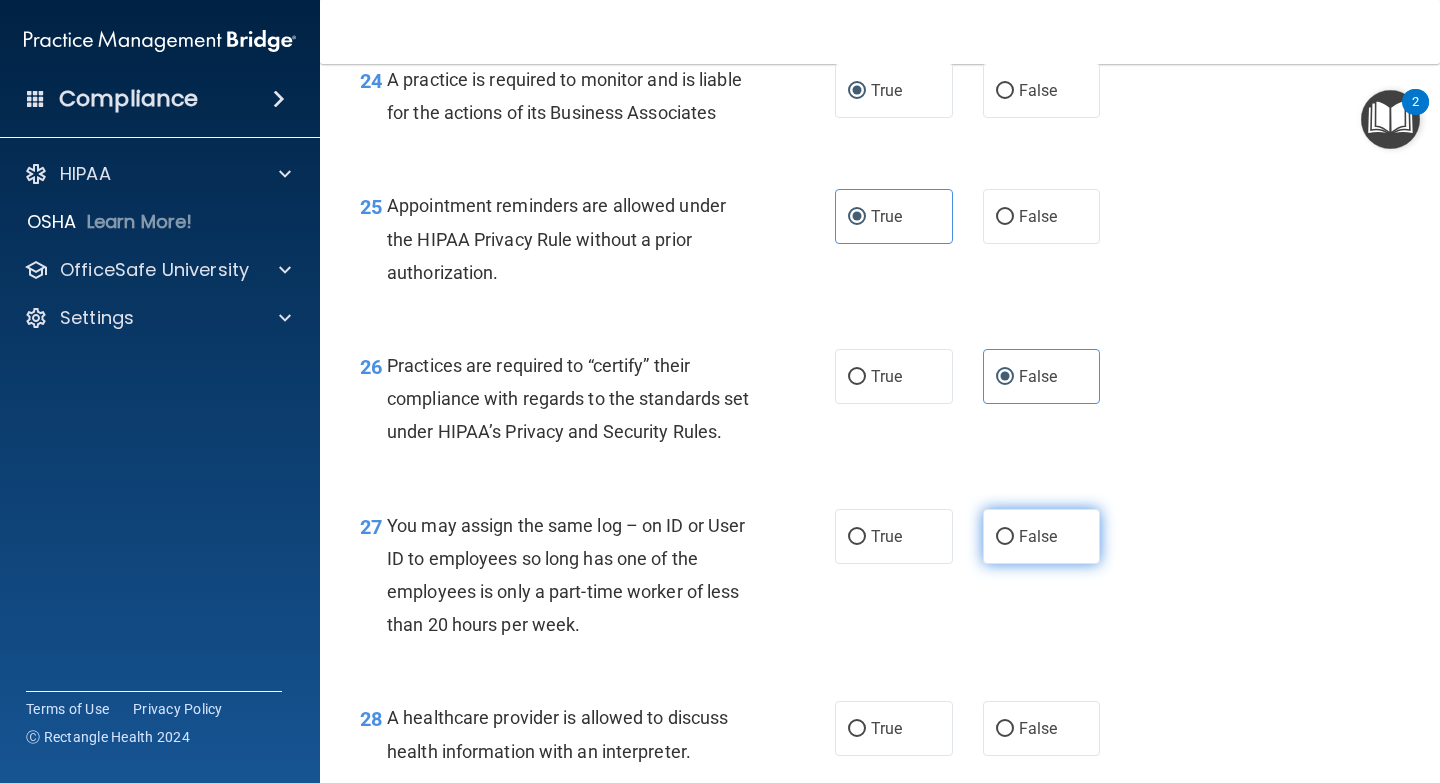 click on "False" at bounding box center [1038, 536] 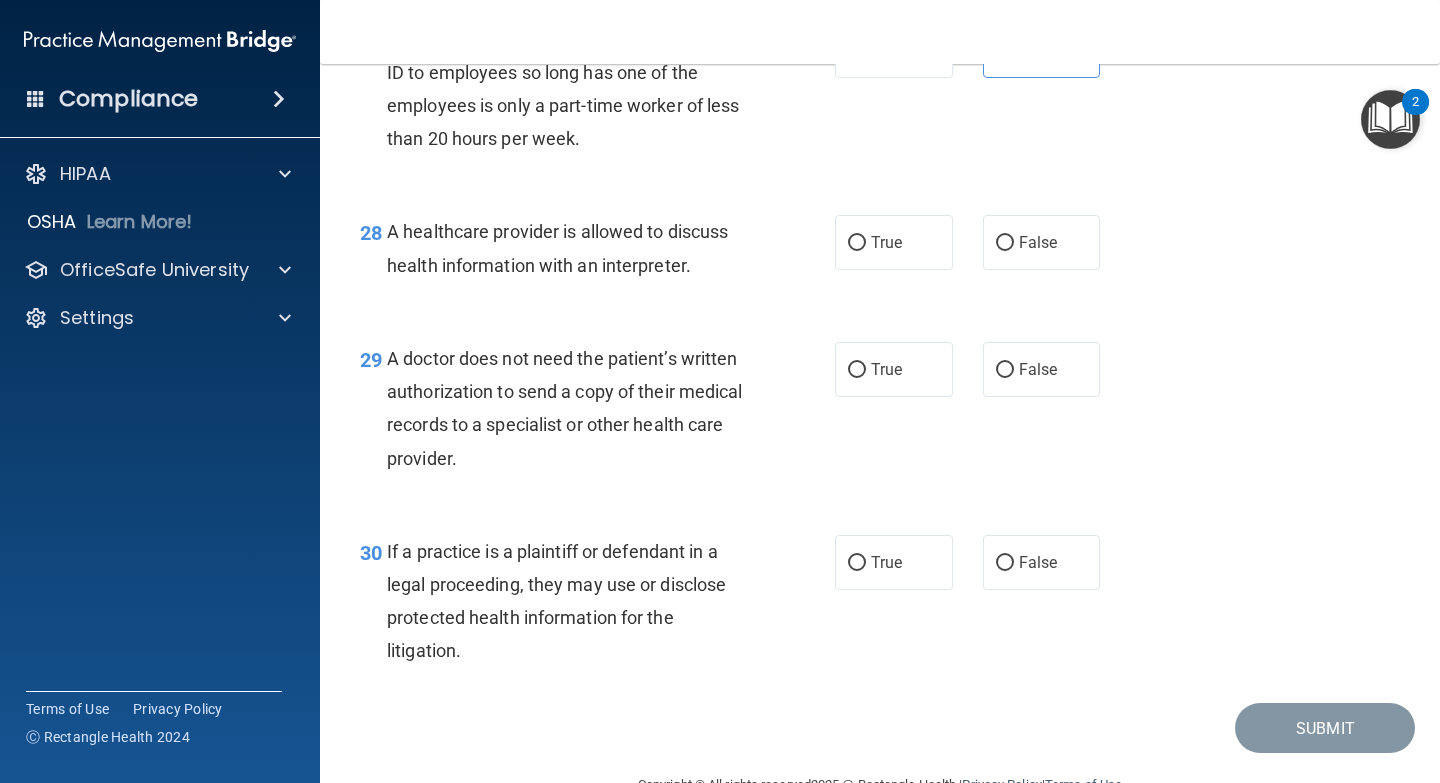 scroll, scrollTop: 5031, scrollLeft: 0, axis: vertical 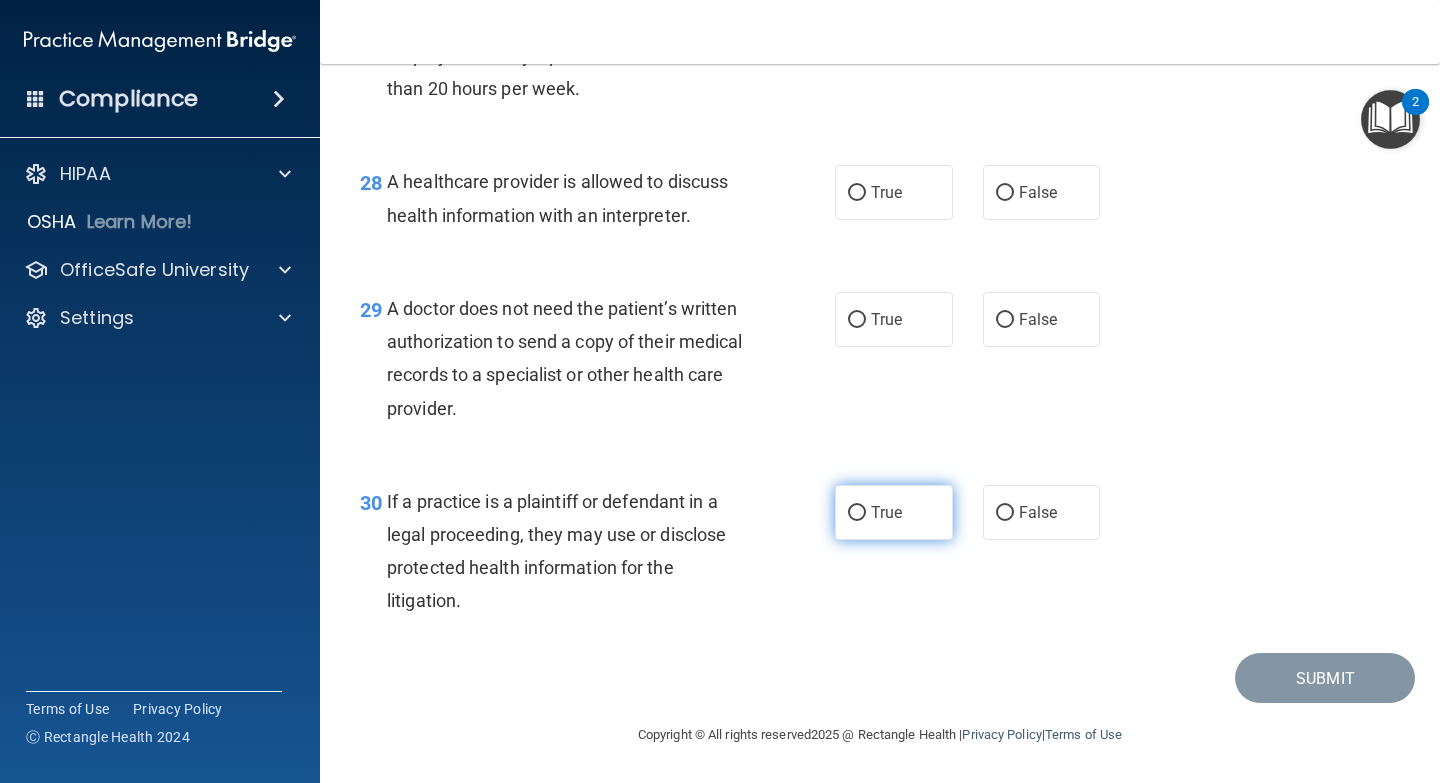 click on "True" at bounding box center [894, 512] 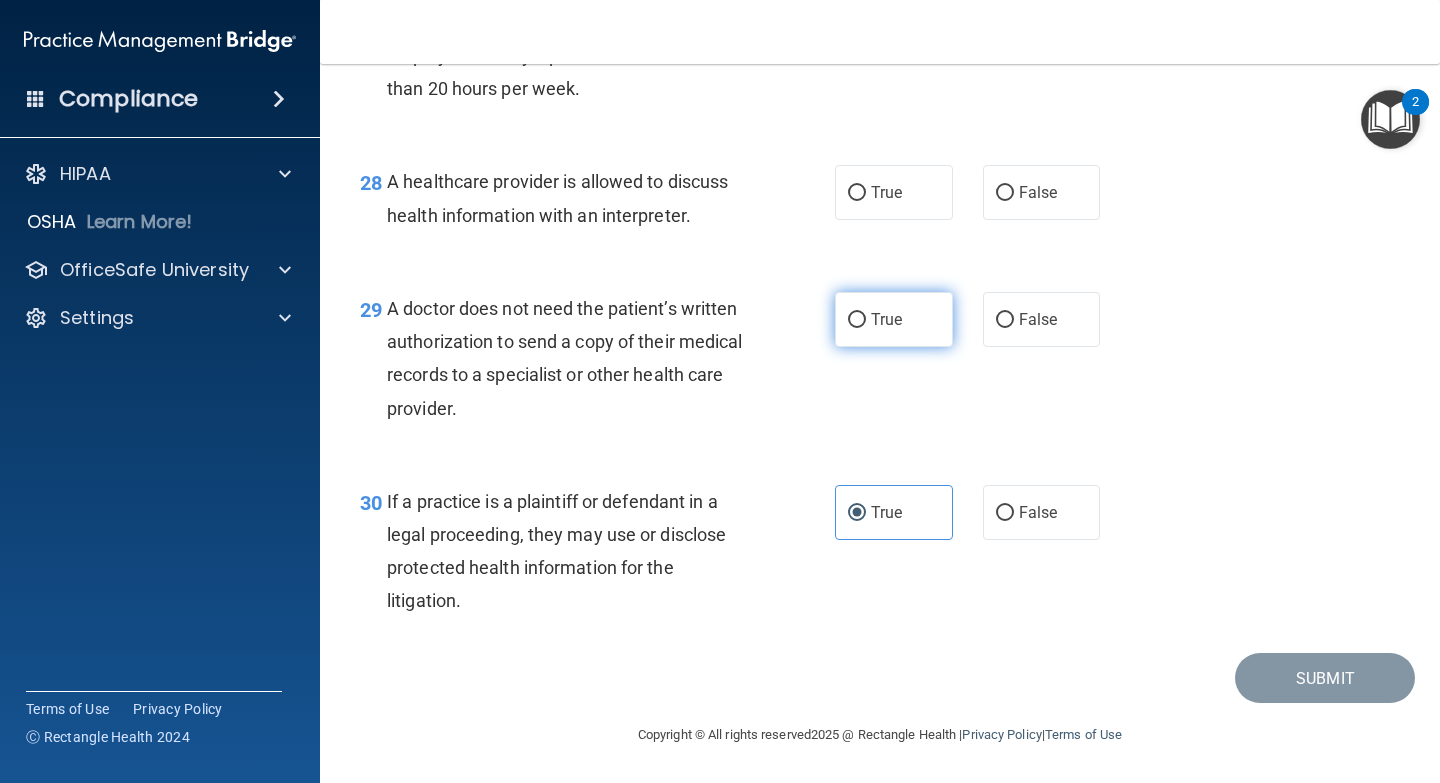 click on "True" at bounding box center (894, 319) 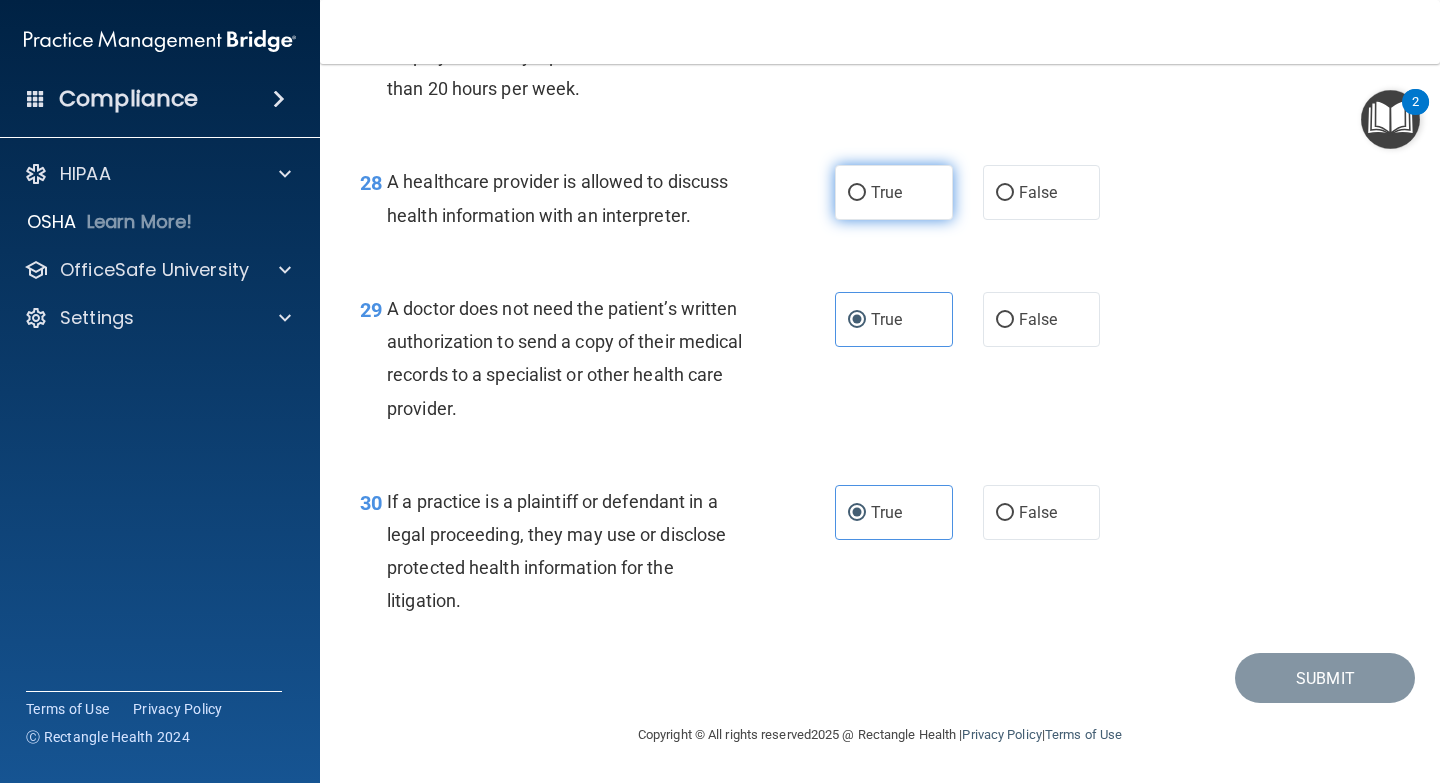 click on "True" at bounding box center [857, 193] 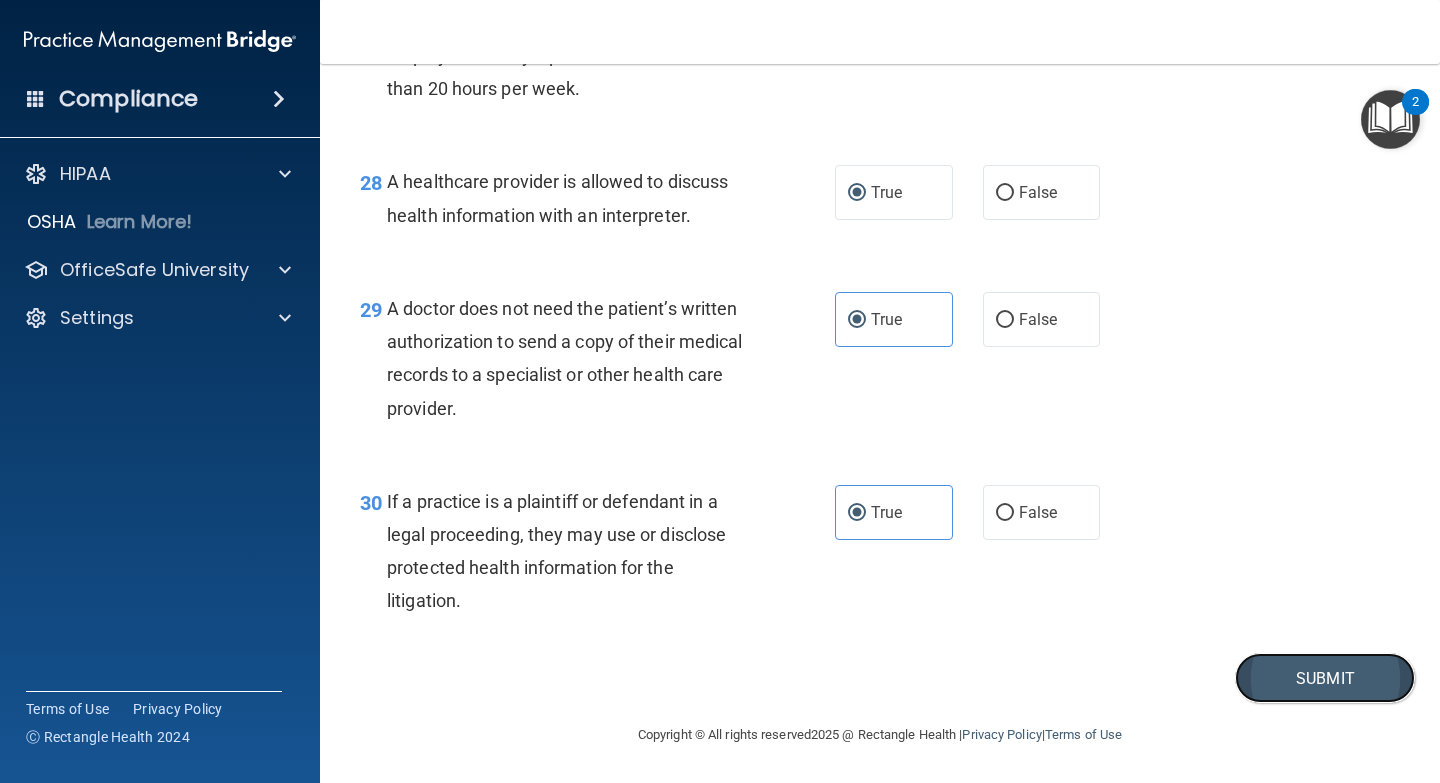 click on "Submit" at bounding box center (1325, 678) 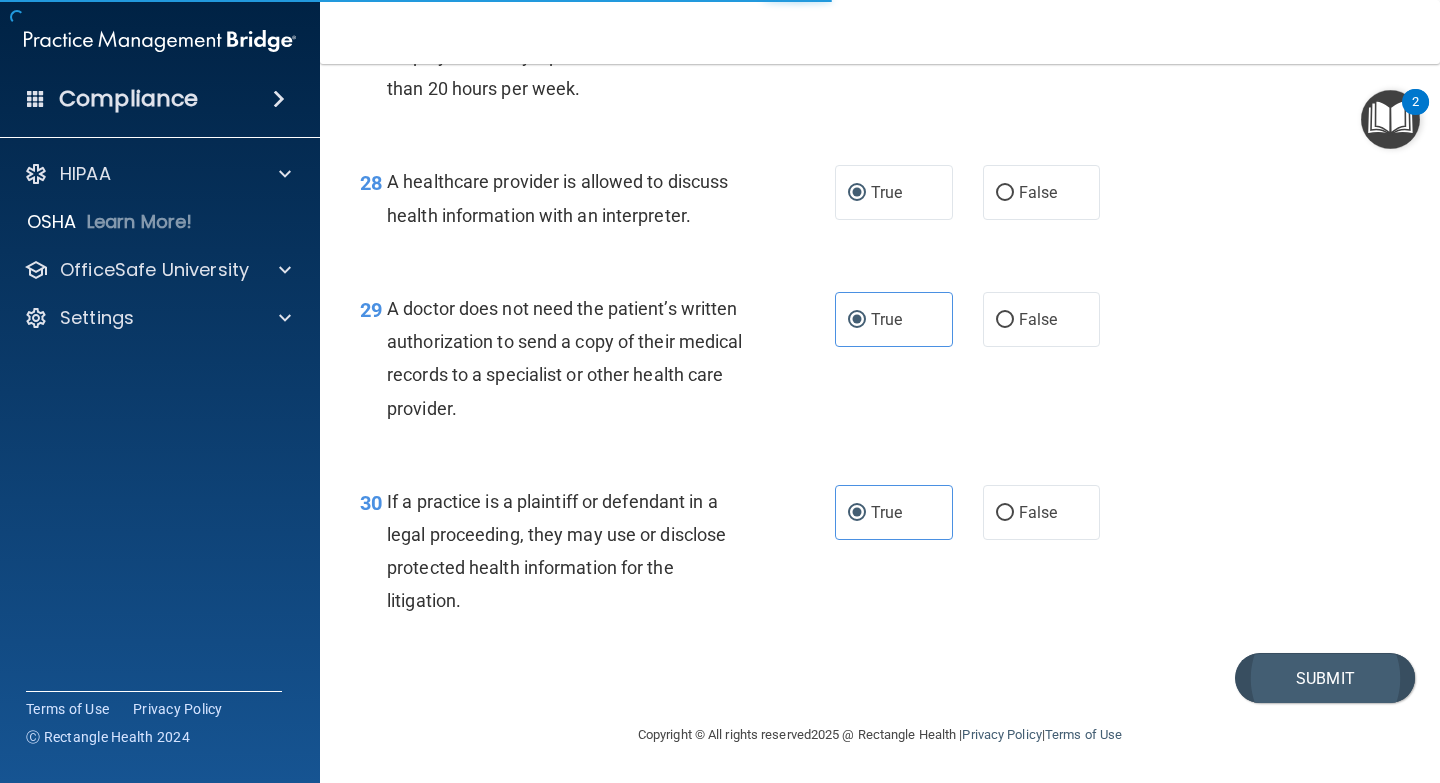 scroll, scrollTop: 0, scrollLeft: 0, axis: both 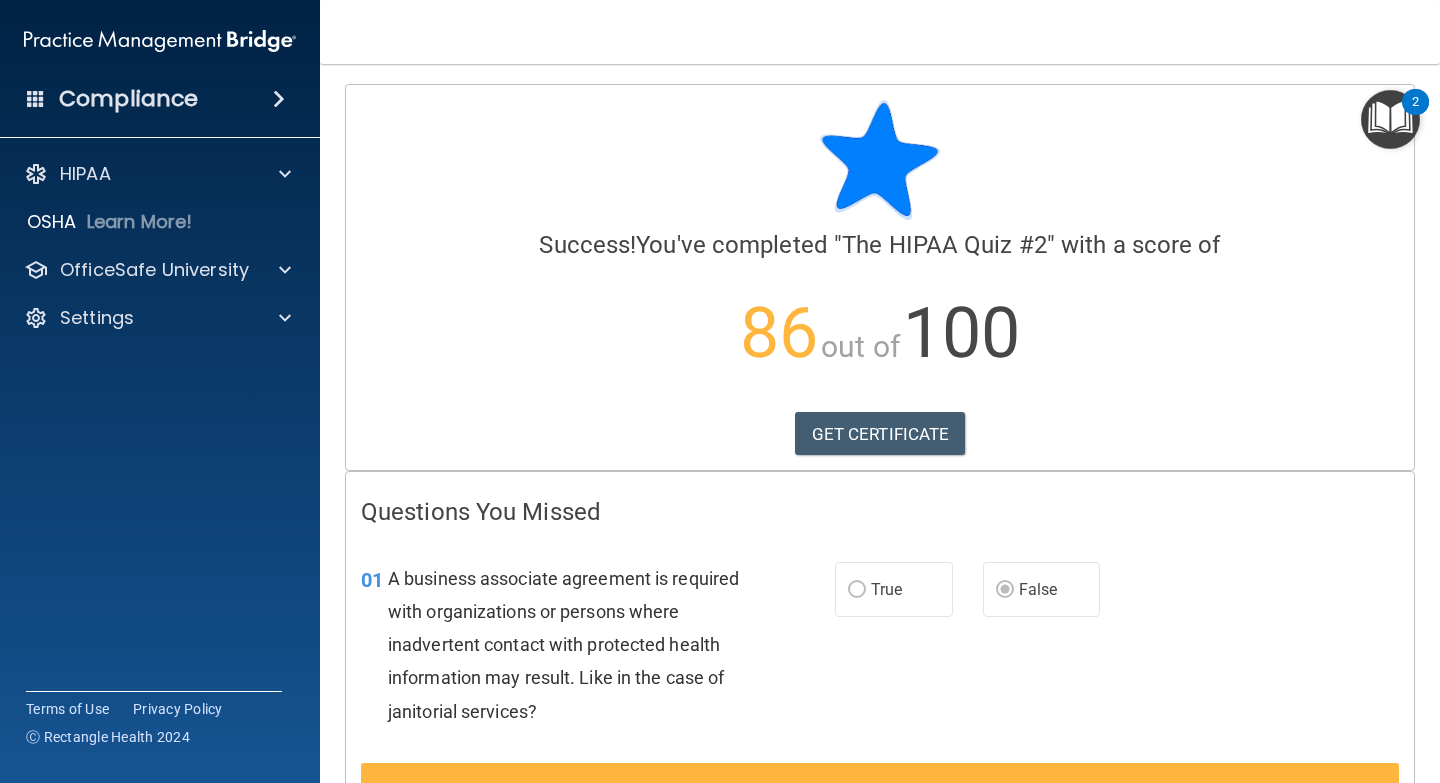 click on "True" at bounding box center [894, 589] 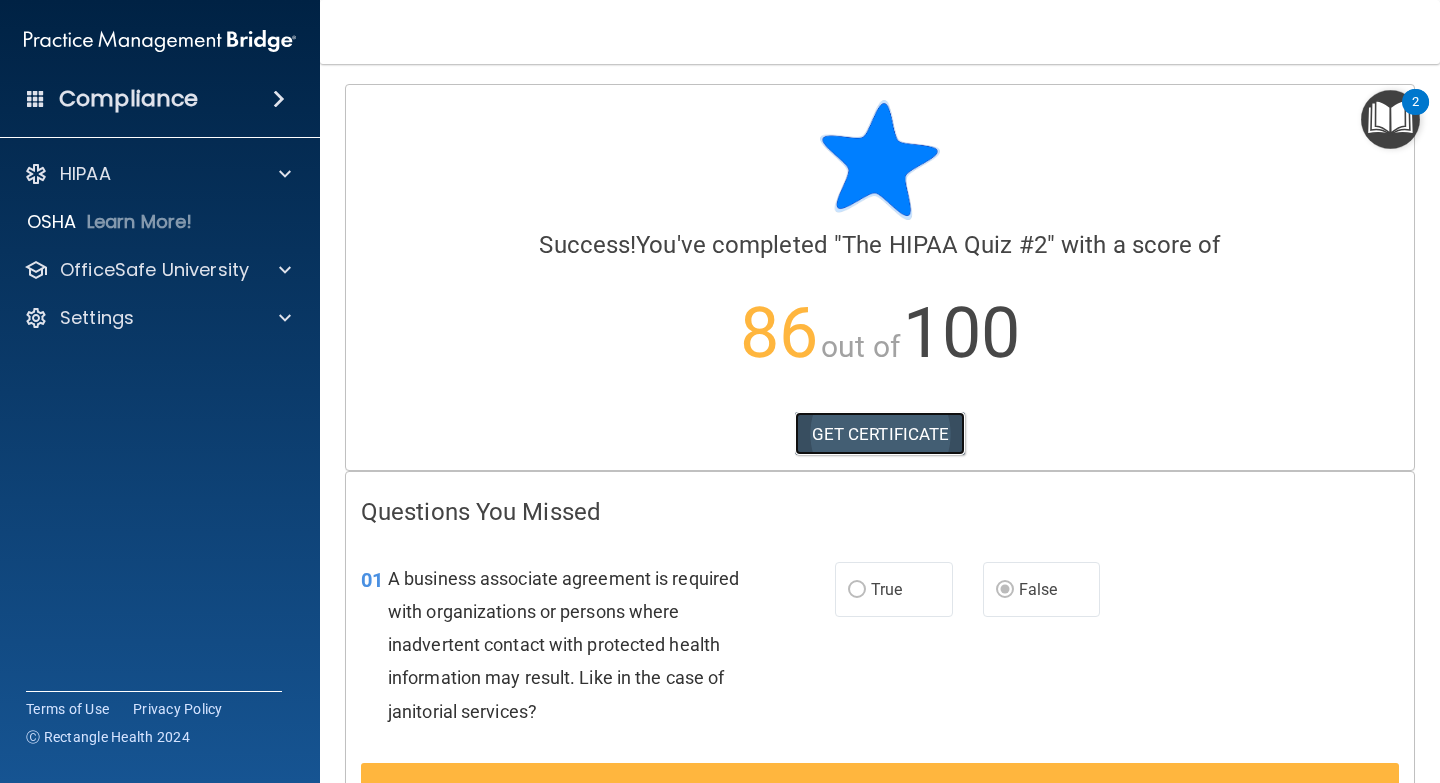 click on "GET CERTIFICATE" at bounding box center [880, 434] 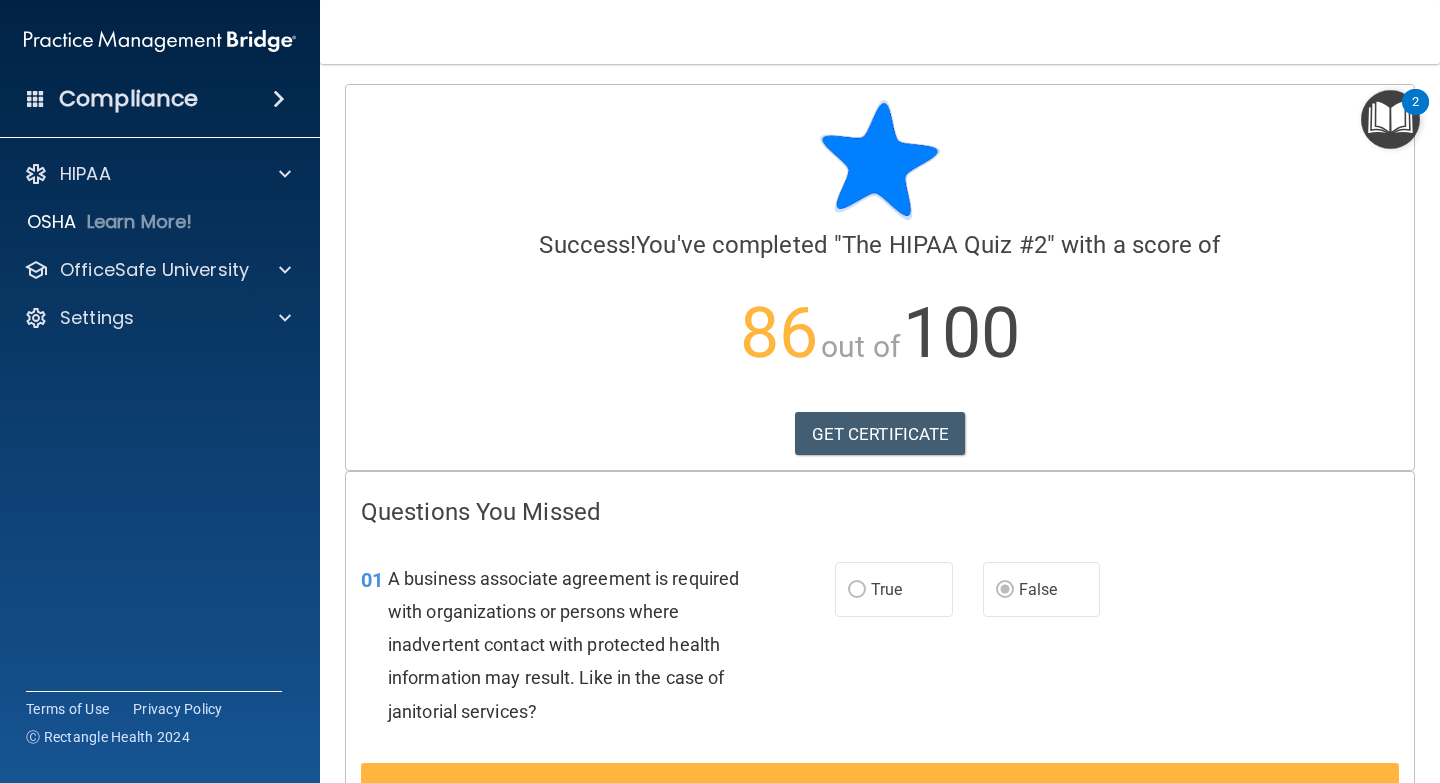 click on "2" at bounding box center (1415, 102) 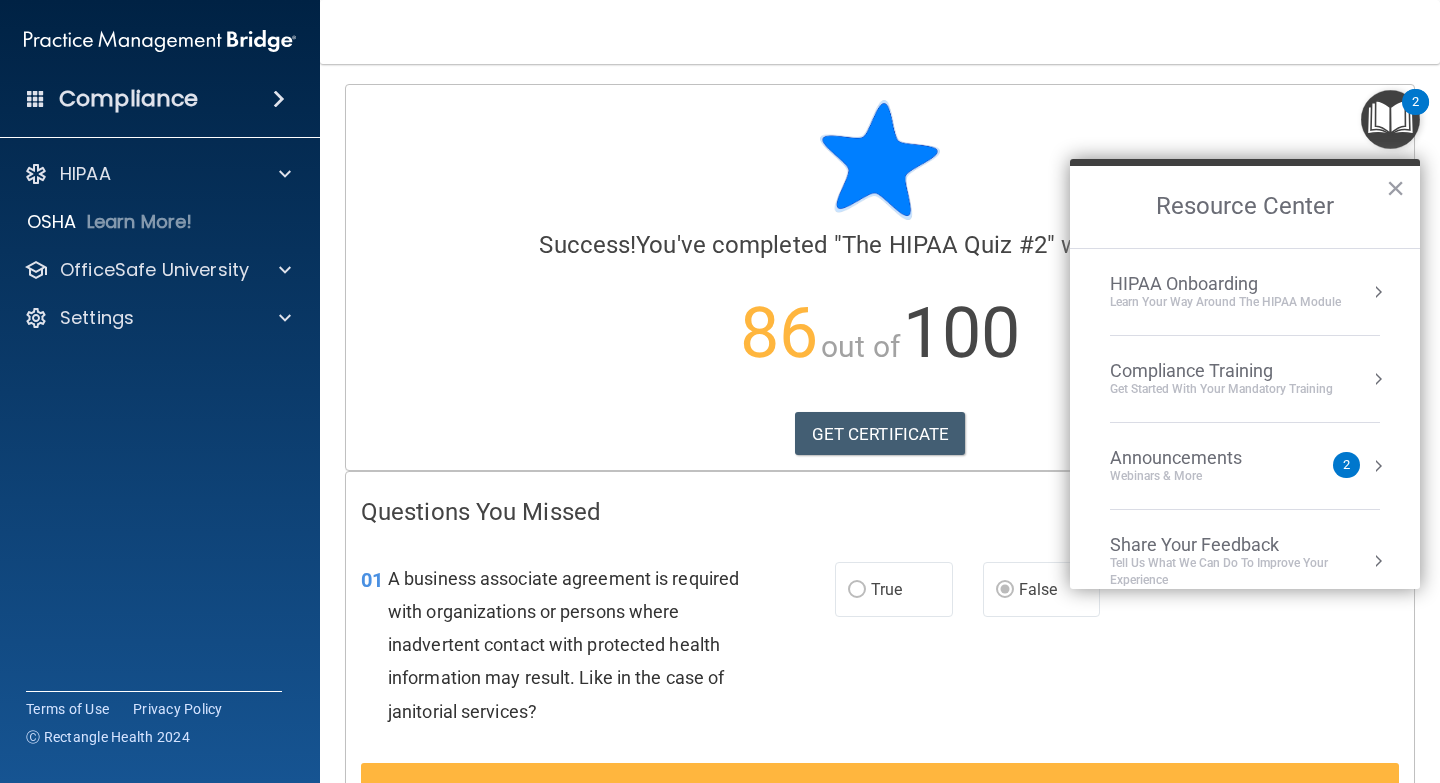 click on "Get Started with your mandatory training" at bounding box center [1221, 389] 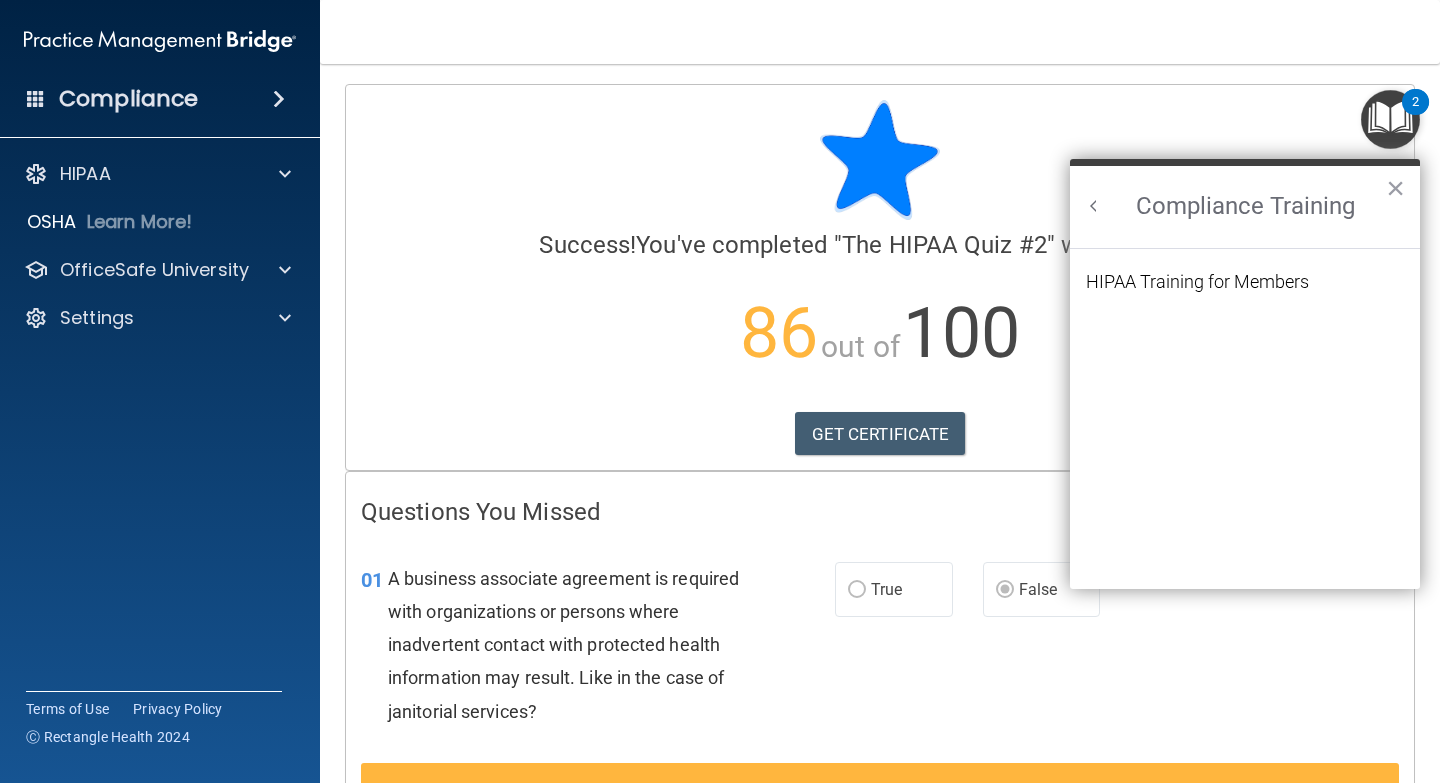 scroll, scrollTop: 0, scrollLeft: 0, axis: both 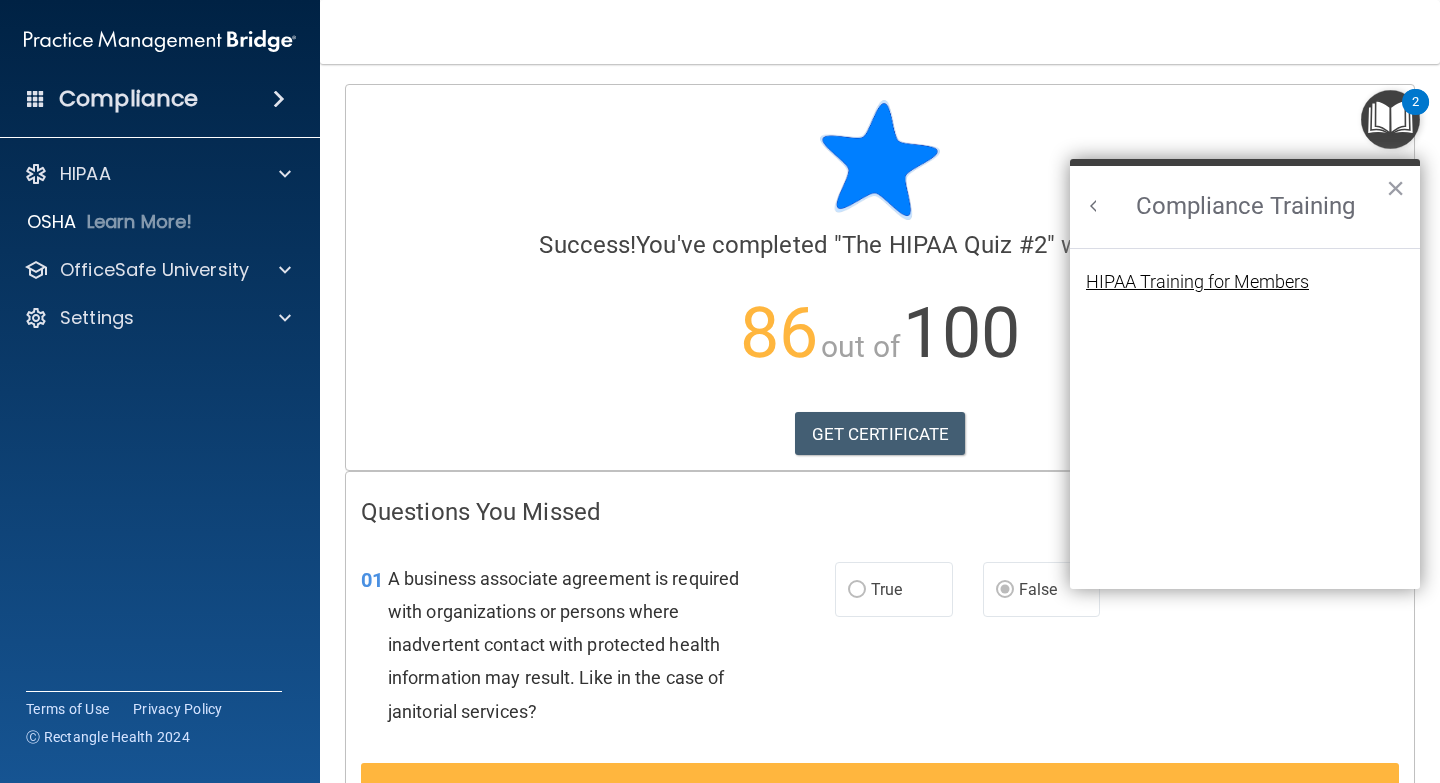 click on "HIPAA Training for Members" at bounding box center (1197, 282) 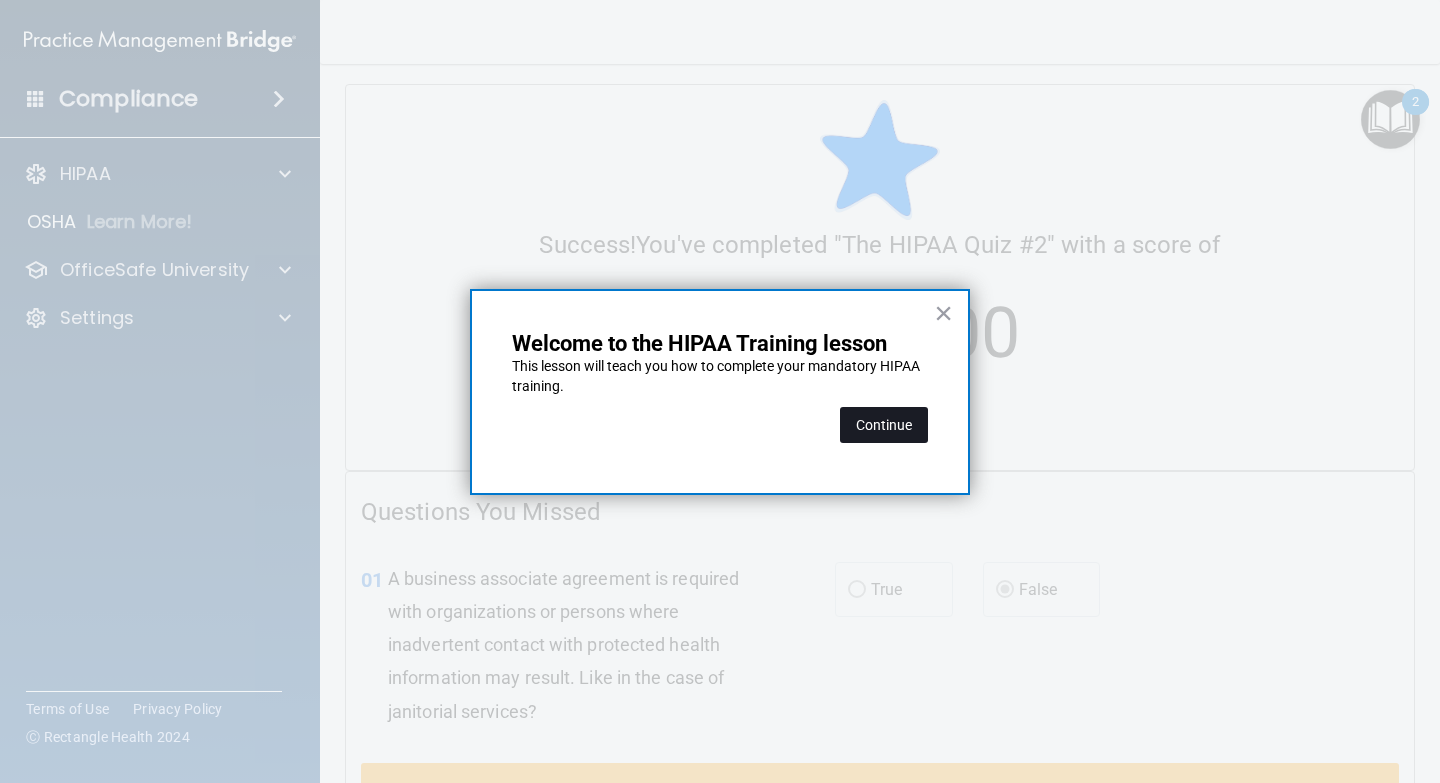 click on "Continue" at bounding box center [884, 425] 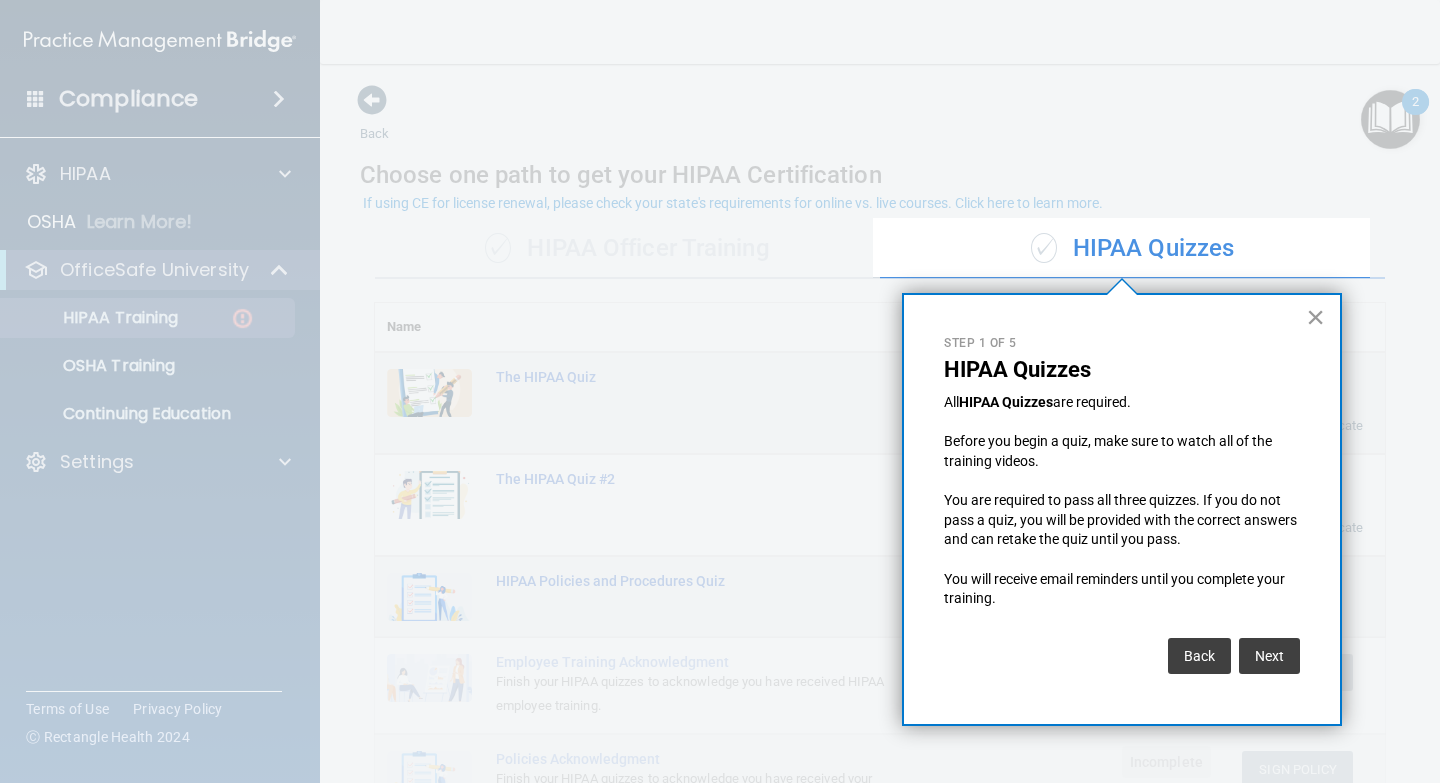 click on "×" at bounding box center (1315, 317) 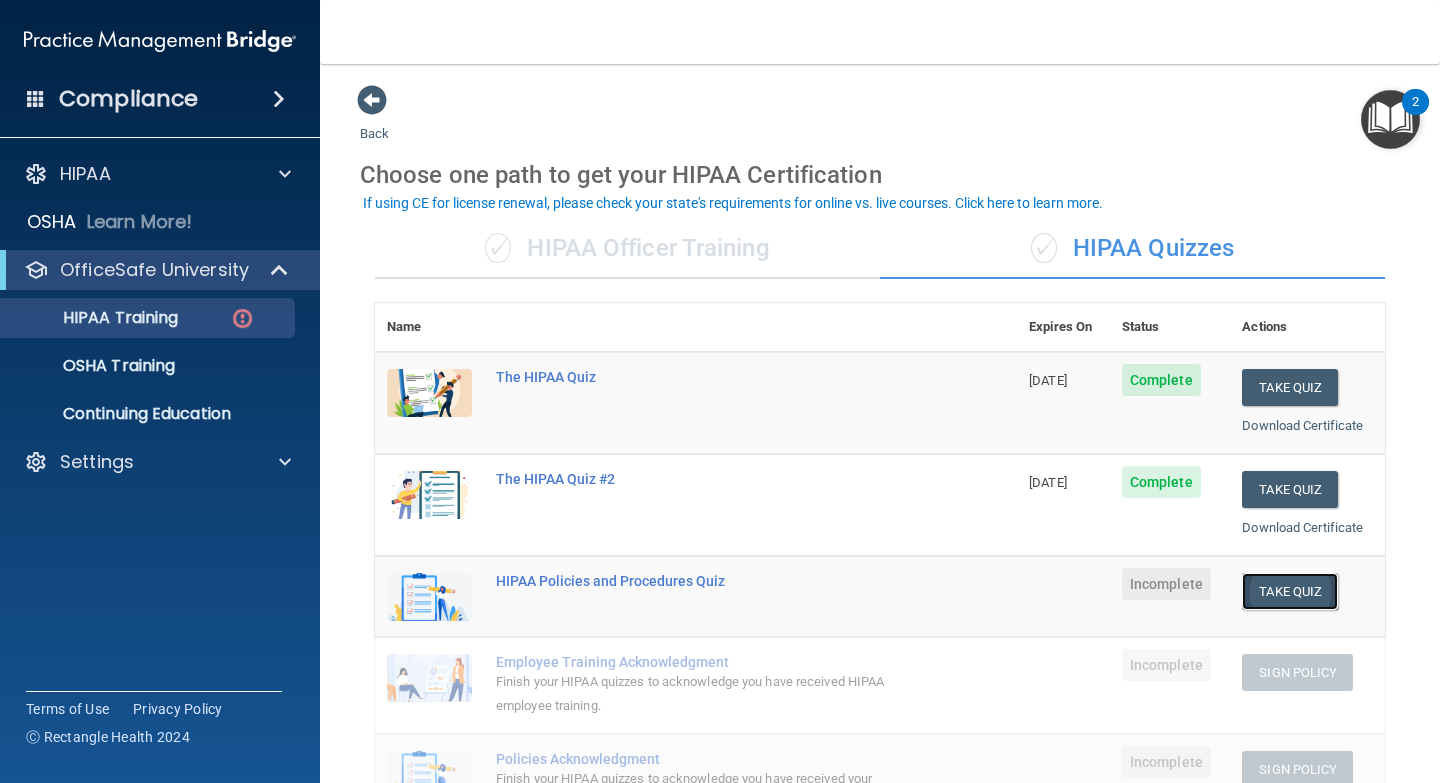 click on "Take Quiz" at bounding box center [1290, 591] 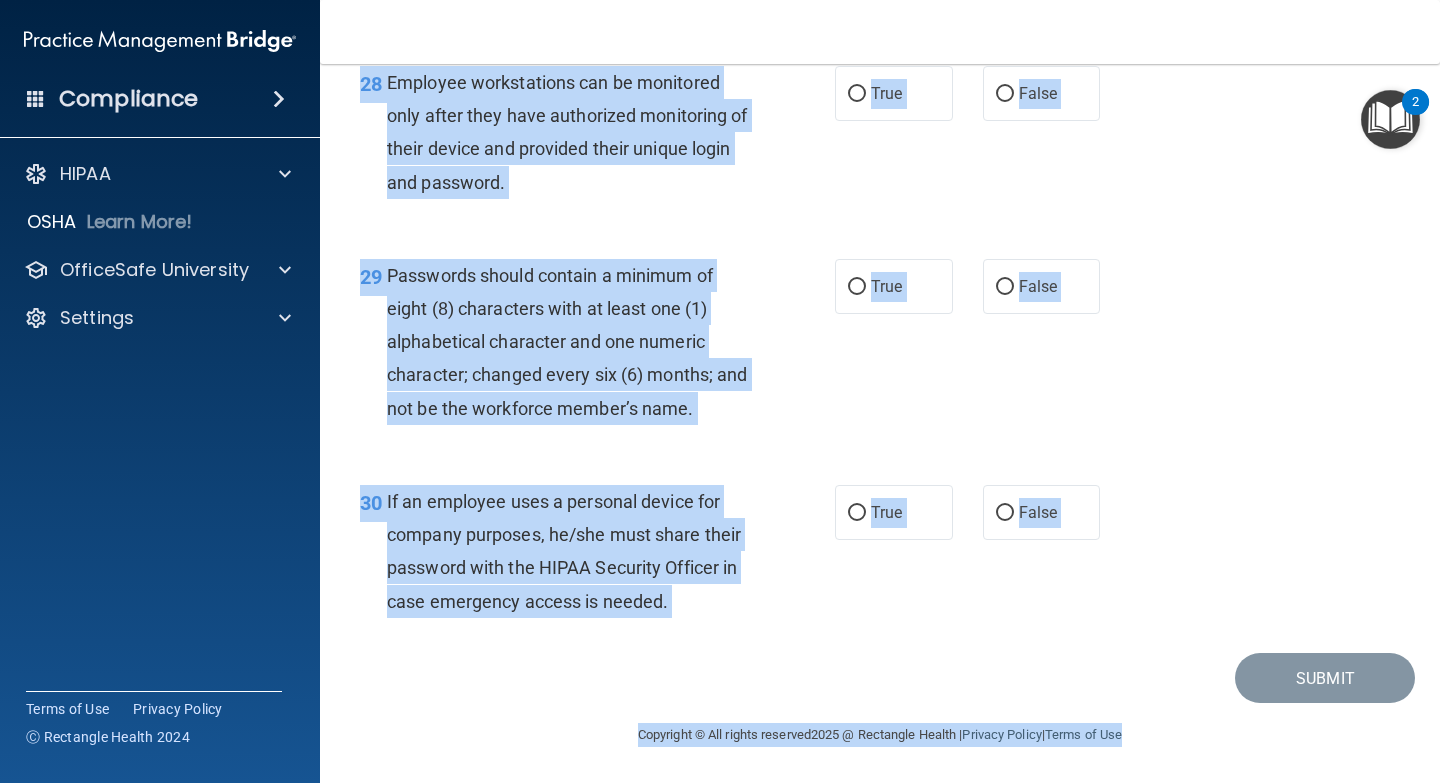 scroll, scrollTop: 5467, scrollLeft: 0, axis: vertical 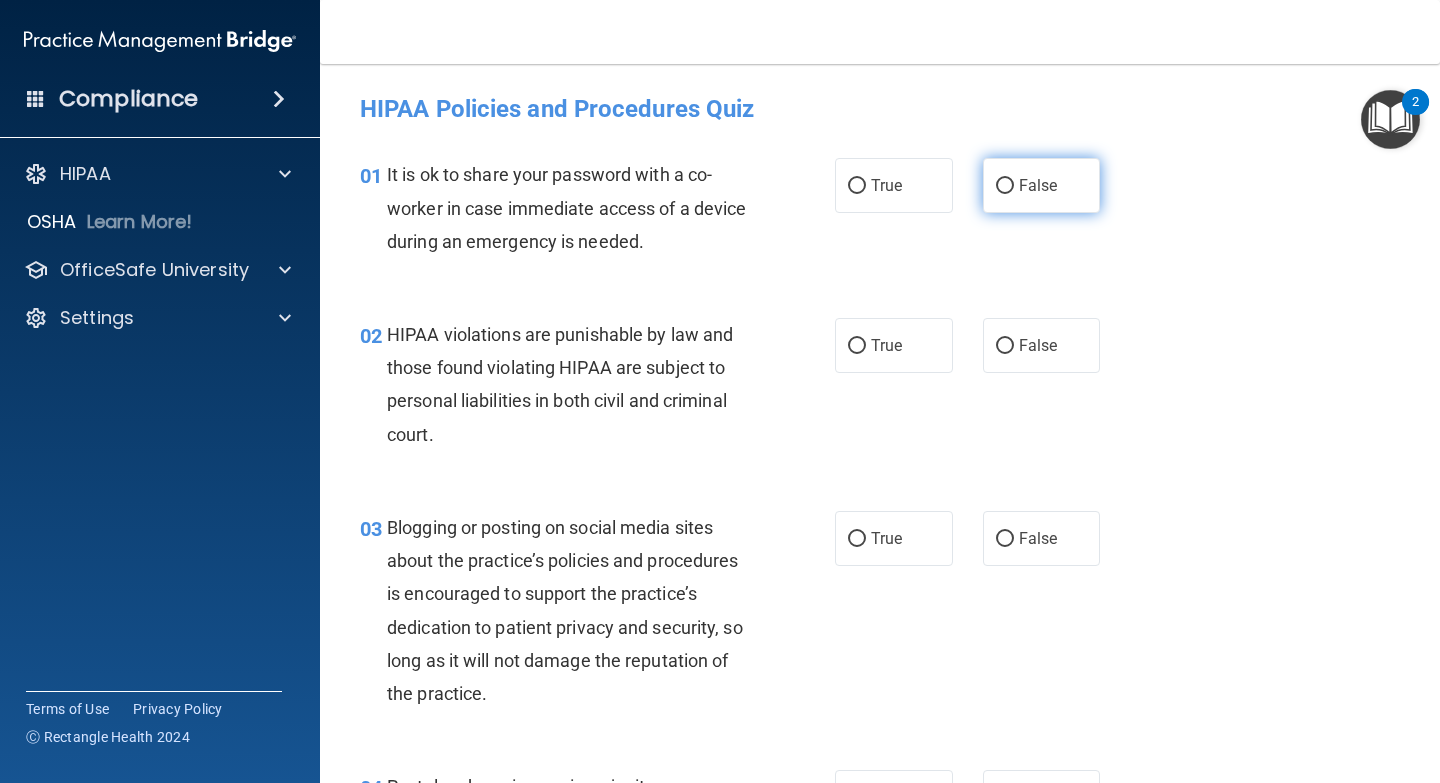 click on "False" at bounding box center [1042, 185] 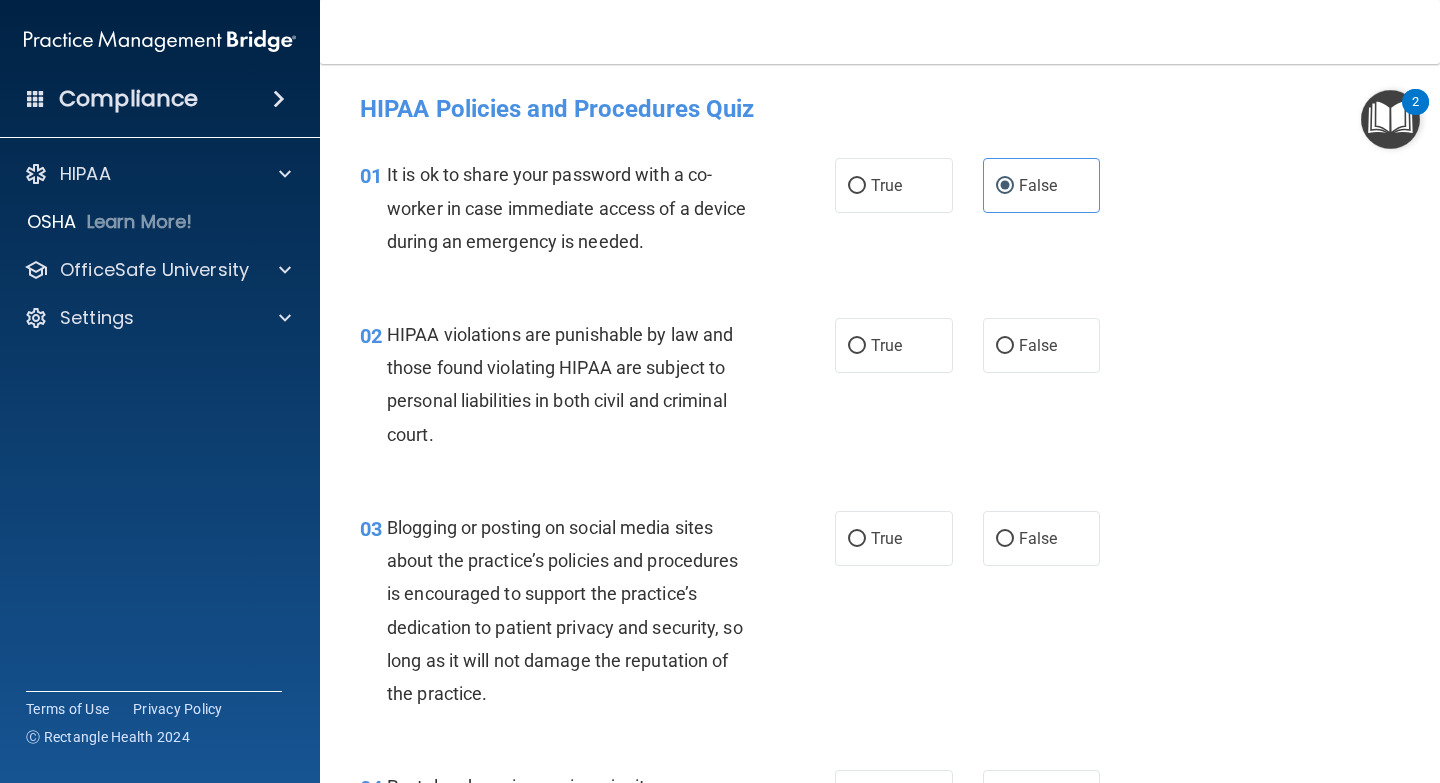 click on "02       HIPAA violations are punishable by law and those found violating HIPAA are subject to personal liabilities in both civil and criminal court." at bounding box center (597, 389) 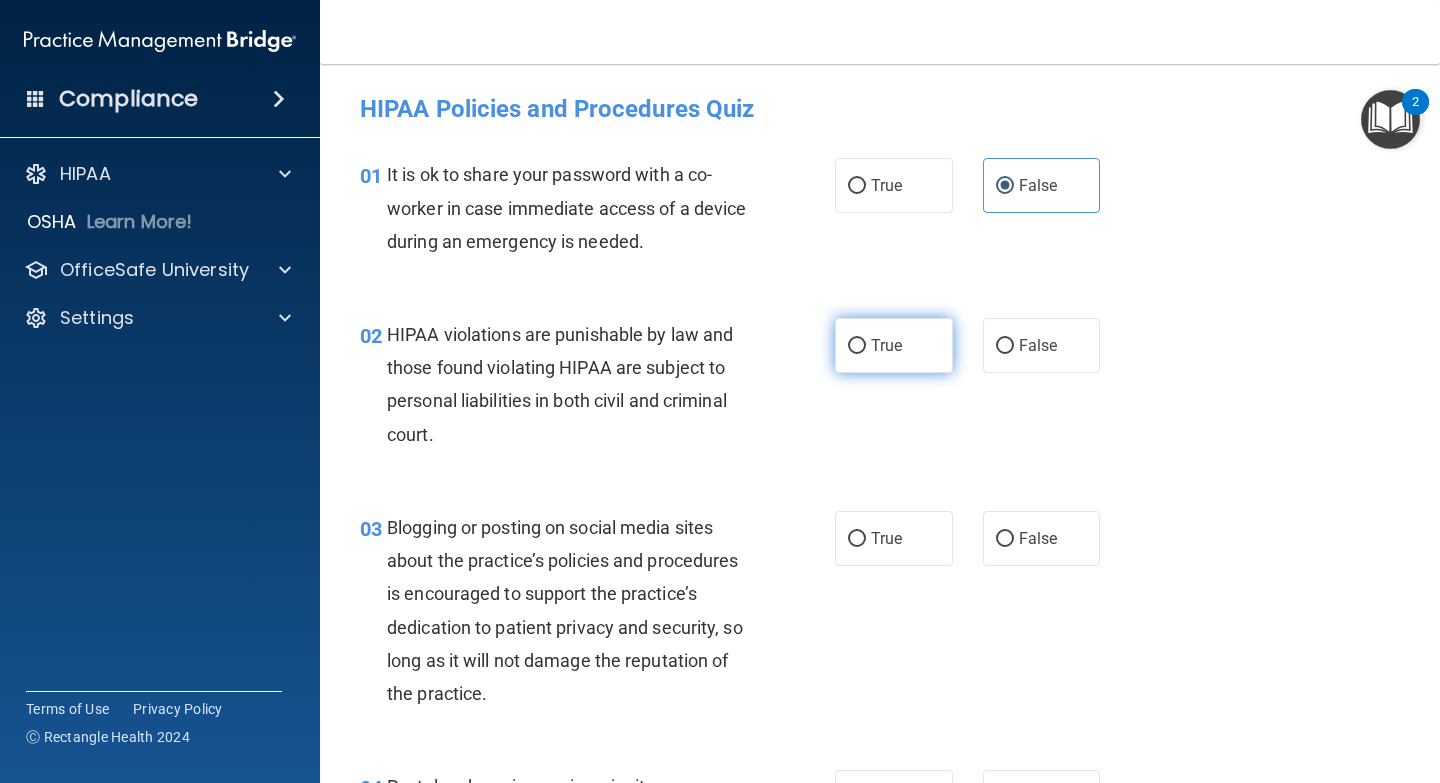 click on "True" at bounding box center [894, 345] 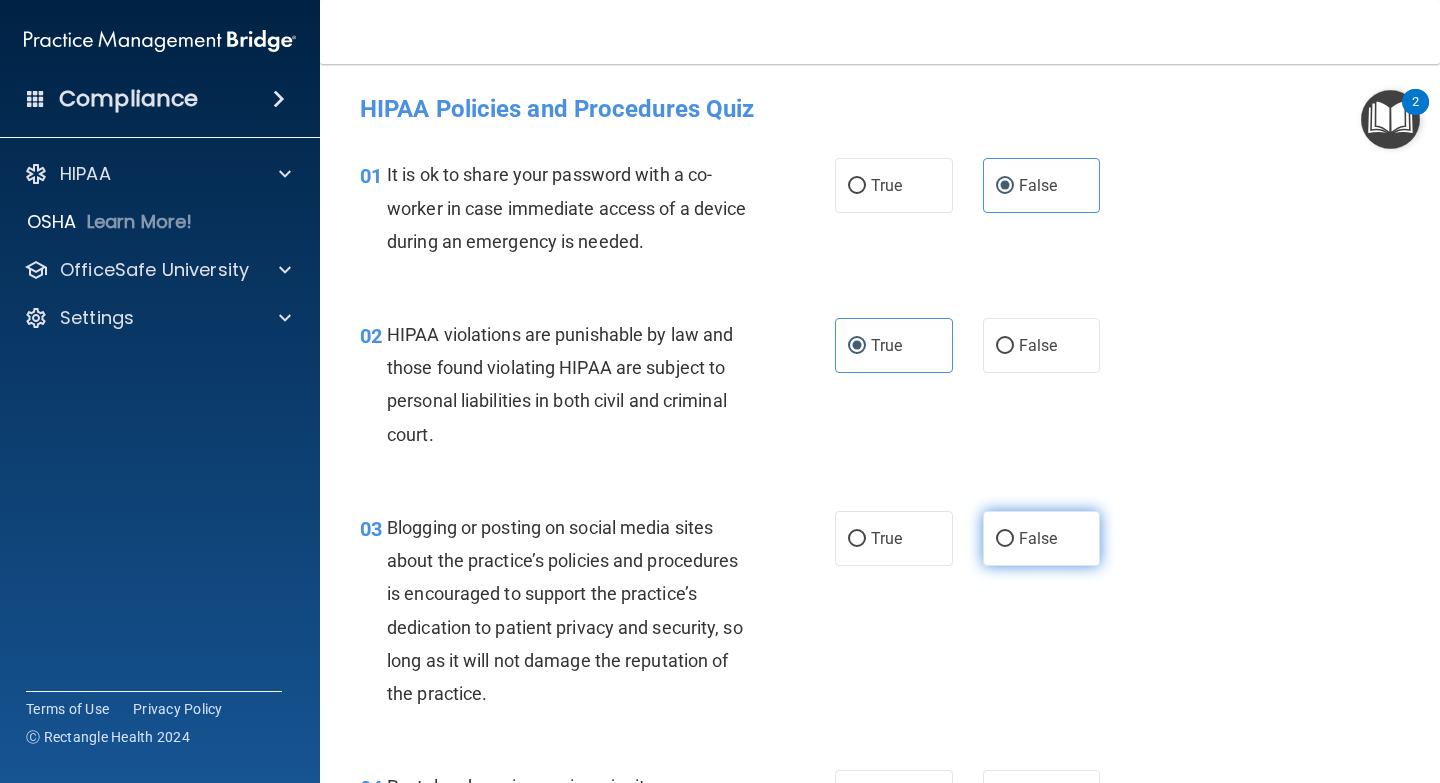 click on "False" at bounding box center [1042, 538] 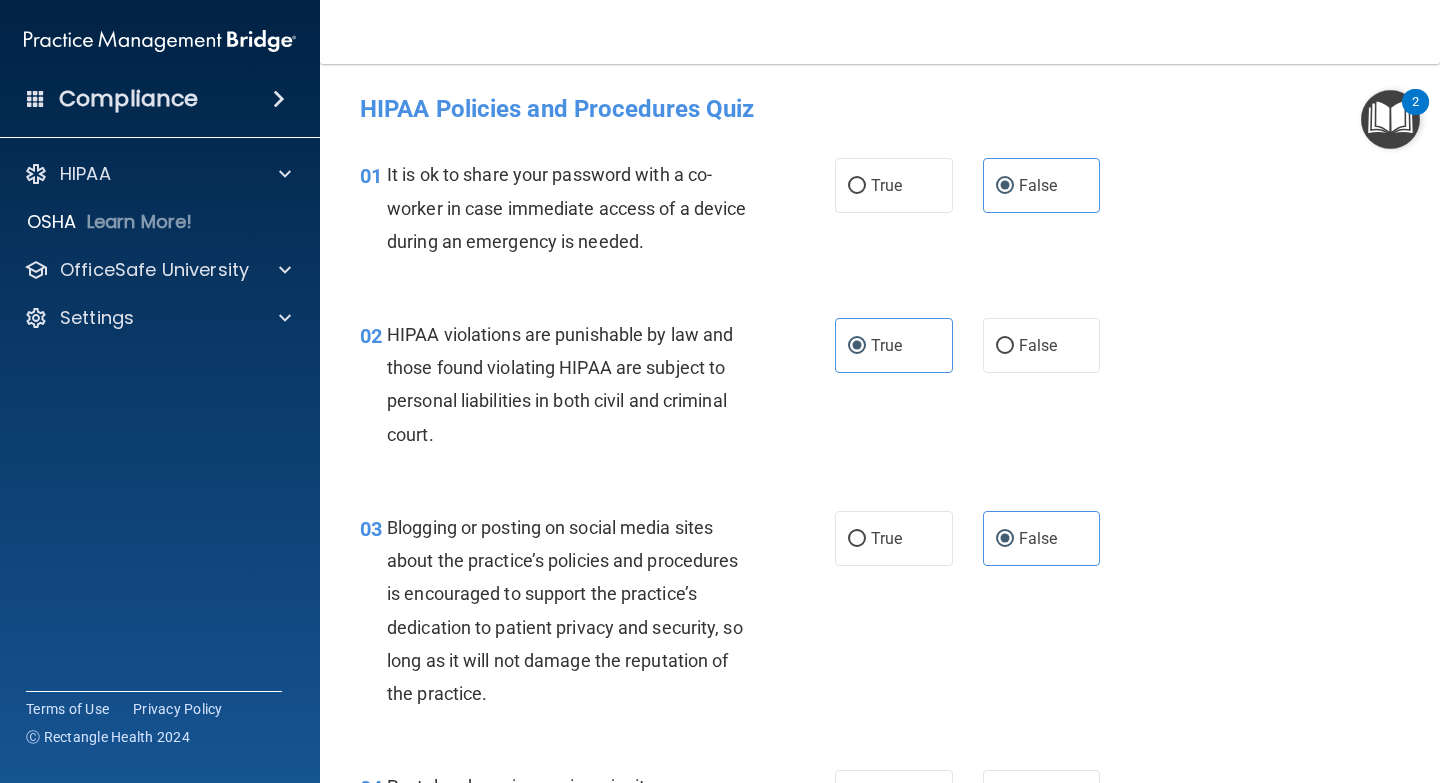 drag, startPoint x: 1434, startPoint y: 103, endPoint x: 1438, endPoint y: 132, distance: 29.274563 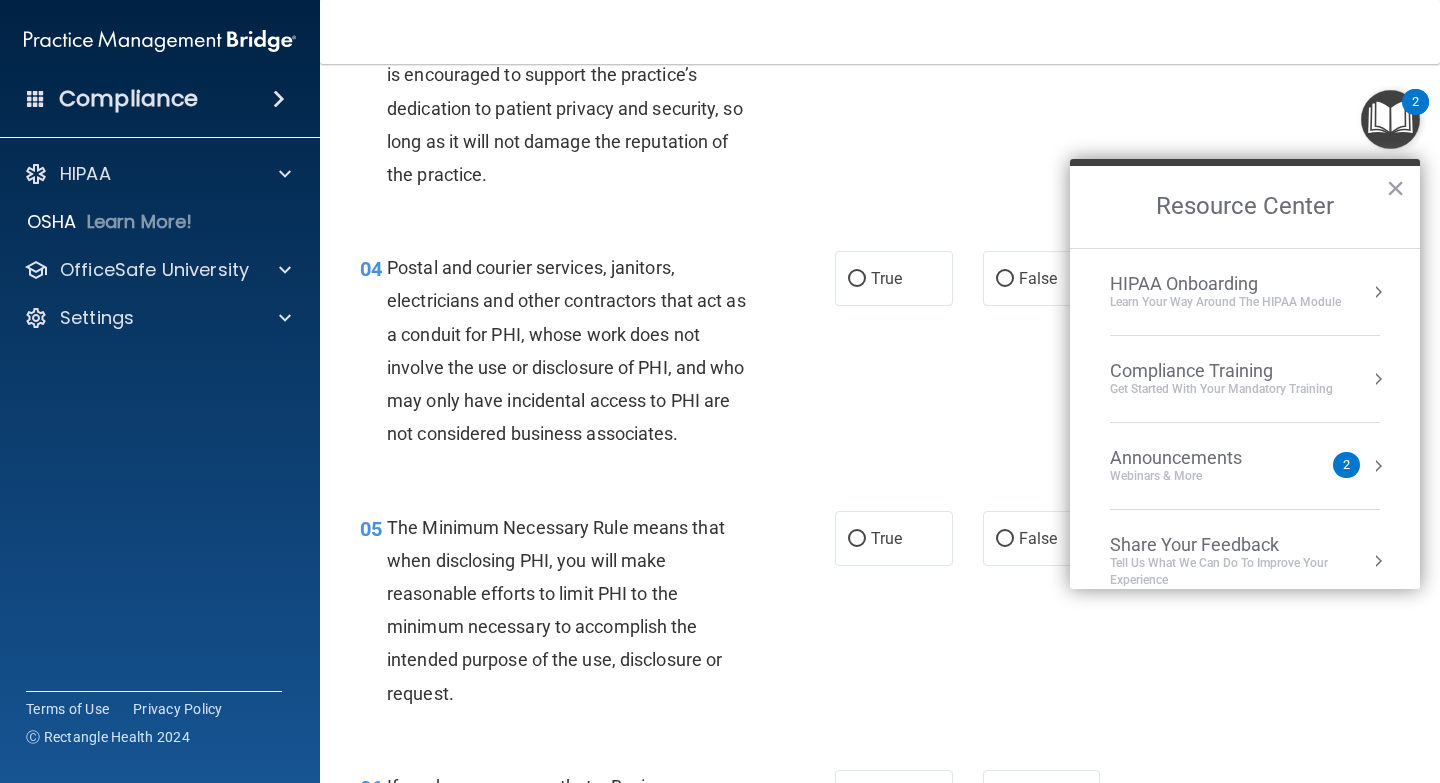 scroll, scrollTop: 515, scrollLeft: 0, axis: vertical 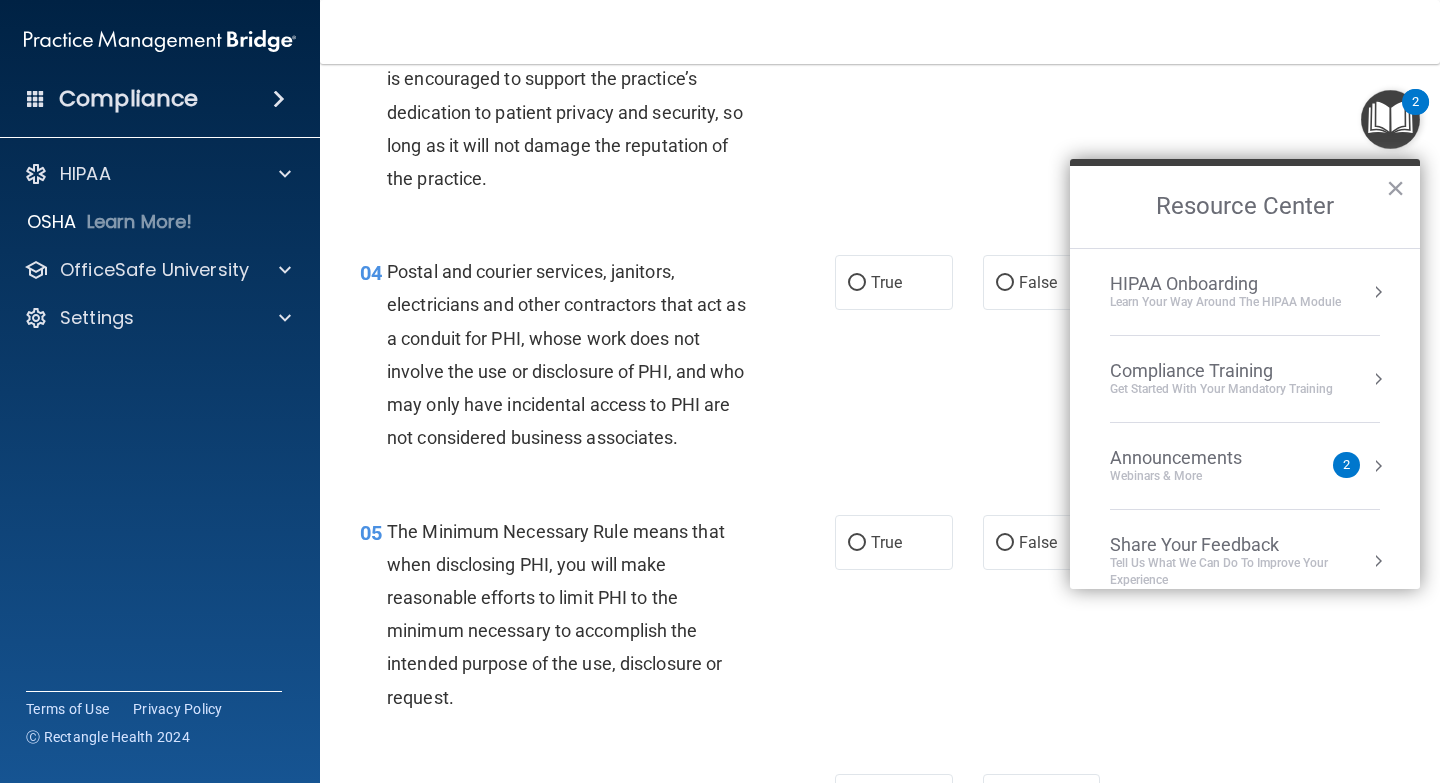 click on "03       Blogging or posting on social media sites about the practice’s policies and procedures is encouraged to support the practice’s dedication to patient privacy and security, so long as it will not damage the reputation of the practice.                  True           False" at bounding box center (880, 100) 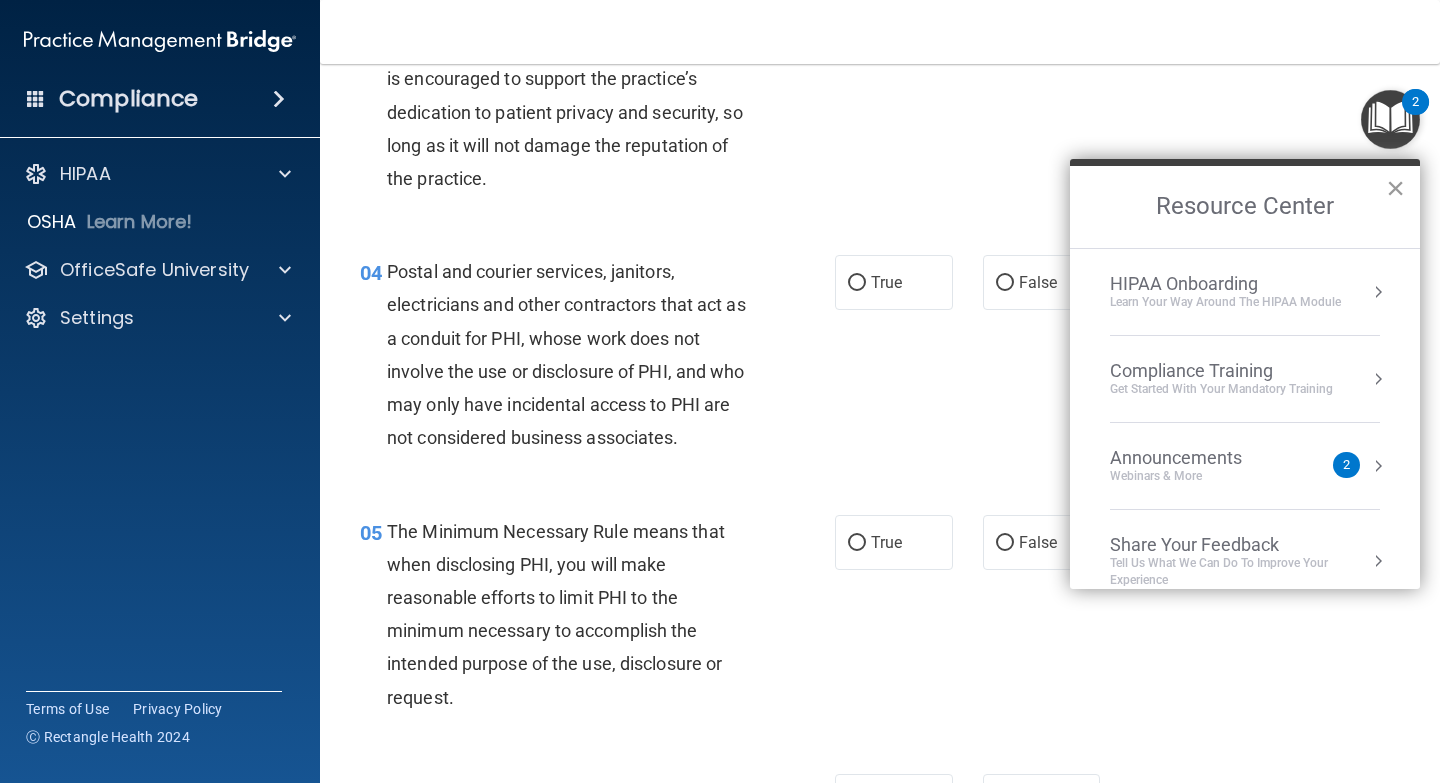 click on "×" at bounding box center [1395, 188] 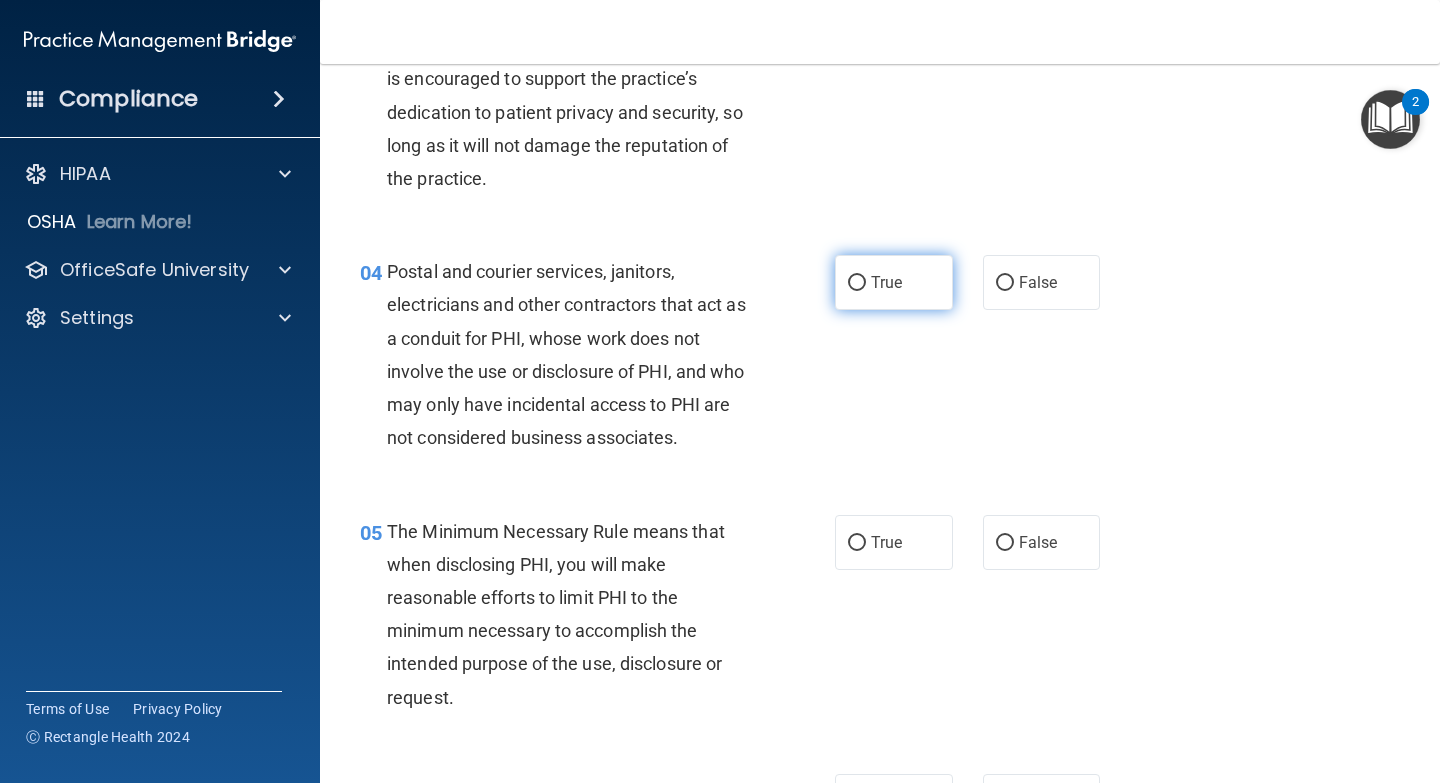 click on "True" at bounding box center [894, 282] 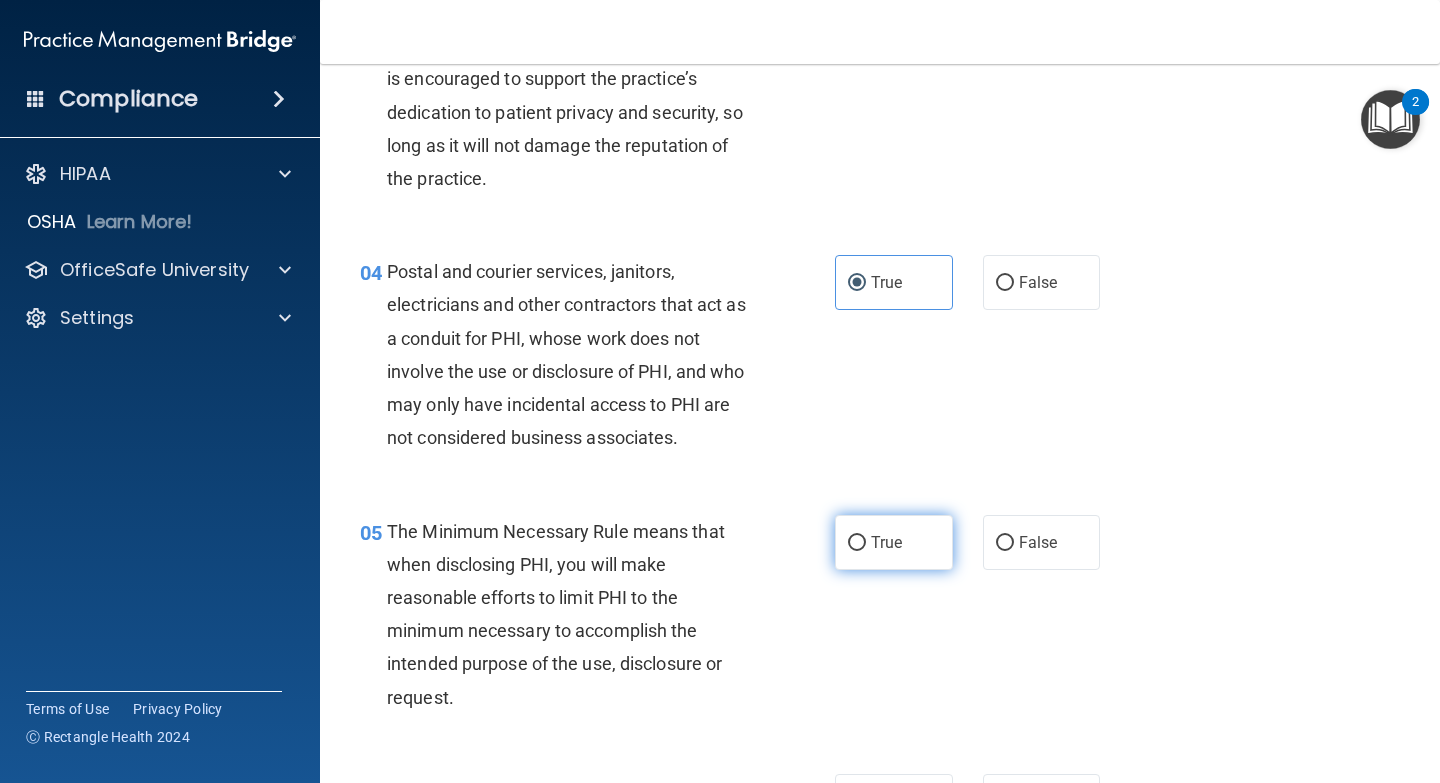 click on "True" at bounding box center [886, 542] 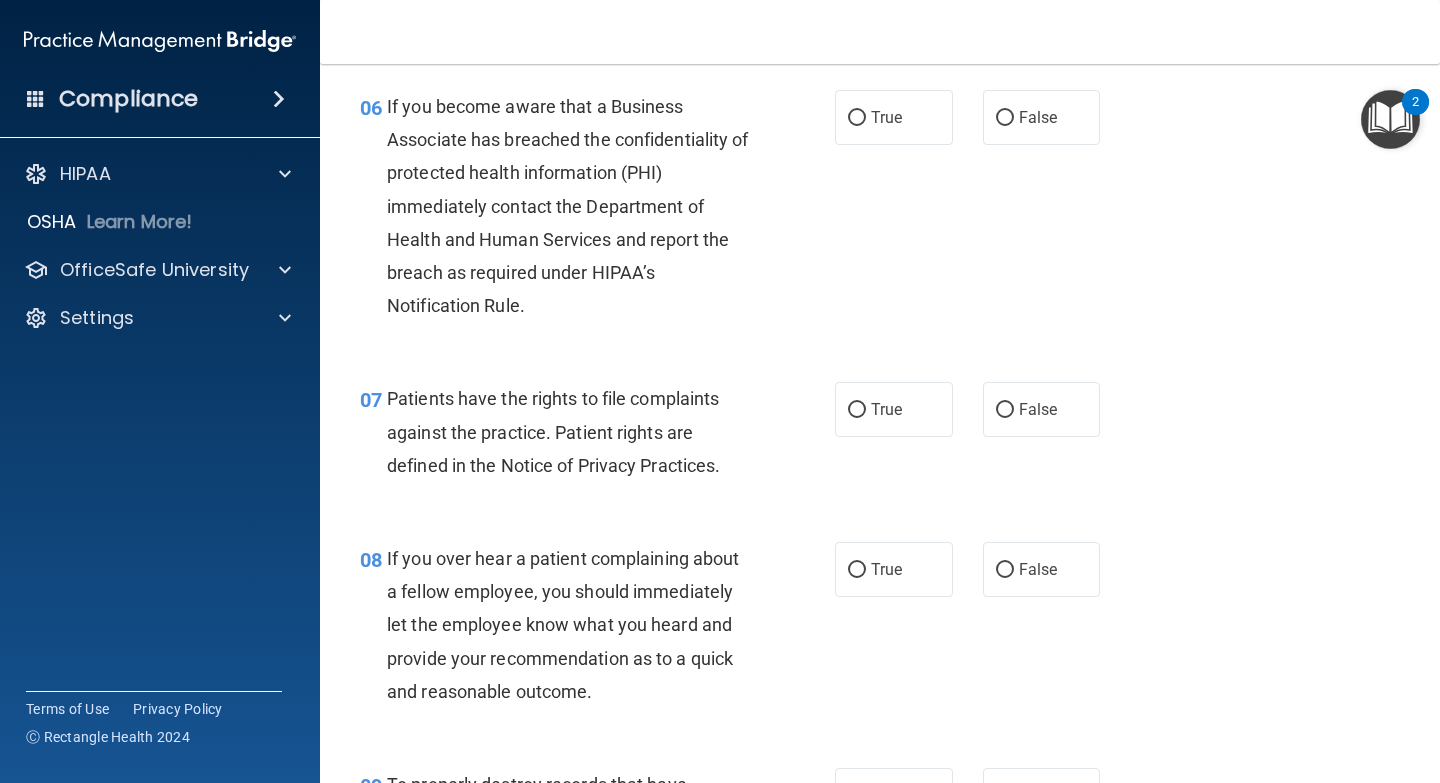 scroll, scrollTop: 1195, scrollLeft: 0, axis: vertical 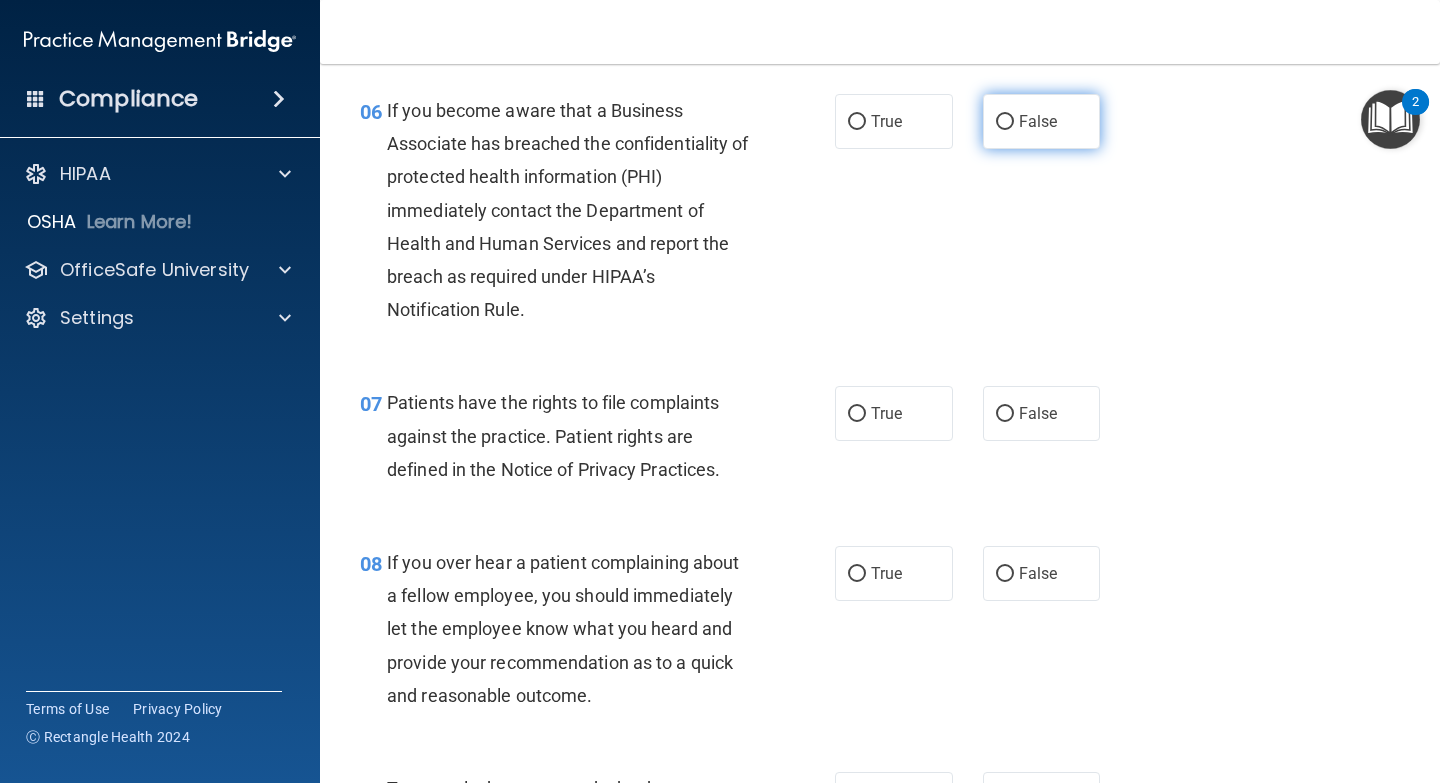 click on "False" at bounding box center (1038, 121) 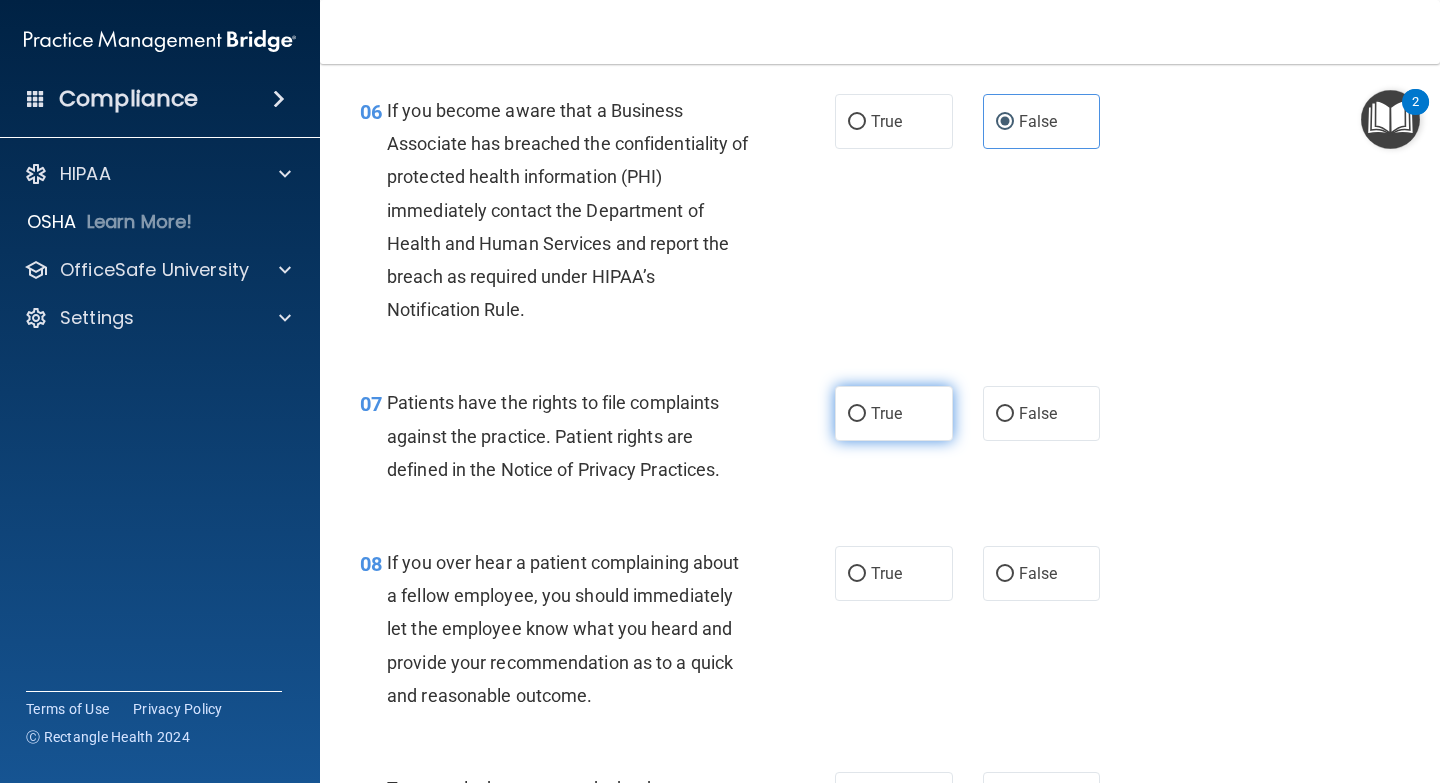 click on "True" at bounding box center (886, 413) 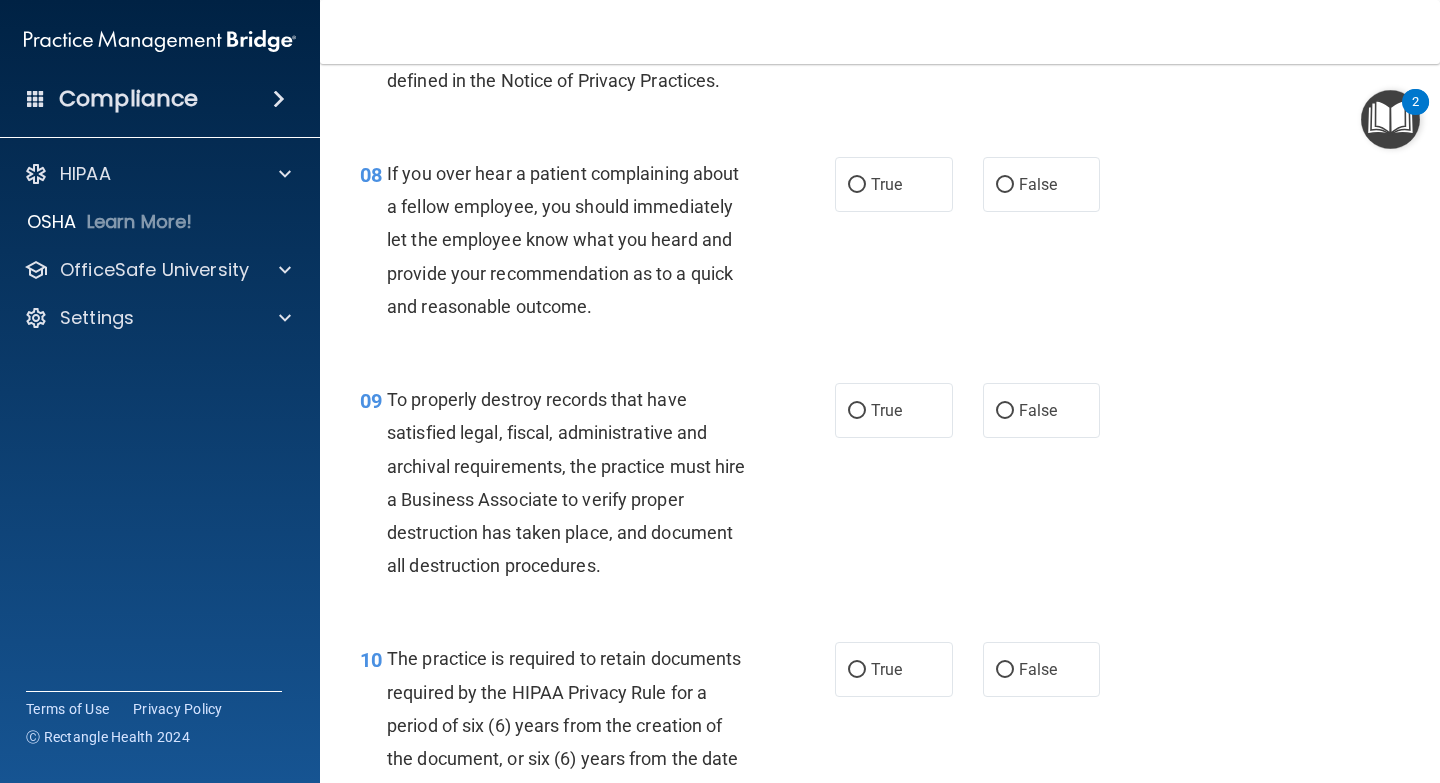 scroll, scrollTop: 1606, scrollLeft: 0, axis: vertical 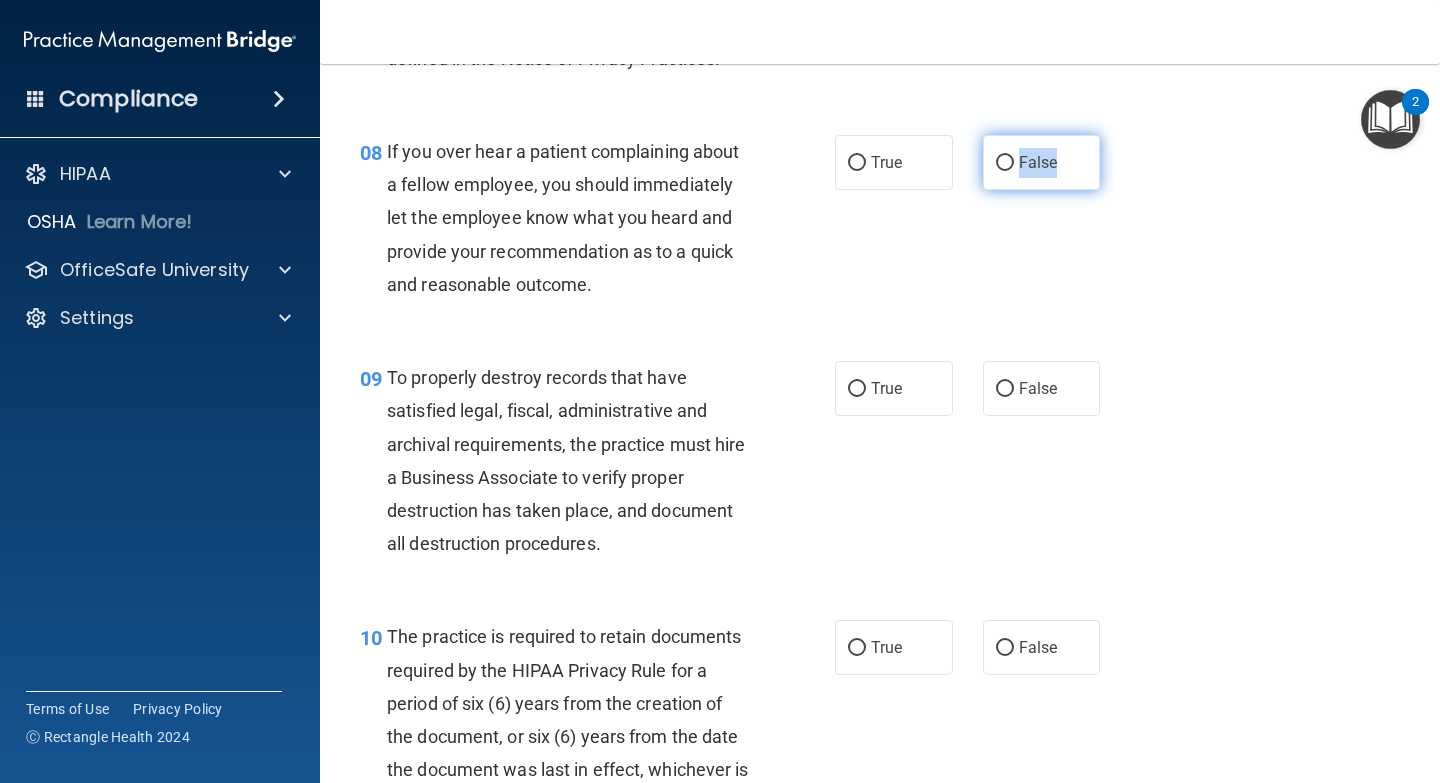 click on "False" at bounding box center (1042, 162) 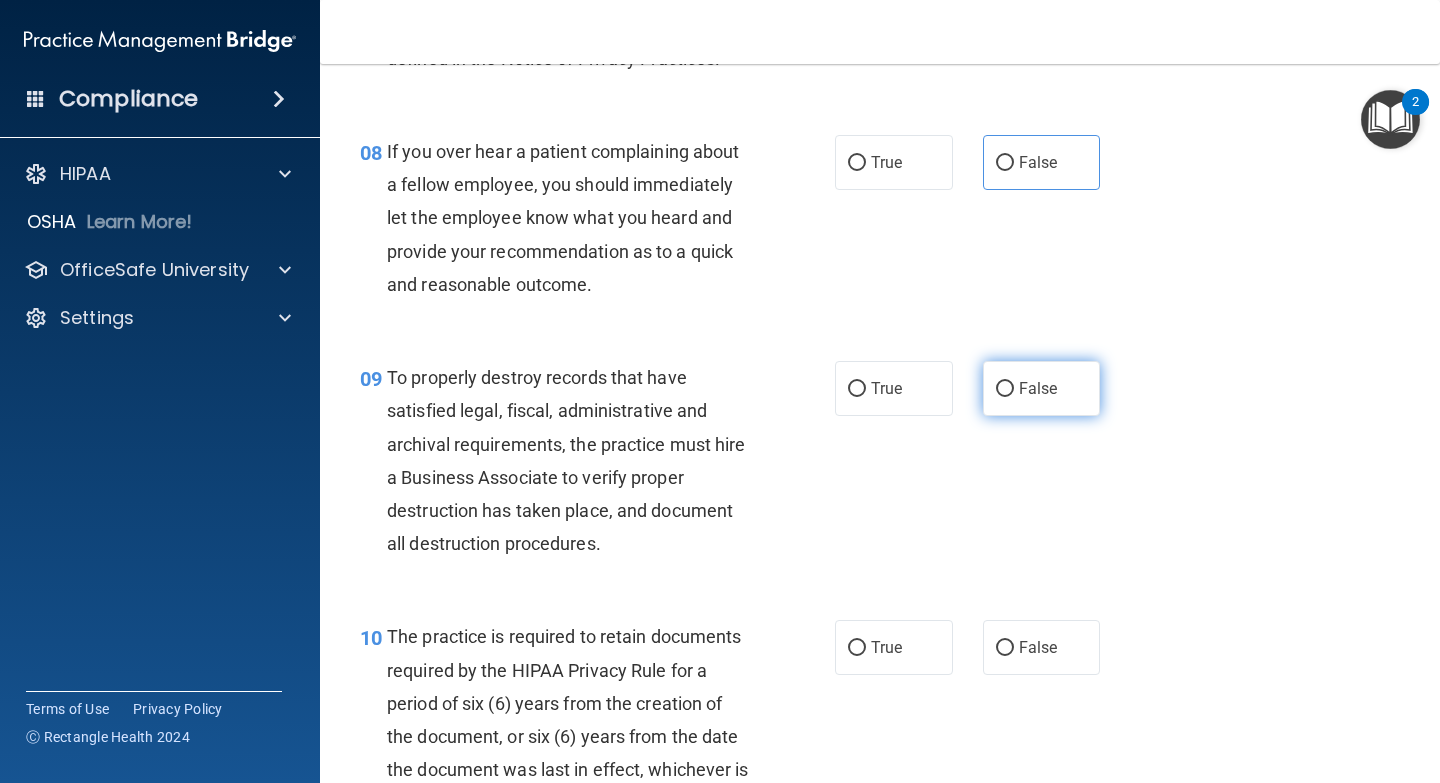 click on "False" at bounding box center (1042, 388) 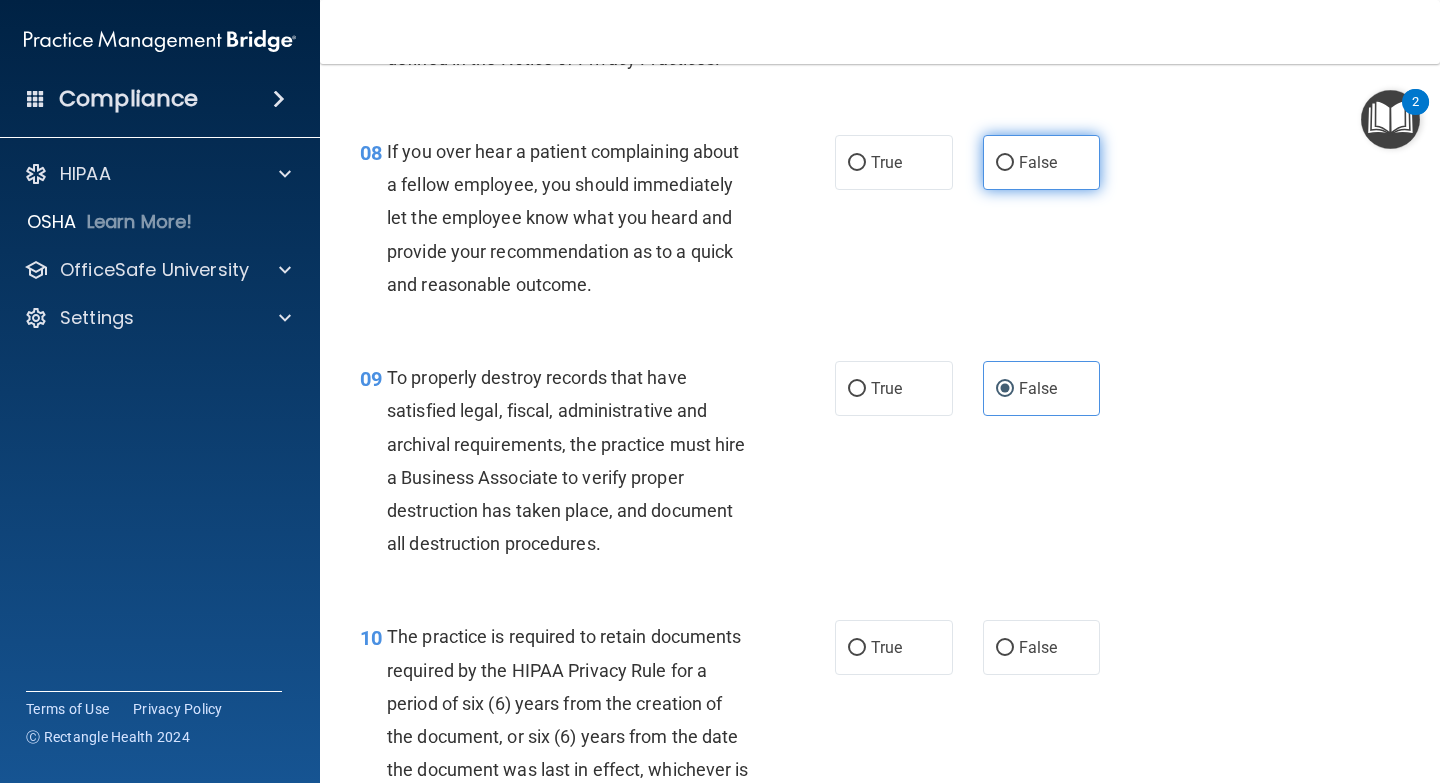 click on "False" at bounding box center (1042, 162) 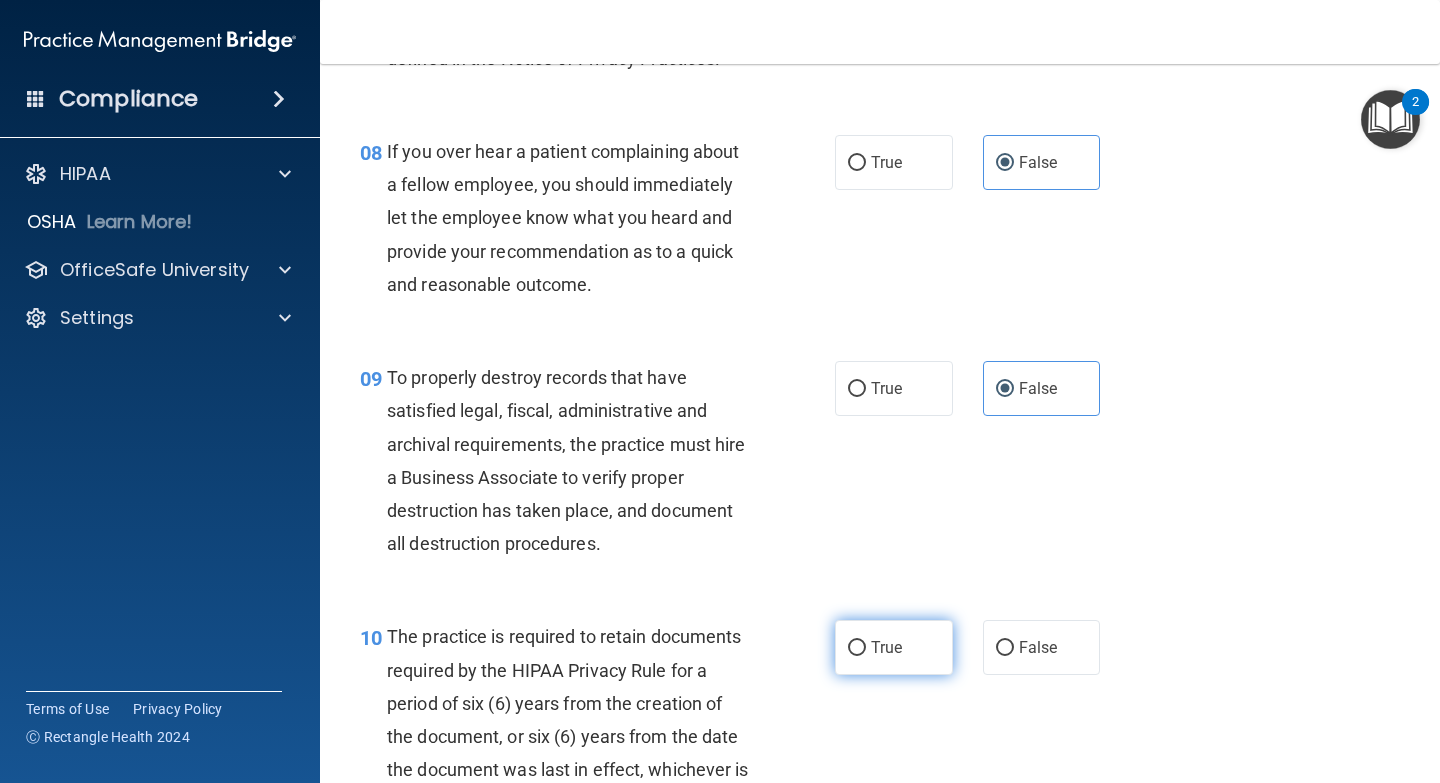 click on "True" at bounding box center (894, 647) 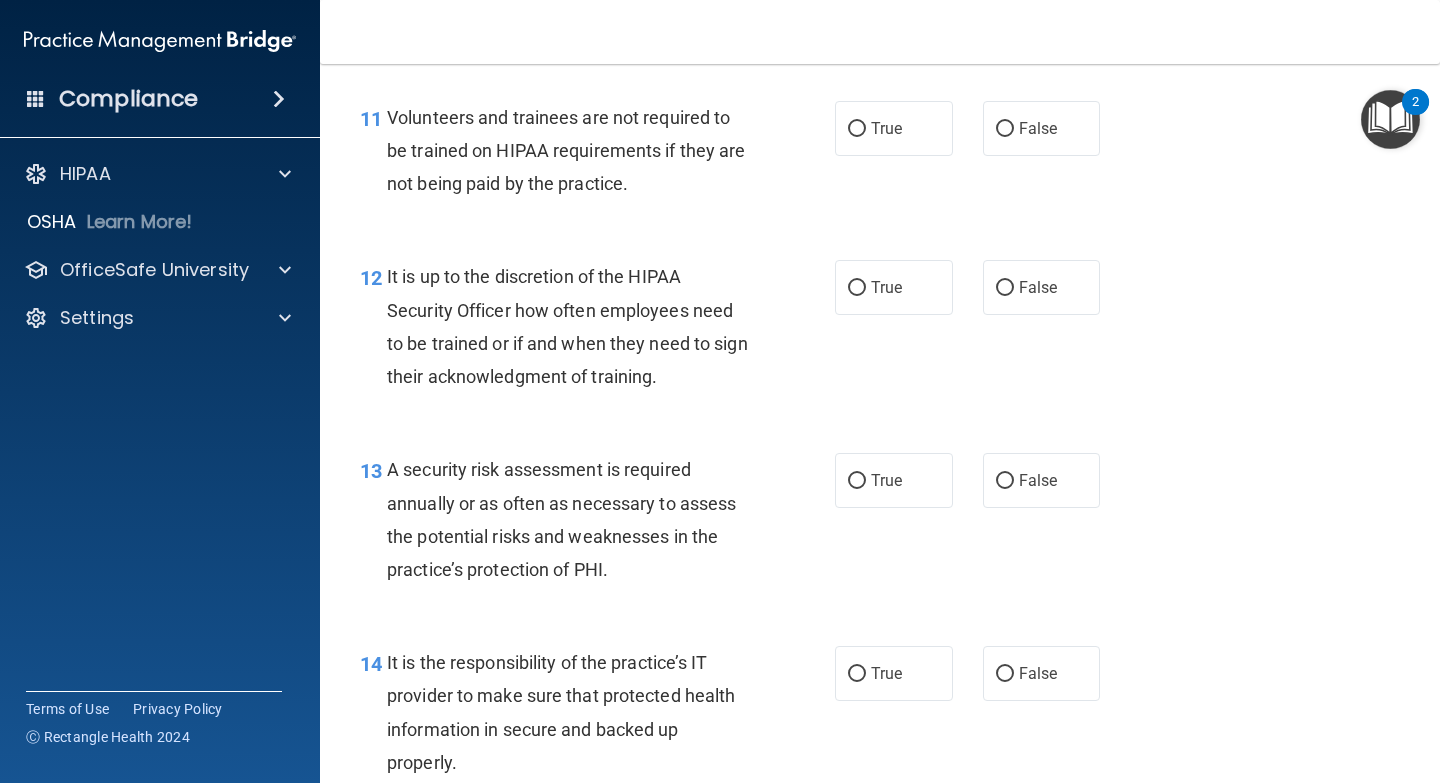 scroll, scrollTop: 2377, scrollLeft: 0, axis: vertical 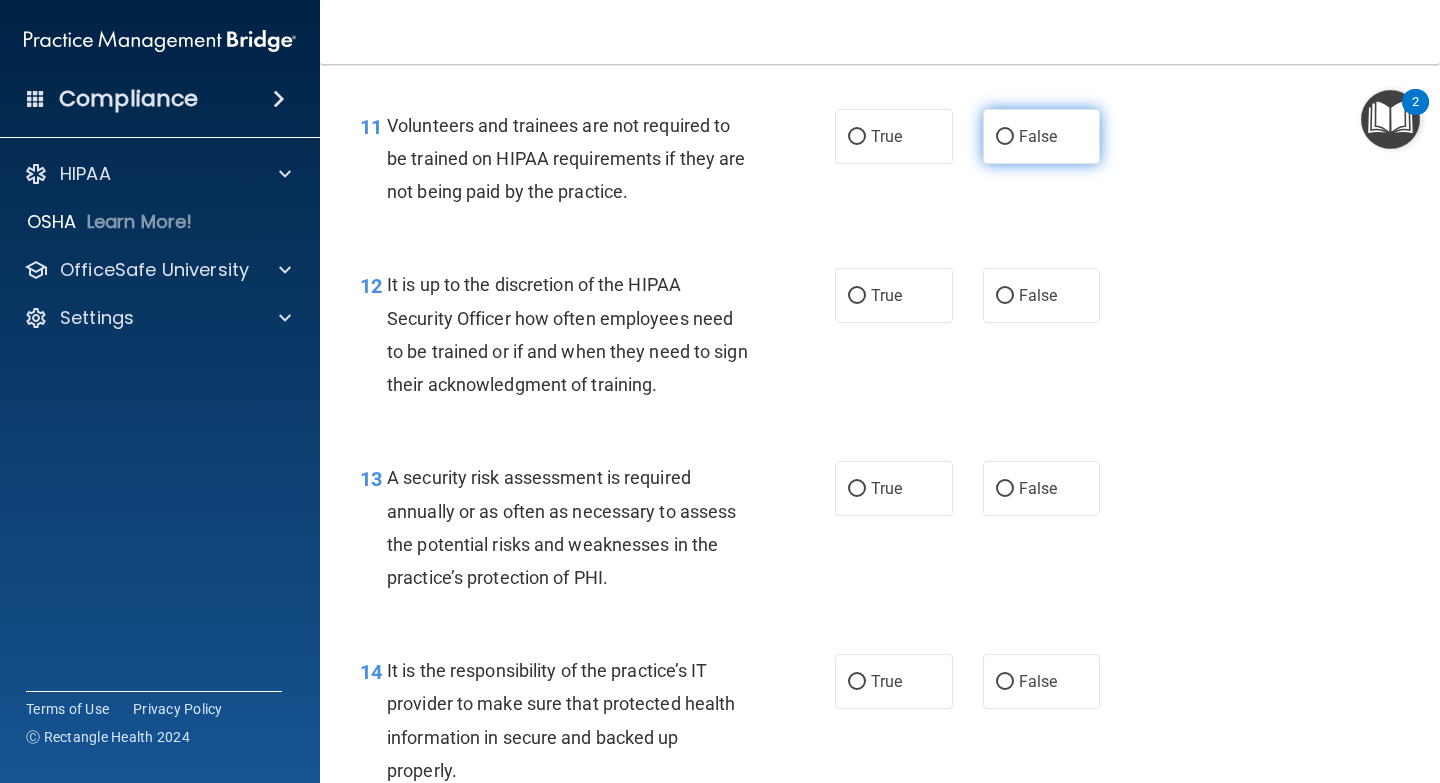 click on "False" at bounding box center (1042, 136) 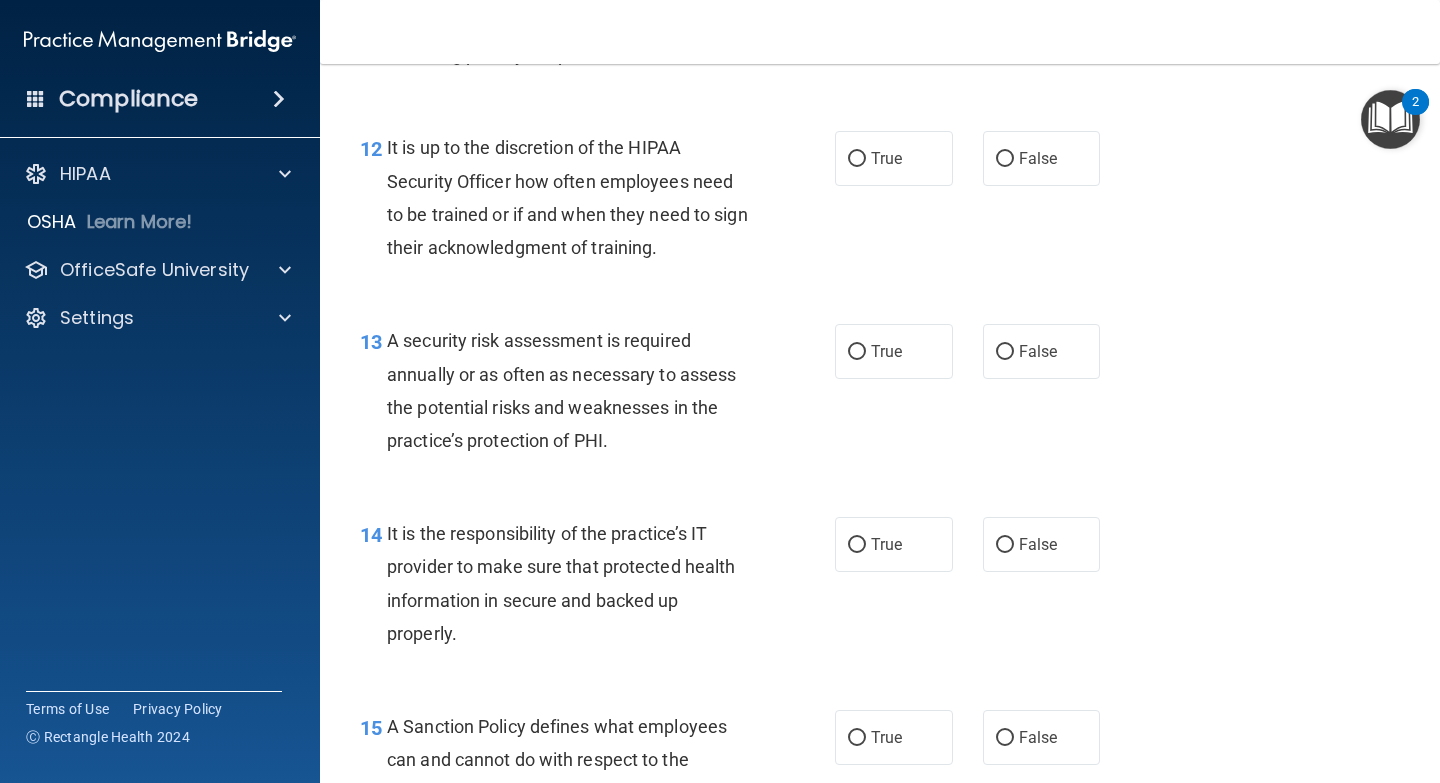 scroll, scrollTop: 2518, scrollLeft: 0, axis: vertical 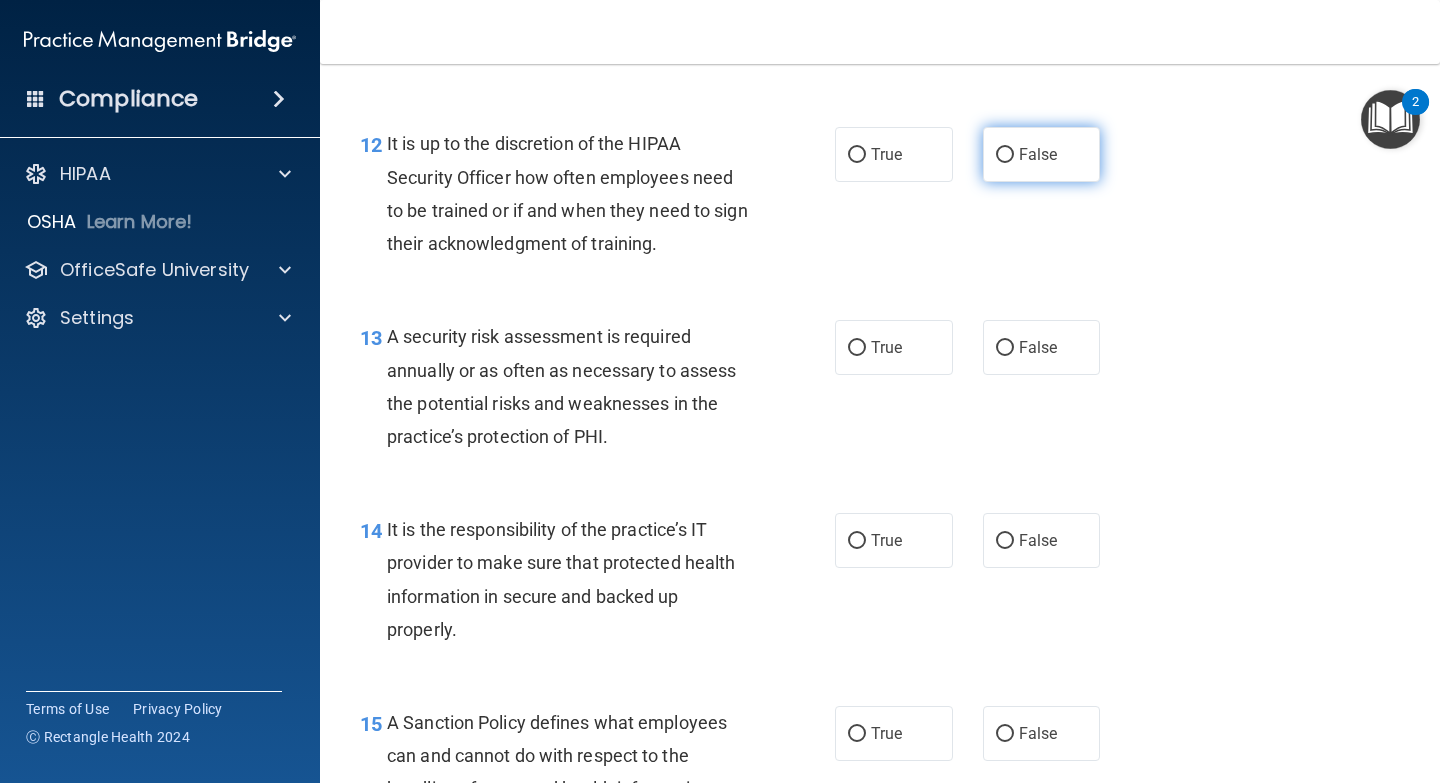 click on "False" at bounding box center [1042, 154] 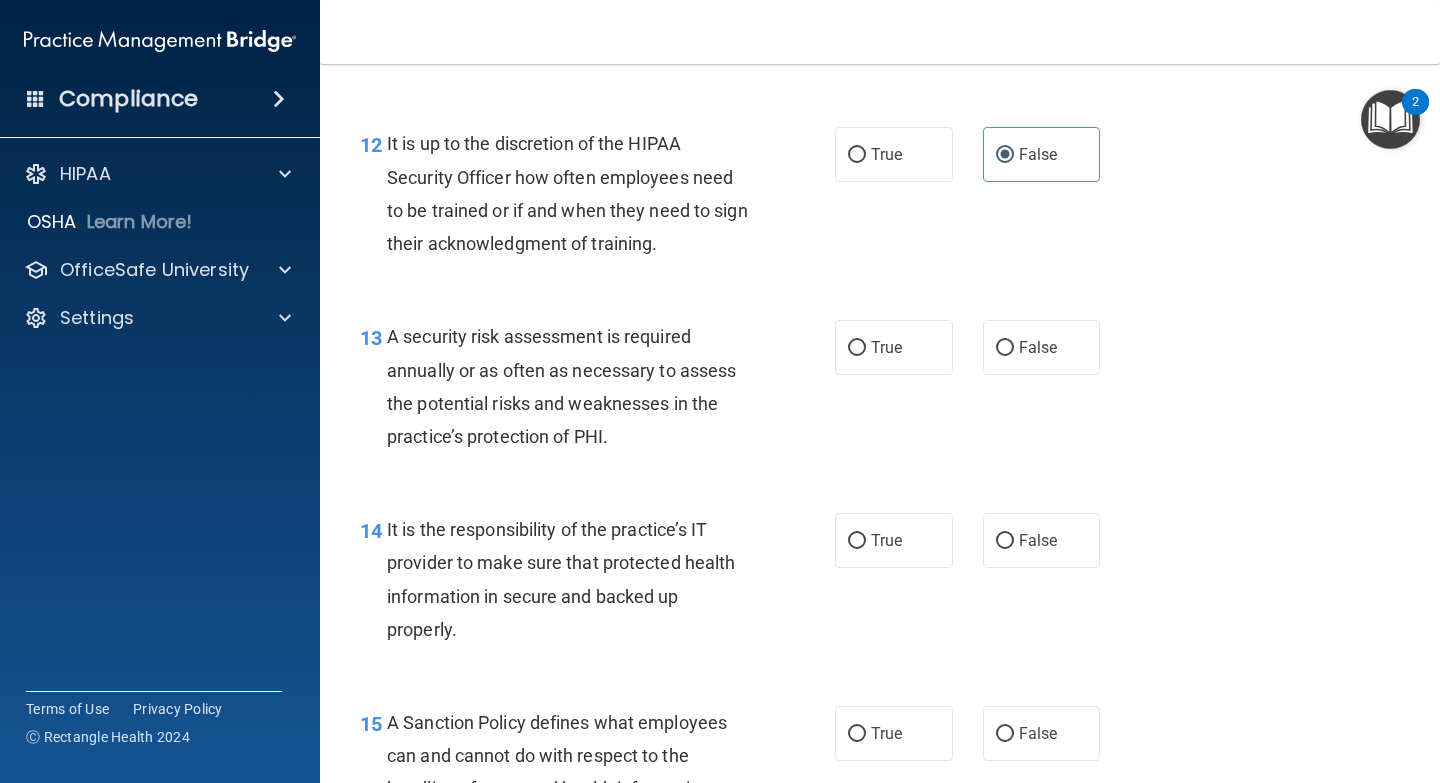 click on "13       A security risk assessment is required annually or as often as necessary to assess the potential risks and weaknesses in the practice’s protection of PHI." at bounding box center (597, 391) 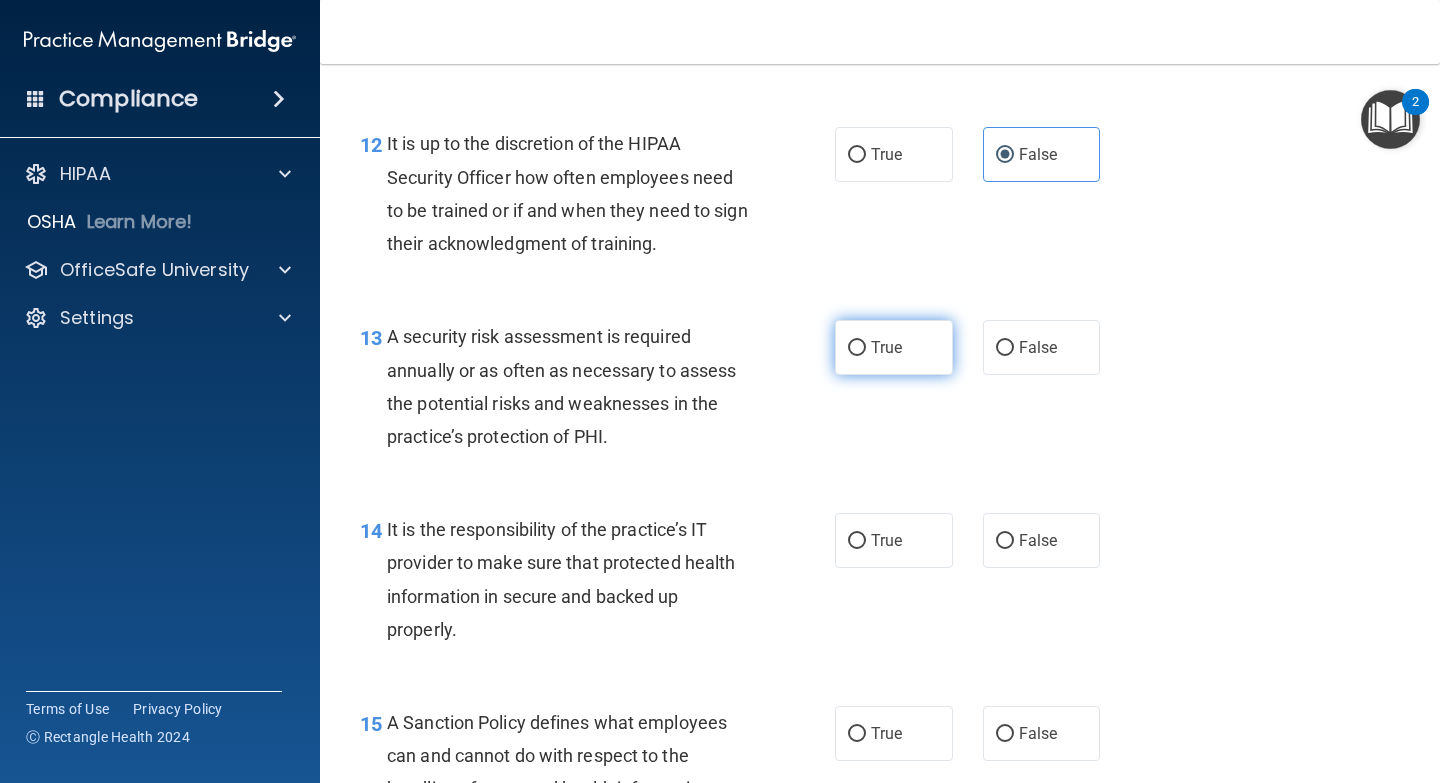 click on "True" at bounding box center (857, 348) 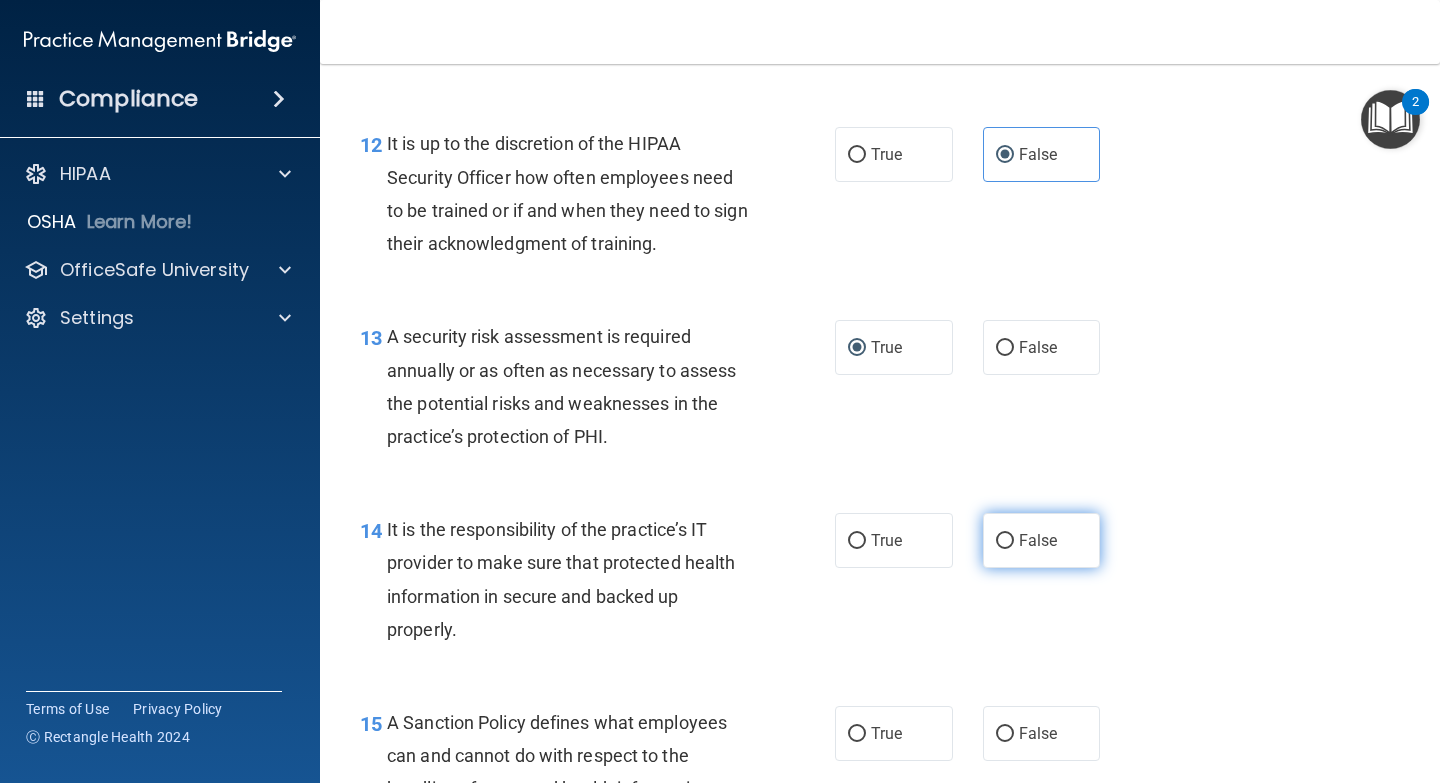 click on "False" at bounding box center [1038, 540] 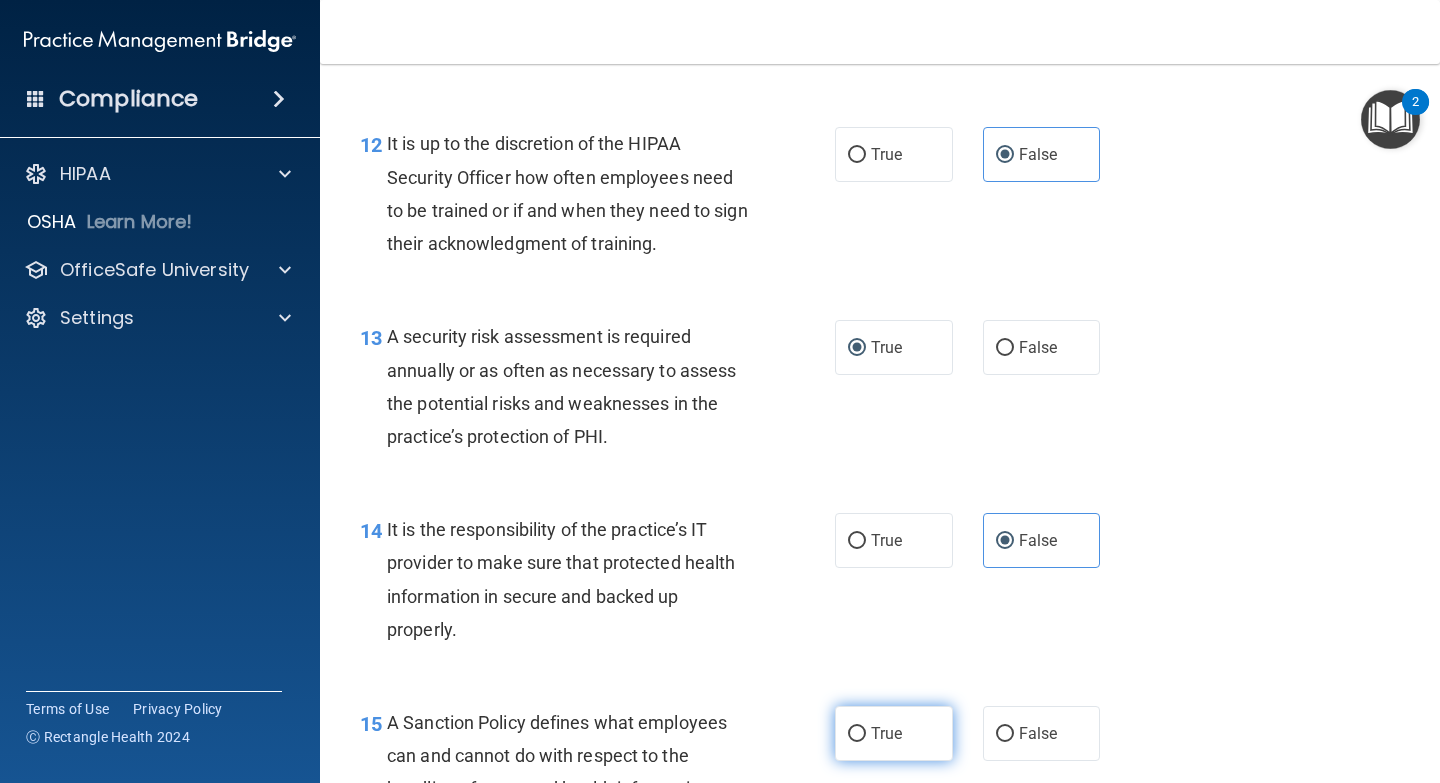 click on "True" at bounding box center (894, 733) 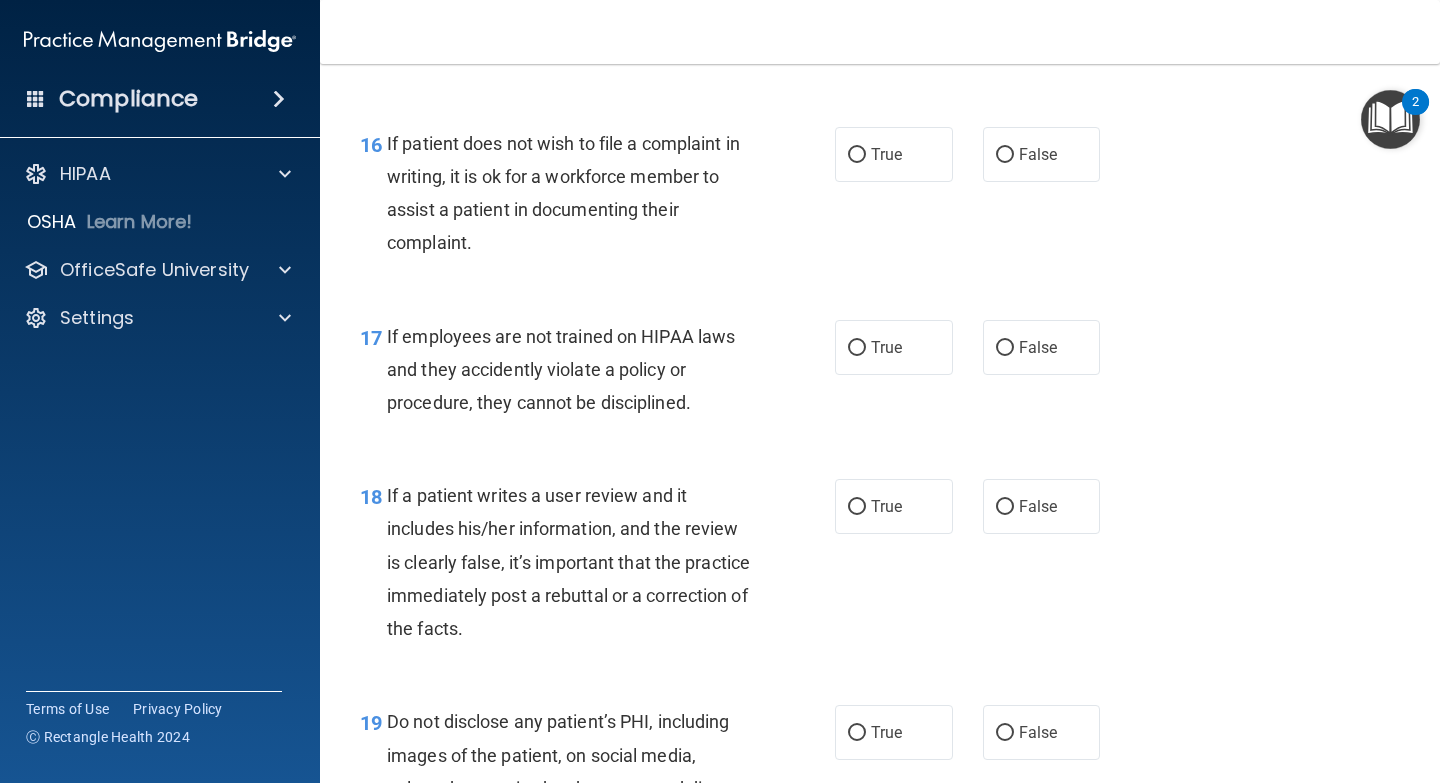 scroll, scrollTop: 3275, scrollLeft: 0, axis: vertical 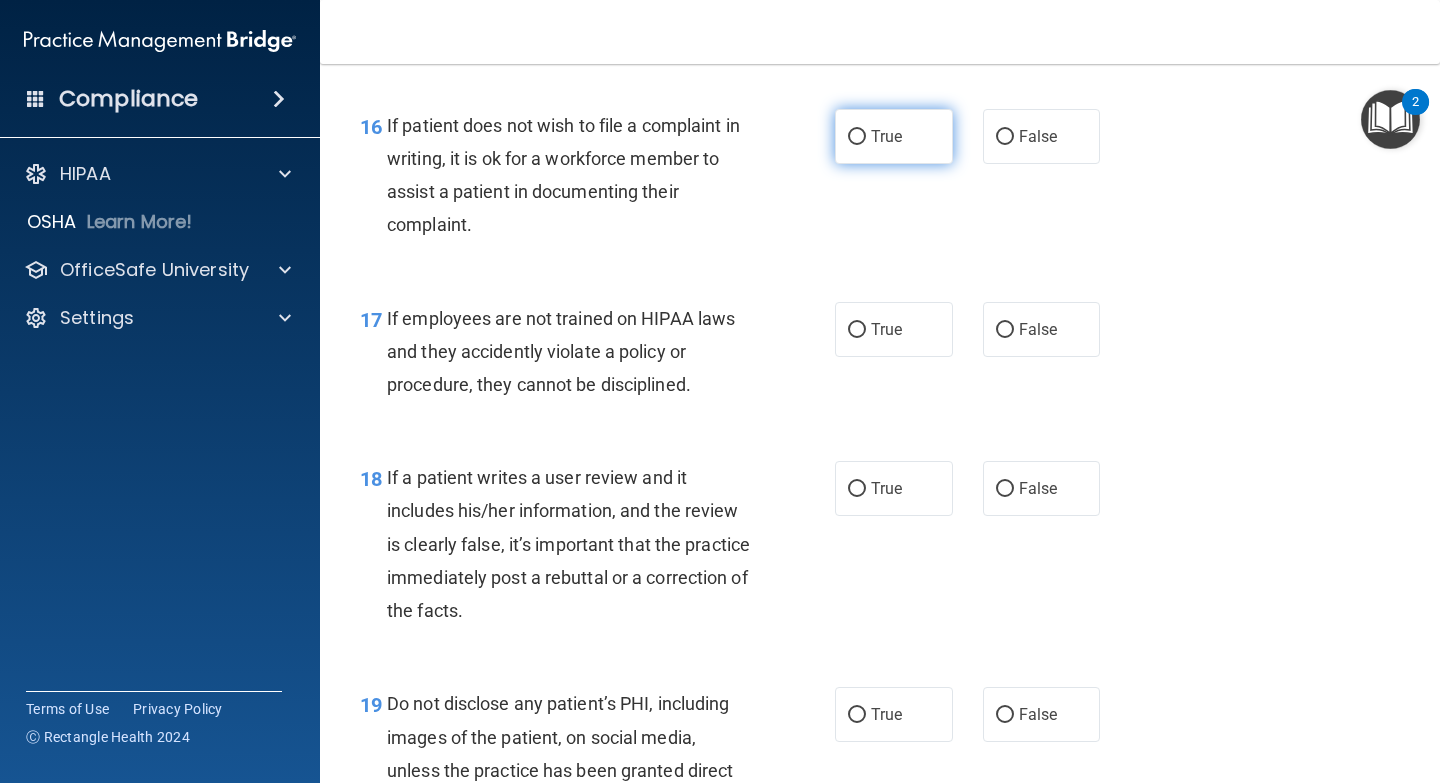 click on "True" at bounding box center (894, 136) 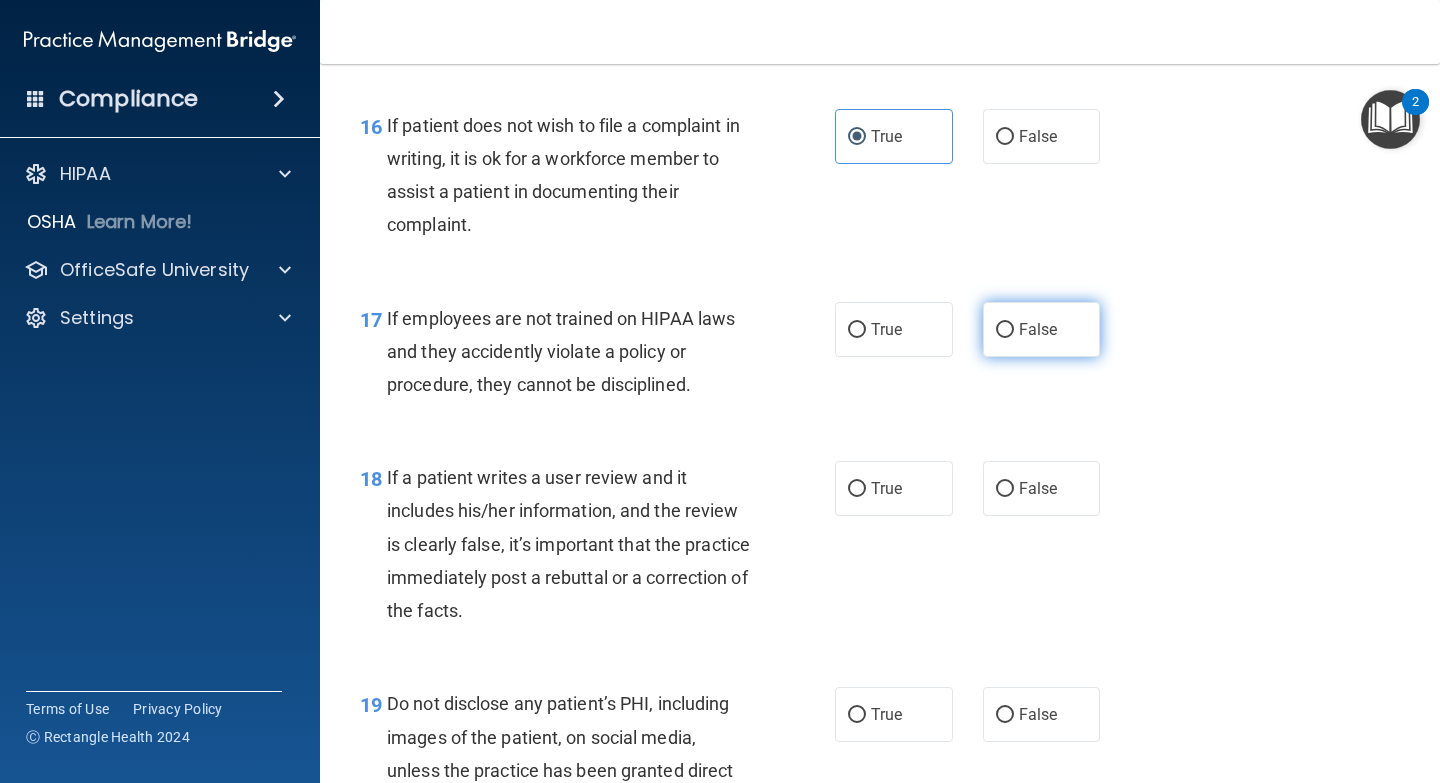 click on "False" at bounding box center (1038, 329) 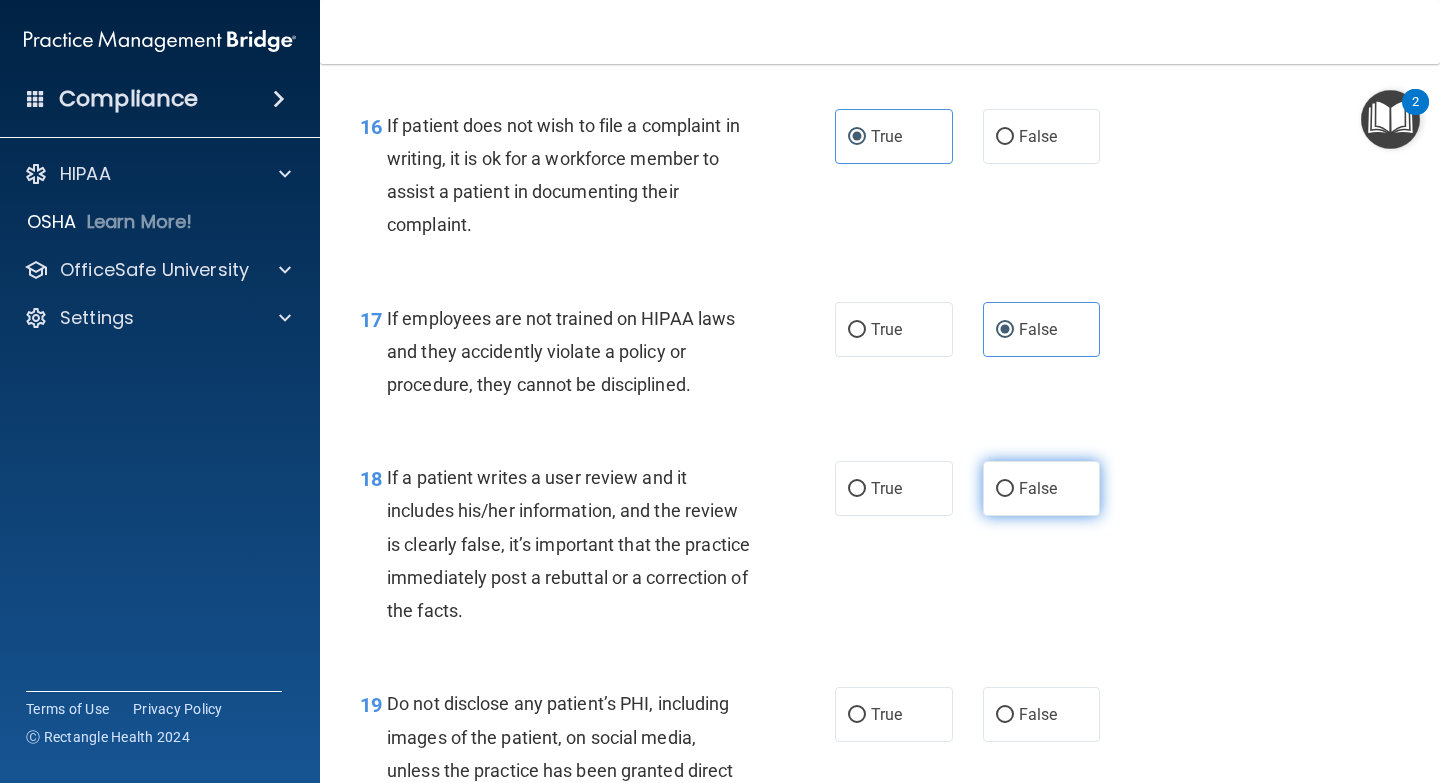 click on "False" at bounding box center (1042, 488) 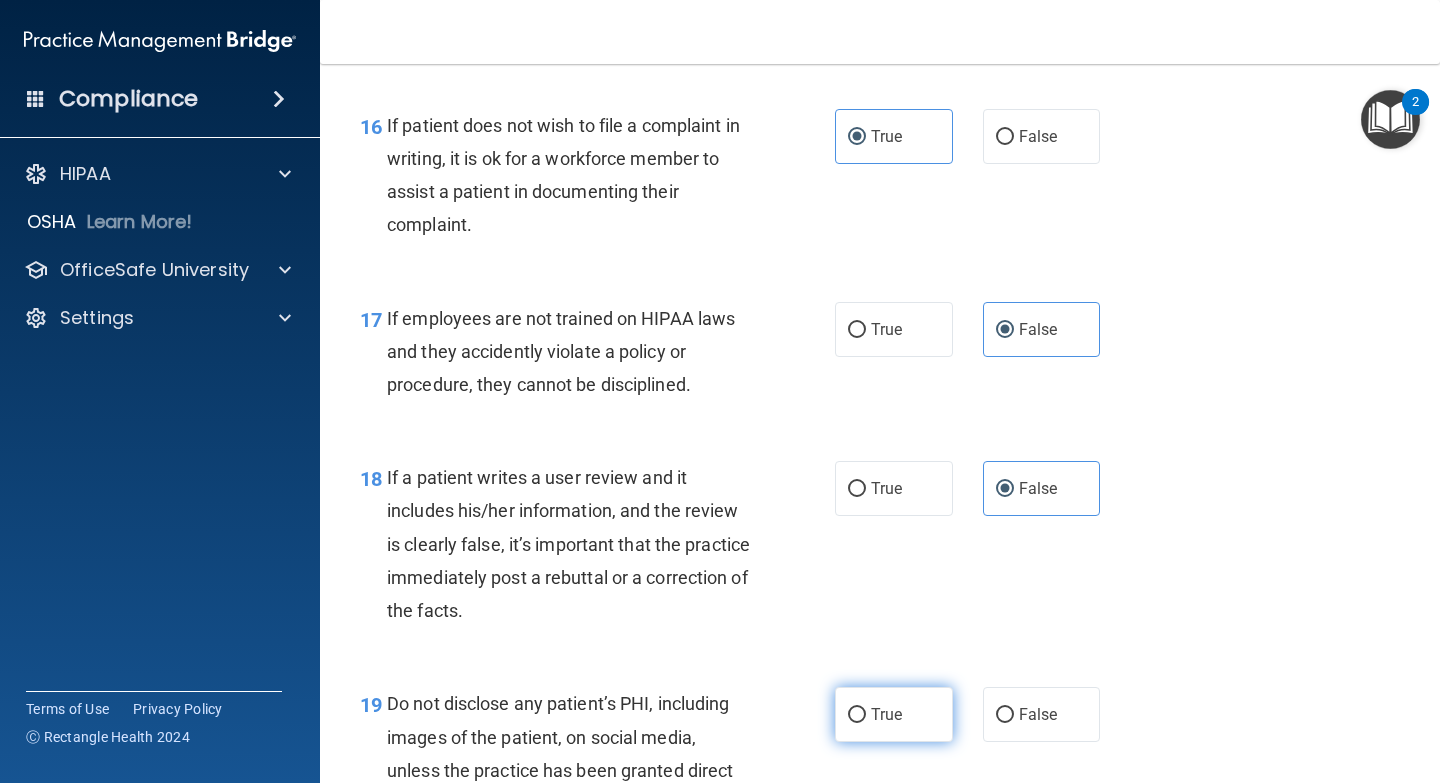 click on "True" at bounding box center [886, 714] 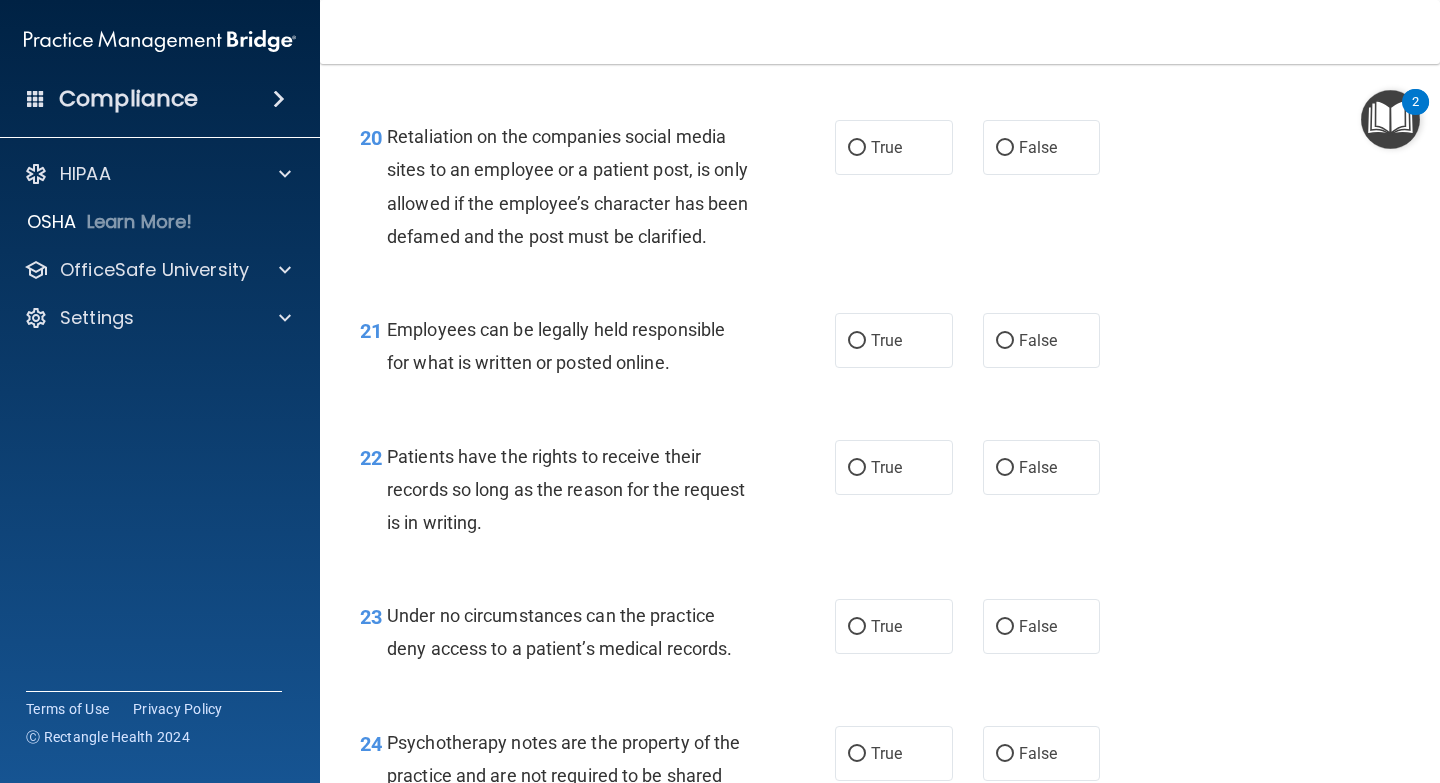 scroll, scrollTop: 4044, scrollLeft: 0, axis: vertical 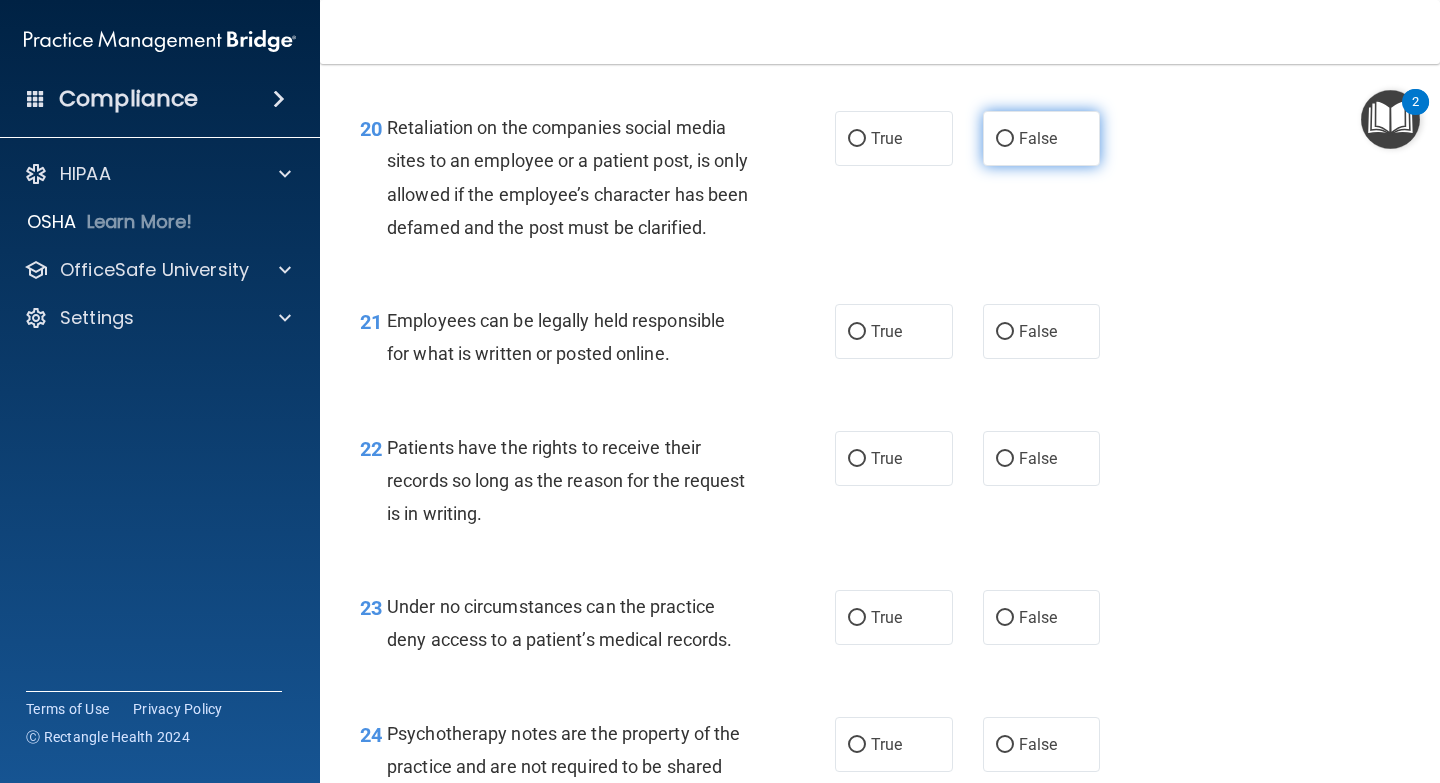 click on "False" at bounding box center (1042, 138) 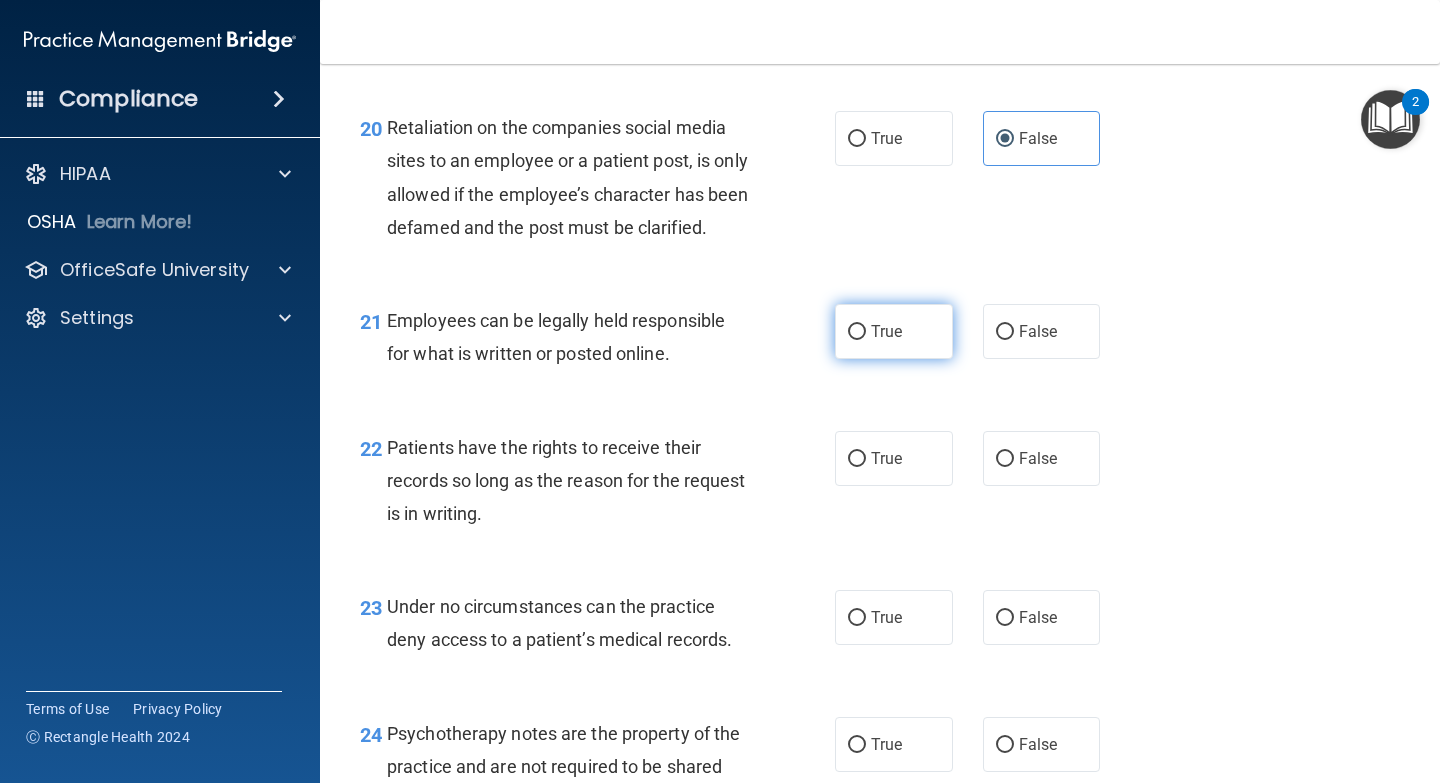 click on "True" at bounding box center [857, 332] 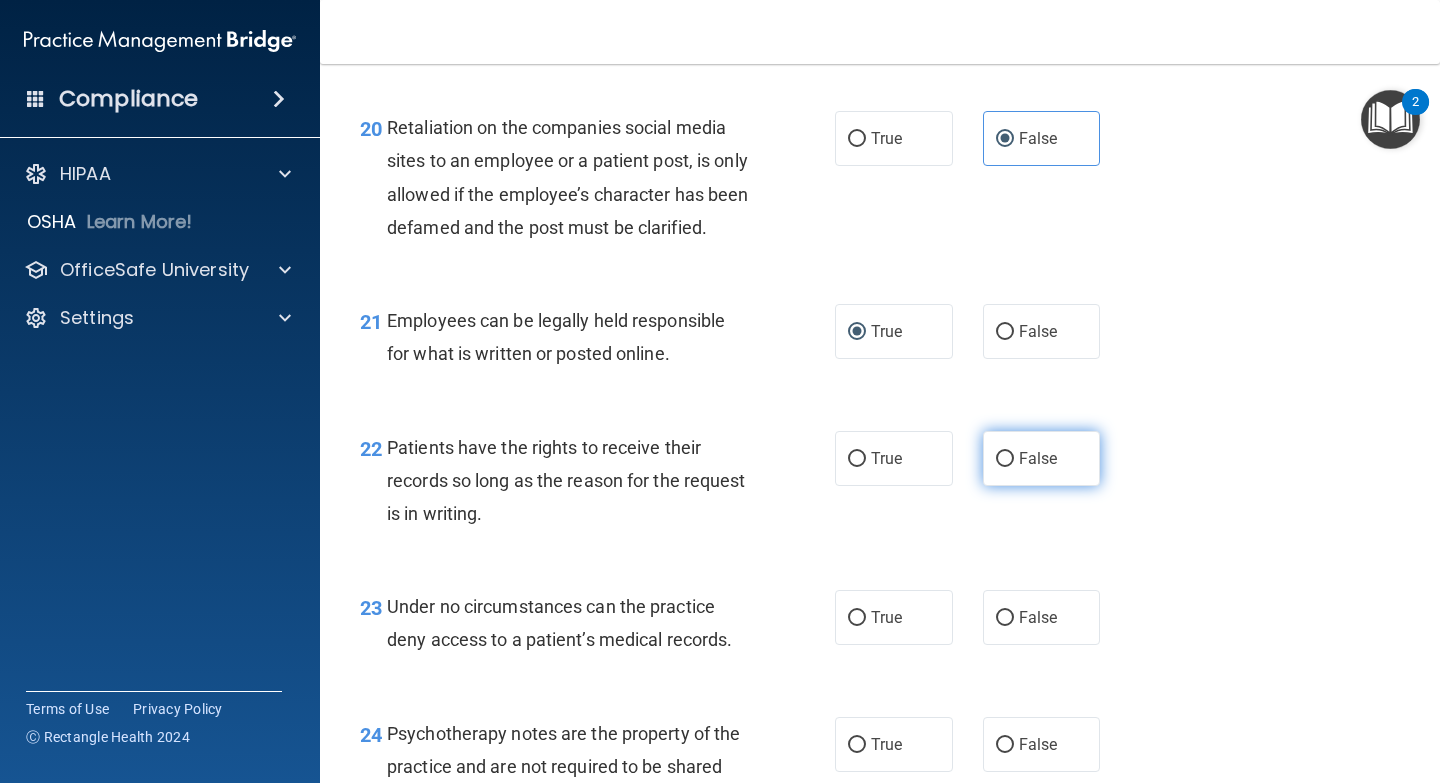 click on "False" at bounding box center (1042, 458) 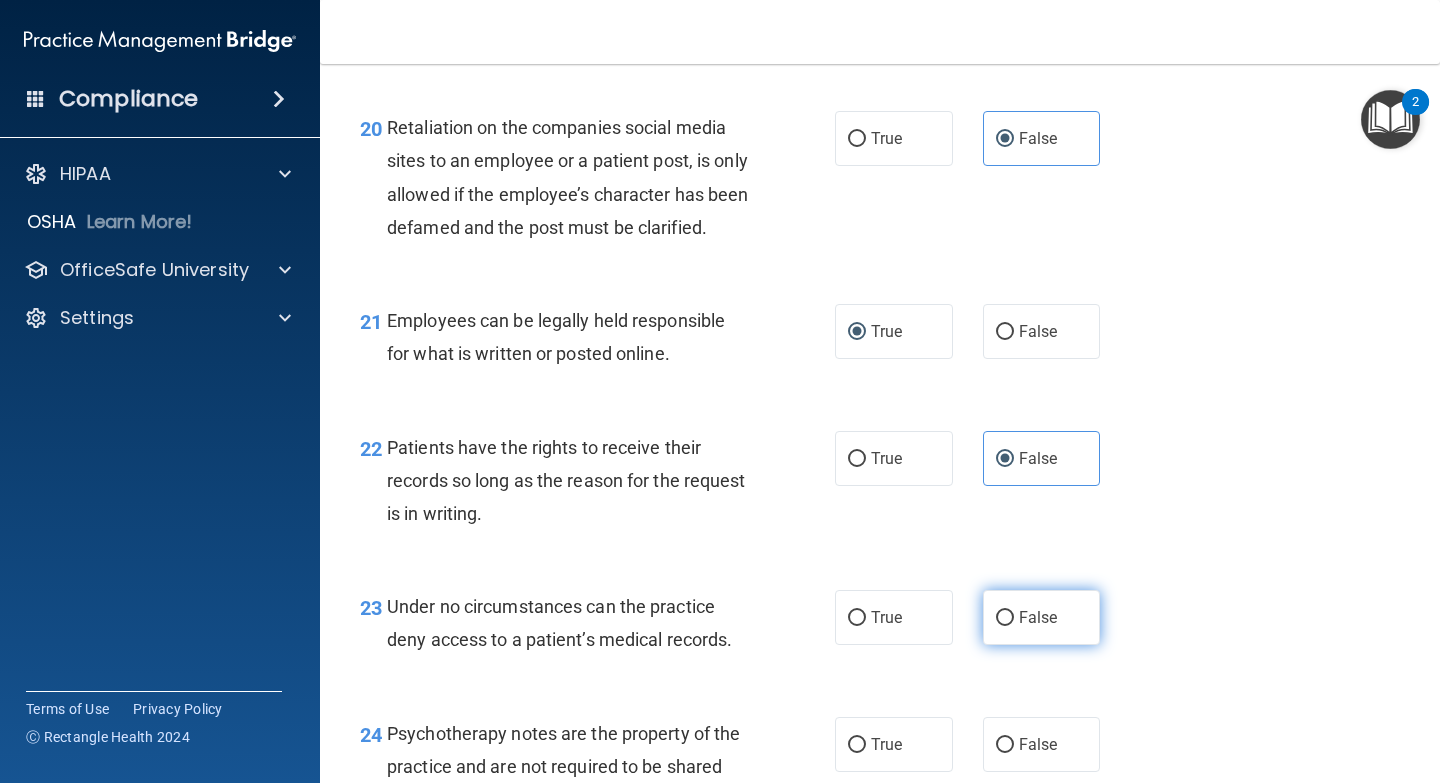 click on "False" at bounding box center (1038, 617) 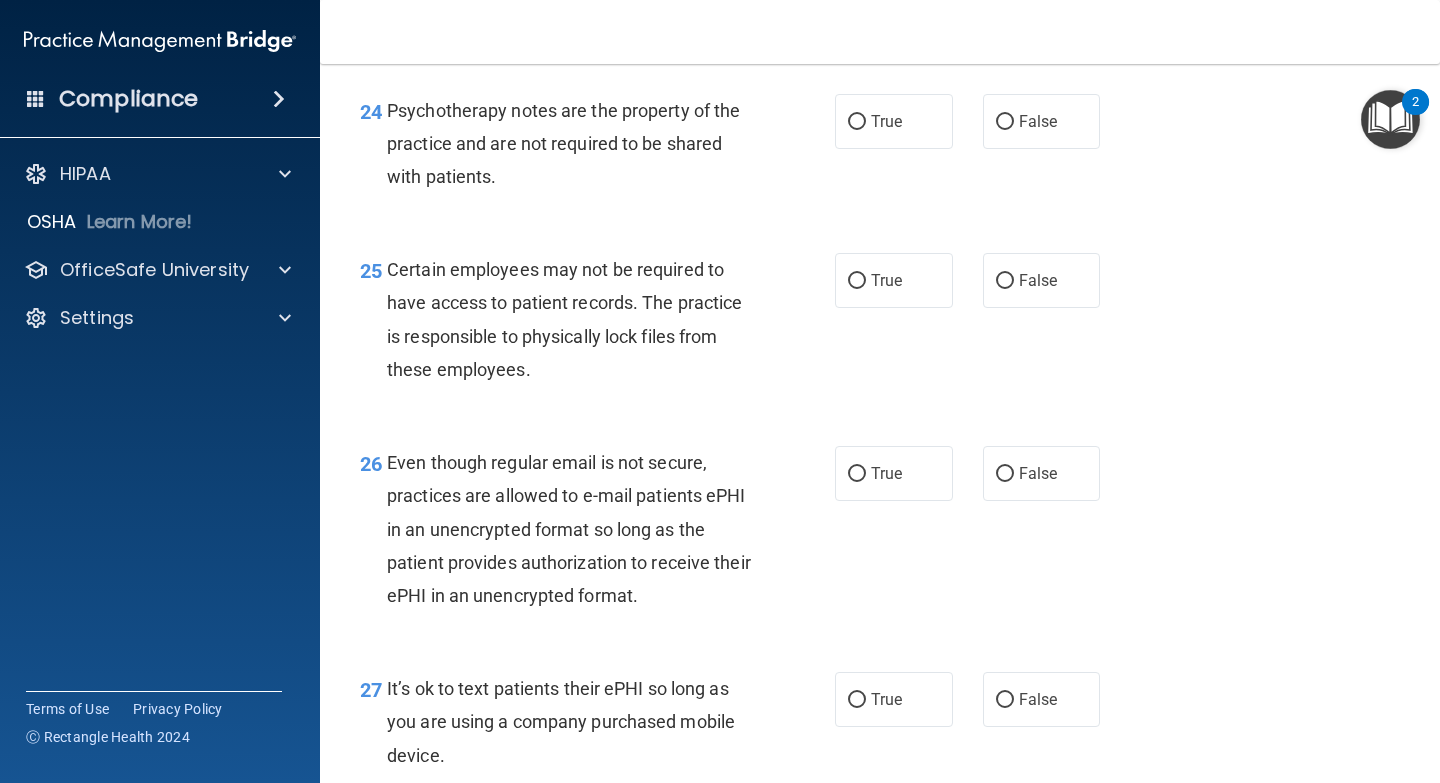 scroll, scrollTop: 4710, scrollLeft: 0, axis: vertical 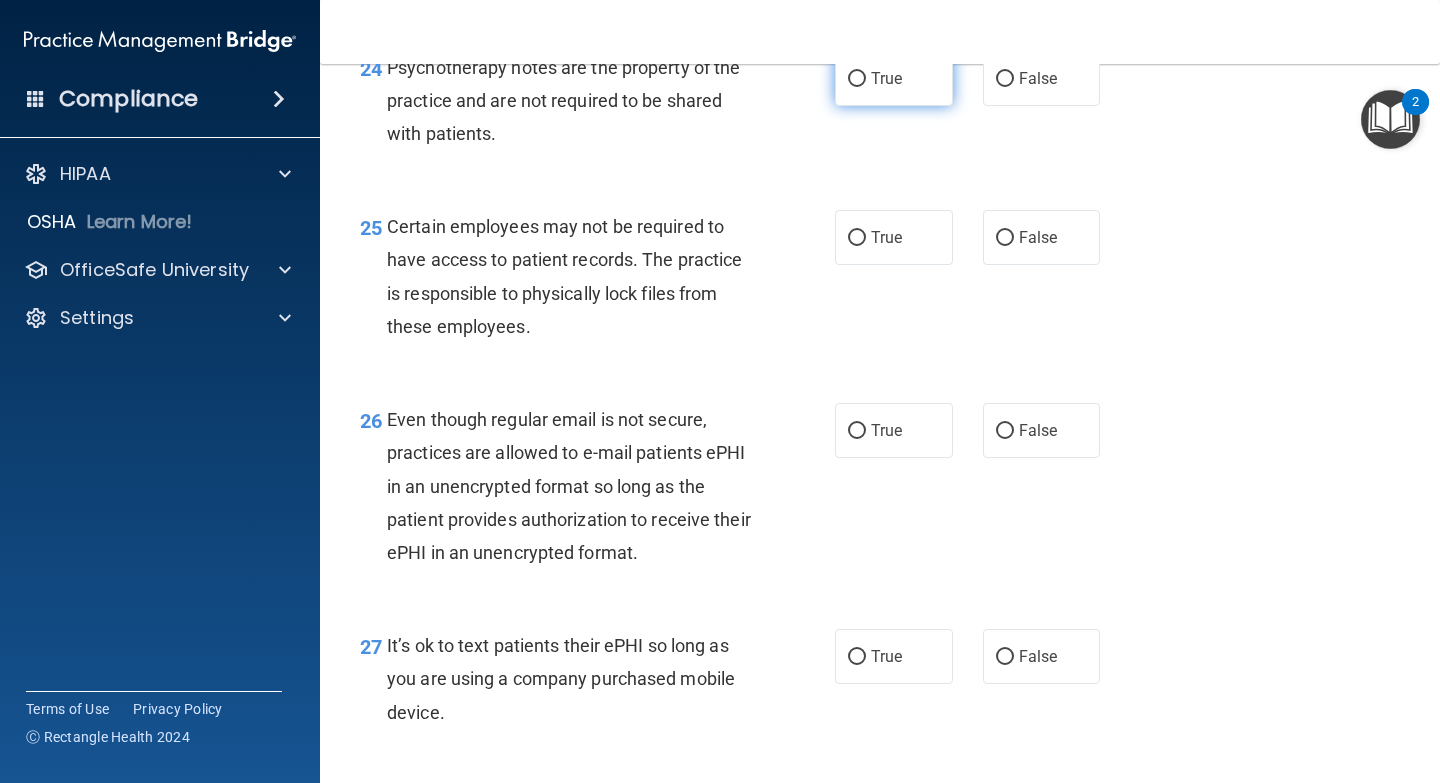 click on "True" at bounding box center [894, 78] 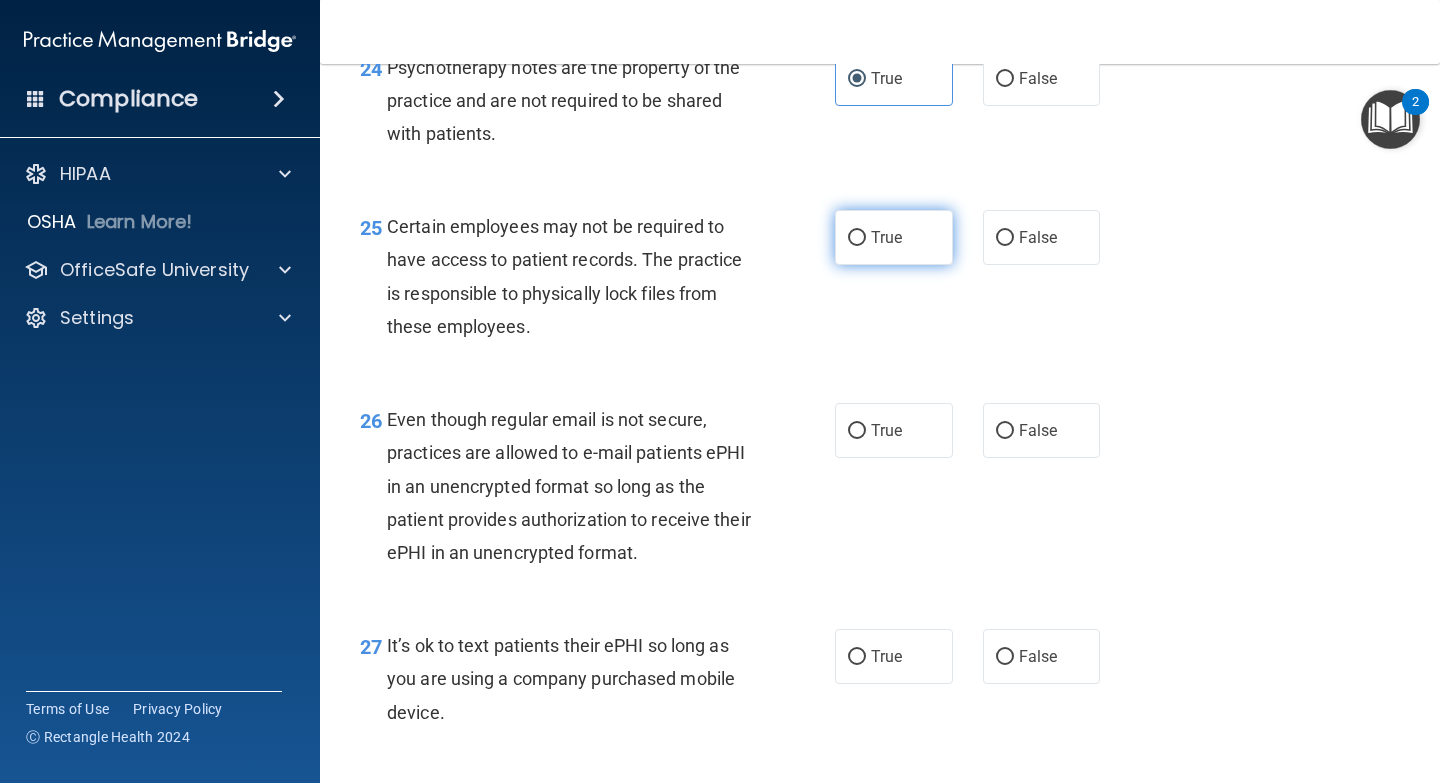 click on "True" at bounding box center [894, 237] 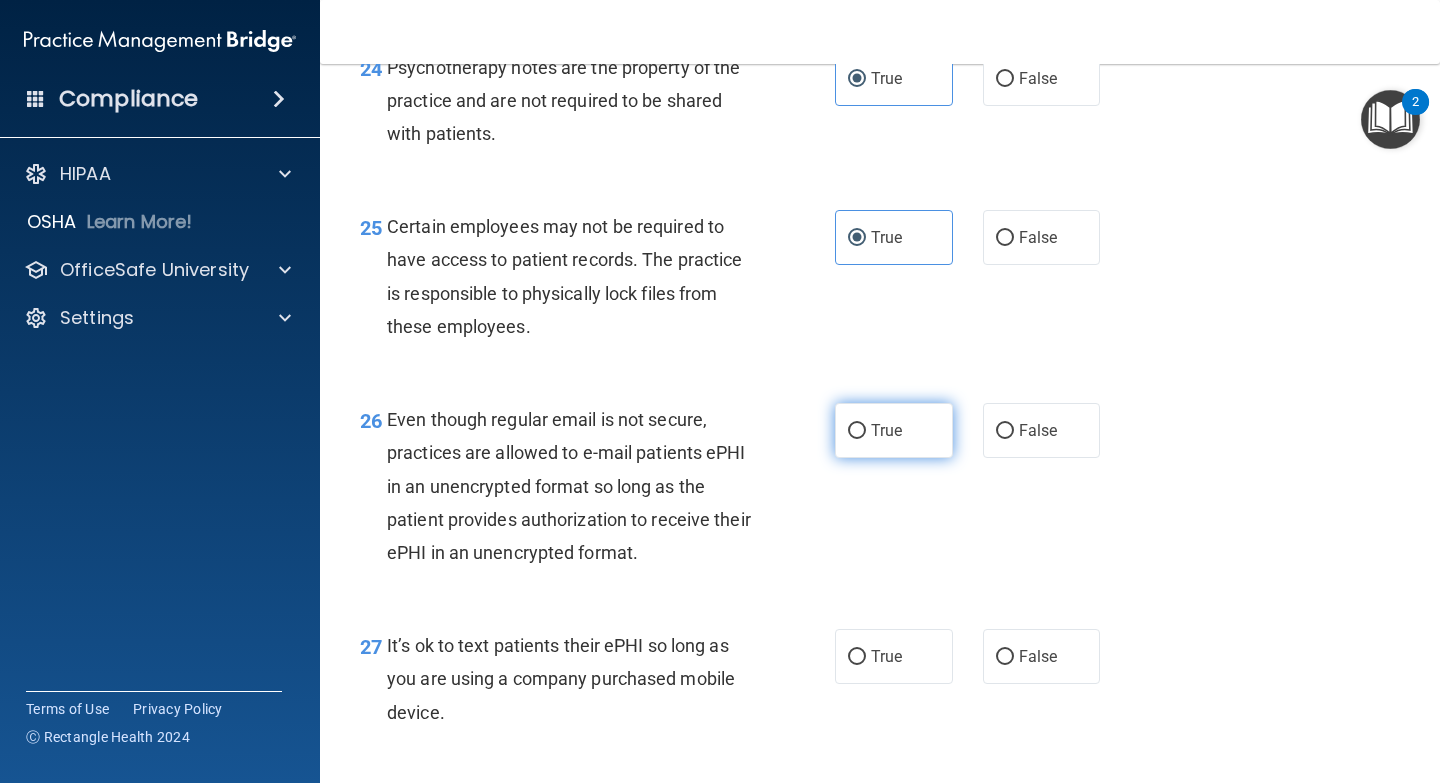 click on "True" at bounding box center (886, 430) 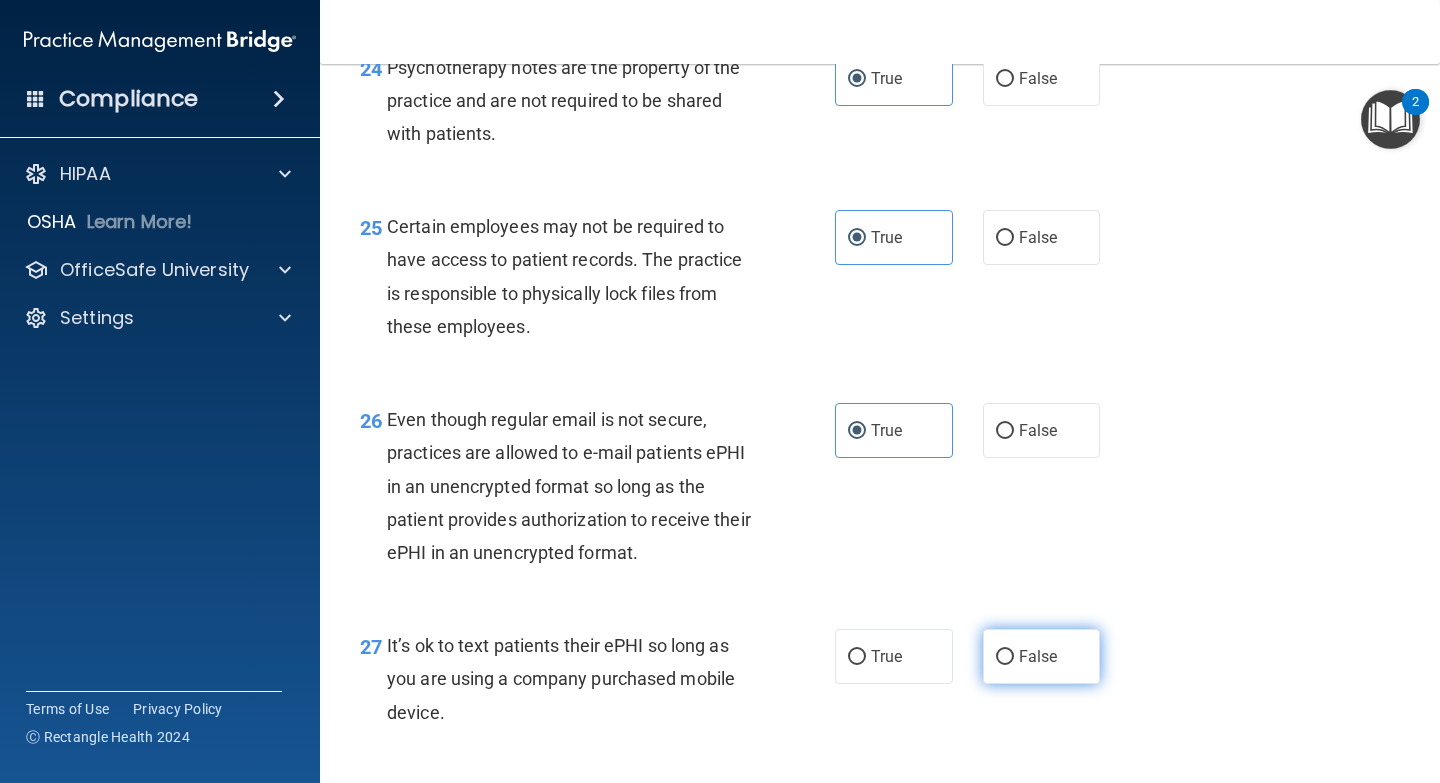 click on "False" at bounding box center [1038, 656] 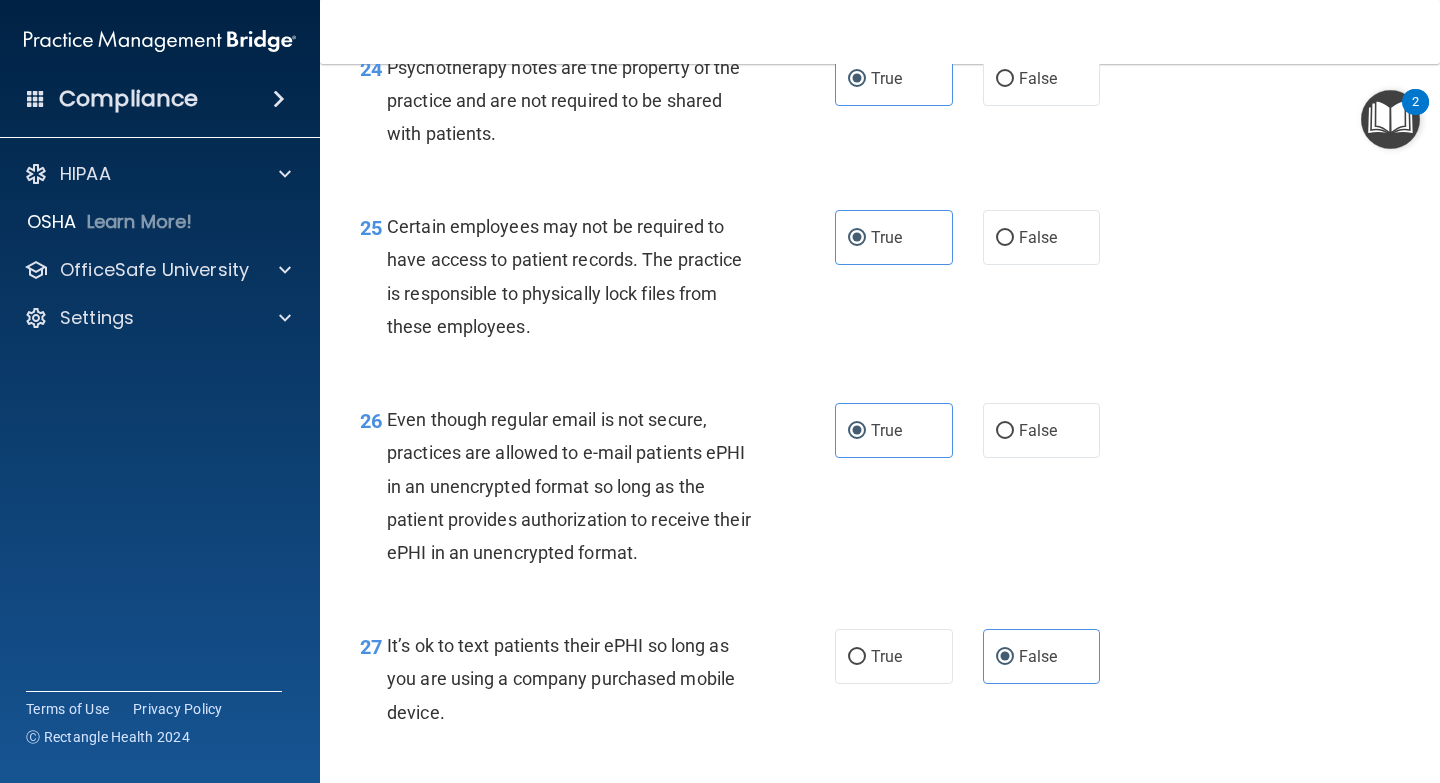 click on "25       Certain employees may not be required to have access to patient records.  The practice is responsible to physically lock files from these employees.                  True           False" at bounding box center (880, 281) 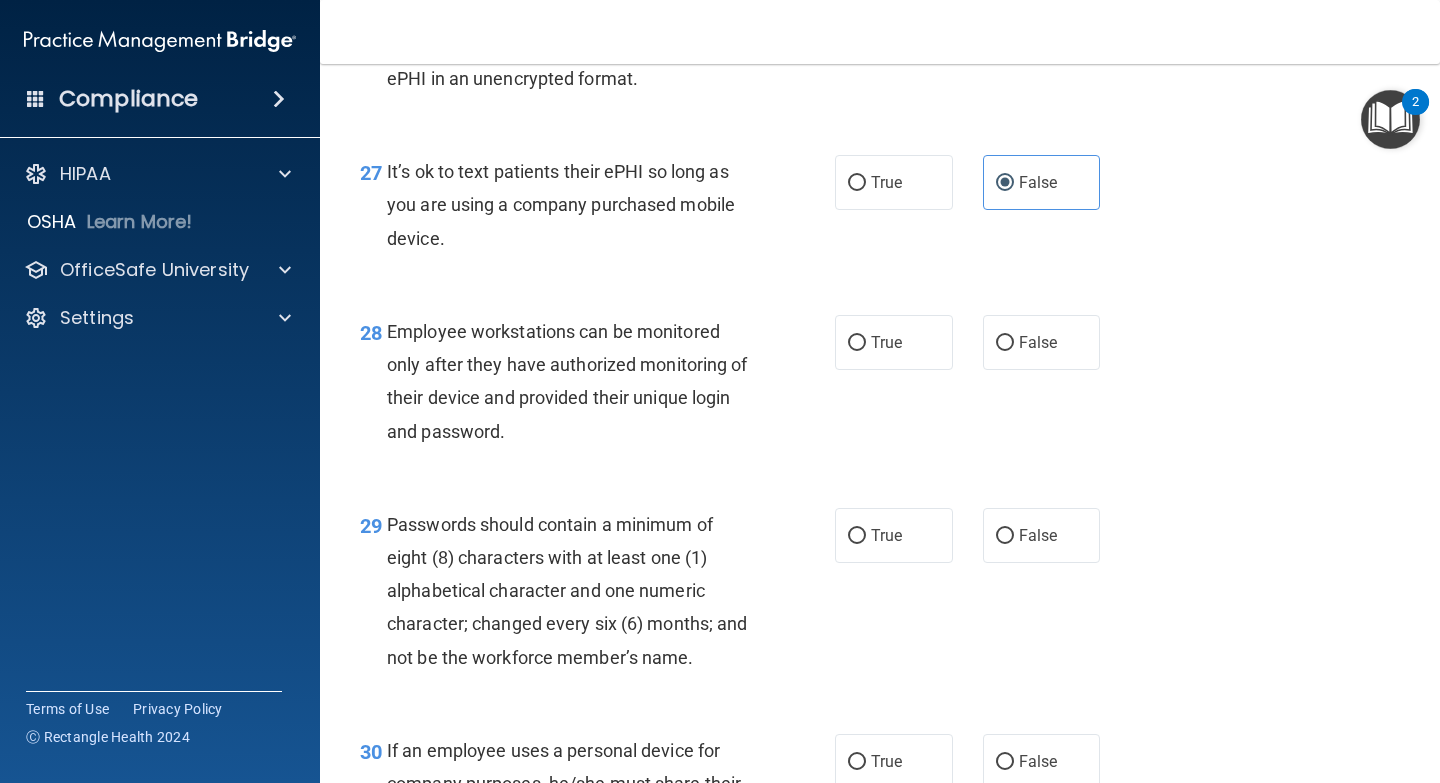 scroll, scrollTop: 5412, scrollLeft: 0, axis: vertical 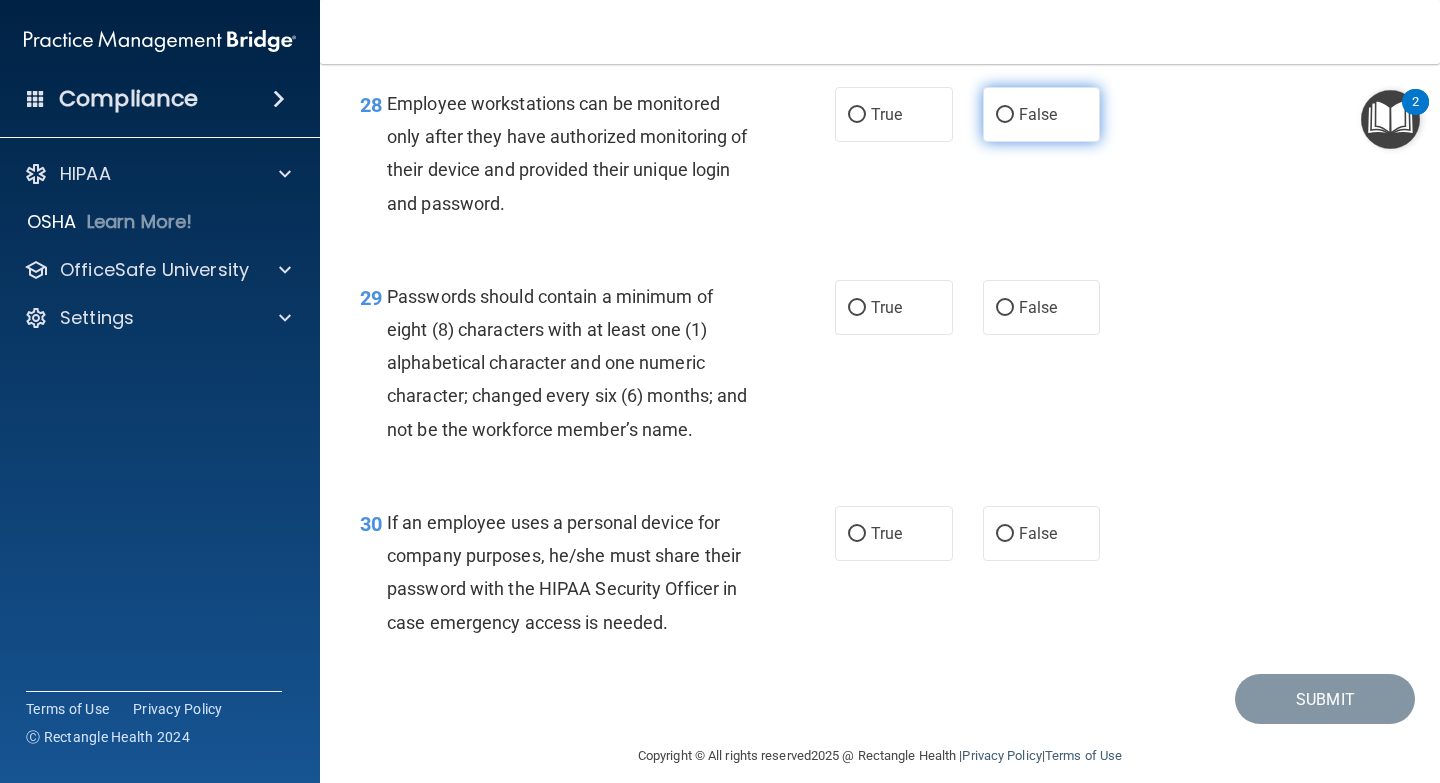 click on "False" at bounding box center [1038, 114] 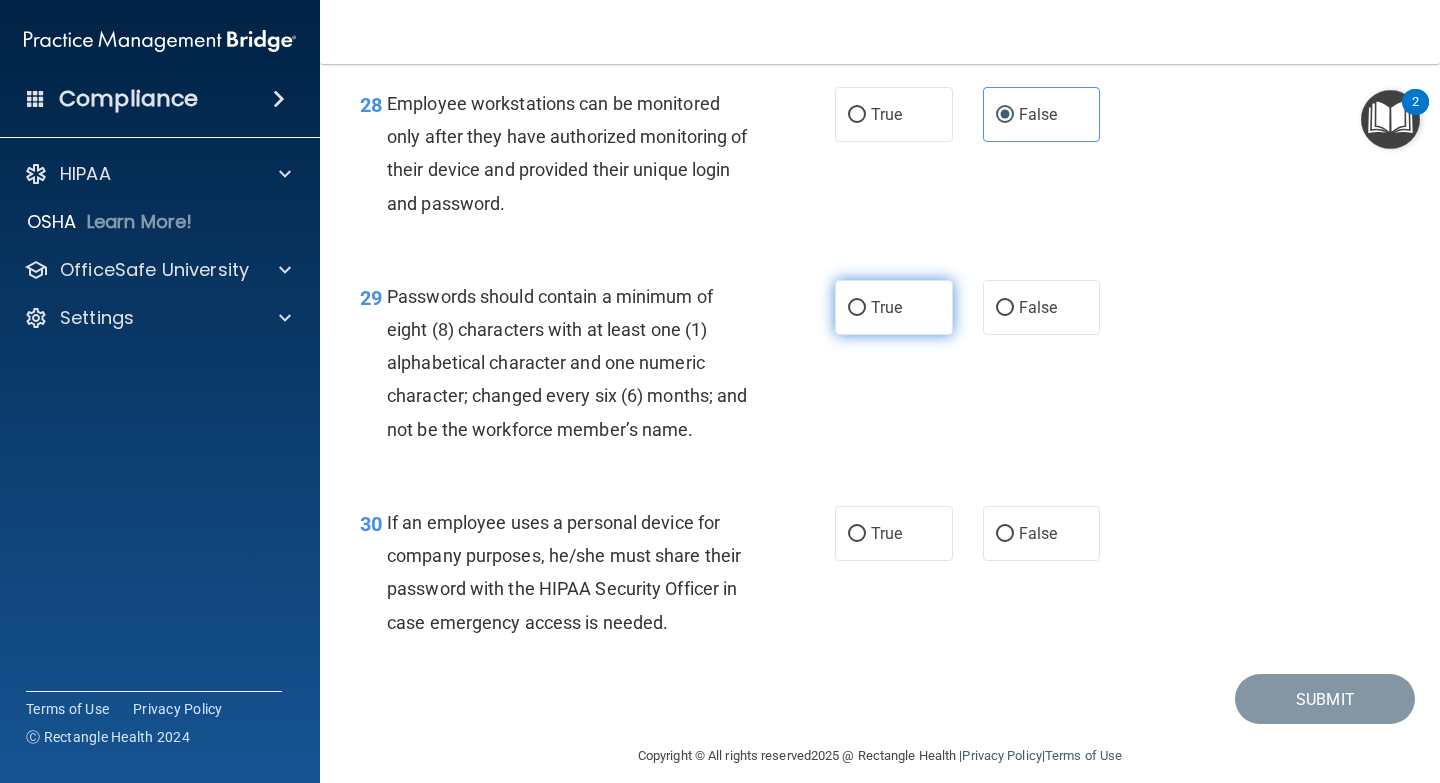 click on "True" at bounding box center (894, 307) 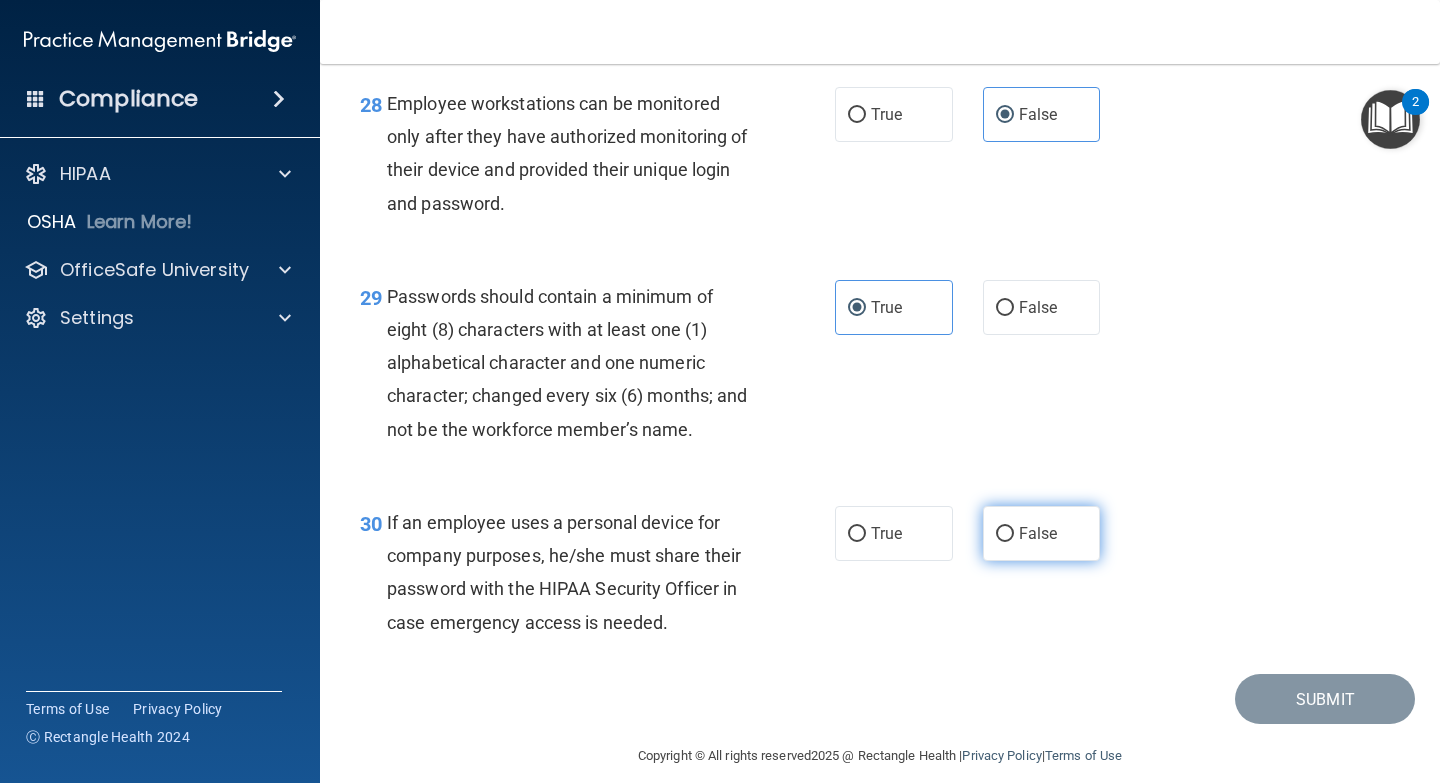 click on "False" at bounding box center [1042, 533] 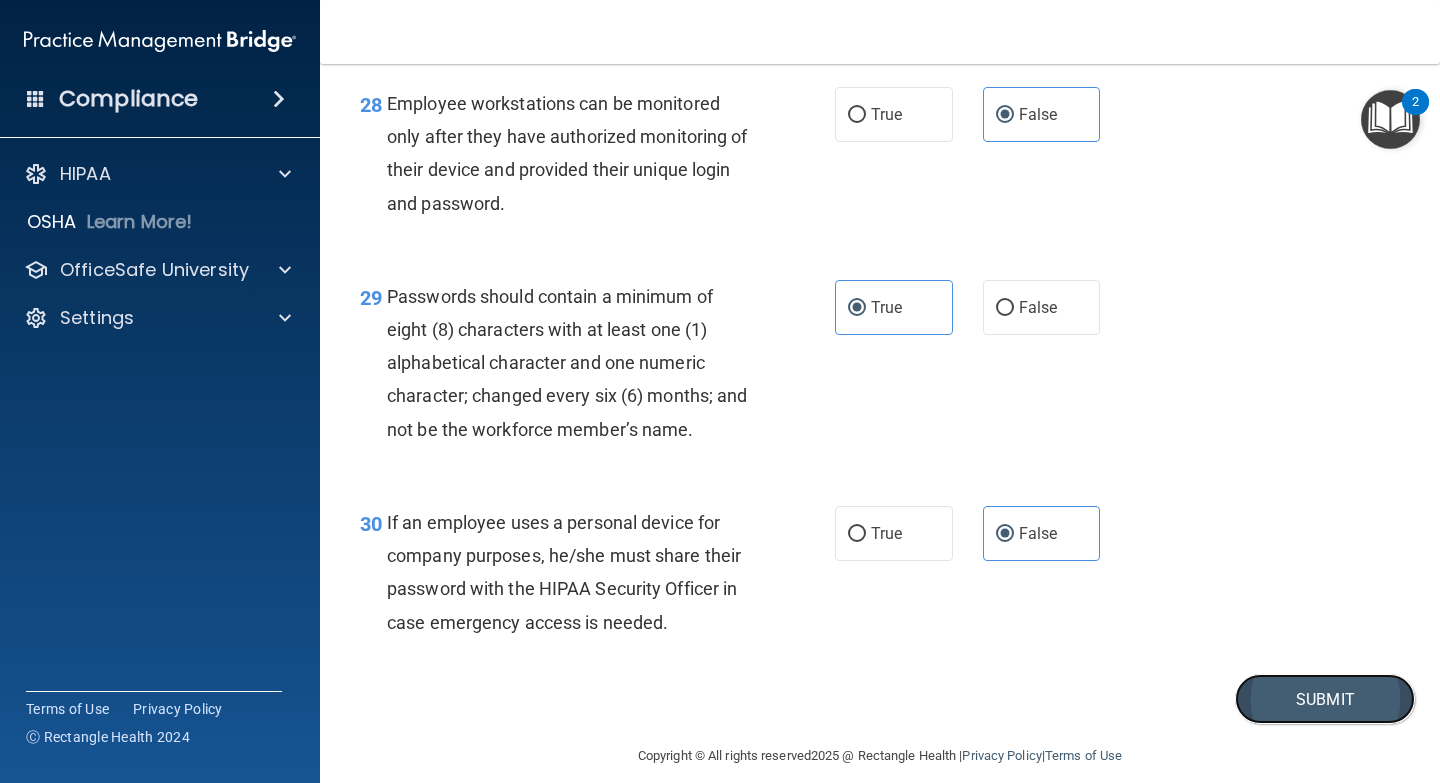 click on "Submit" at bounding box center (1325, 699) 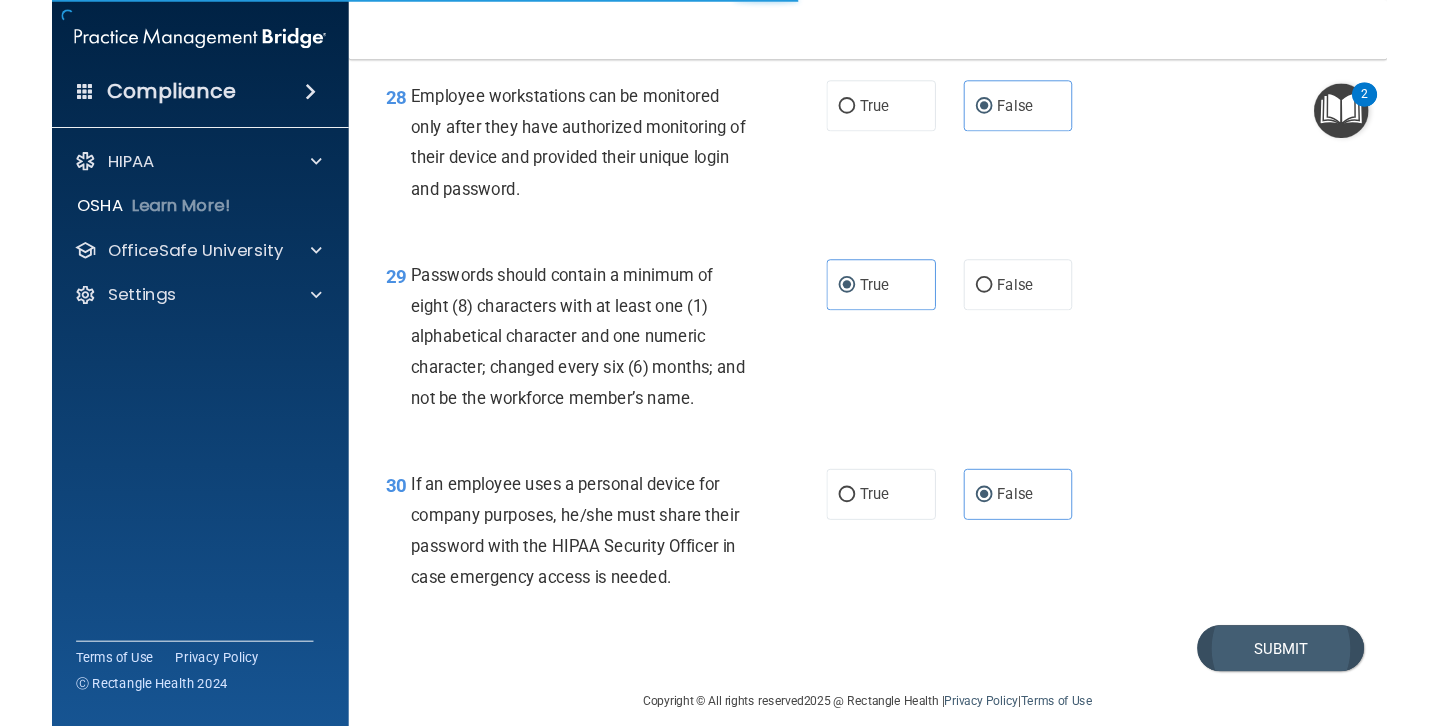 scroll, scrollTop: 0, scrollLeft: 0, axis: both 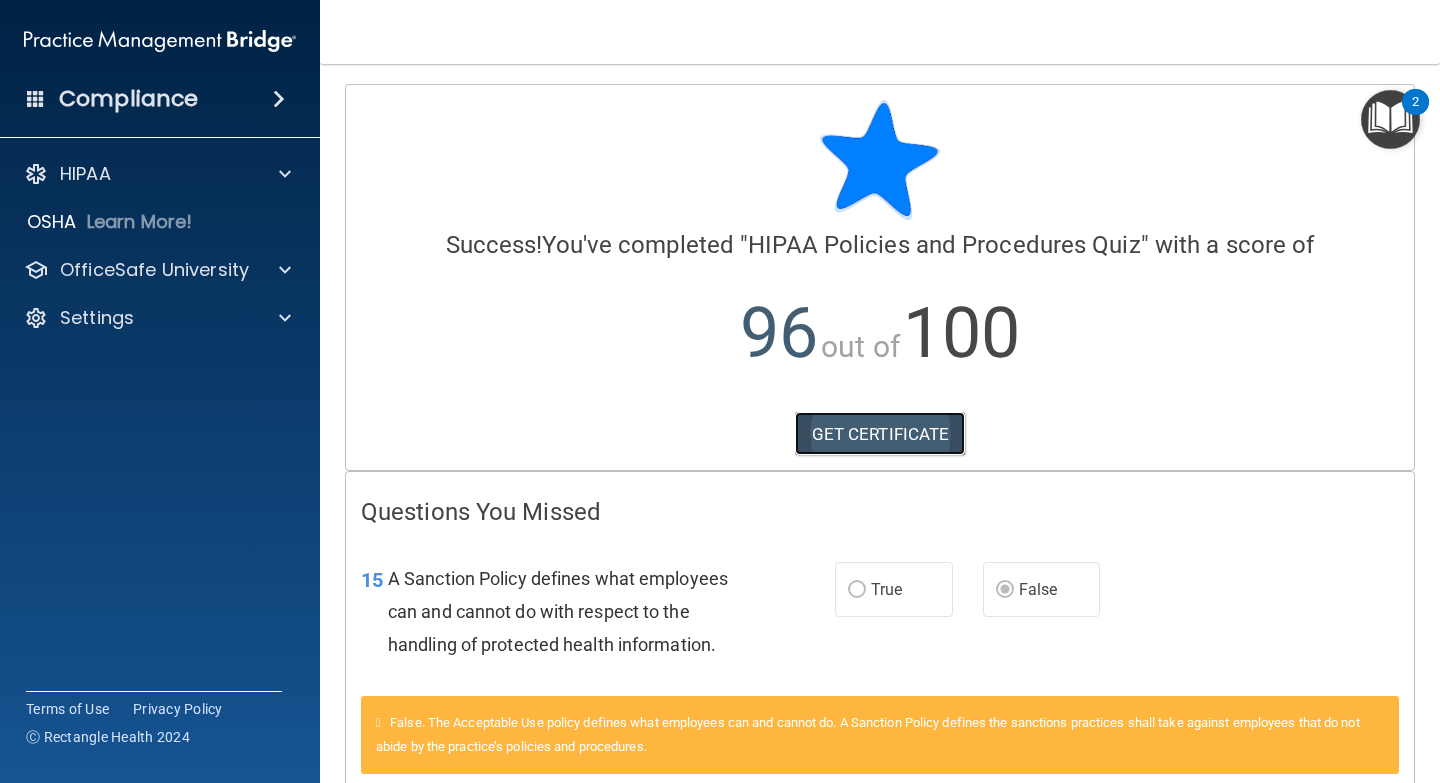 click on "GET CERTIFICATE" at bounding box center [880, 434] 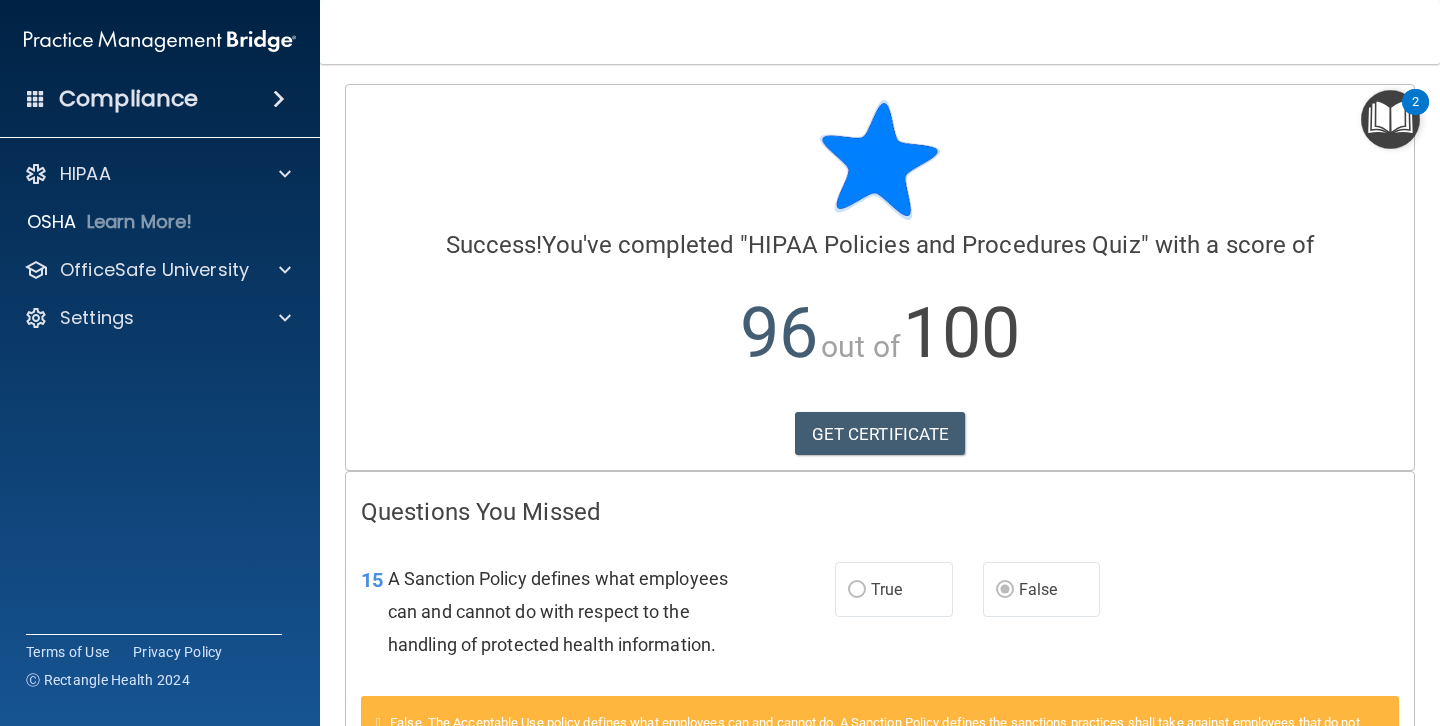 click at bounding box center [1390, 119] 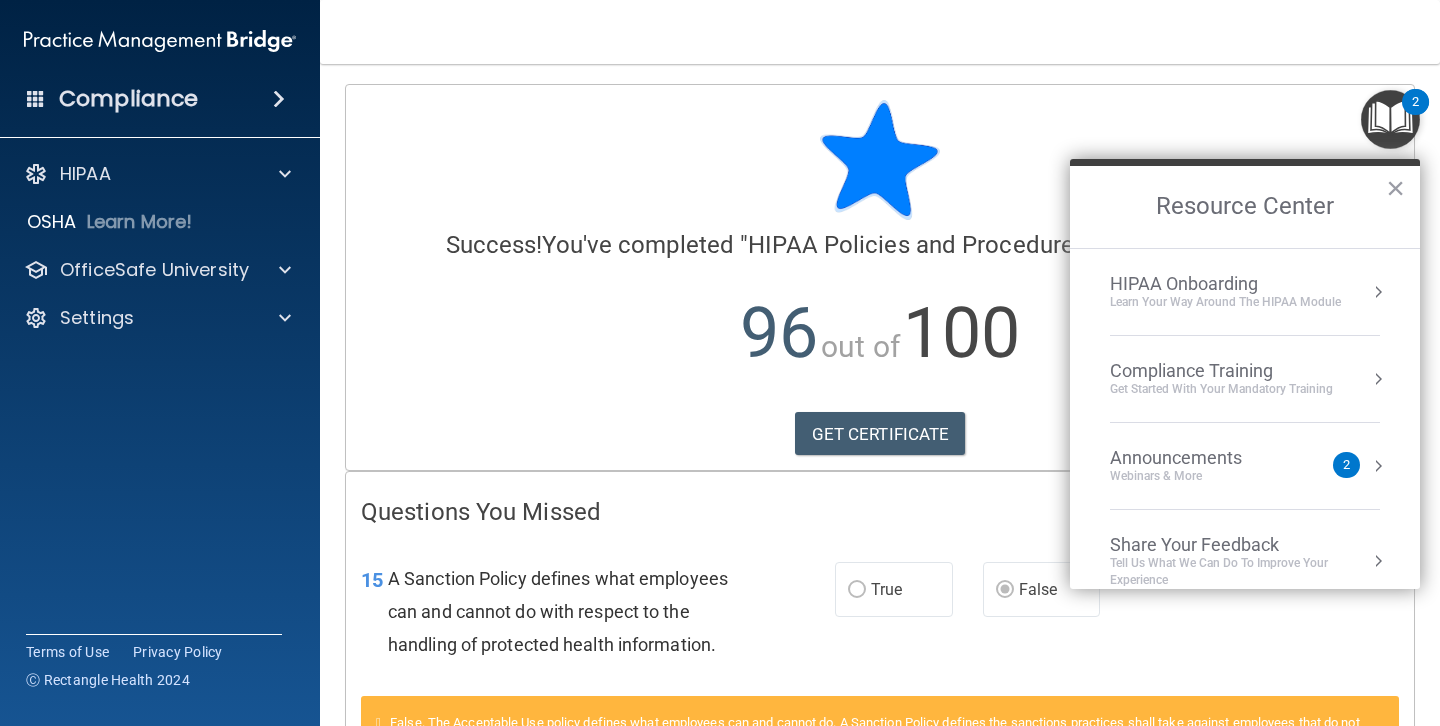 click on "Compliance Training" at bounding box center (1221, 371) 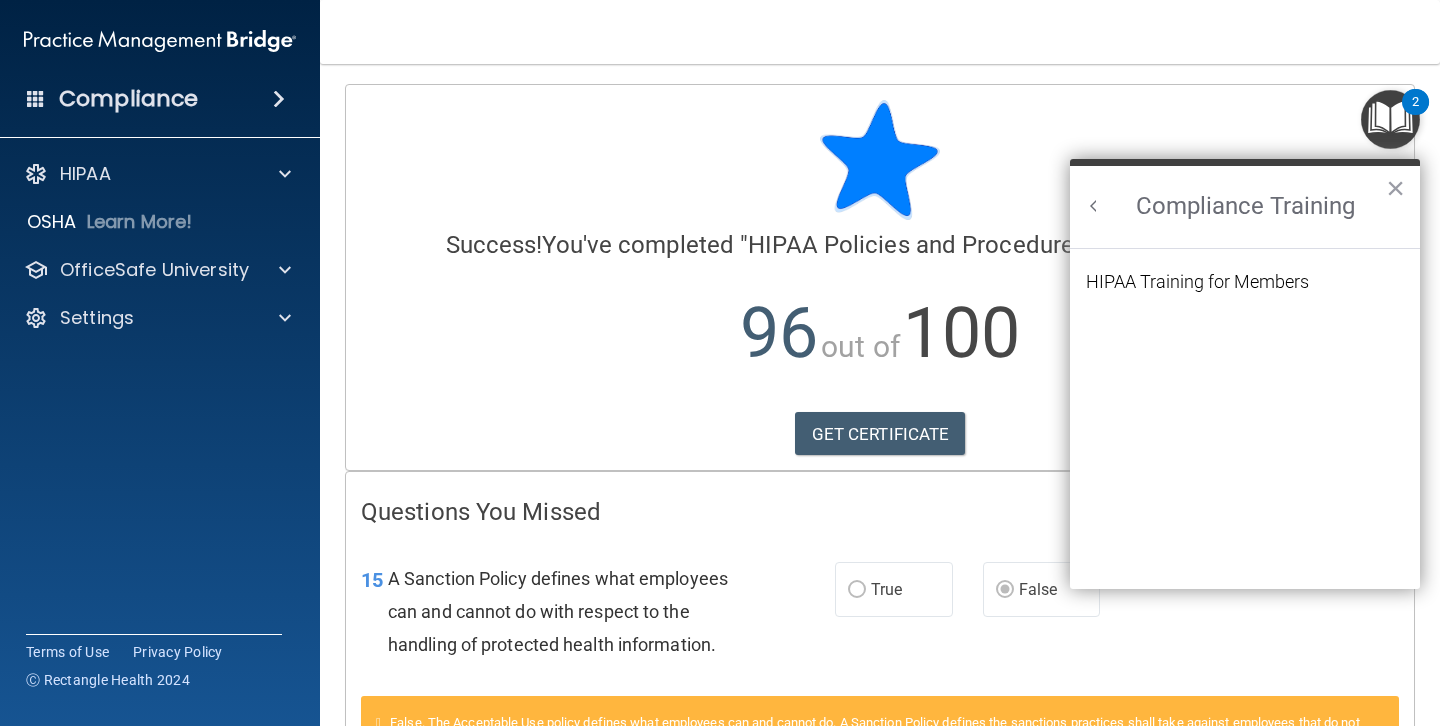scroll, scrollTop: 0, scrollLeft: 0, axis: both 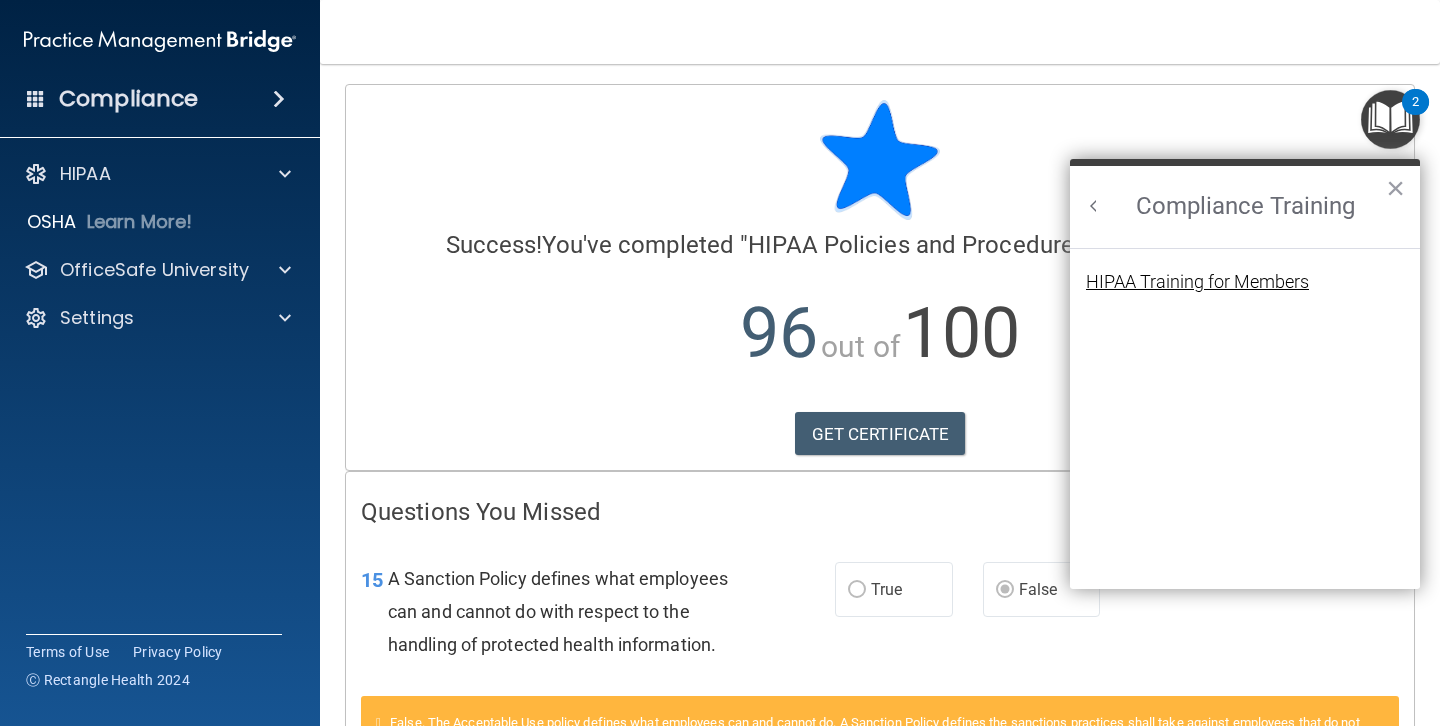 click on "HIPAA Training for Members" at bounding box center [1197, 282] 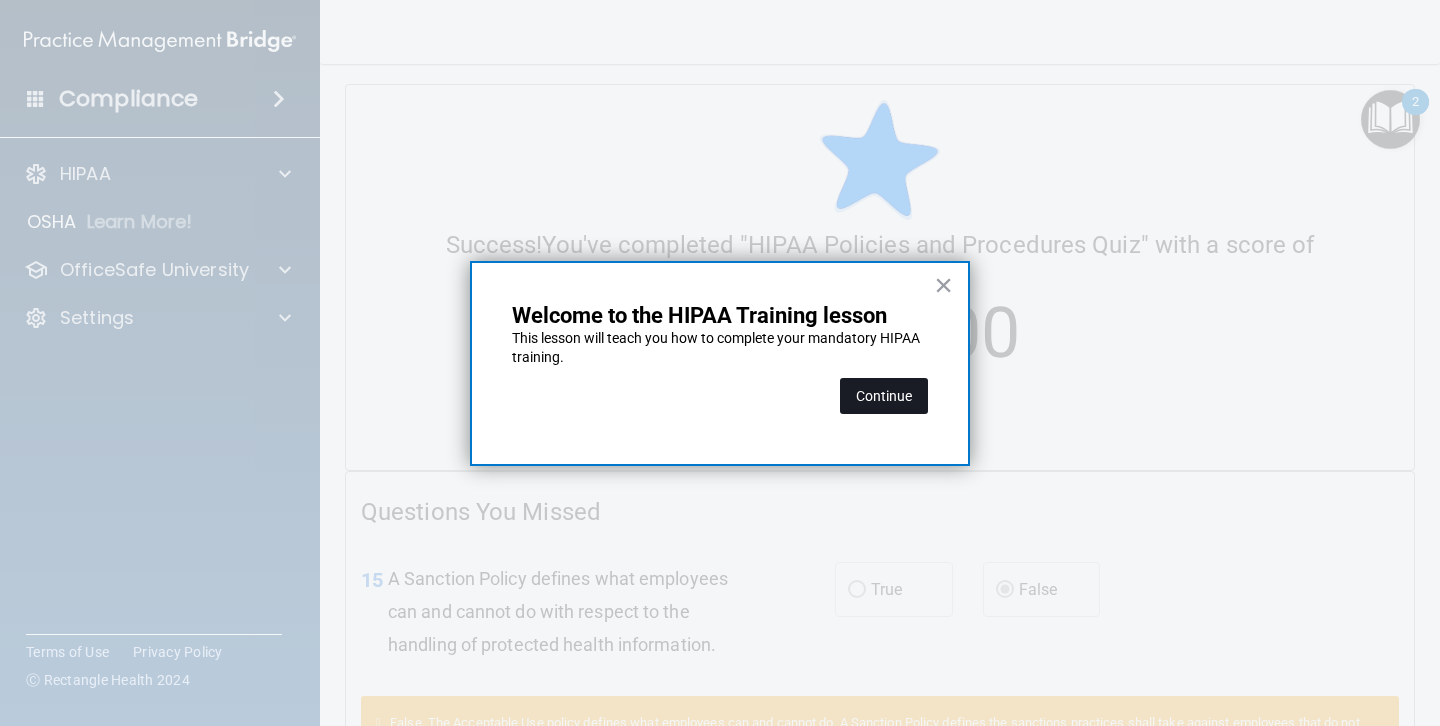 click on "Continue" at bounding box center [884, 396] 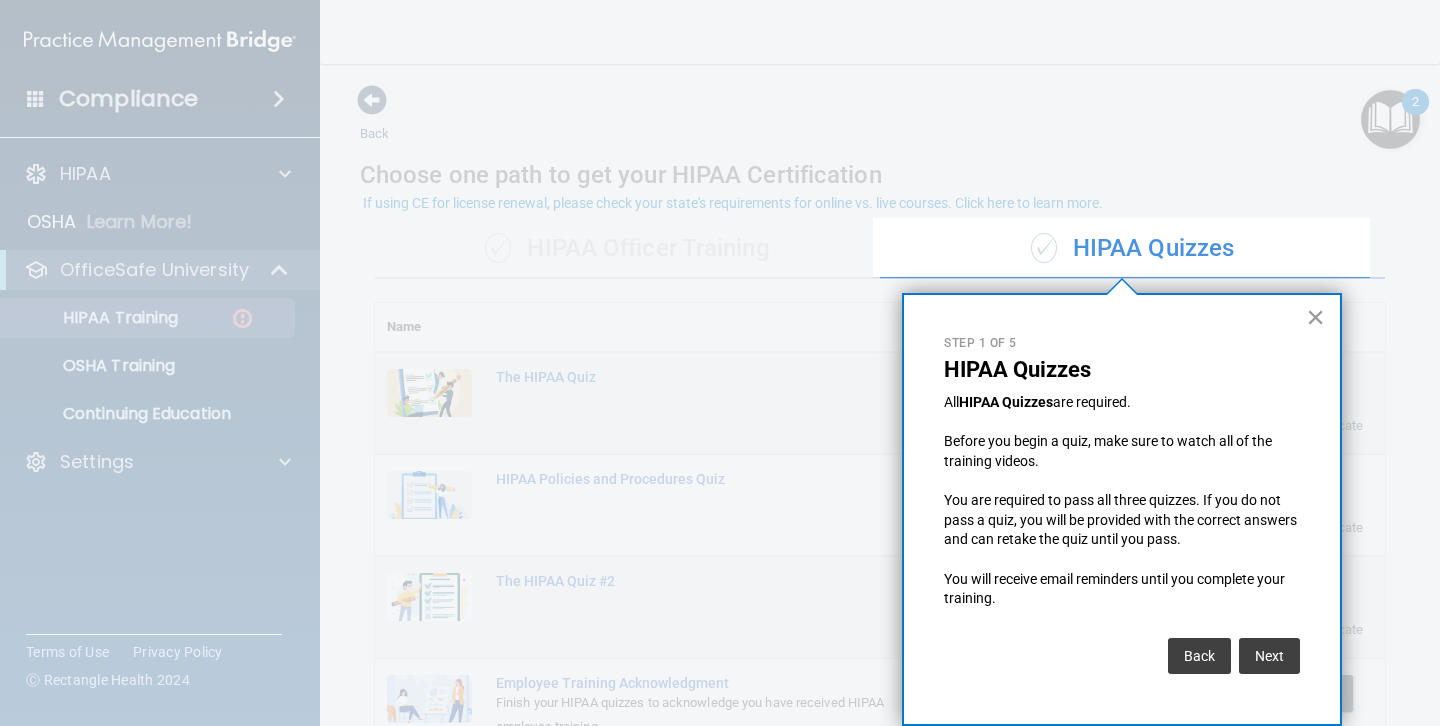 click on "×" at bounding box center (1315, 317) 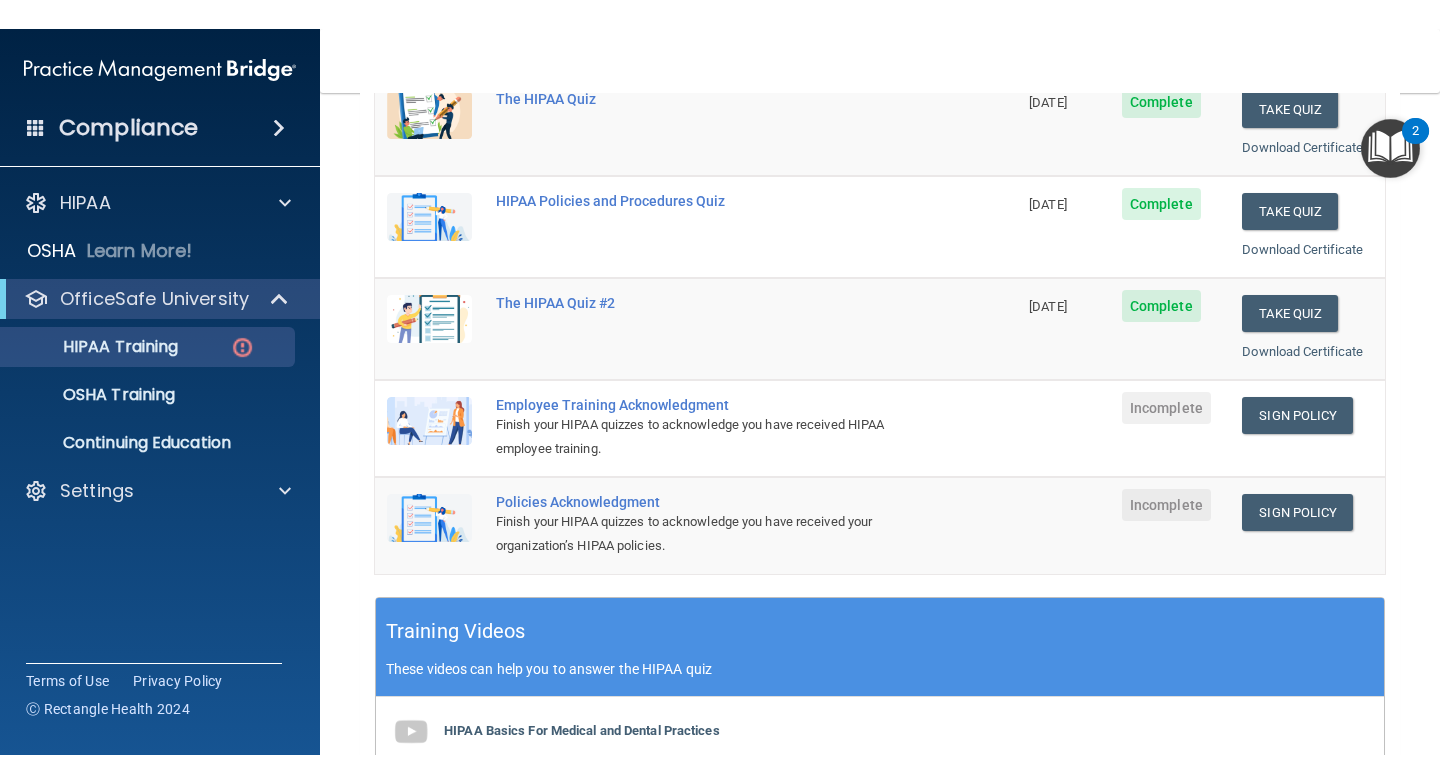 scroll, scrollTop: 309, scrollLeft: 0, axis: vertical 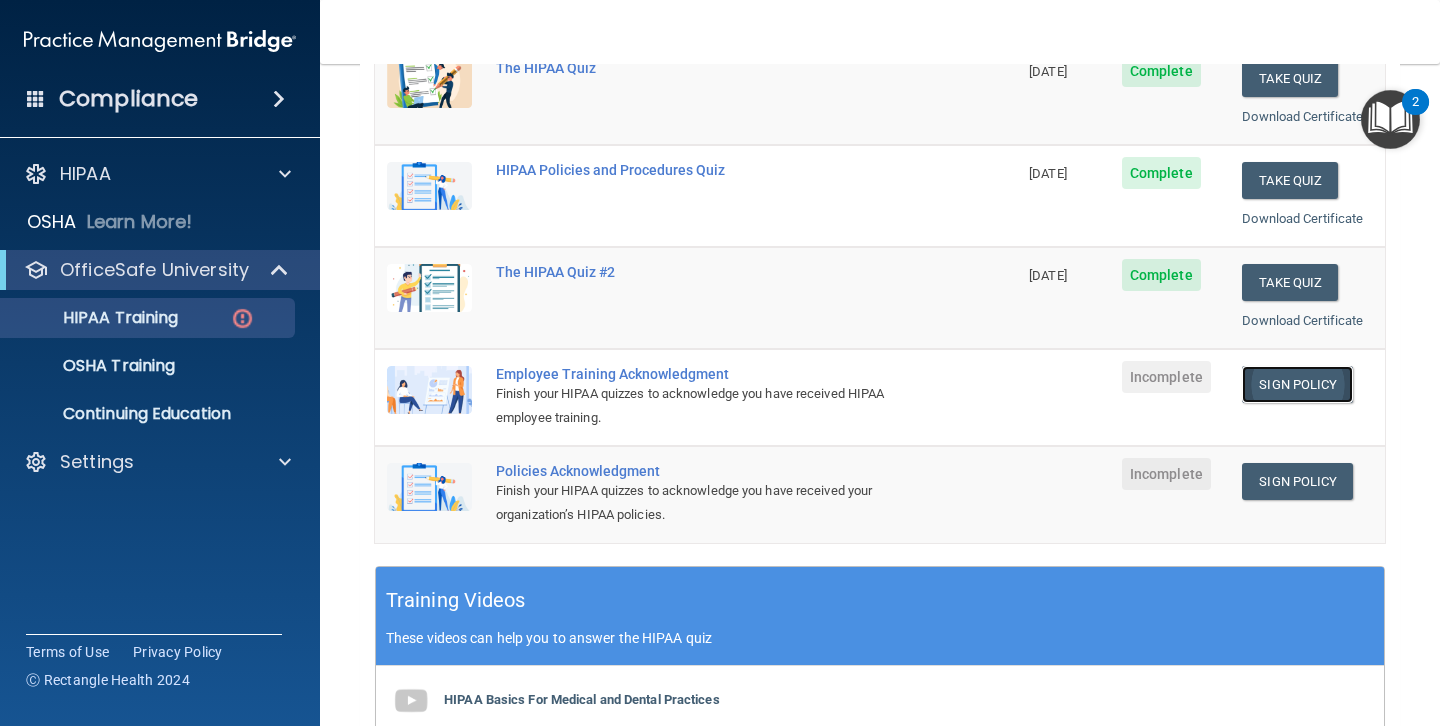 click on "Sign Policy" at bounding box center (1297, 384) 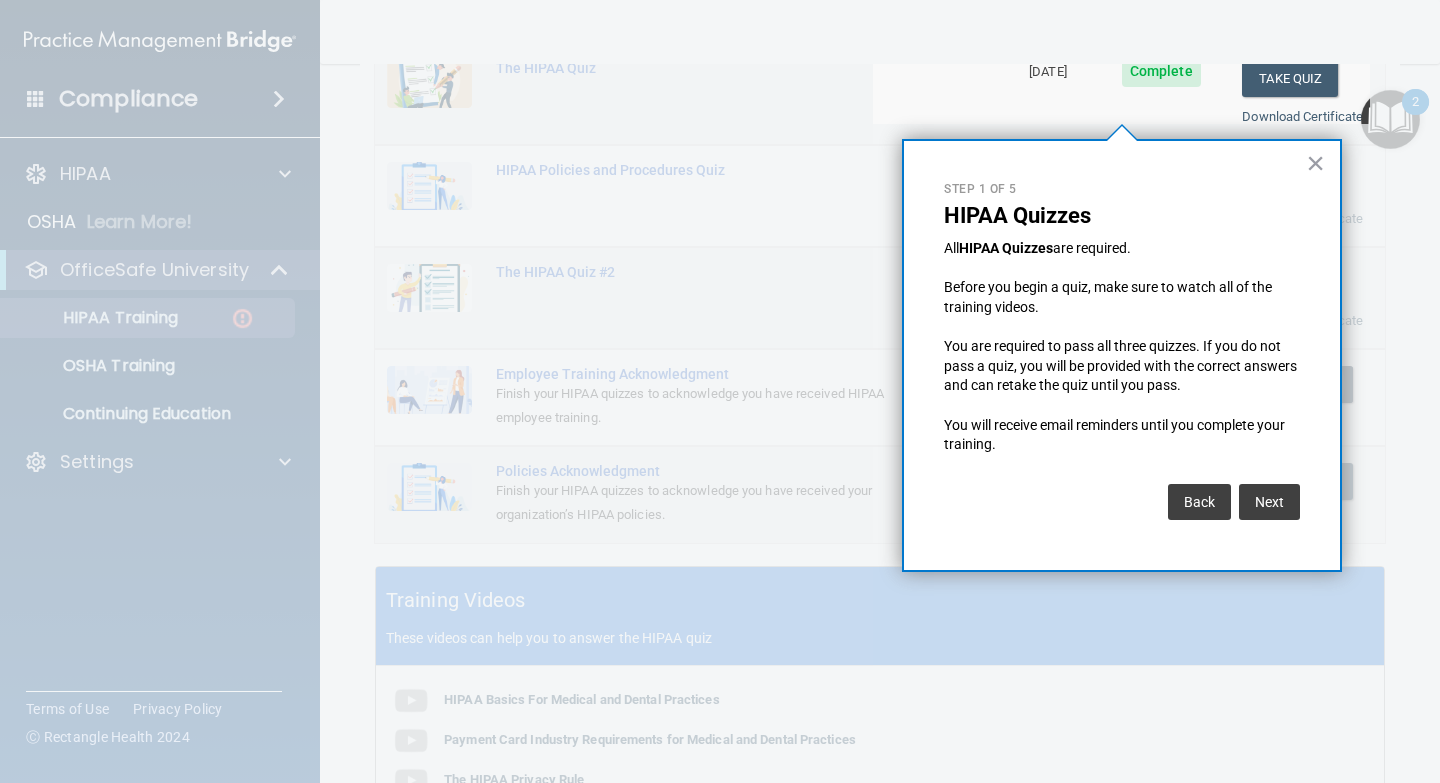 scroll, scrollTop: 154, scrollLeft: 0, axis: vertical 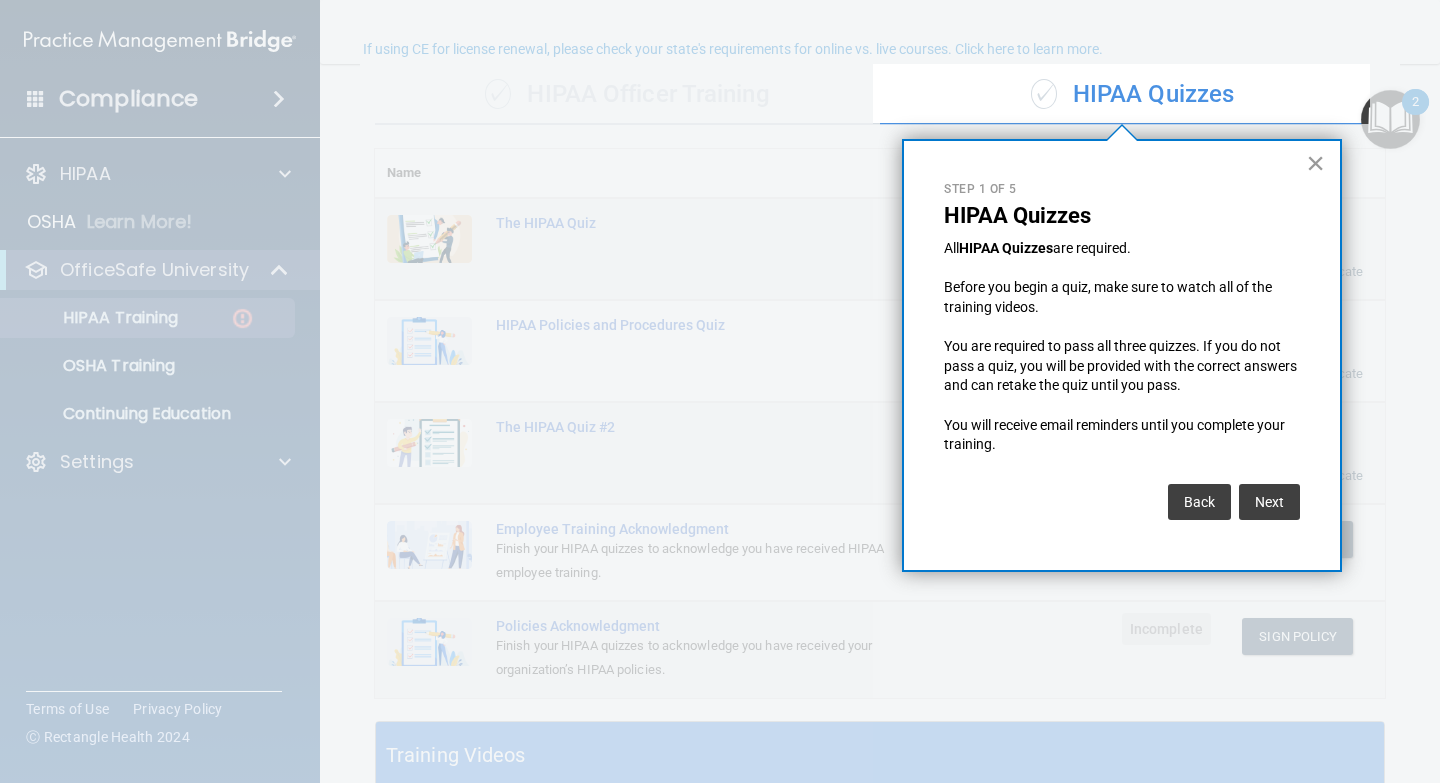click on "×" at bounding box center (1315, 163) 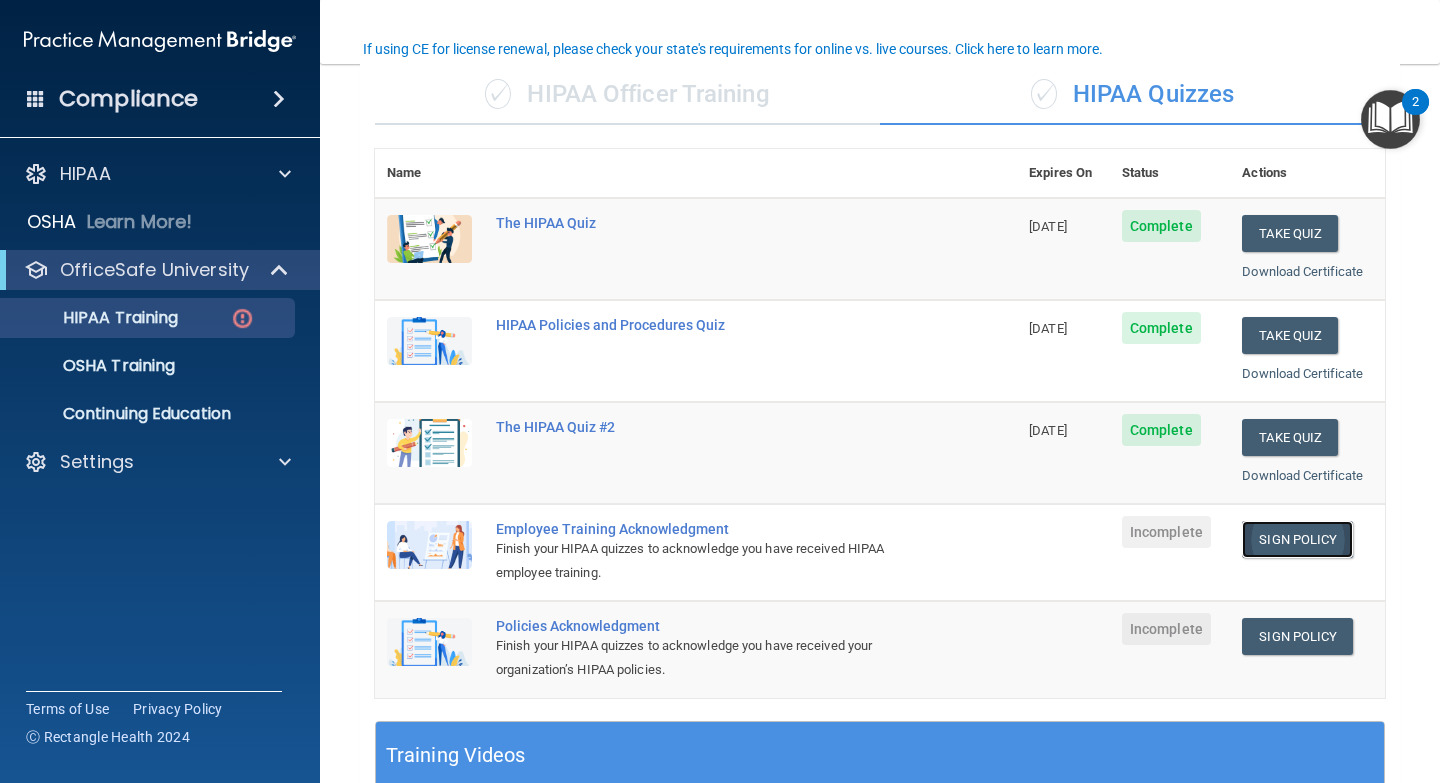 click on "Sign Policy" at bounding box center (1297, 539) 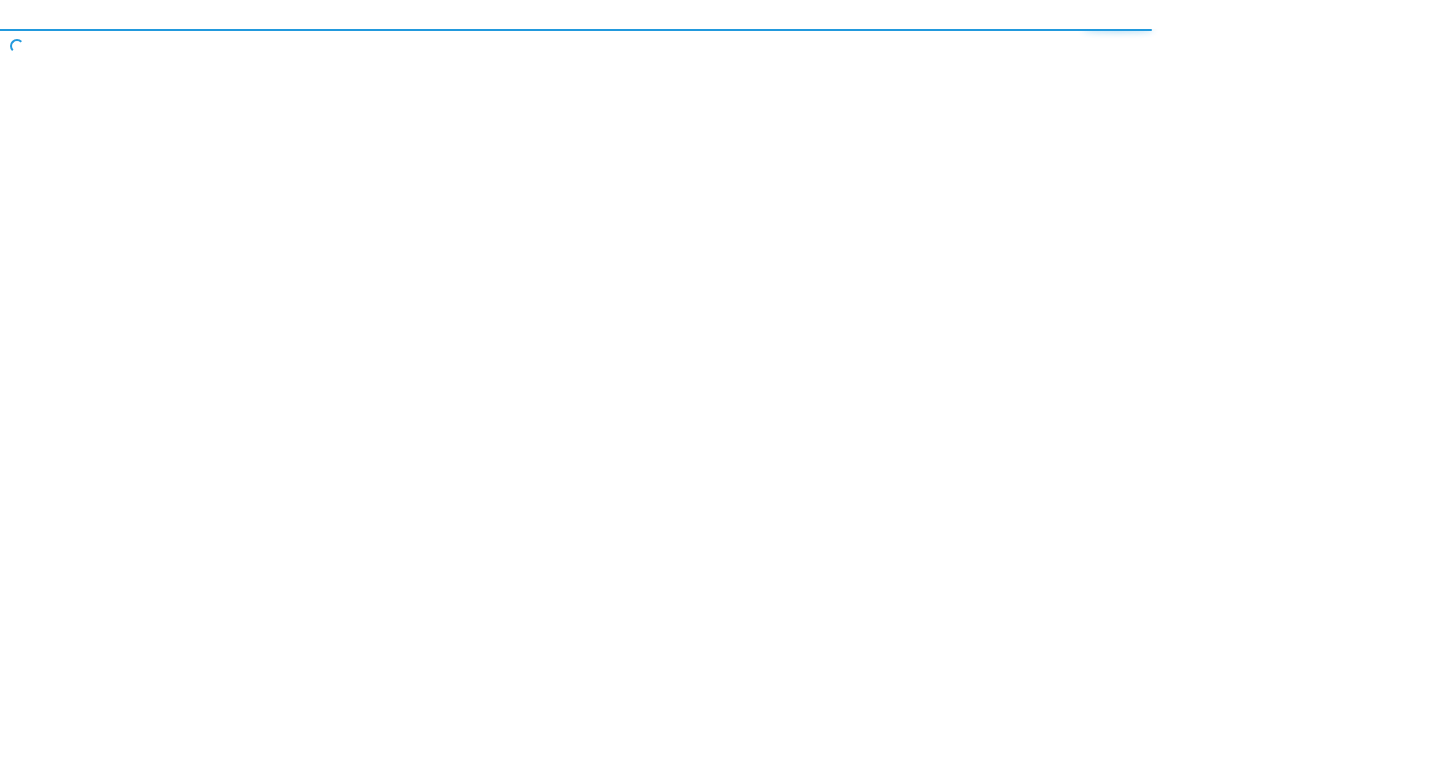 scroll, scrollTop: 0, scrollLeft: 0, axis: both 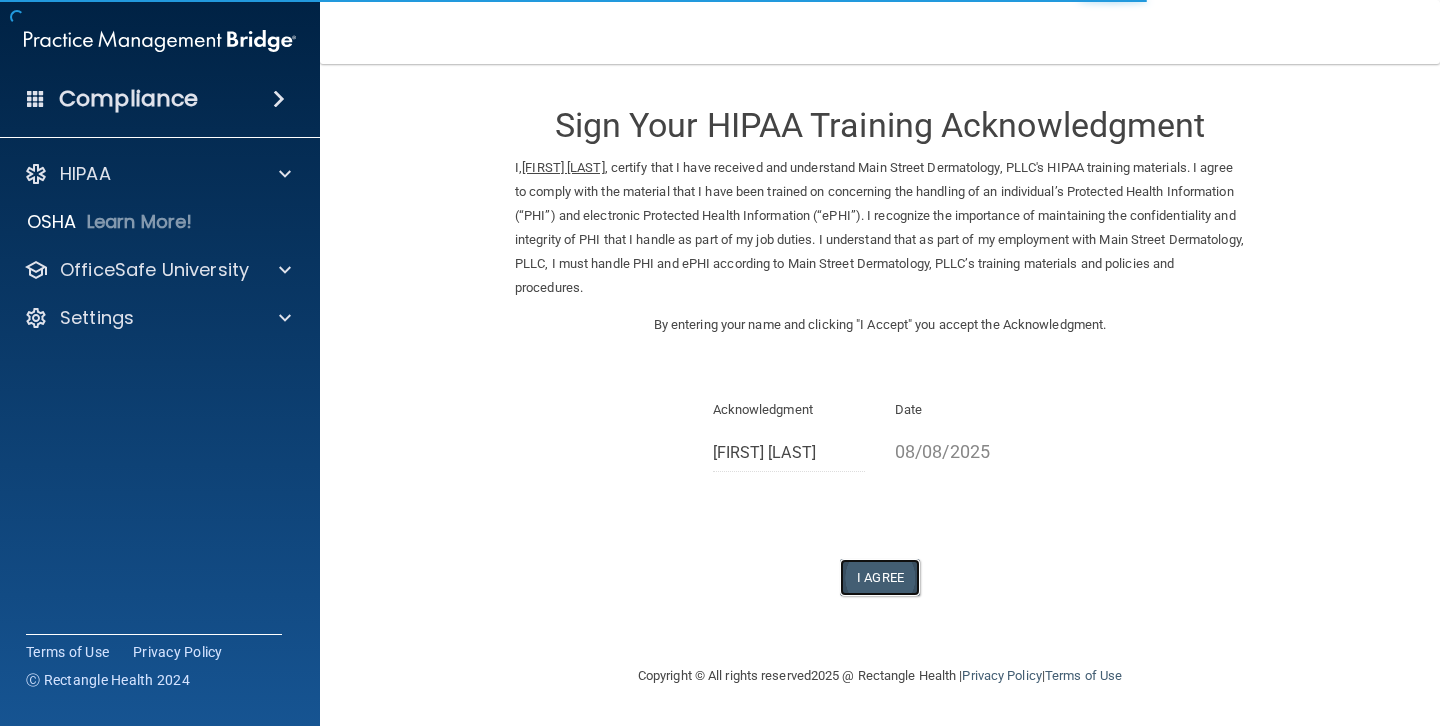 click on "I Agree" at bounding box center [880, 577] 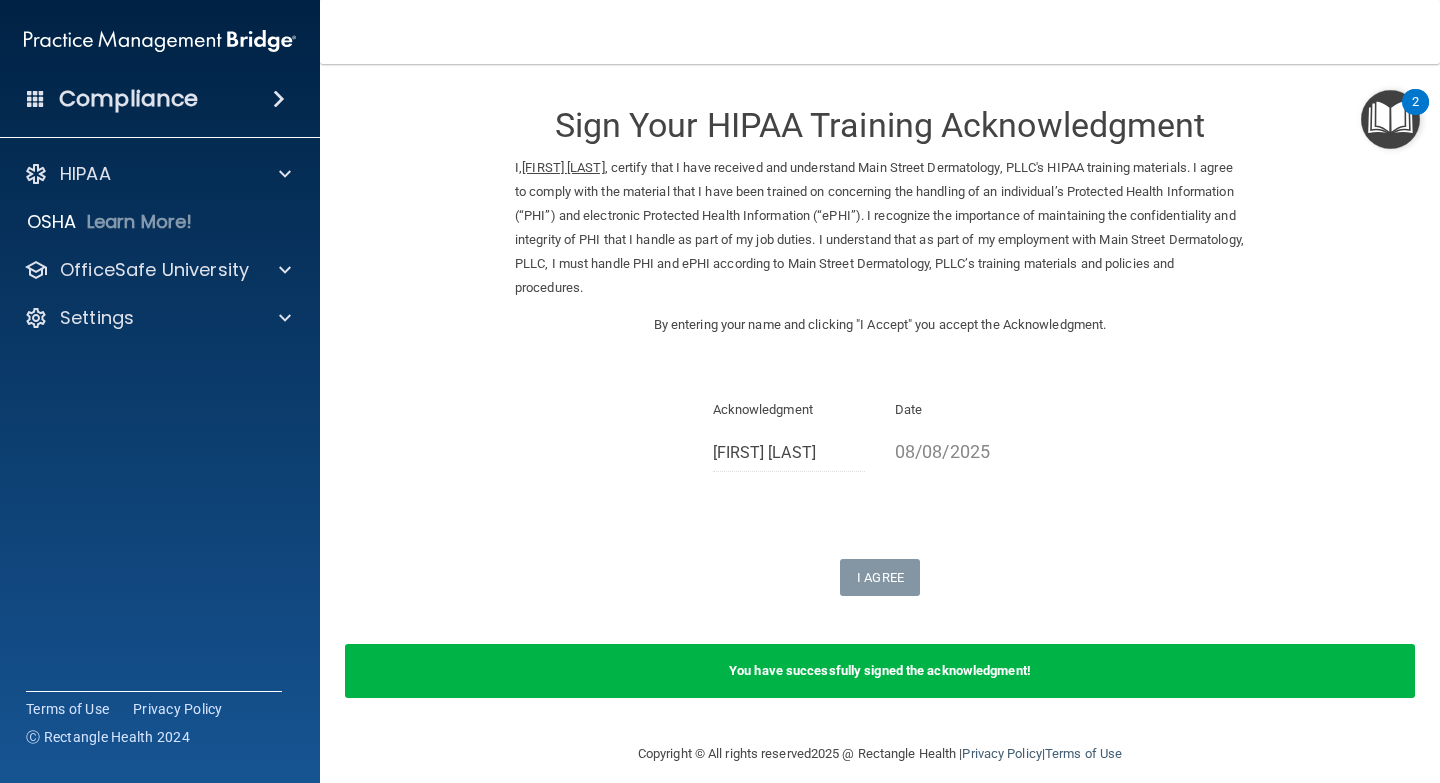 scroll, scrollTop: 19, scrollLeft: 0, axis: vertical 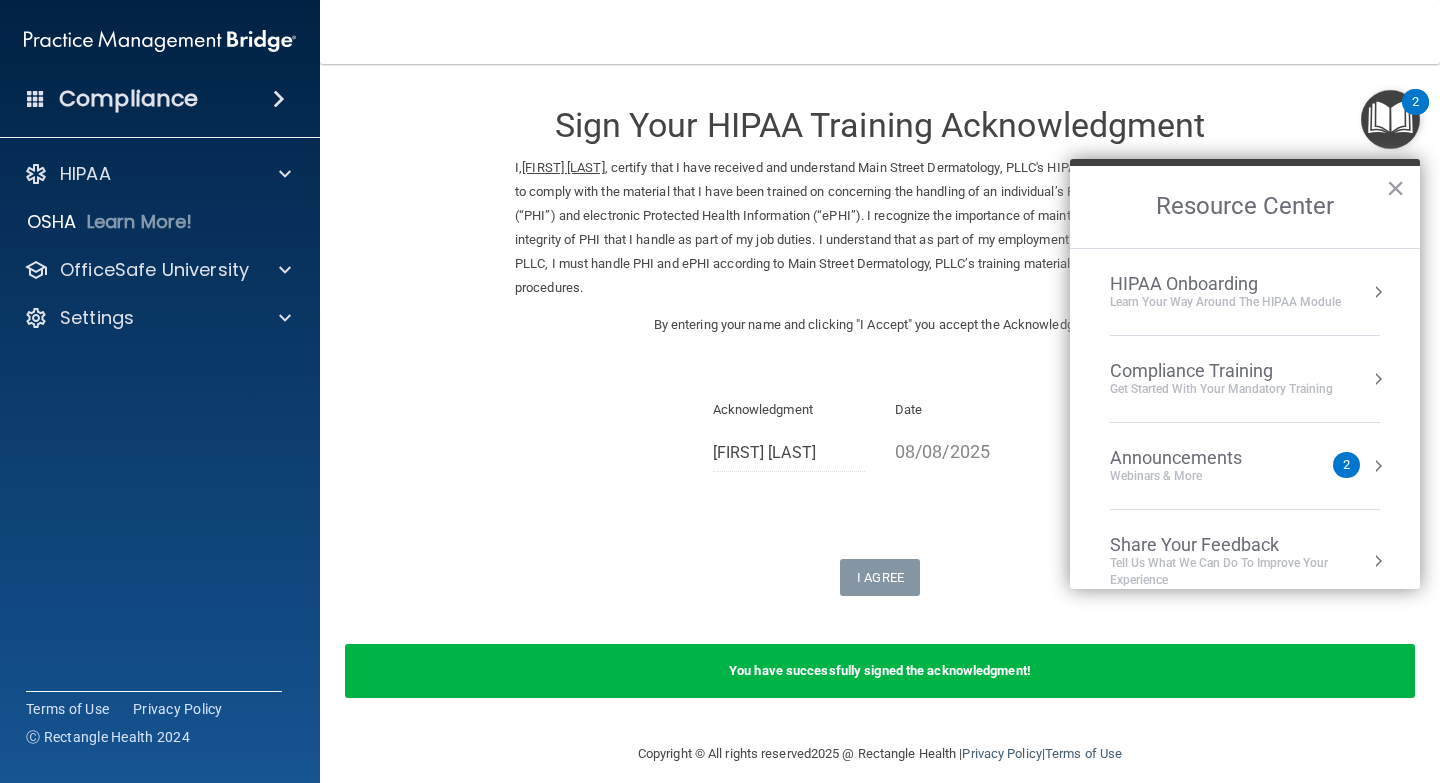 click on "Compliance Training Get Started with your mandatory training" at bounding box center [1245, 379] 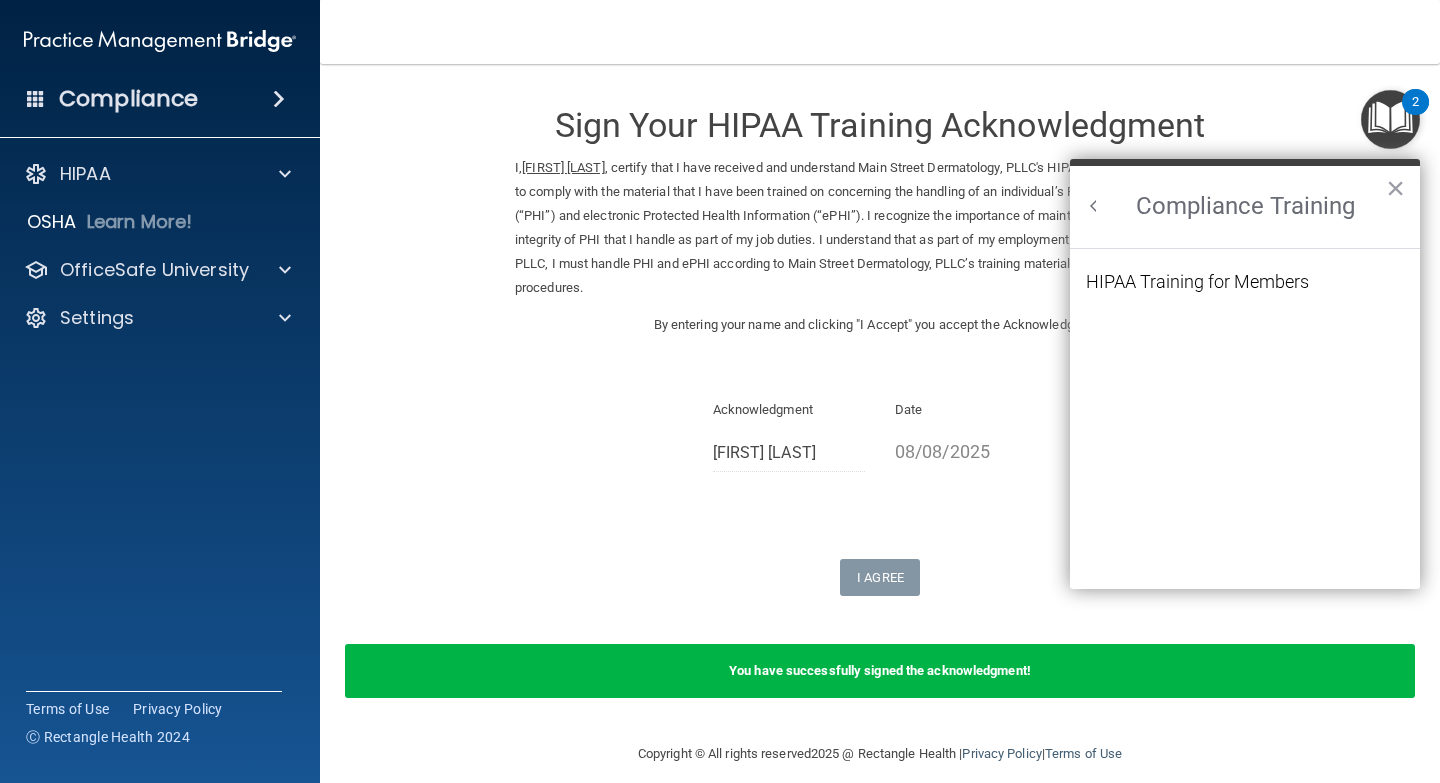 scroll, scrollTop: 0, scrollLeft: 0, axis: both 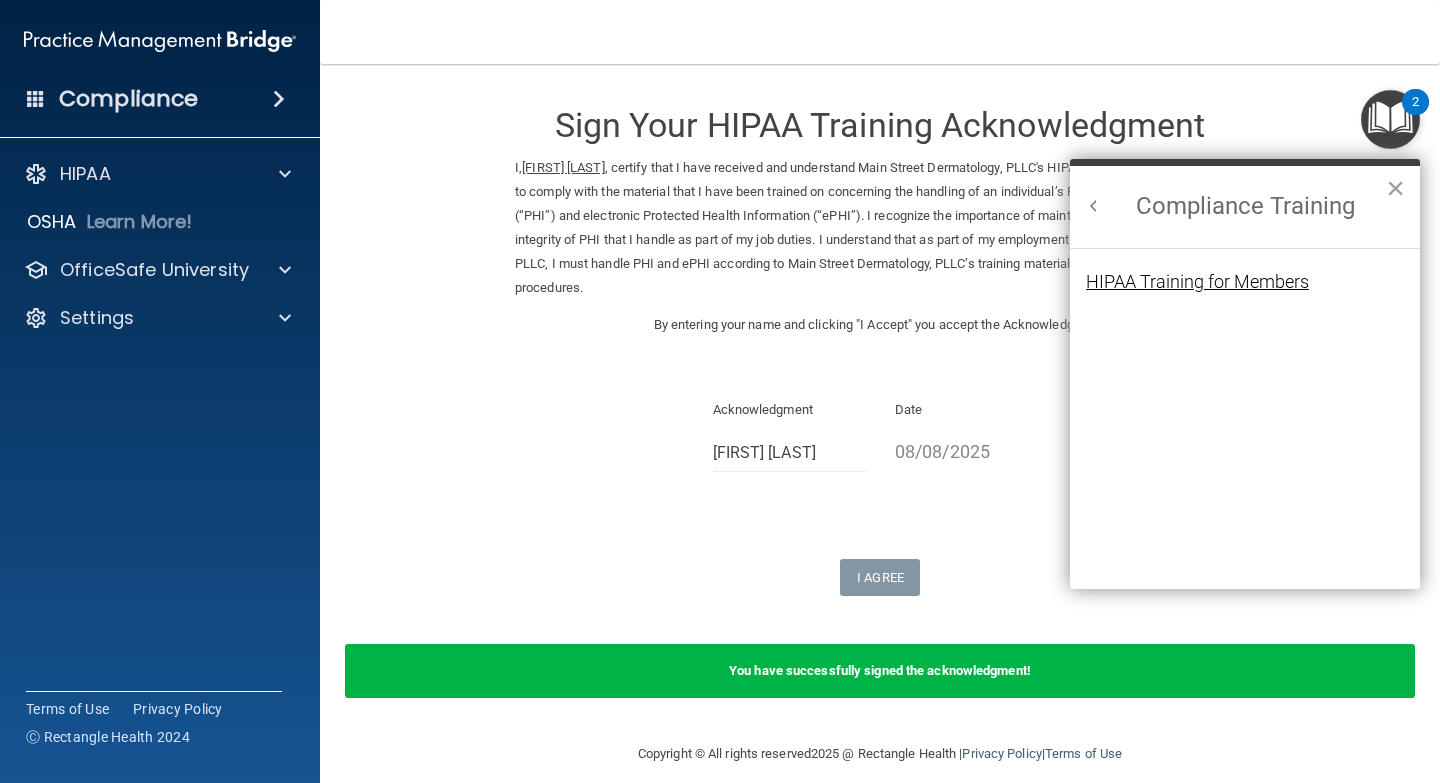 click on "HIPAA Training for Members" at bounding box center (1197, 282) 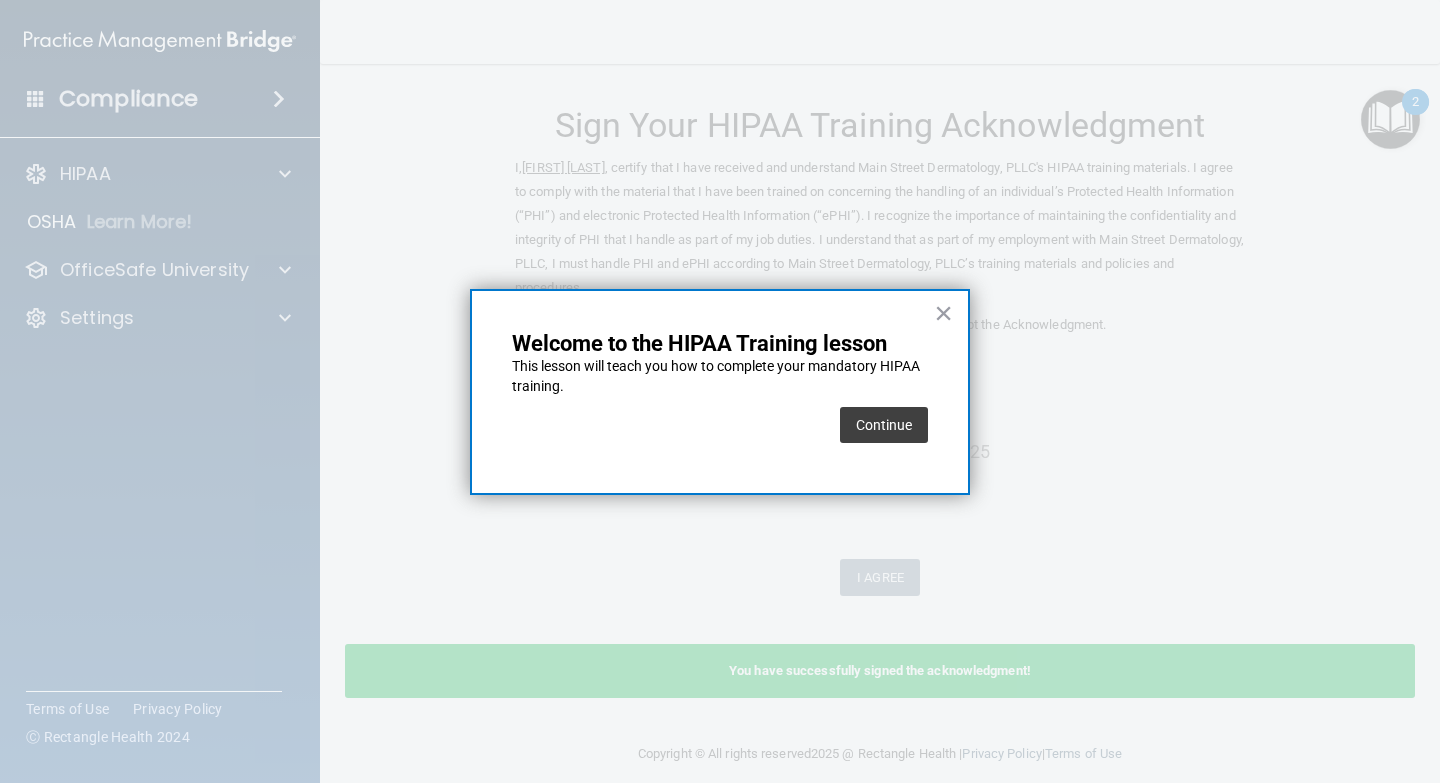 click on "Continue" at bounding box center (720, 425) 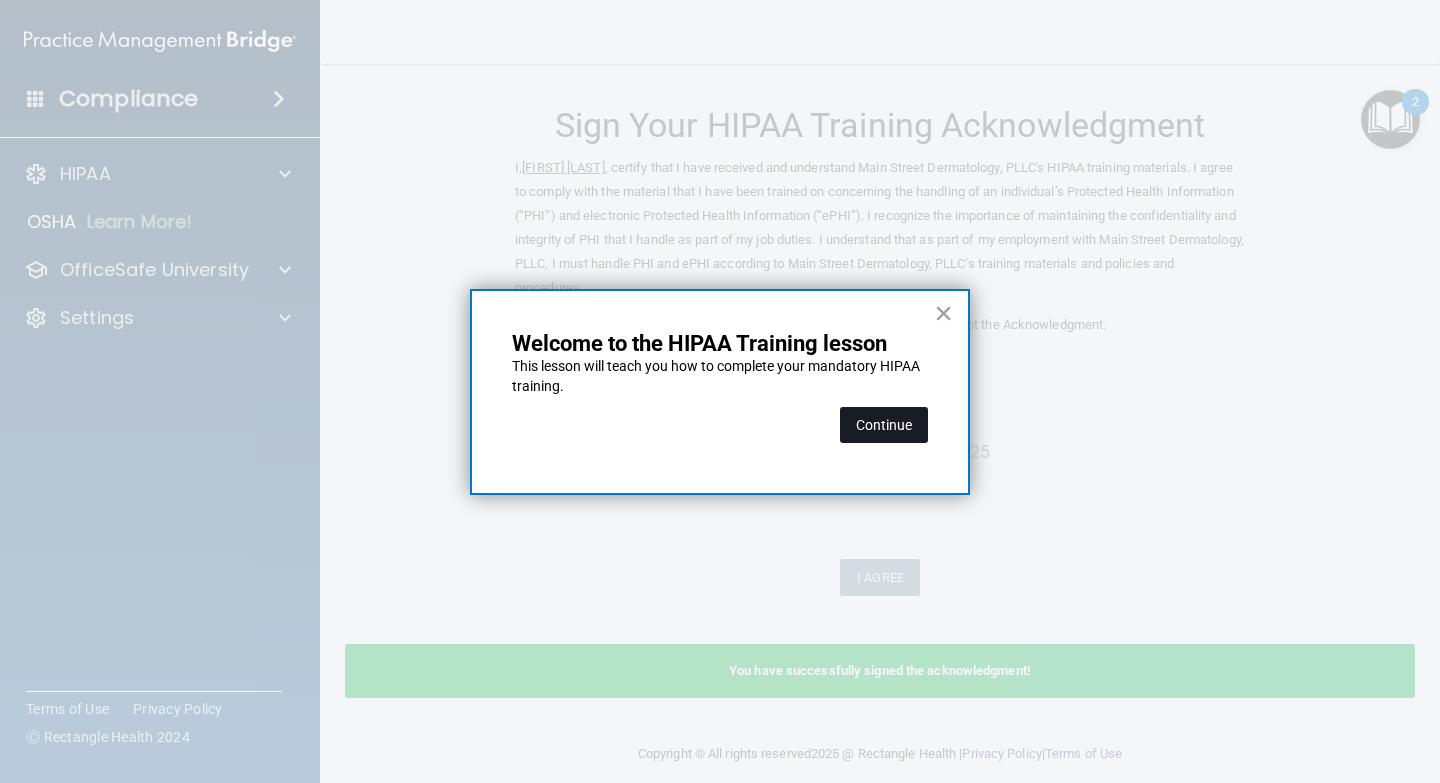 click on "Continue" at bounding box center [884, 425] 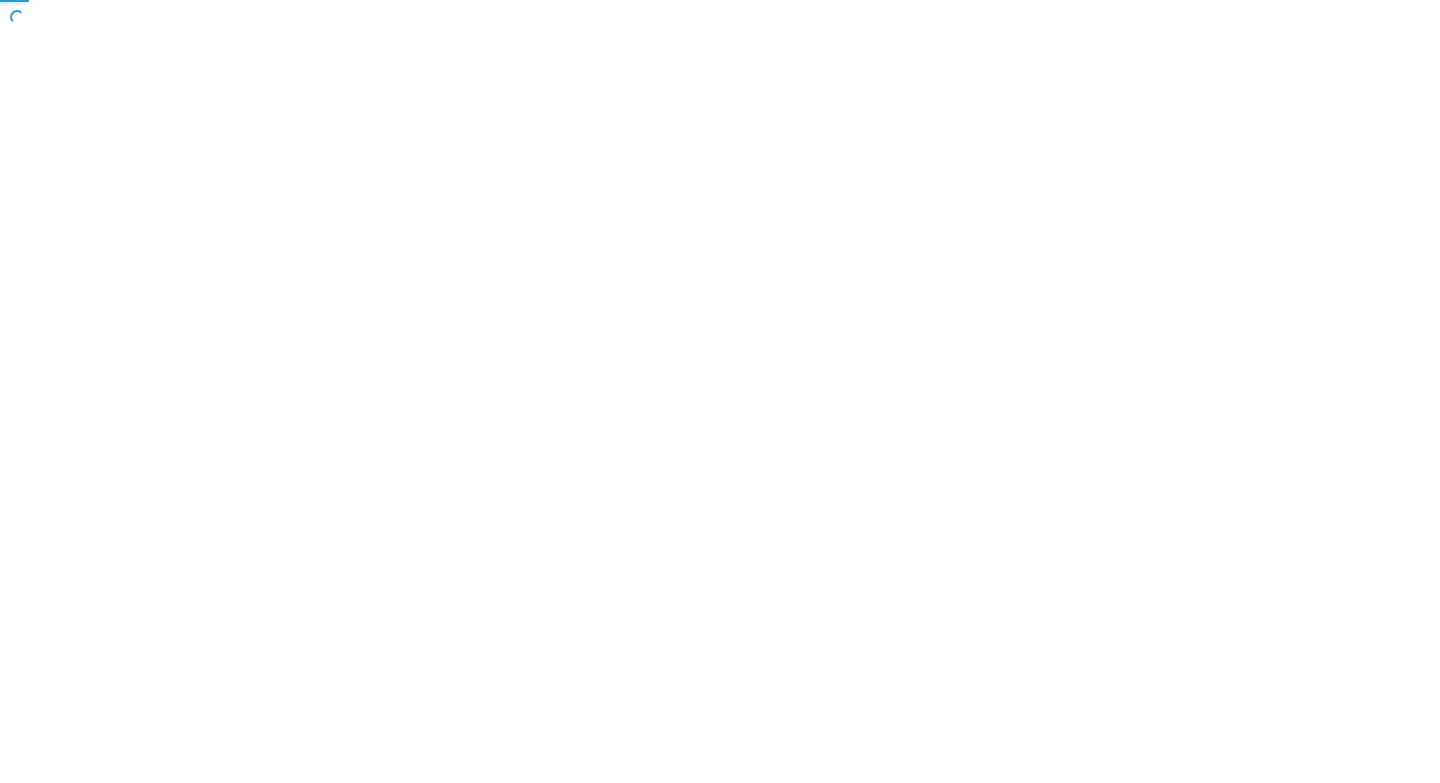 scroll, scrollTop: 0, scrollLeft: 0, axis: both 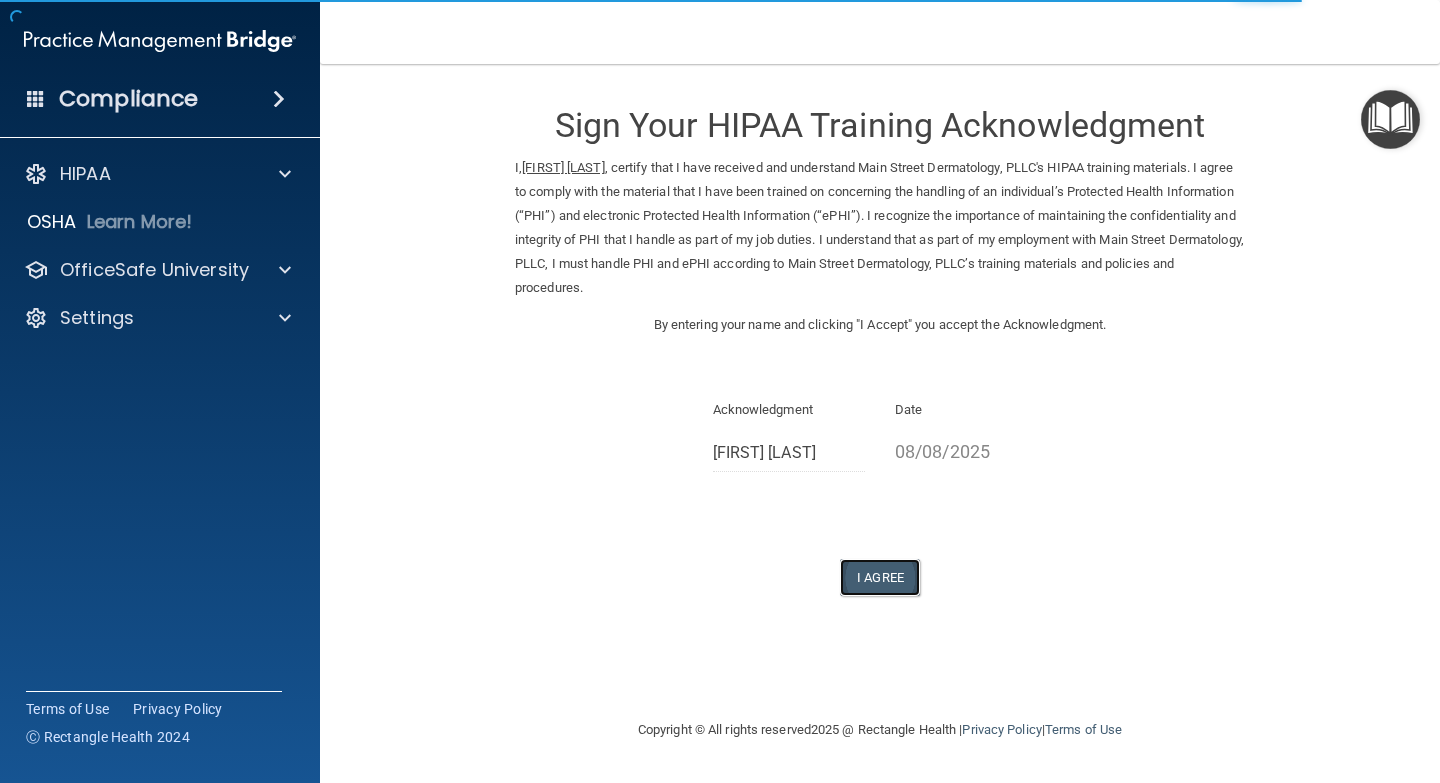 click on "I Agree" at bounding box center (880, 577) 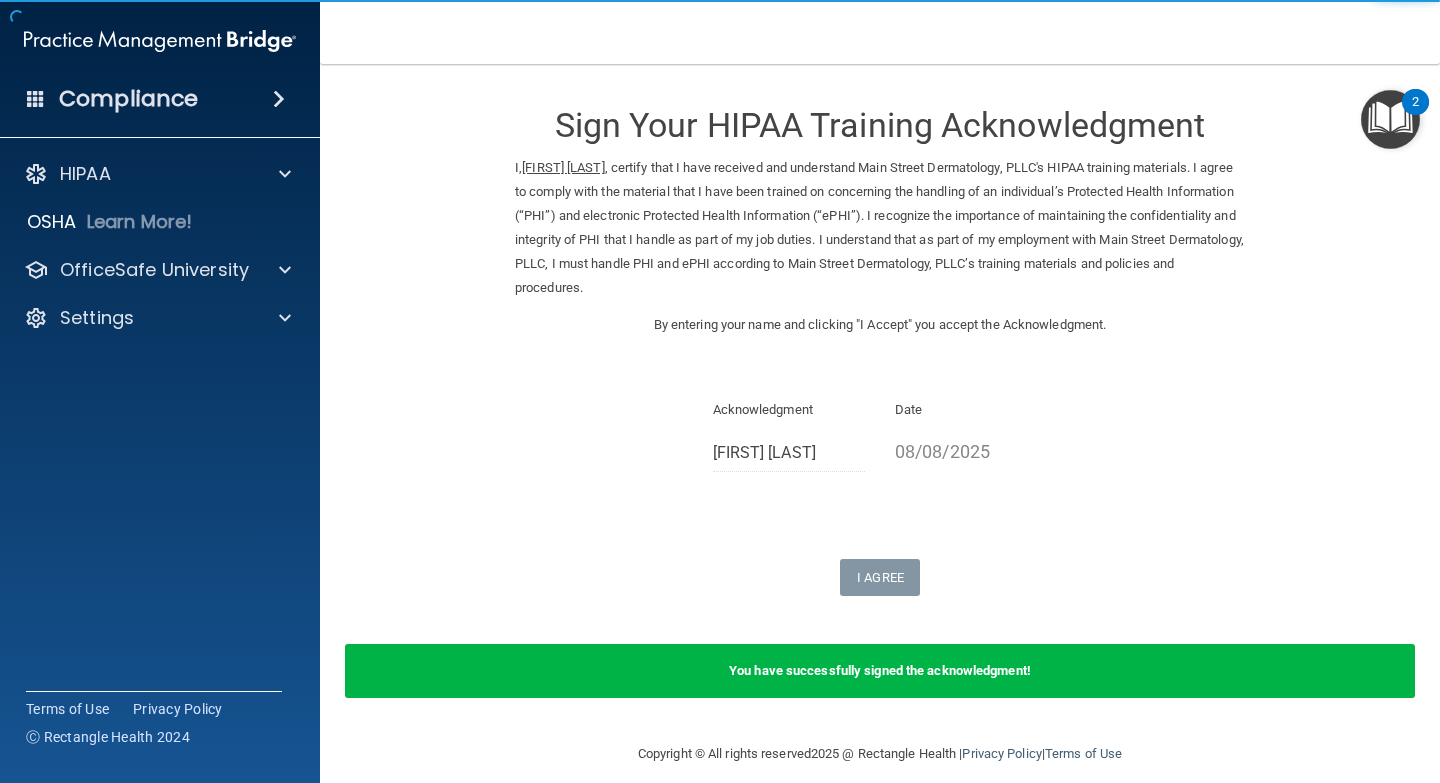click on "Acknowledgment   Merna Abdal           Date    08/08/2025" at bounding box center (880, 442) 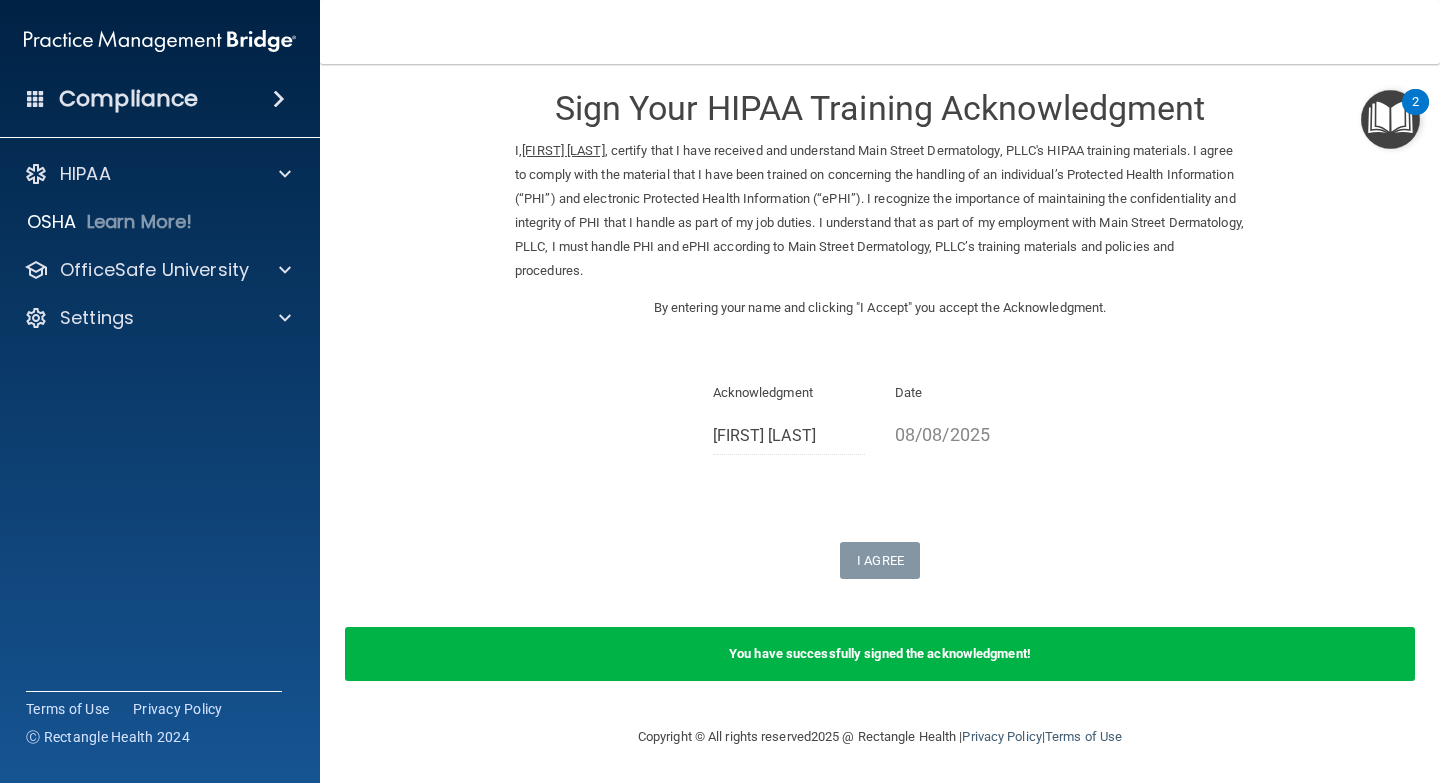 scroll, scrollTop: 19, scrollLeft: 0, axis: vertical 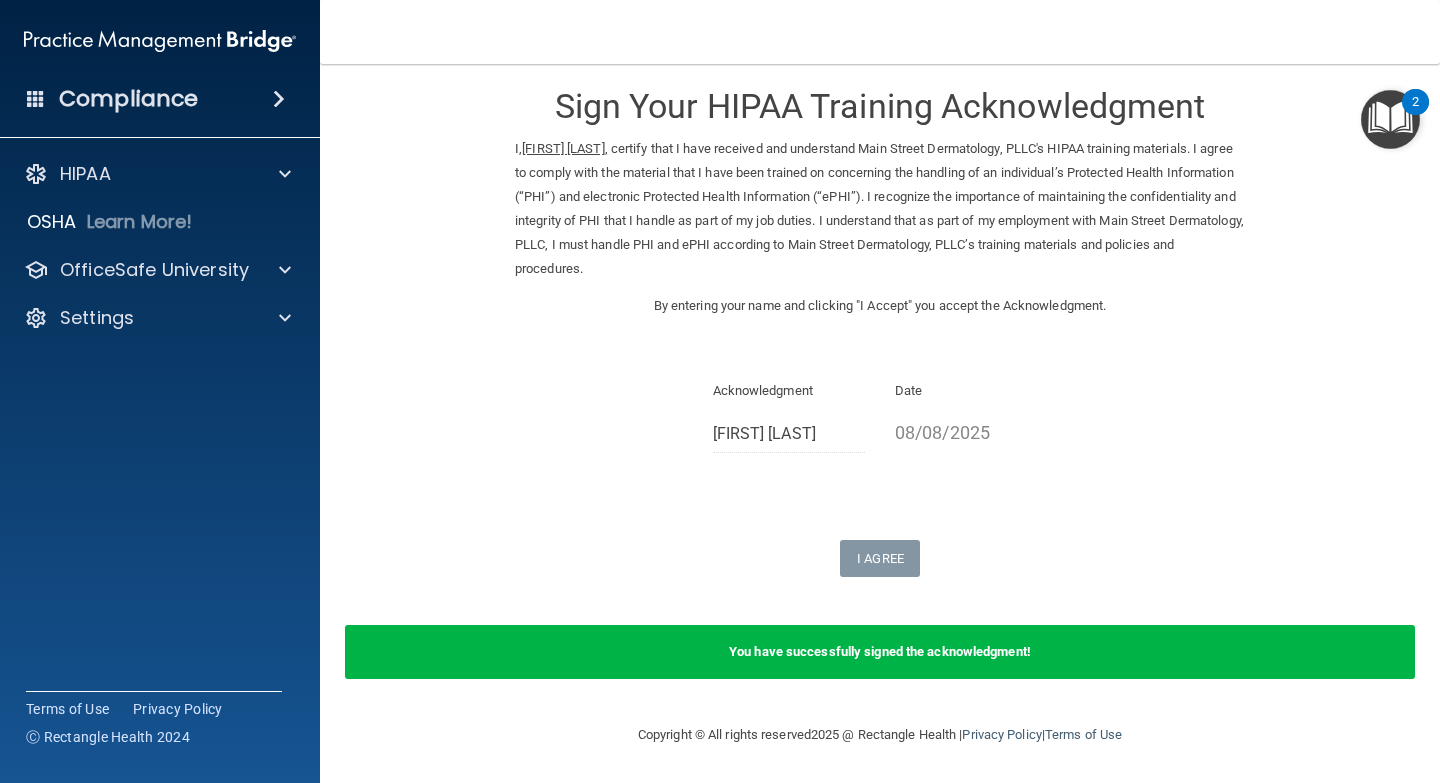 click on "You have successfully signed the acknowledgment!" at bounding box center (880, 651) 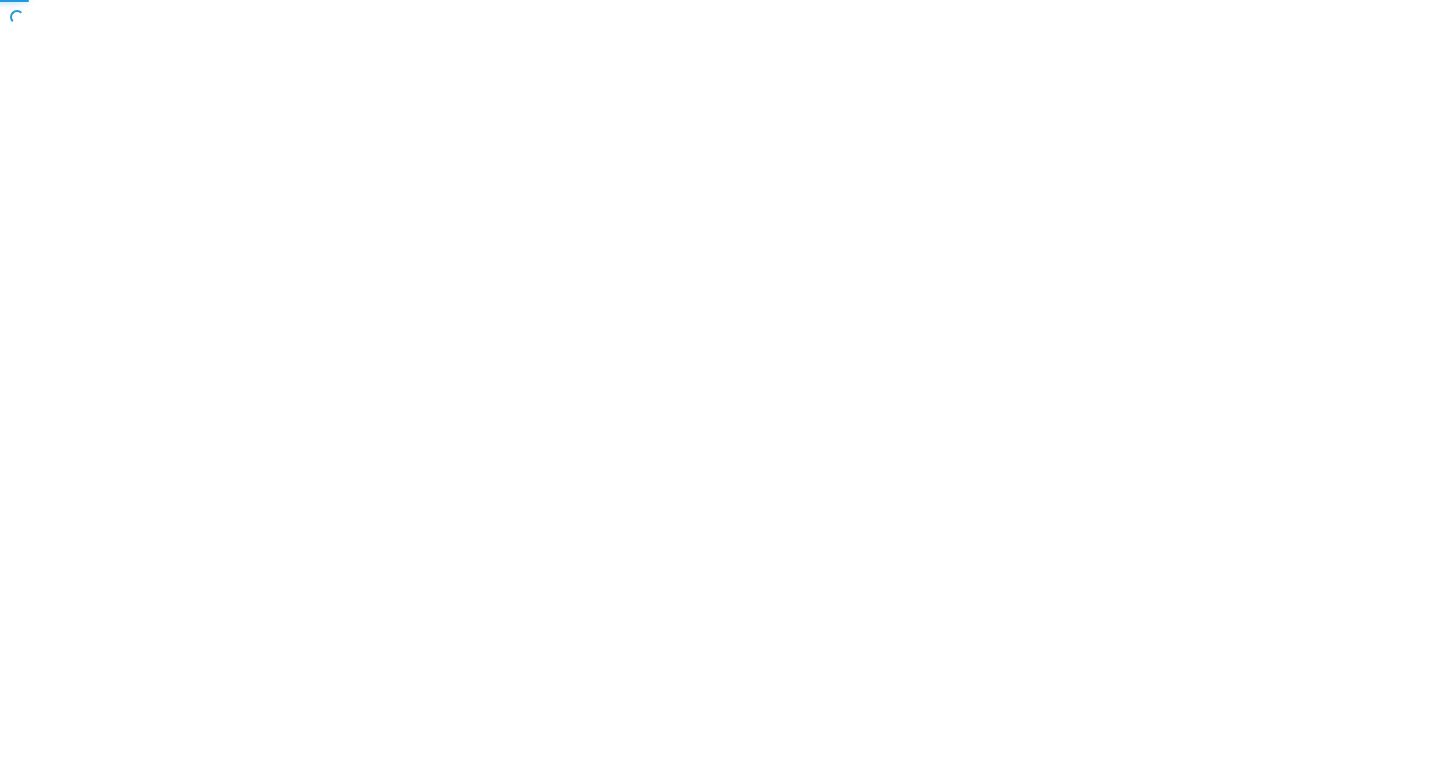 scroll, scrollTop: 0, scrollLeft: 0, axis: both 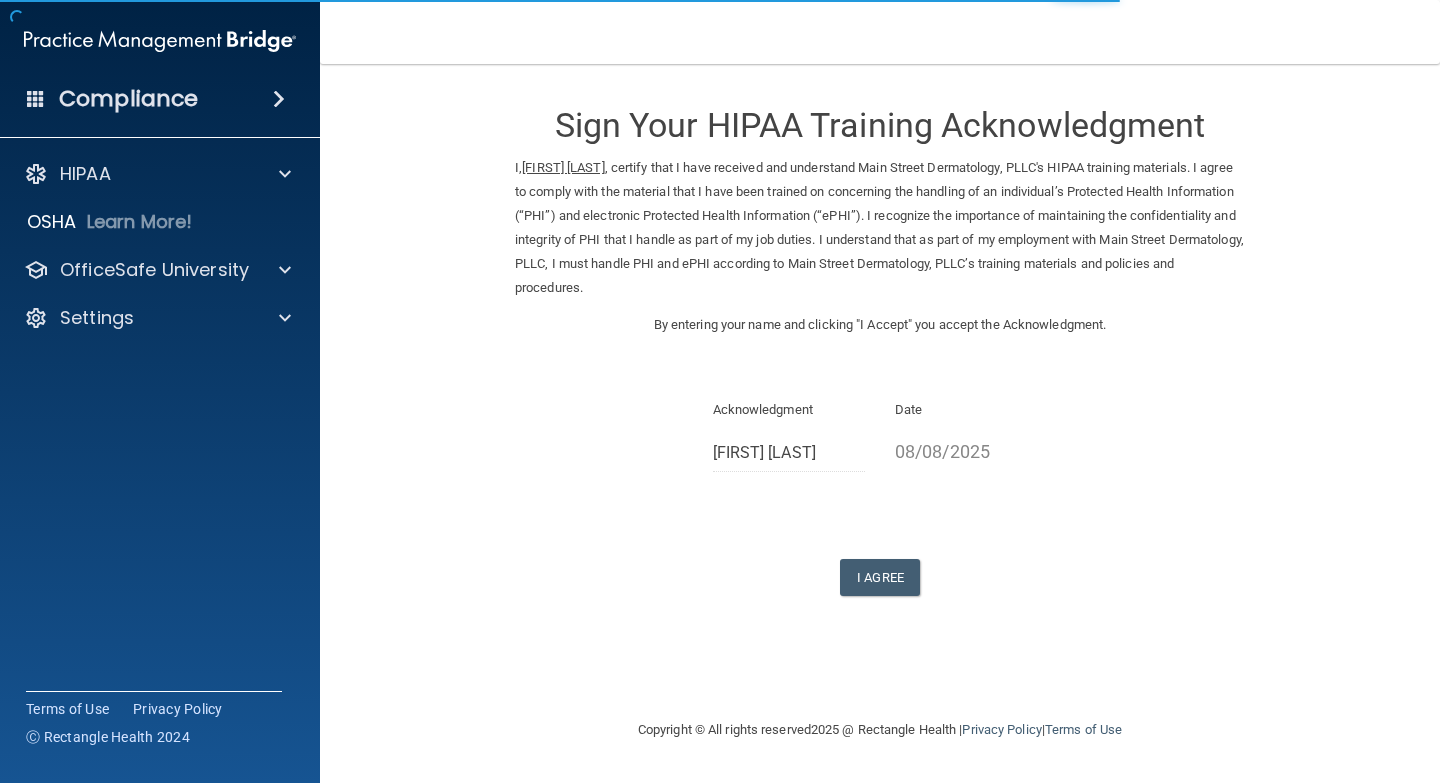 click on "Sign Your HIPAA Training Acknowledgment             I,  [FIRST] [LAST] , certify that I have received and understand Main Street Dermatology, PLLC's HIPAA training materials. I agree to comply with the material that I have been trained on concerning the handling of an individual’s Protected Health Information (“PHI”) and electronic Protected Health Information (“ePHI”). I recognize the importance of maintaining the confidentiality and integrity of PHI that I handle as part of my job duties. I understand that as part of my employment with Main Street Dermatology, PLLC, I must handle PHI and ePHI according to Main Street Dermatology, PLLC’s training materials and policies and procedures.          By entering your name and clicking "I Accept" you accept the Acknowledgment.                 Acknowledgment   [FIRST] [LAST]           Date    [DATE]                  I Agree" at bounding box center [880, 340] 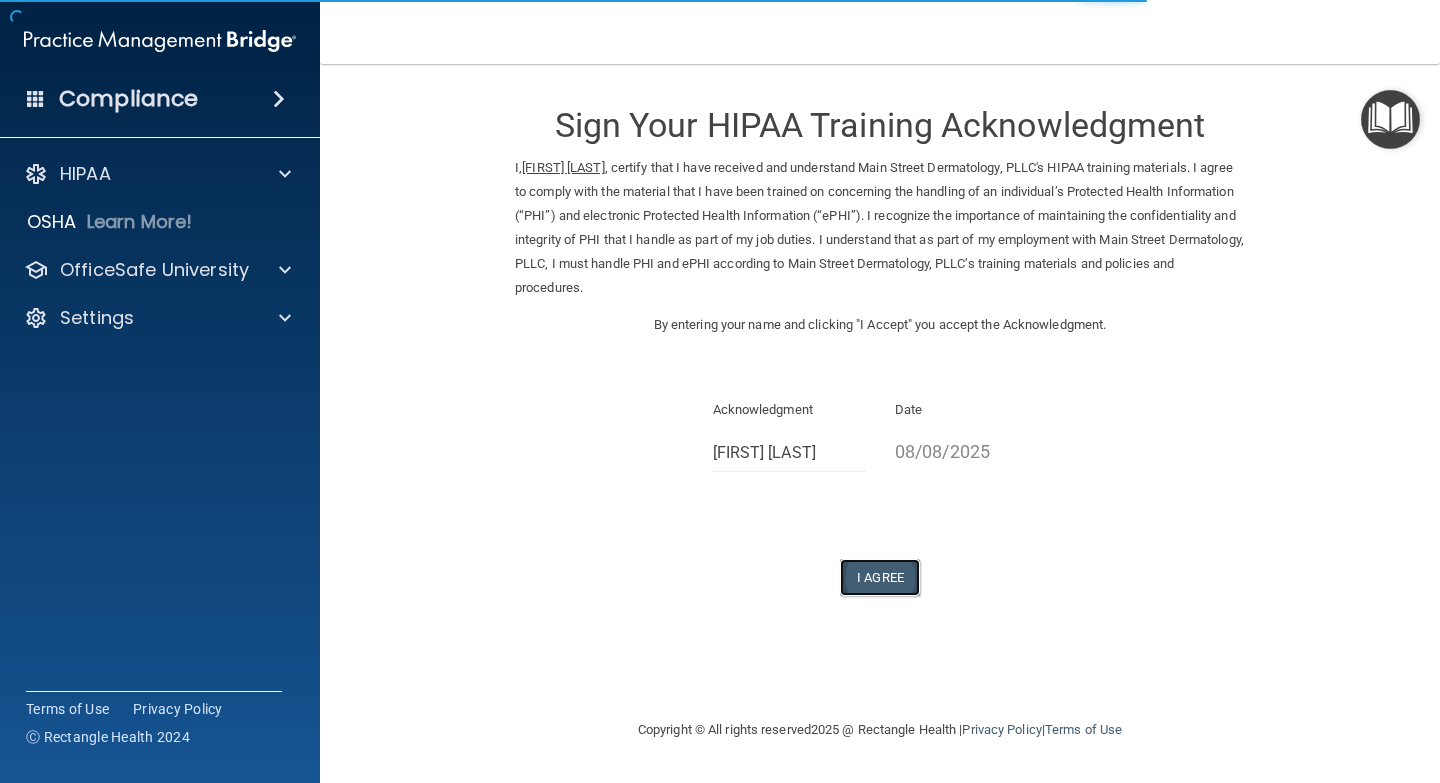 click on "I Agree" at bounding box center (880, 577) 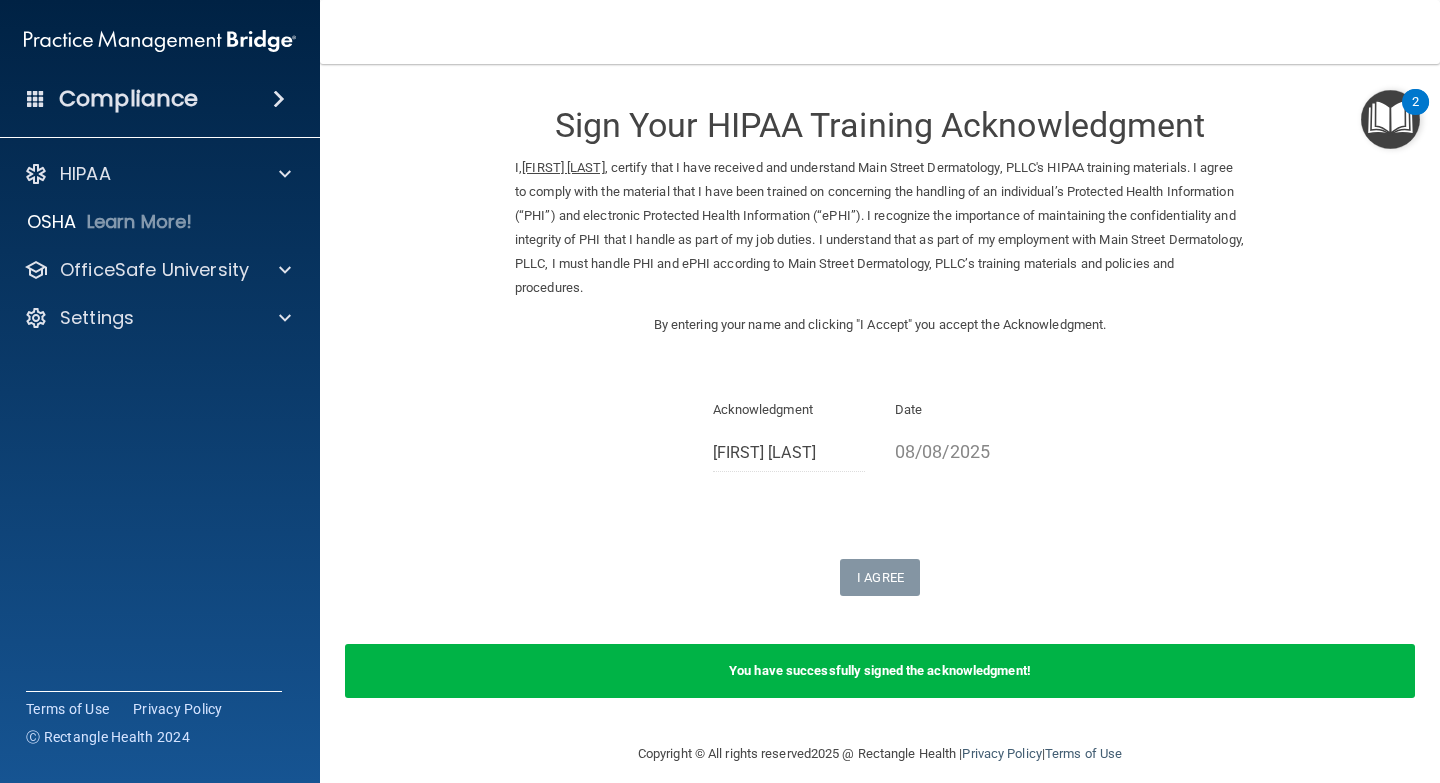 click at bounding box center [1390, 119] 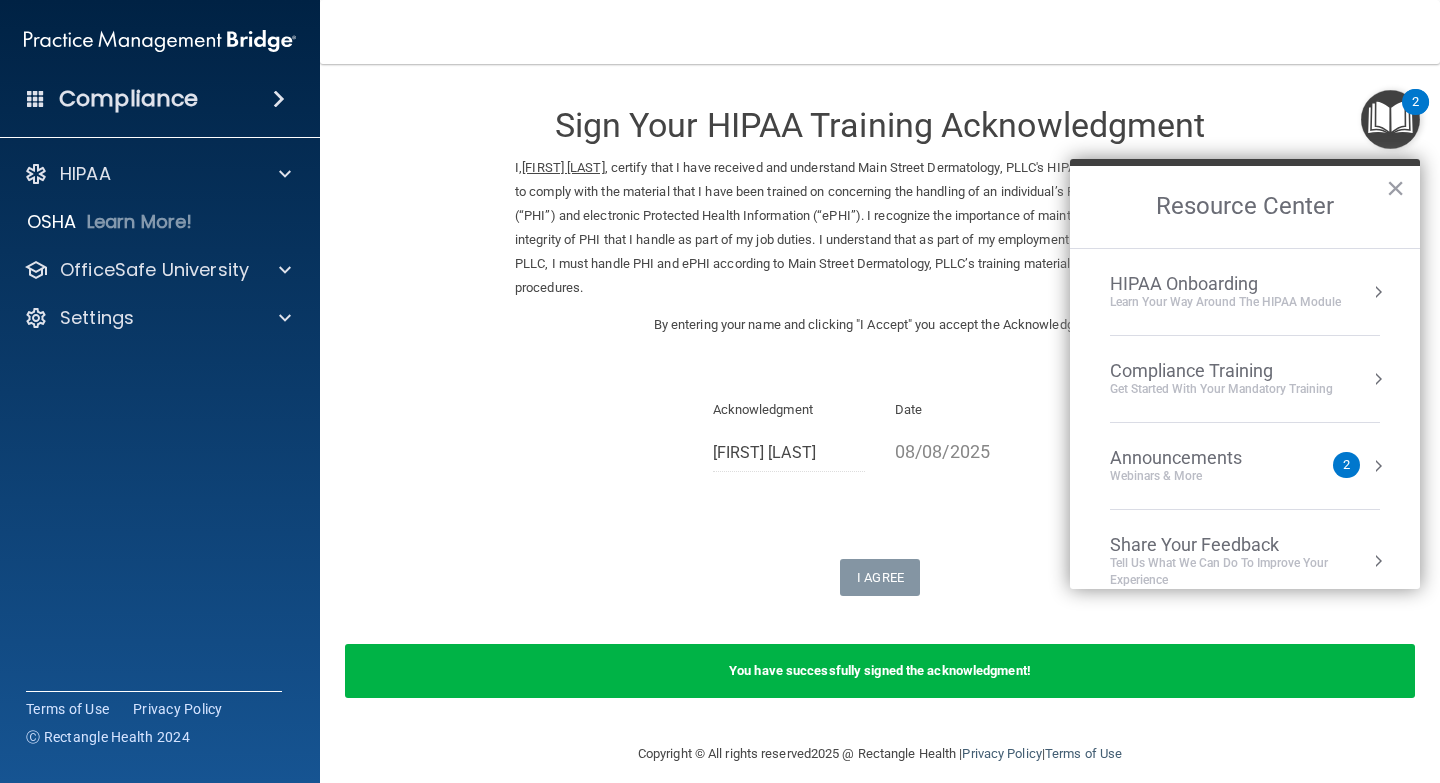 click on "Compliance Training Get Started with your mandatory training" at bounding box center [1245, 379] 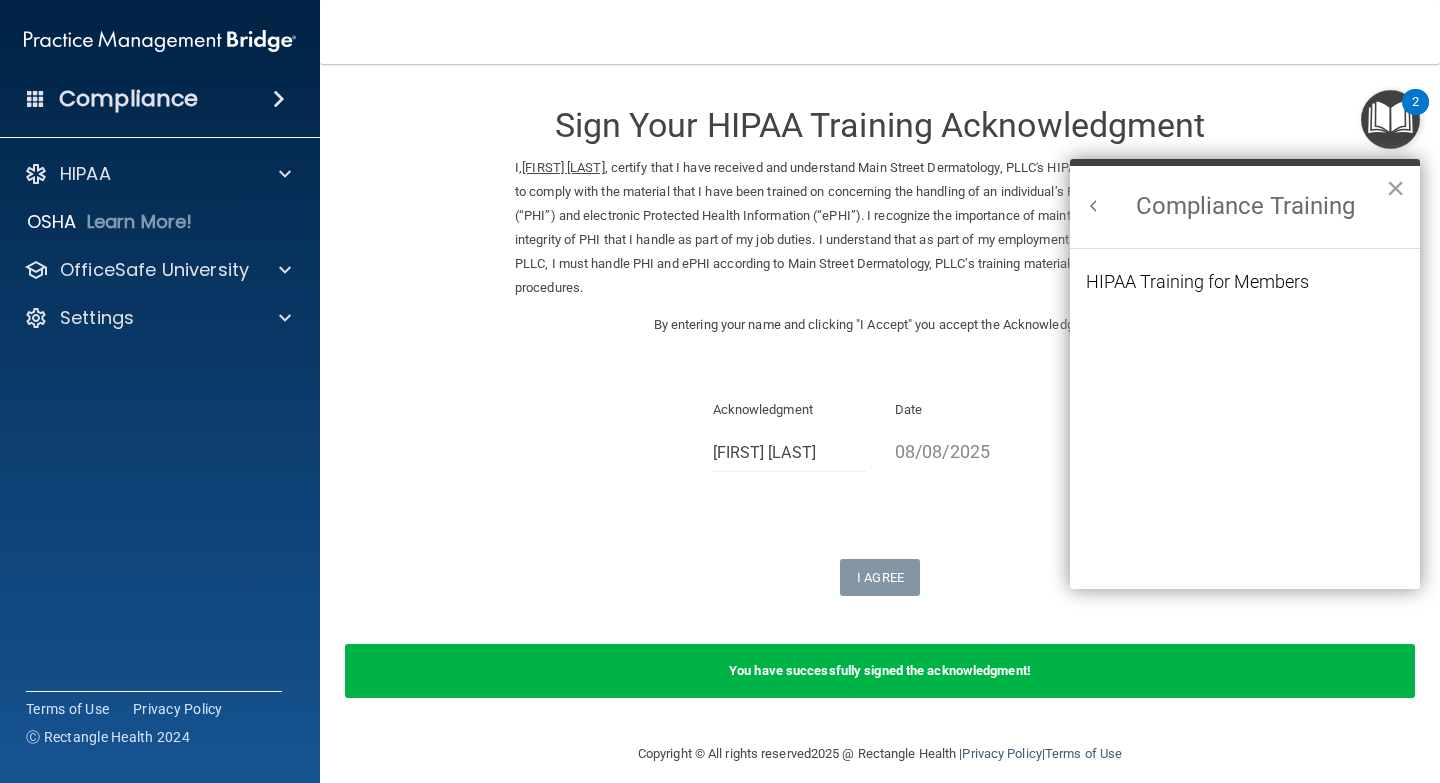 scroll, scrollTop: 0, scrollLeft: 0, axis: both 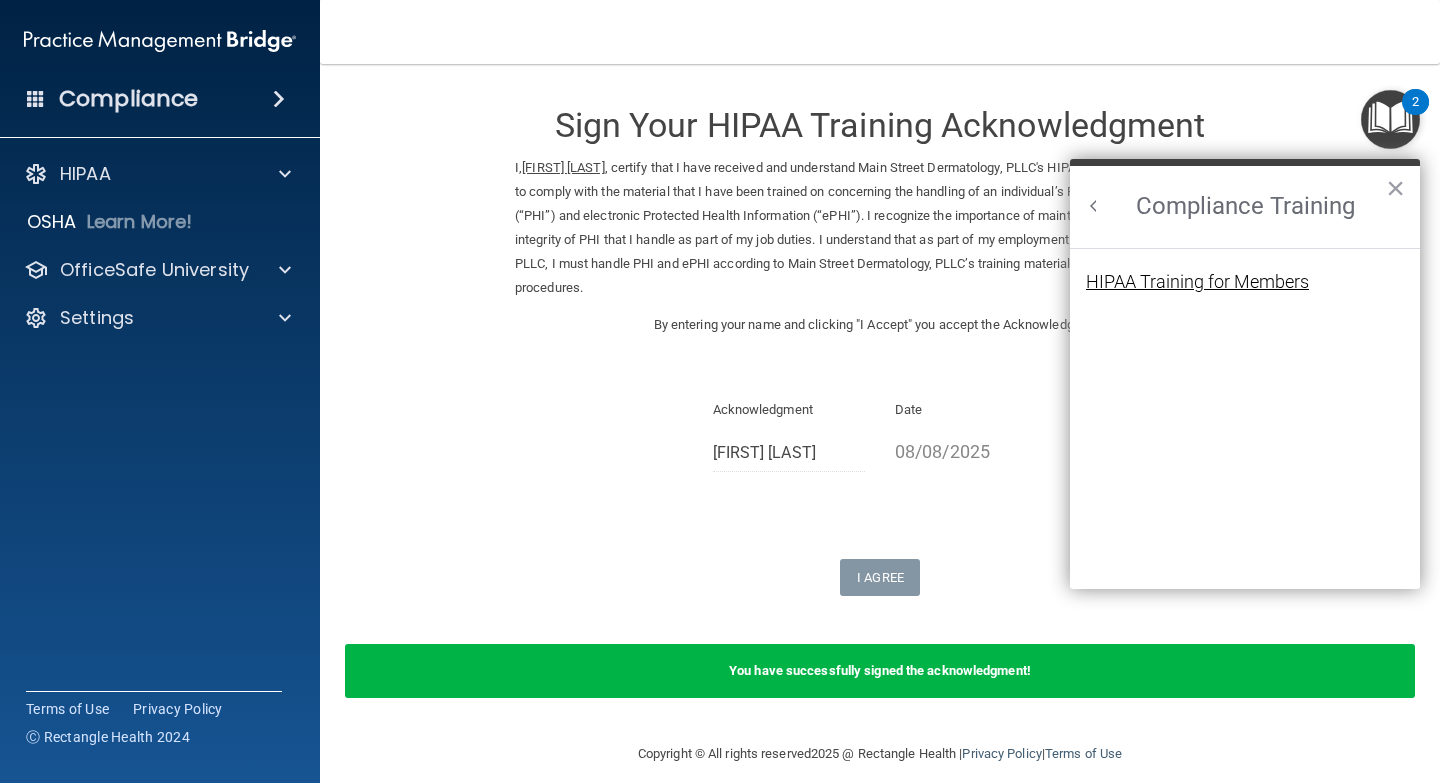 click on "HIPAA Training for Members" at bounding box center [1197, 282] 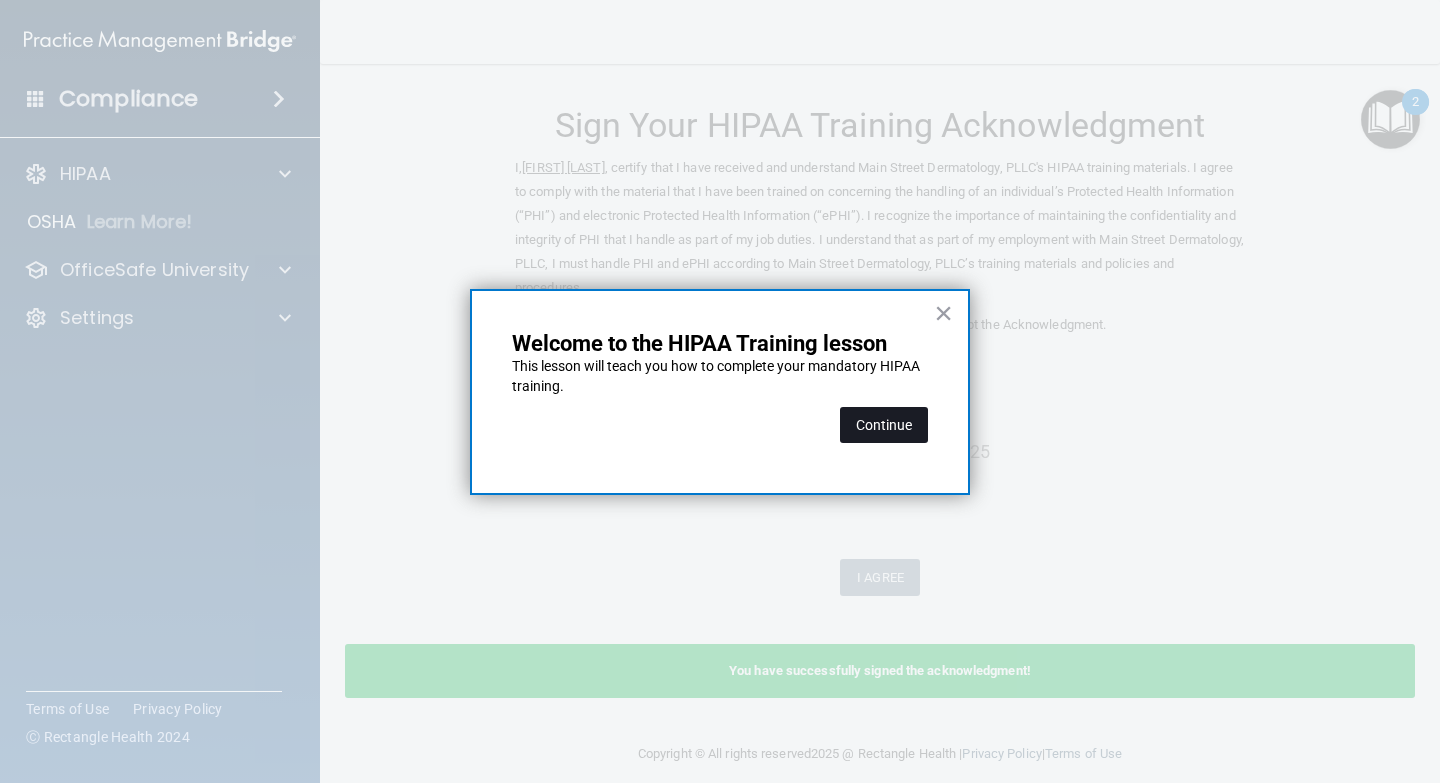 click on "Continue" at bounding box center [884, 425] 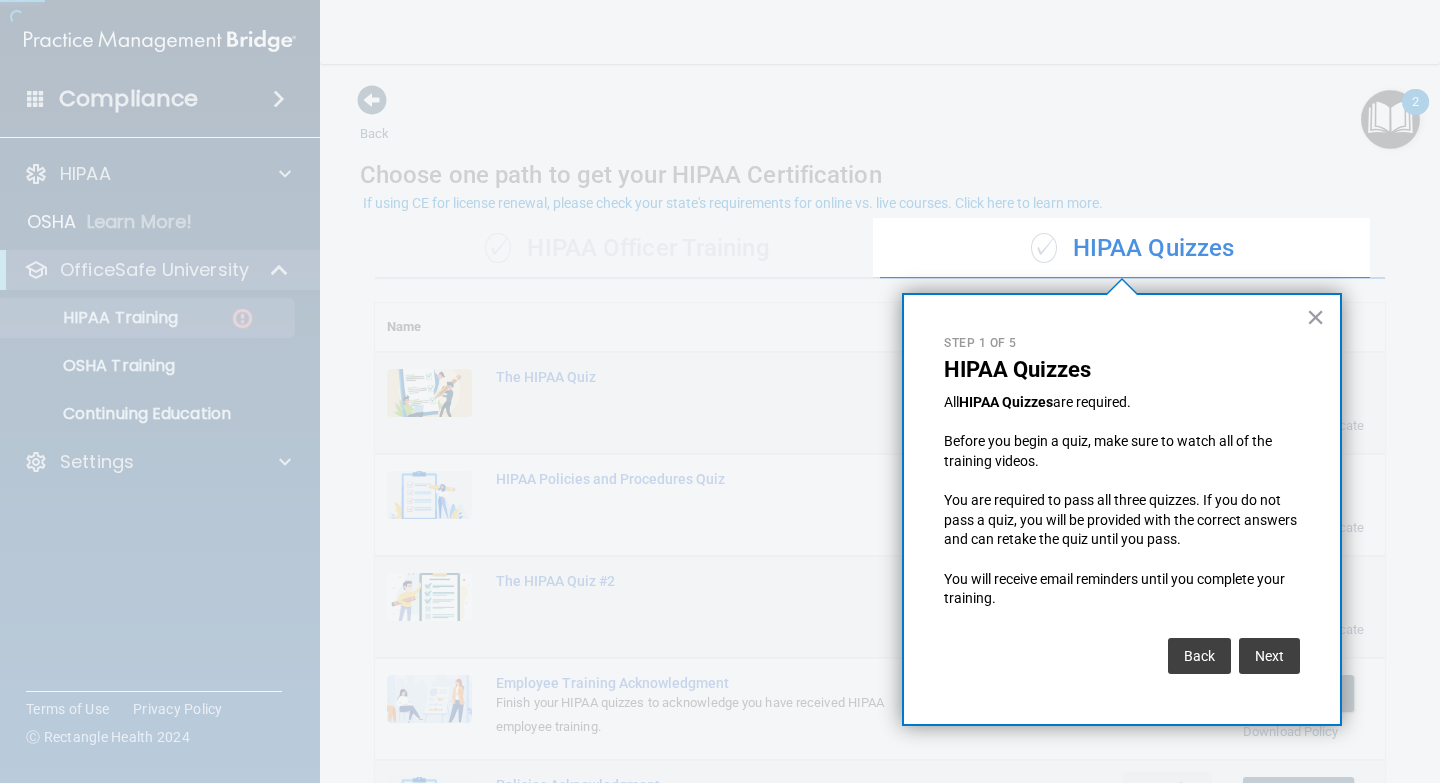click at bounding box center (436, 391) 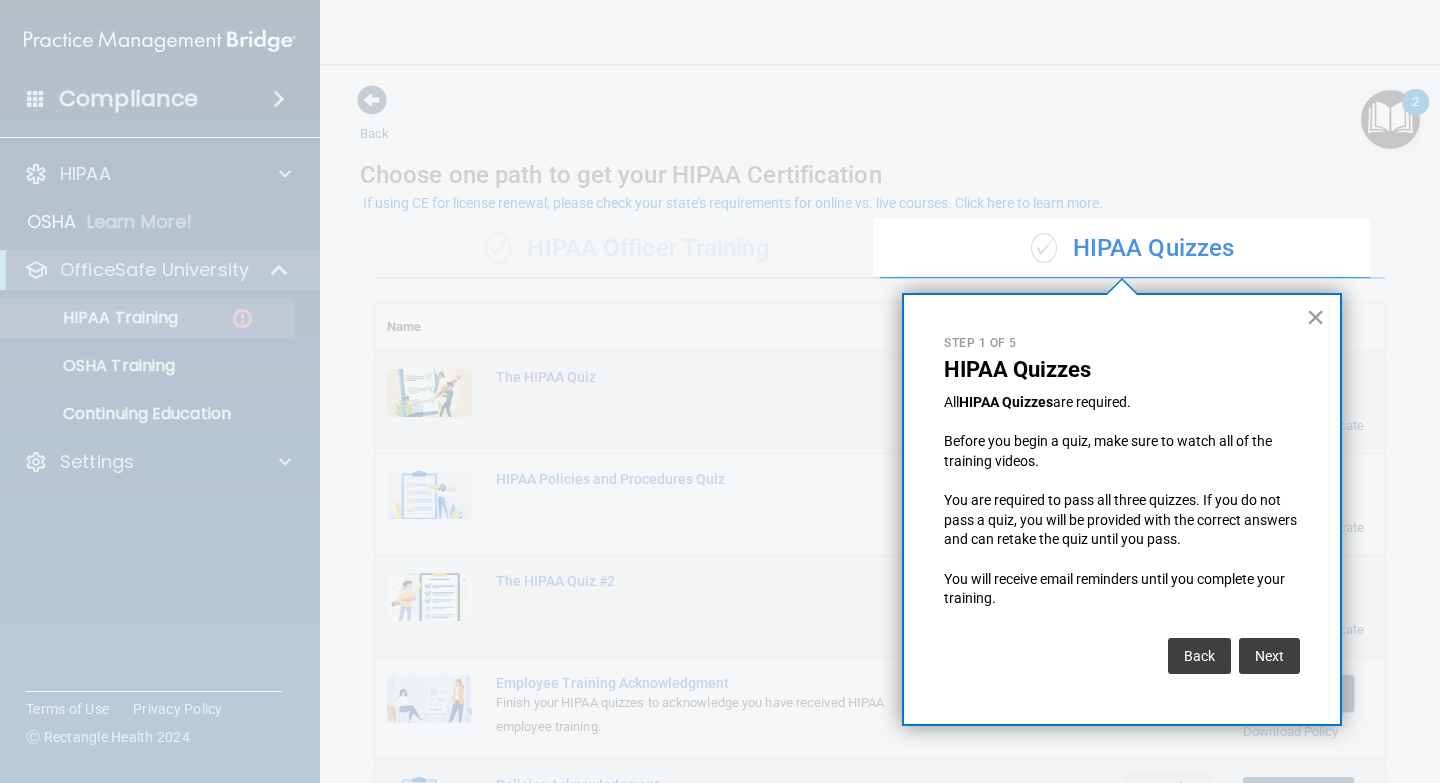 click on "×" at bounding box center (1315, 317) 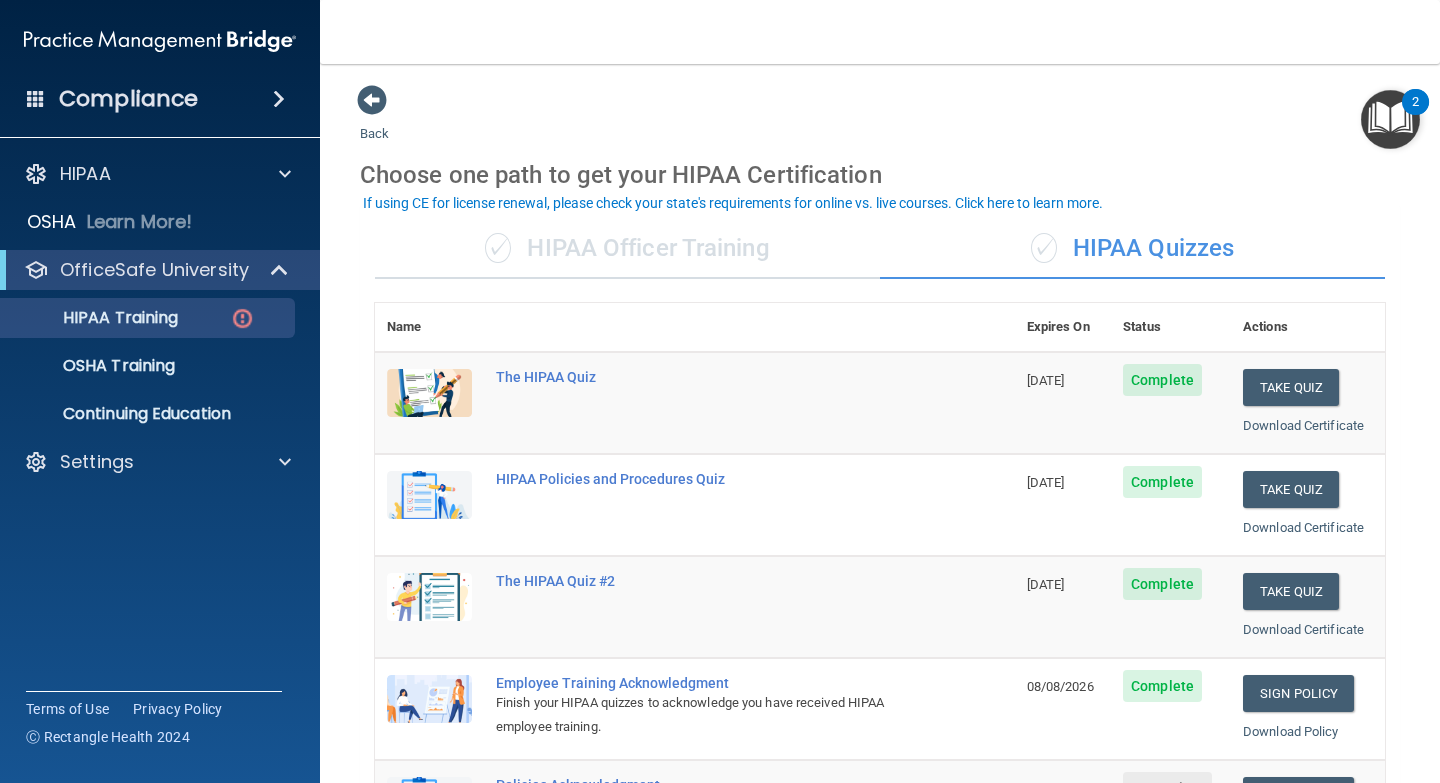 click on "Choose one path to get your HIPAA Certification" at bounding box center [880, 175] 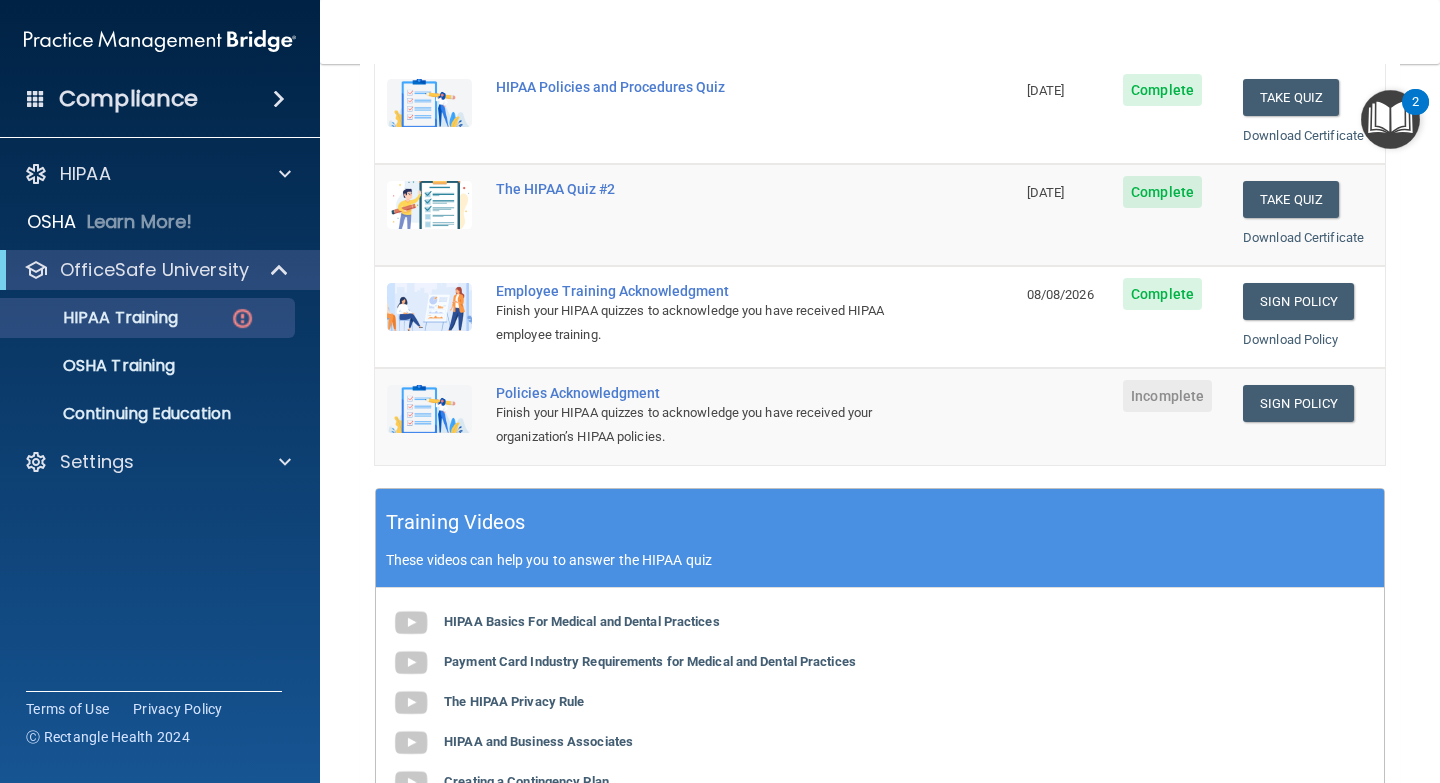 scroll, scrollTop: 400, scrollLeft: 0, axis: vertical 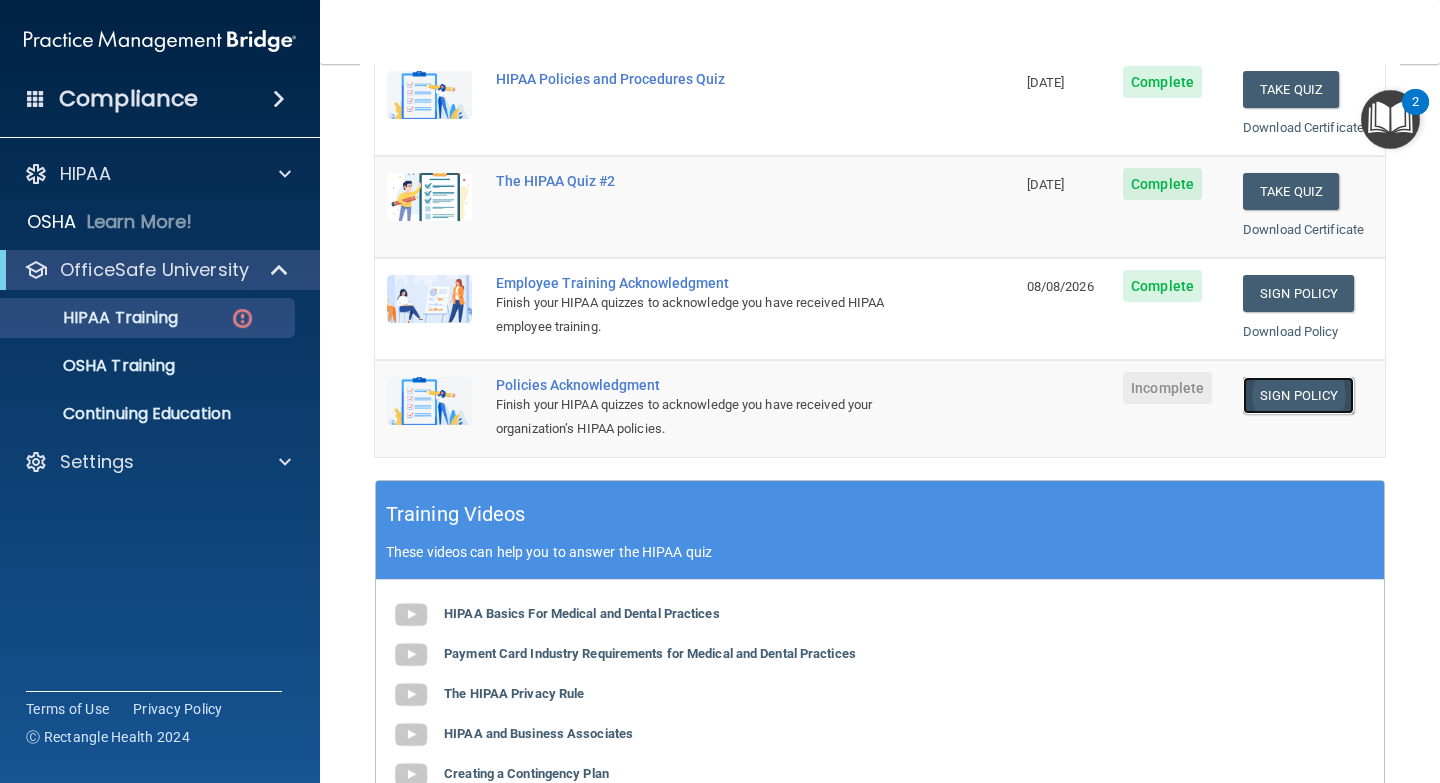 click on "Sign Policy" at bounding box center [1298, 395] 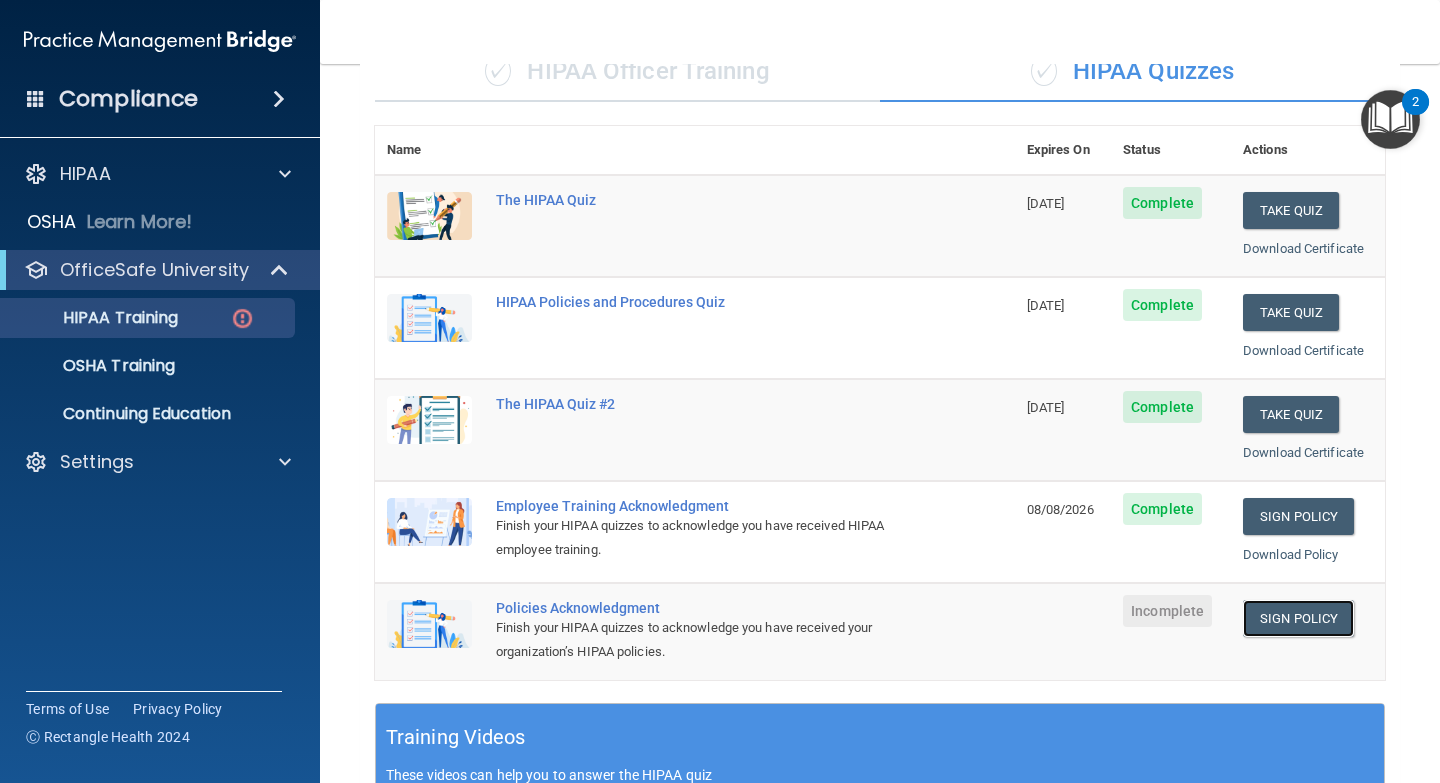 scroll, scrollTop: 157, scrollLeft: 0, axis: vertical 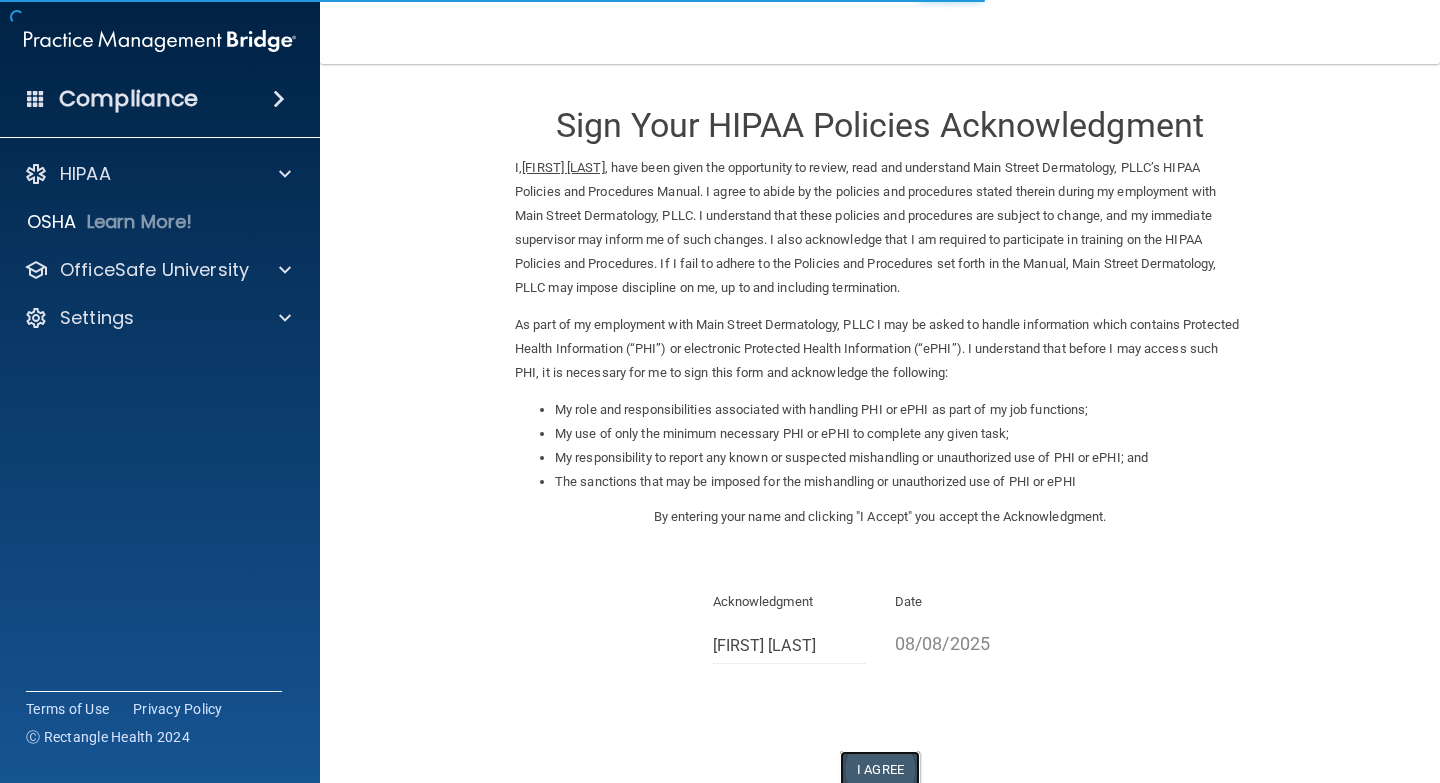 click on "I Agree" at bounding box center (880, 769) 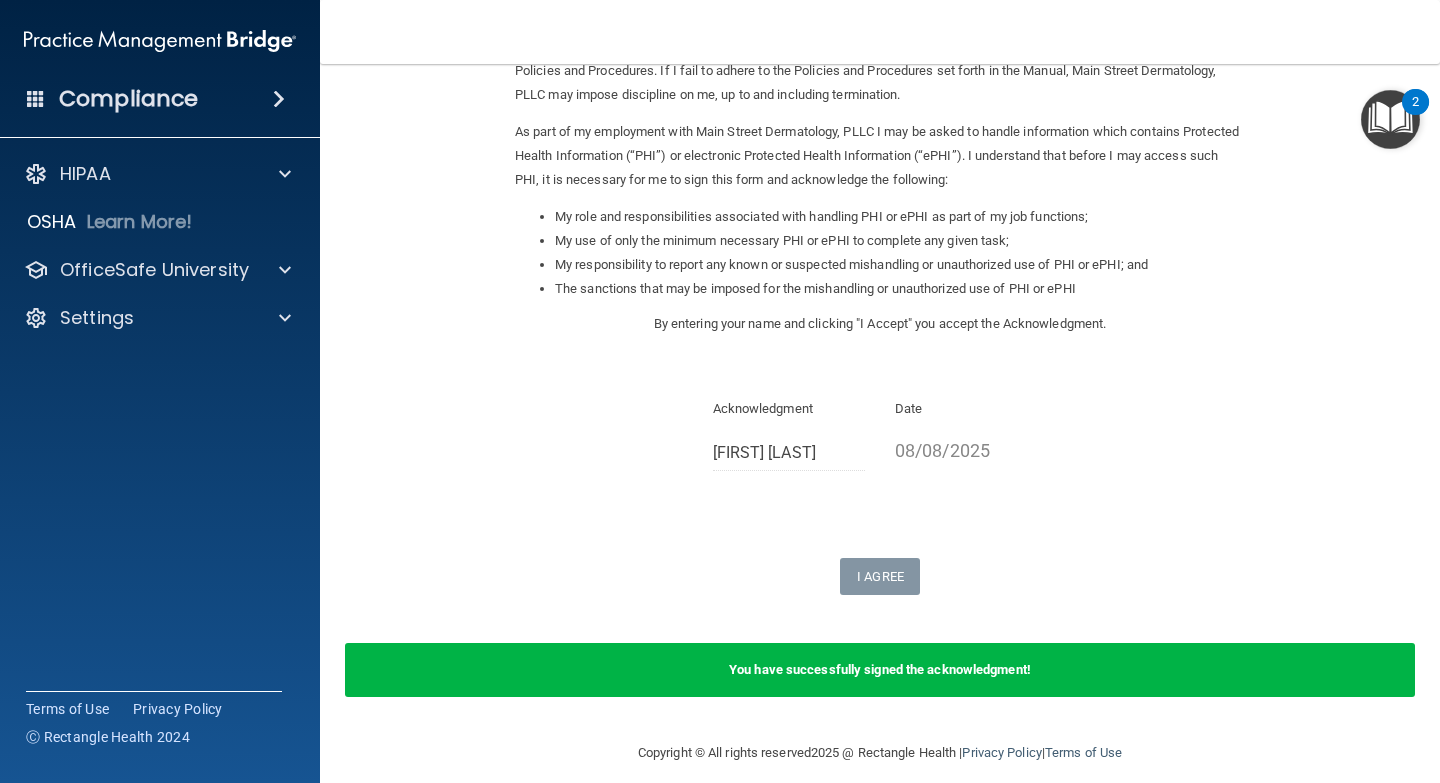 scroll, scrollTop: 192, scrollLeft: 0, axis: vertical 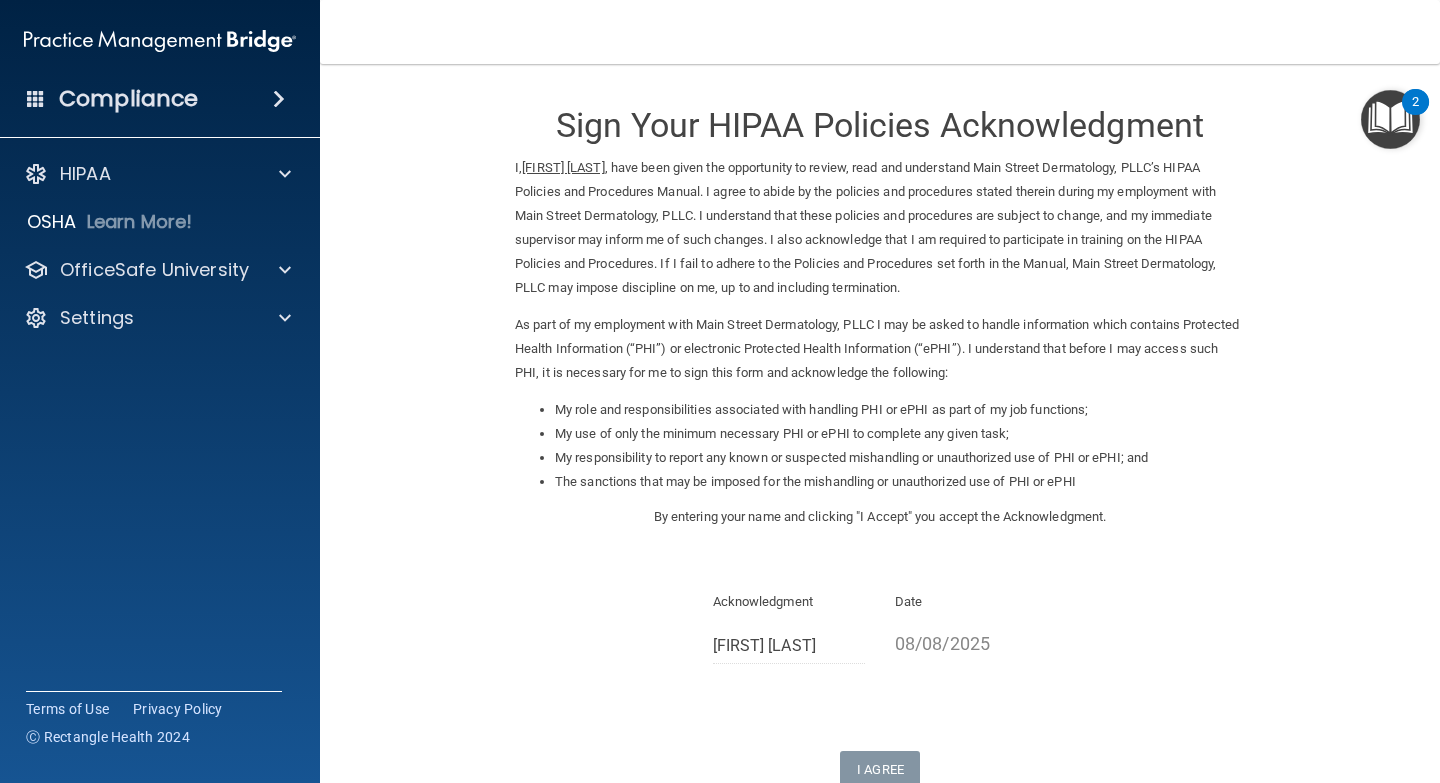 click at bounding box center [1390, 119] 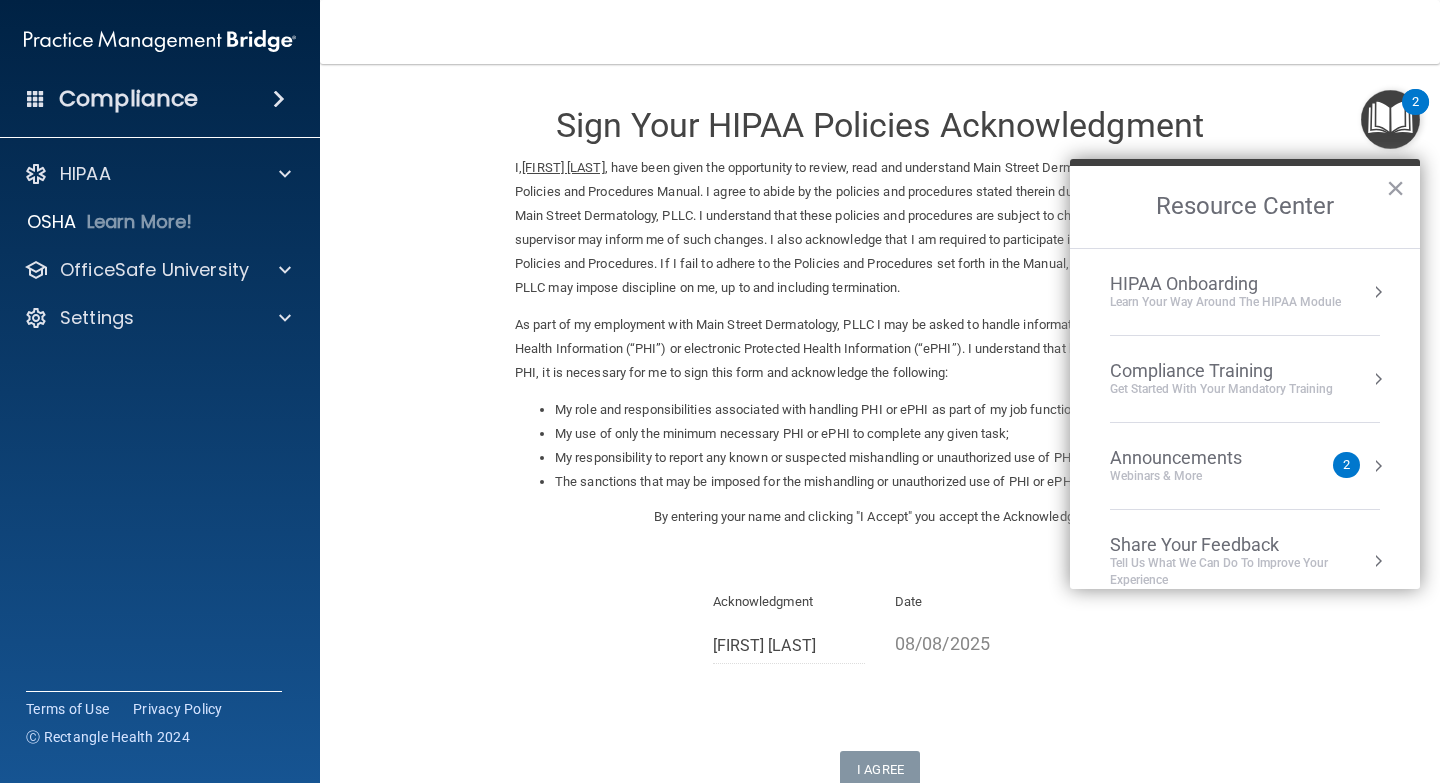 click on "Compliance Training Get Started with your mandatory training" at bounding box center (1245, 379) 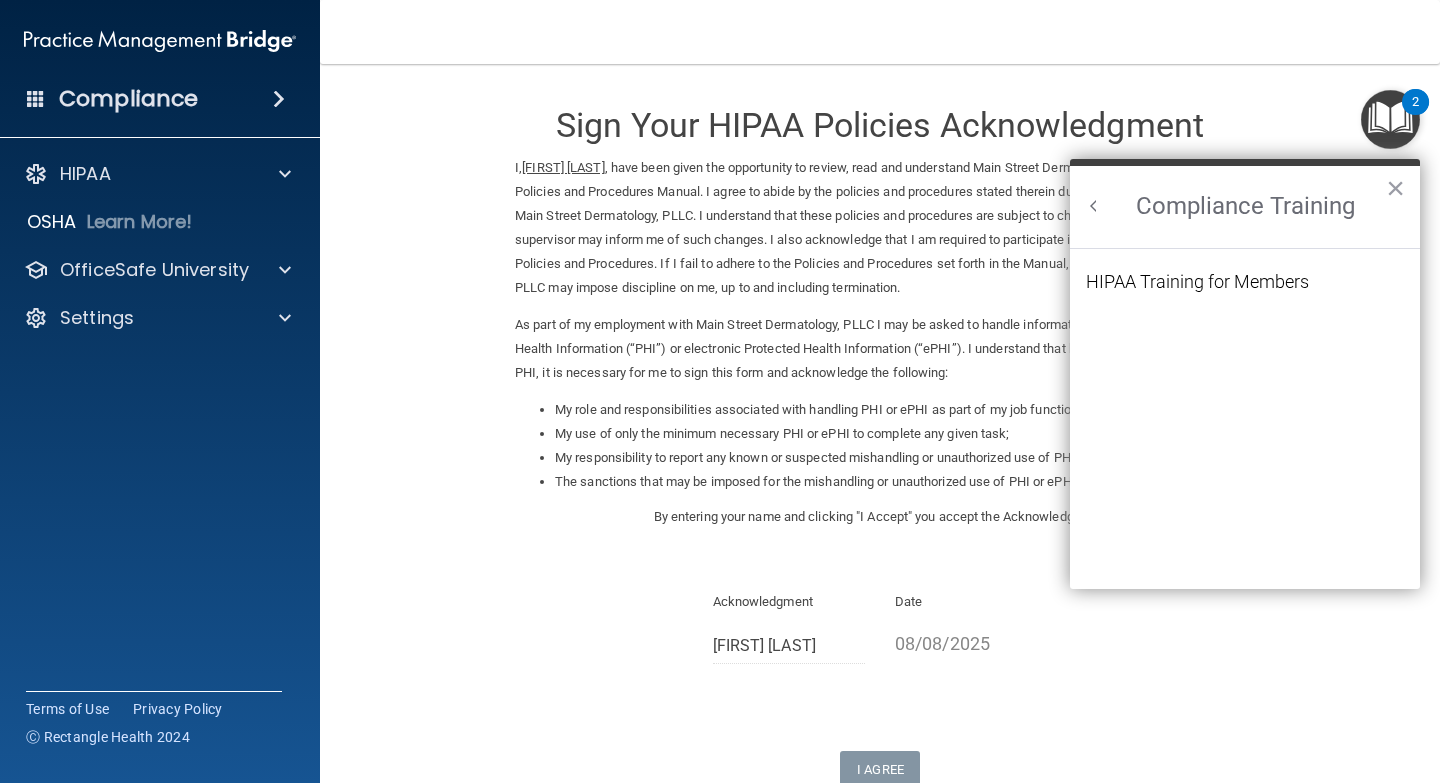 scroll, scrollTop: 0, scrollLeft: 0, axis: both 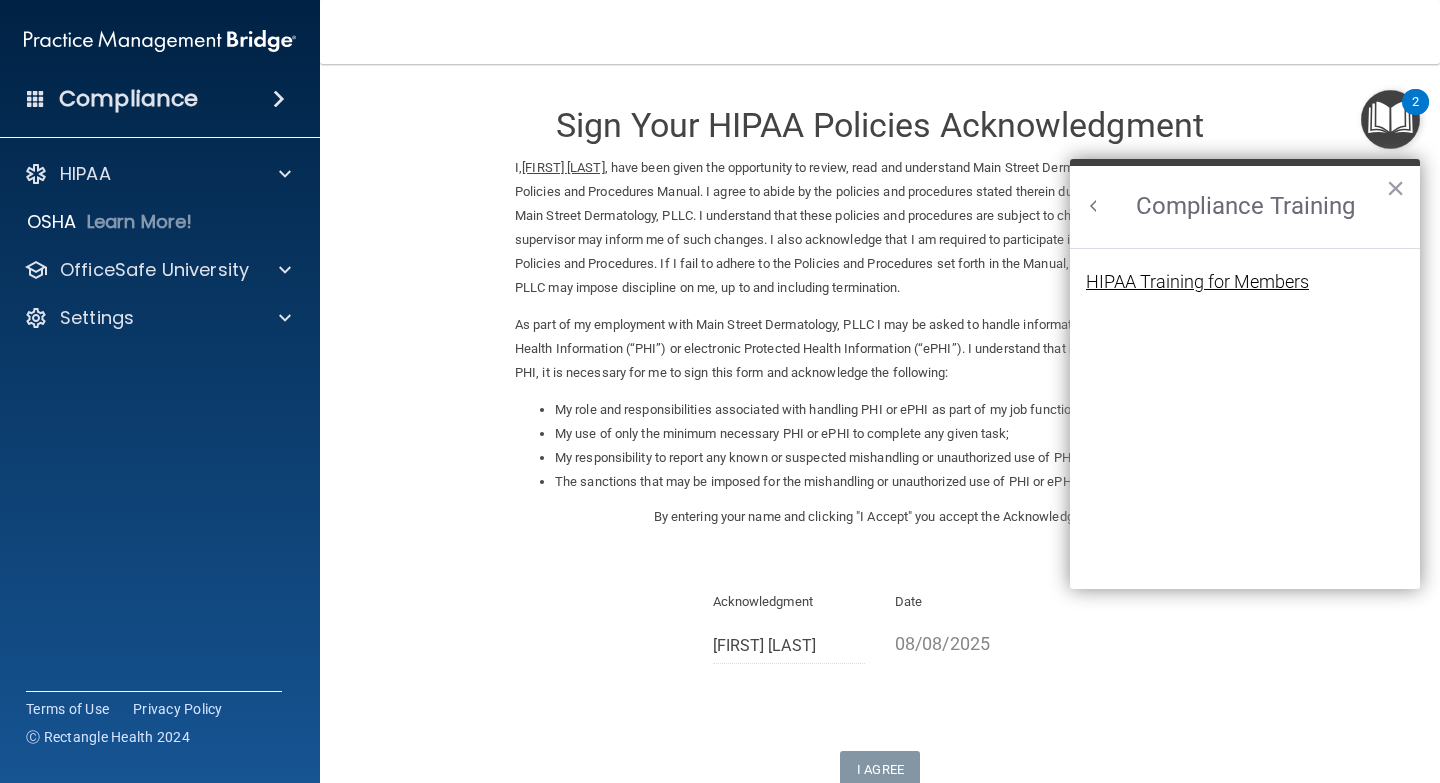 click on "HIPAA Training for Members" at bounding box center (1197, 282) 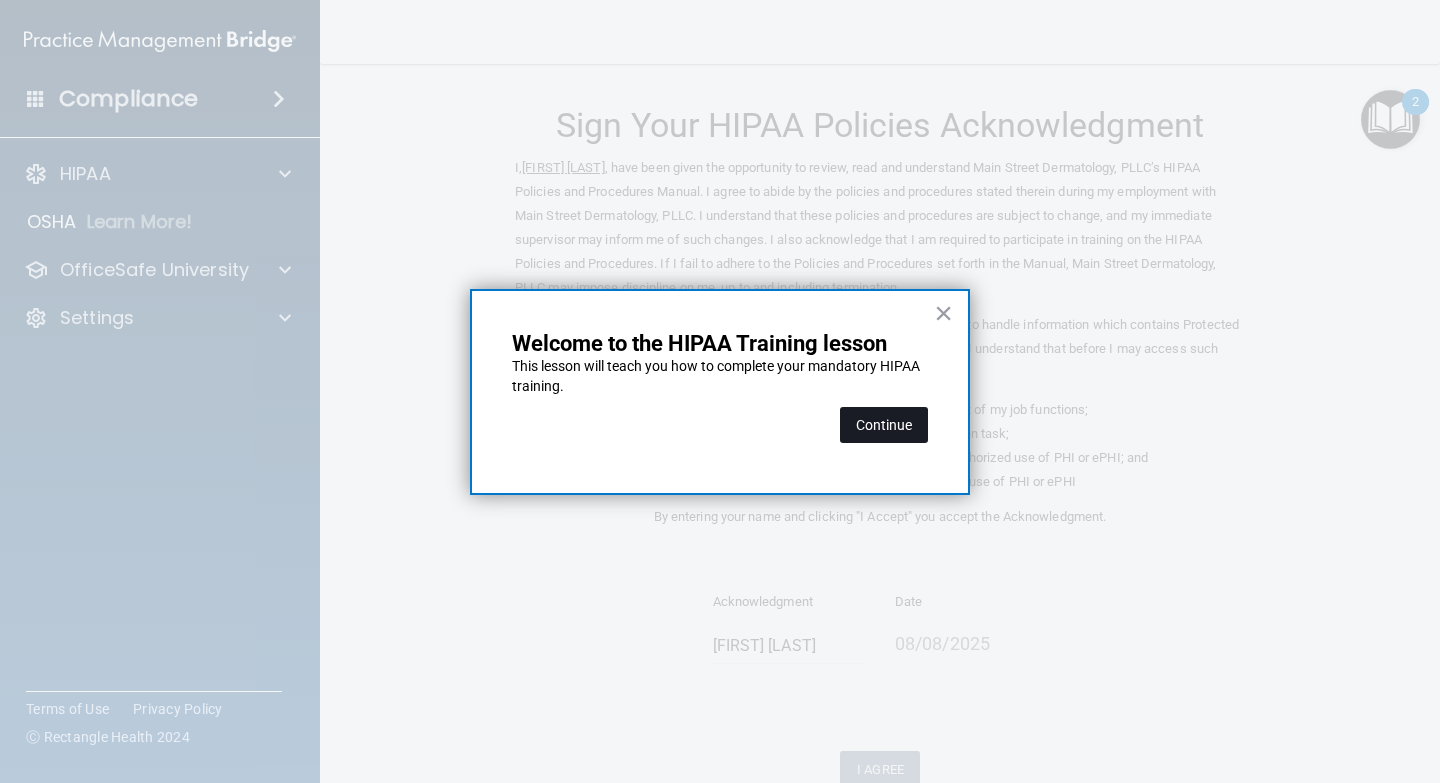 click on "Continue" at bounding box center [884, 425] 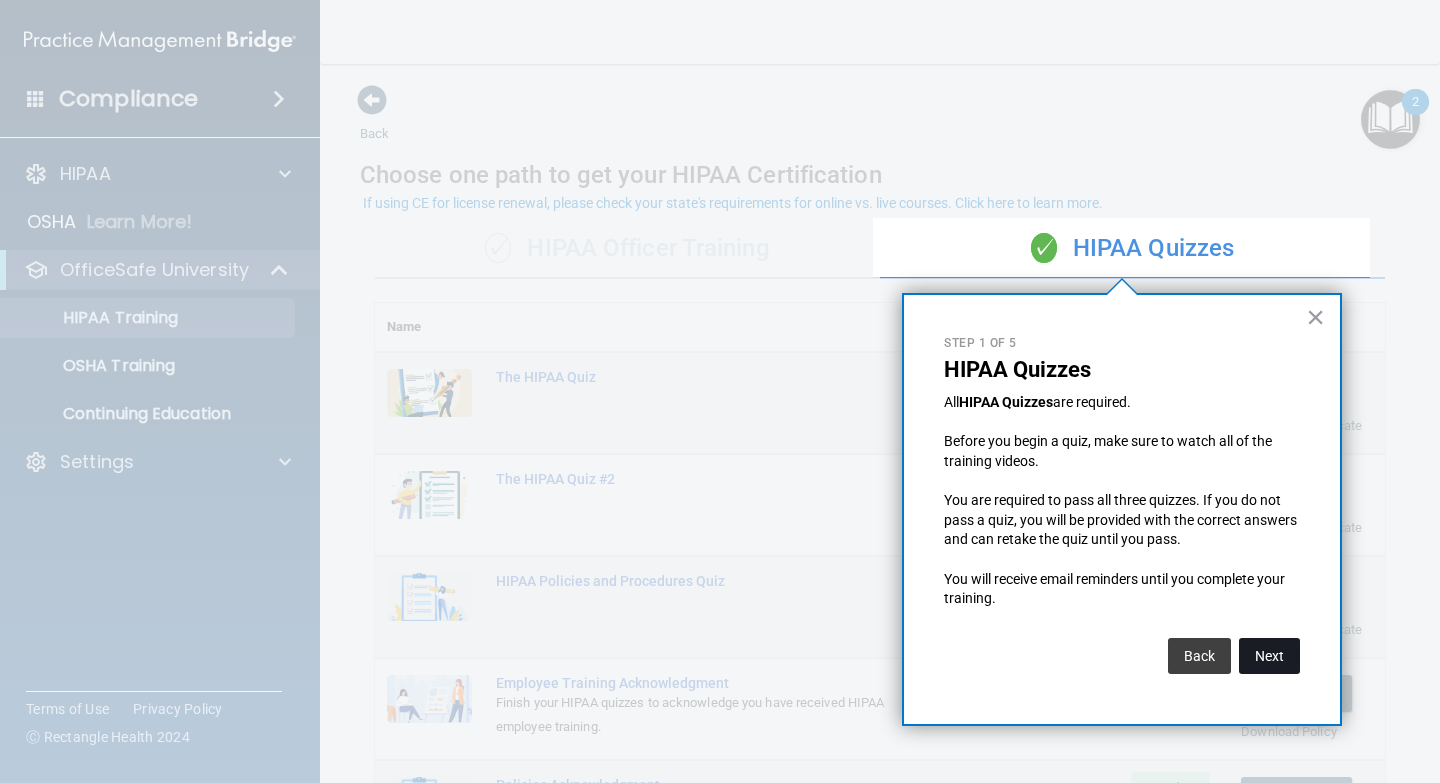 click on "Next" at bounding box center (1269, 656) 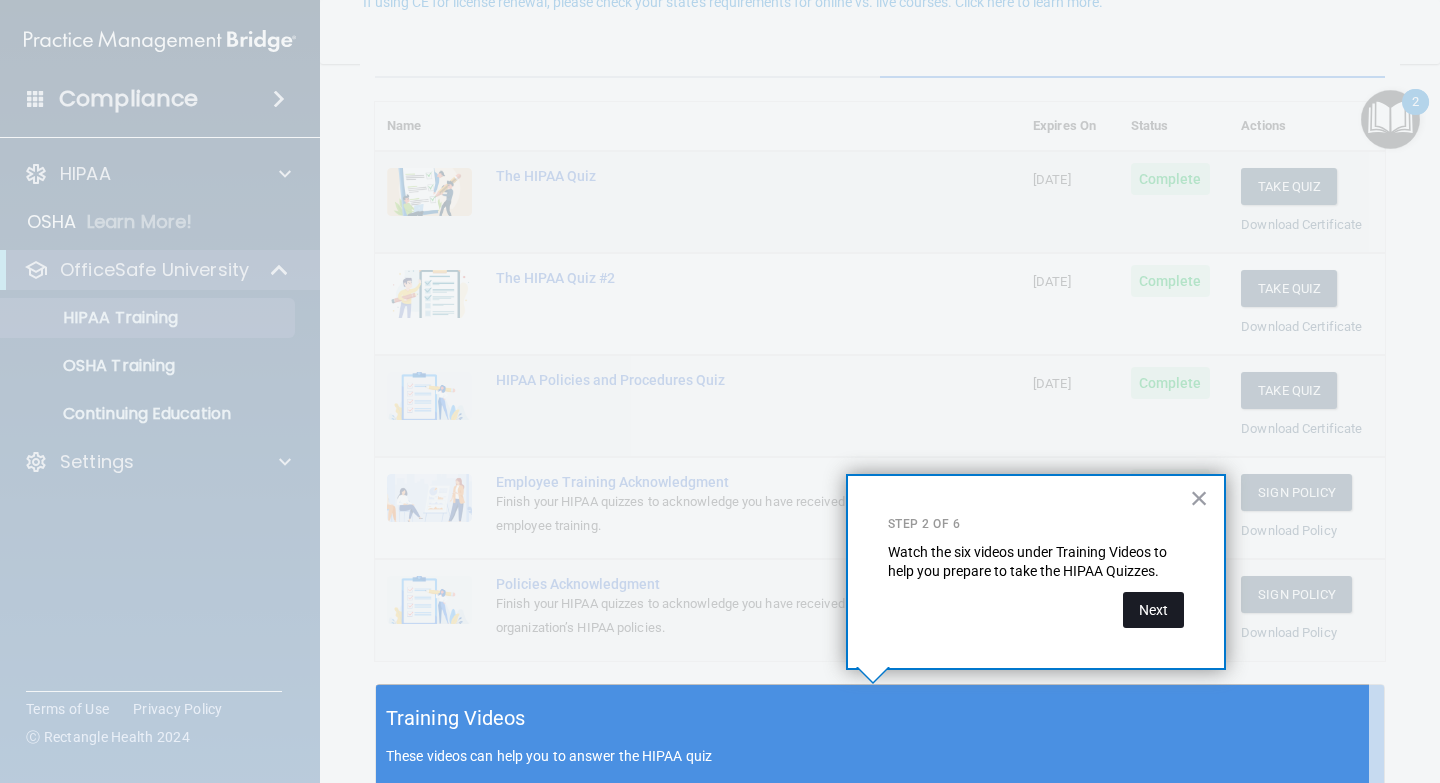 click on "Next" at bounding box center [1153, 610] 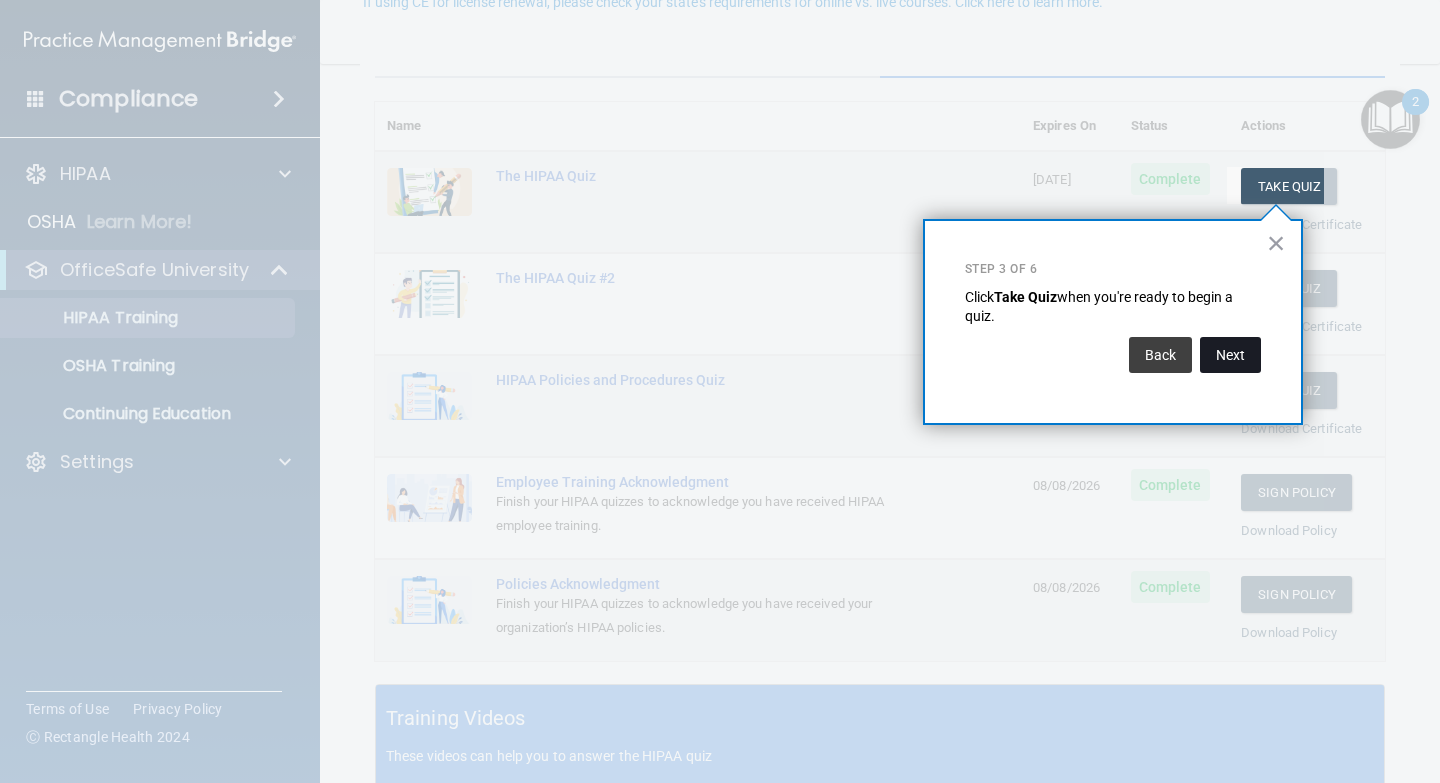 click on "Next" at bounding box center (1230, 355) 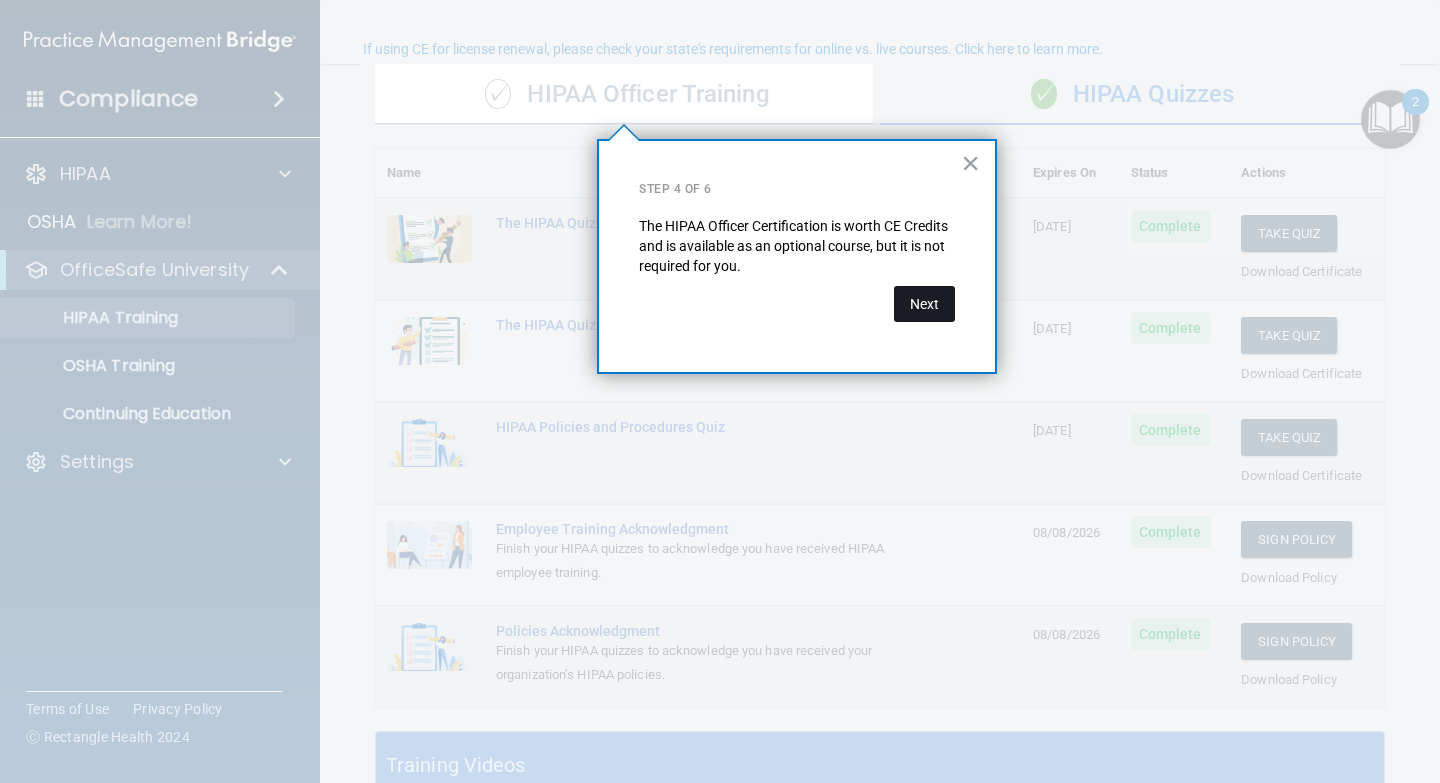 click on "Next" at bounding box center (924, 304) 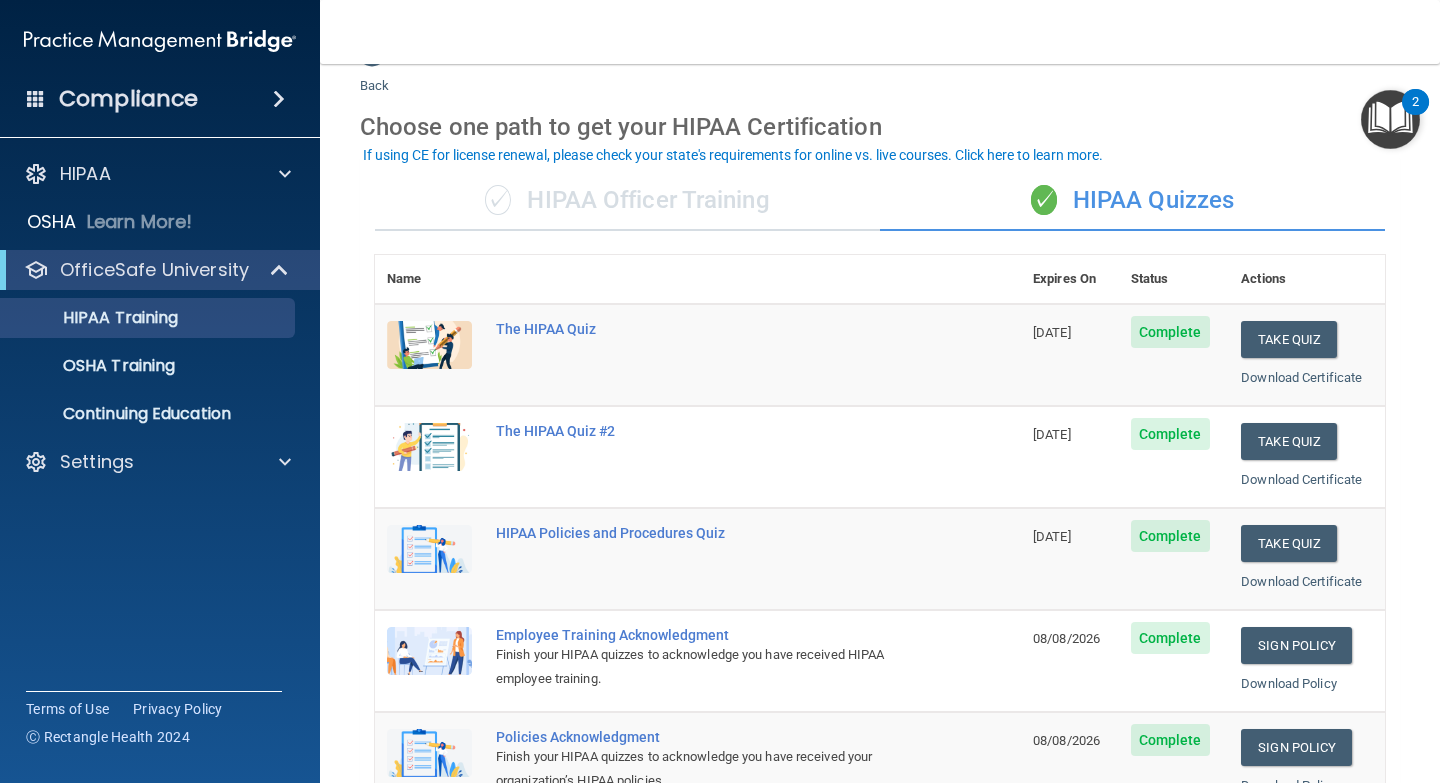 scroll, scrollTop: 0, scrollLeft: 0, axis: both 